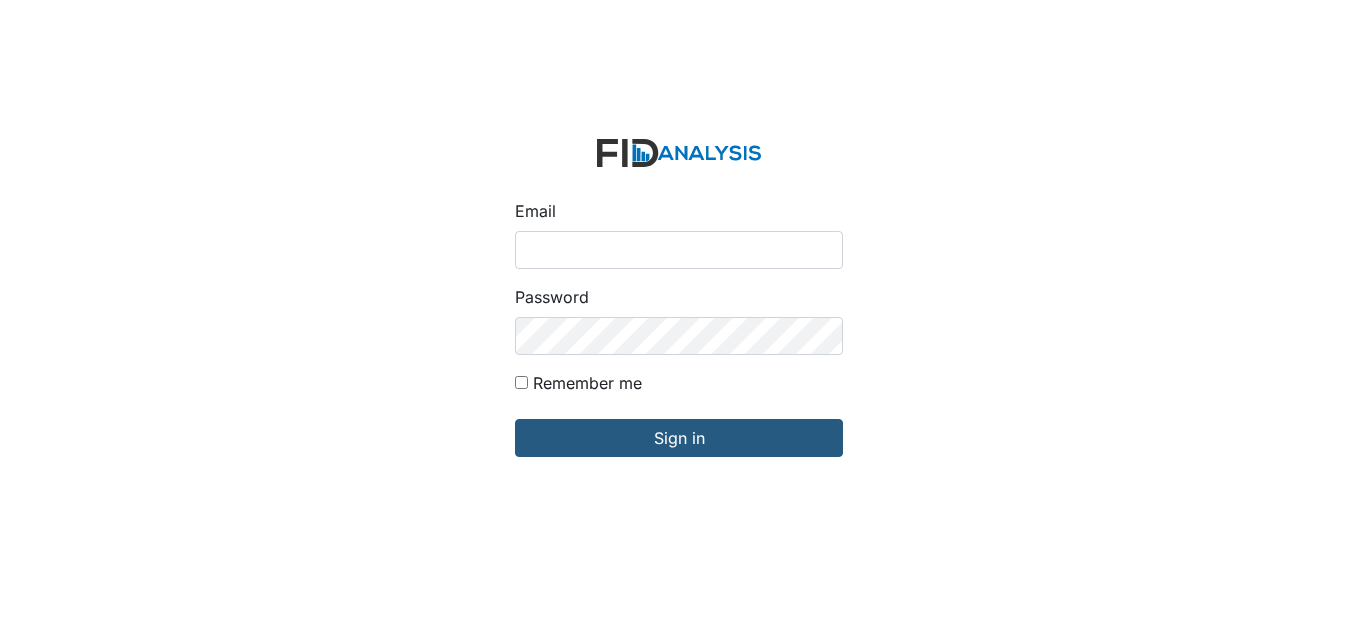 scroll, scrollTop: 0, scrollLeft: 0, axis: both 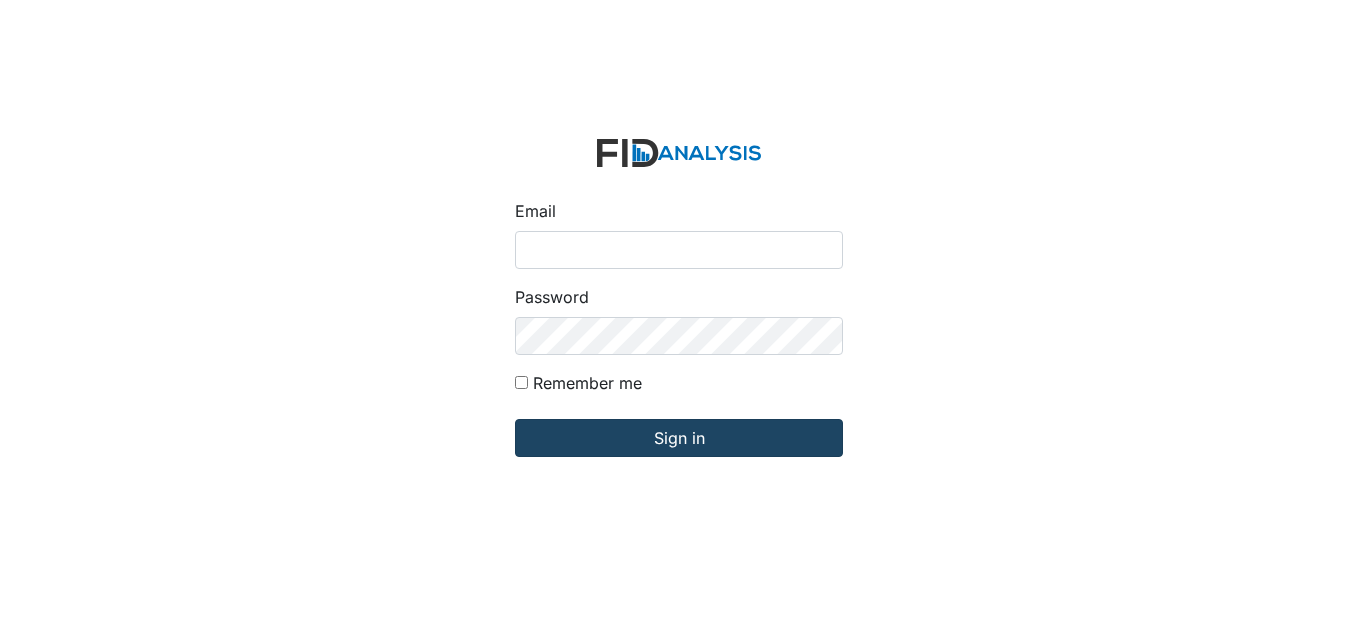 type on "[USERNAME]@[EXAMPLE.COM]" 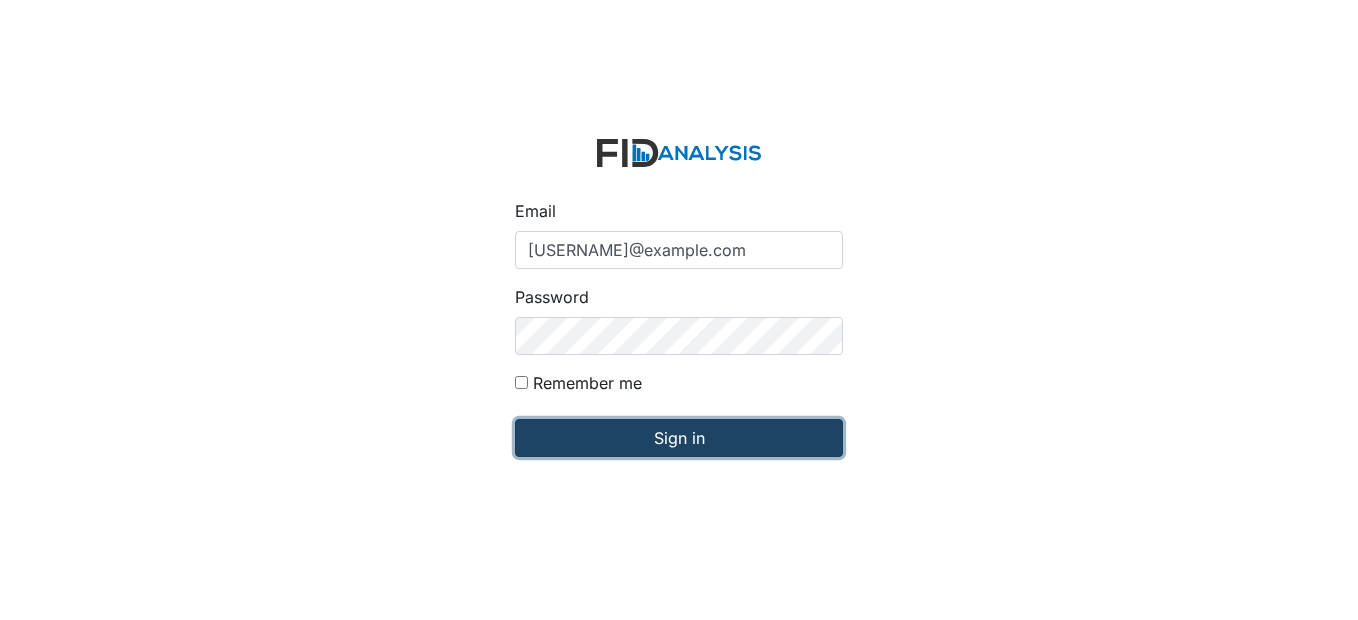 click on "Sign in" at bounding box center [679, 438] 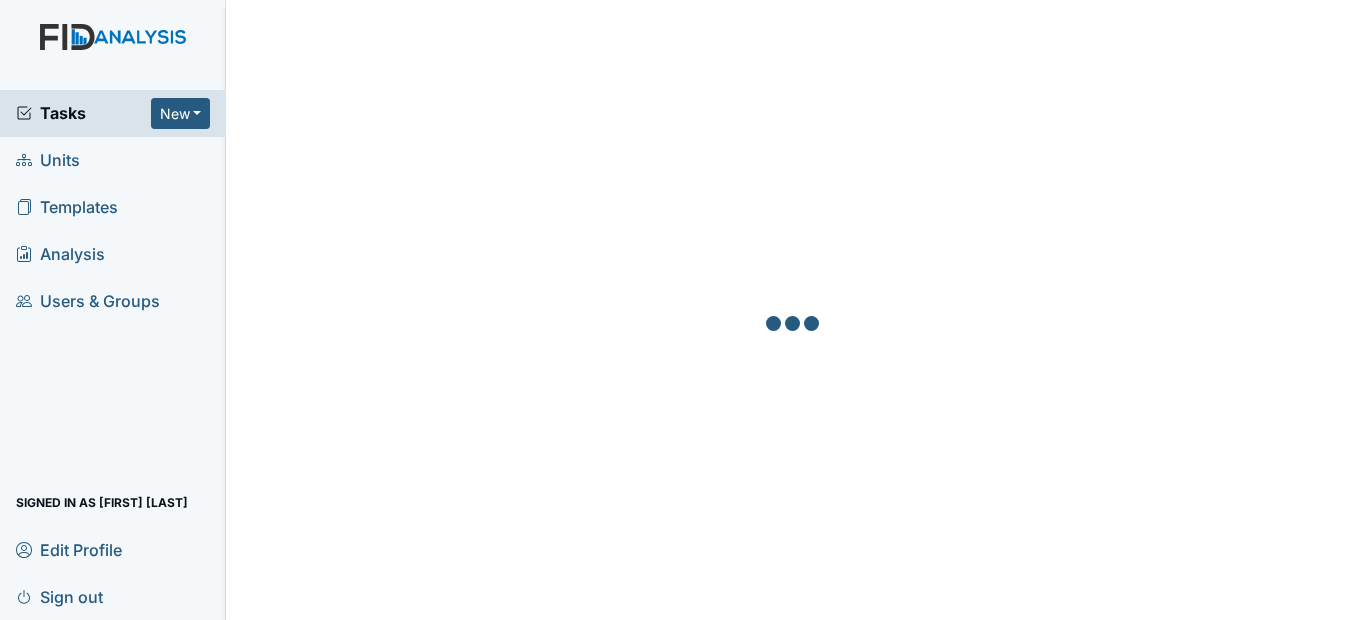 scroll, scrollTop: 0, scrollLeft: 0, axis: both 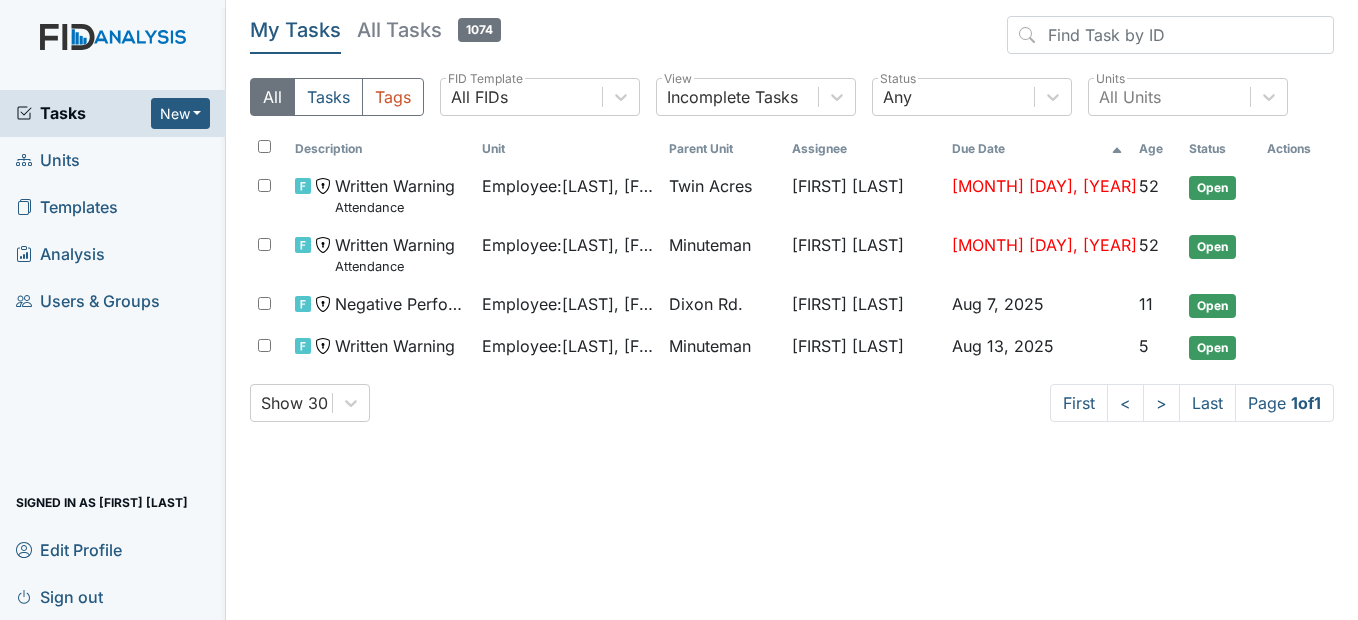 click on "Units" at bounding box center (113, 160) 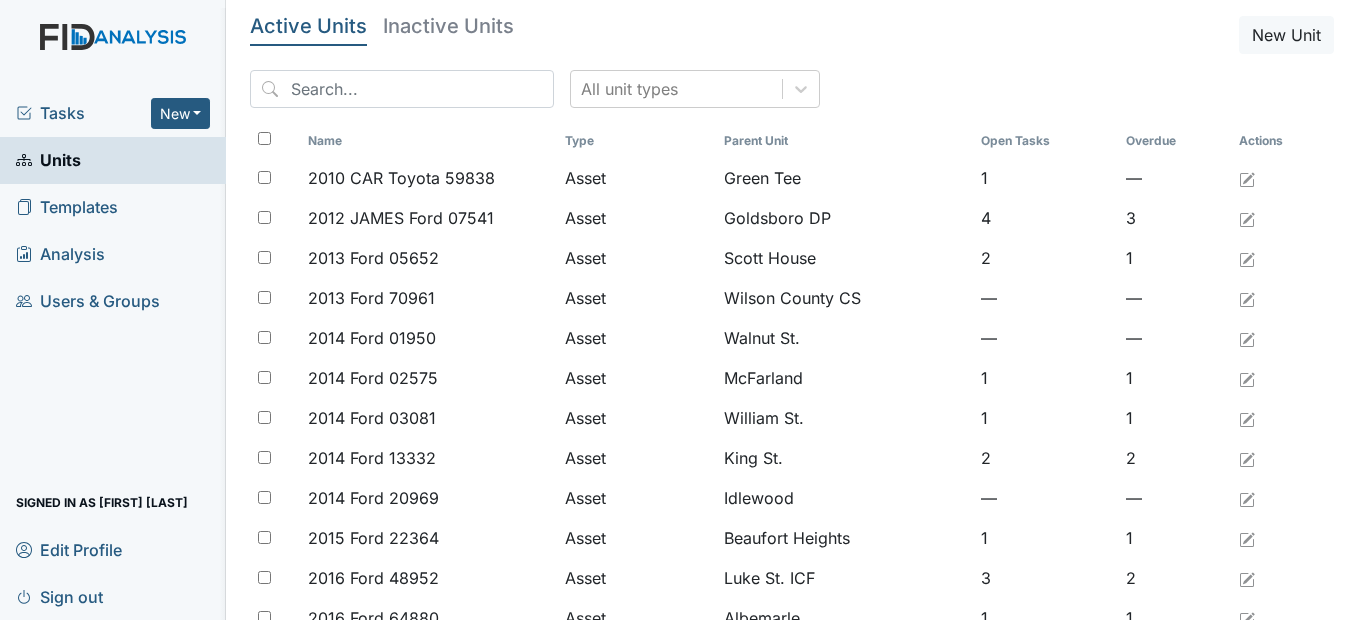 scroll, scrollTop: 0, scrollLeft: 0, axis: both 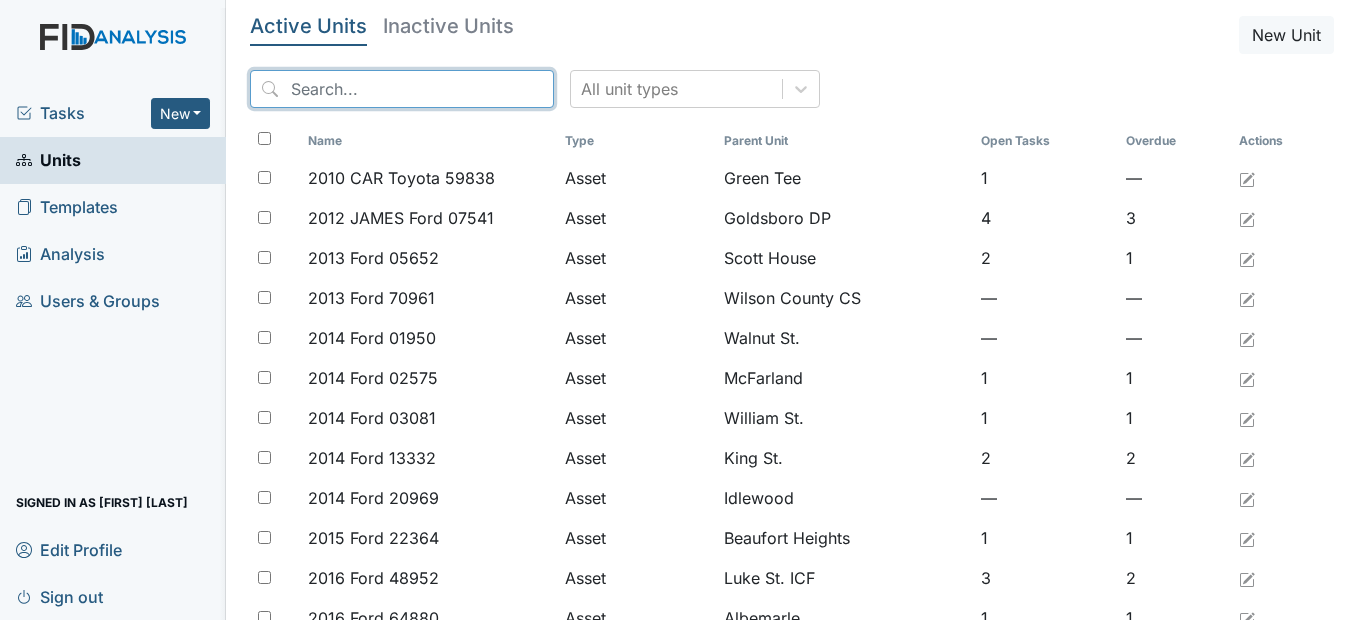 click at bounding box center (402, 89) 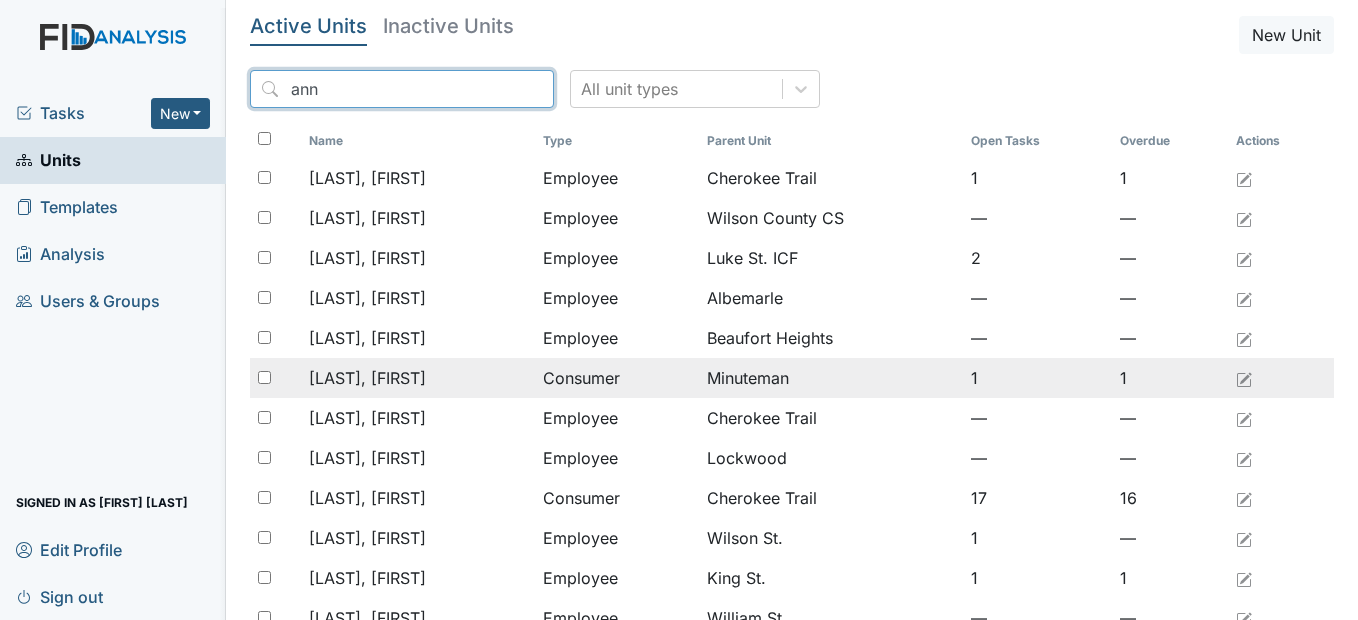 type on "ann" 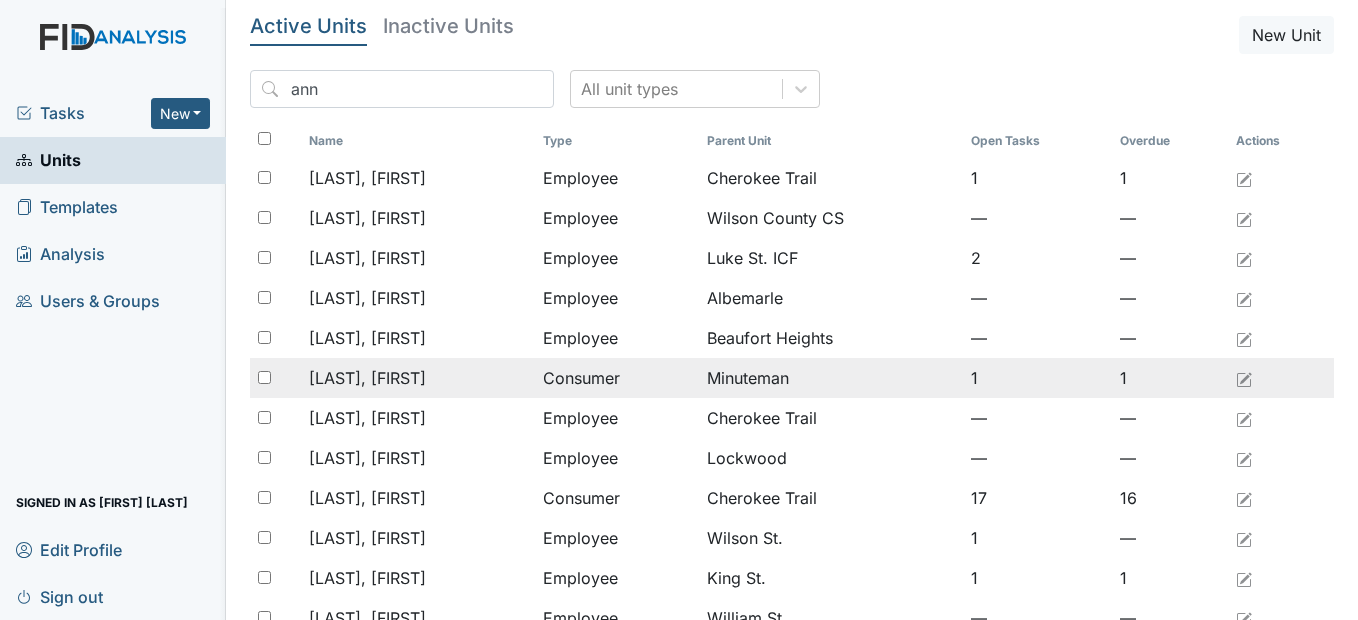 click on "[LAST], [FIRST]" at bounding box center (367, 378) 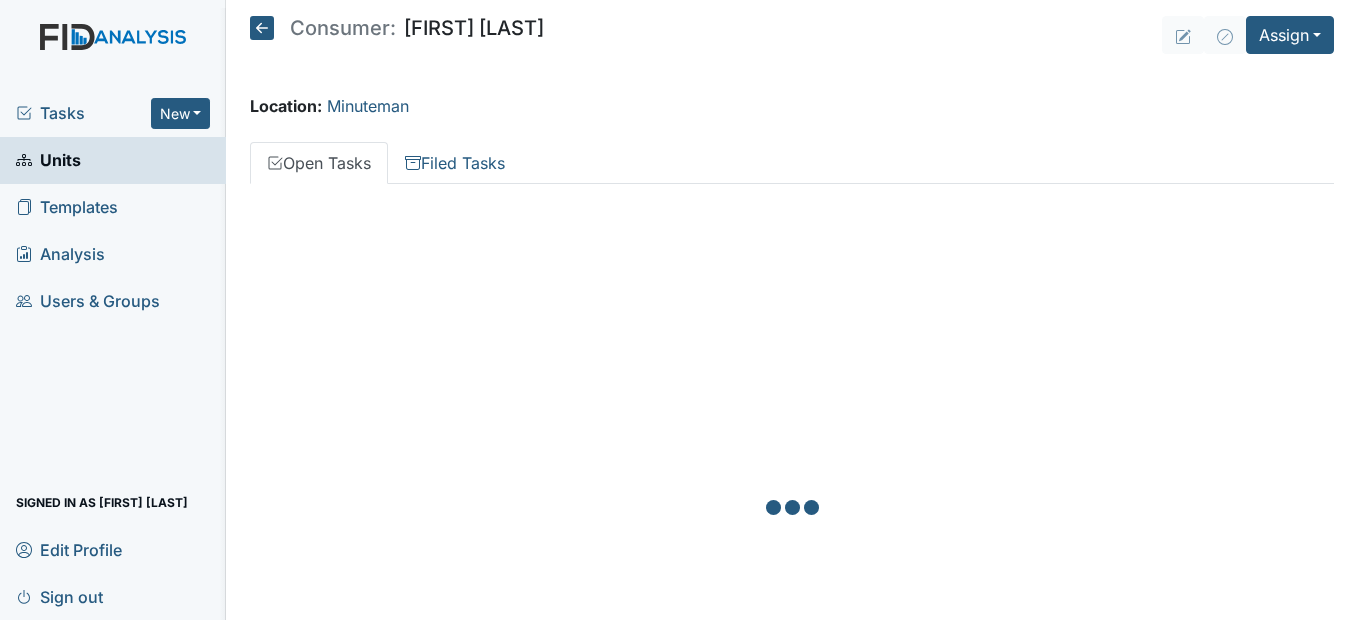 scroll, scrollTop: 0, scrollLeft: 0, axis: both 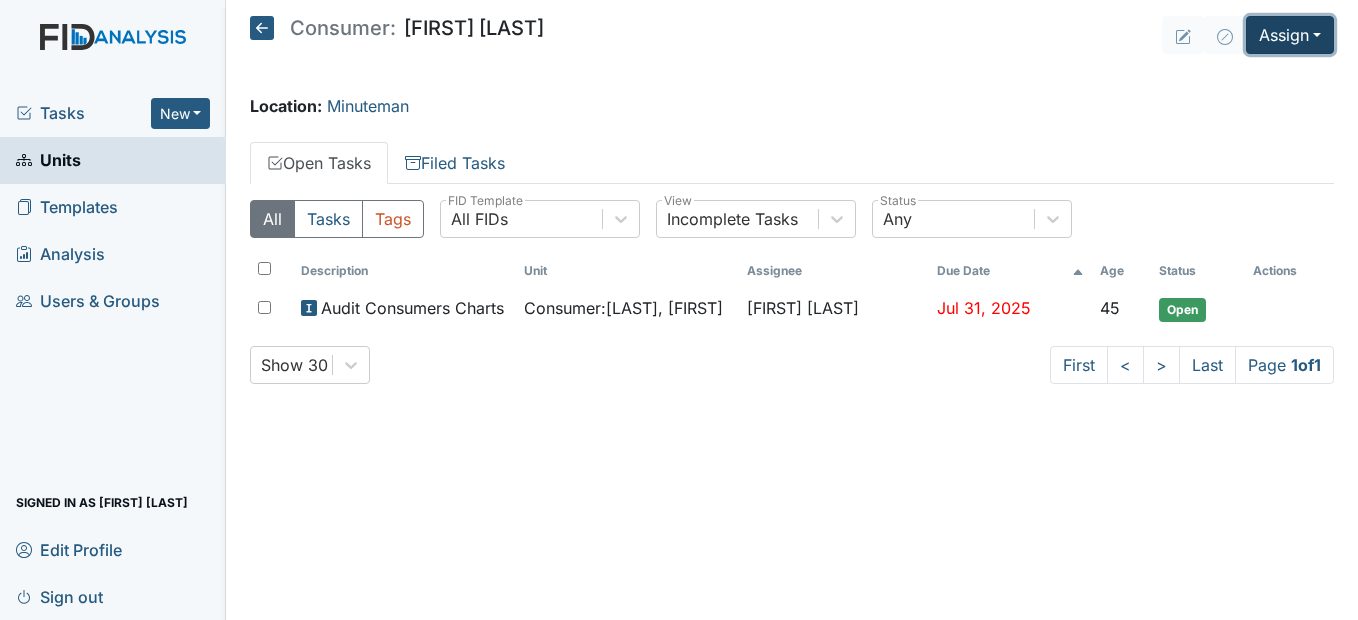 click on "Assign" at bounding box center (1290, 35) 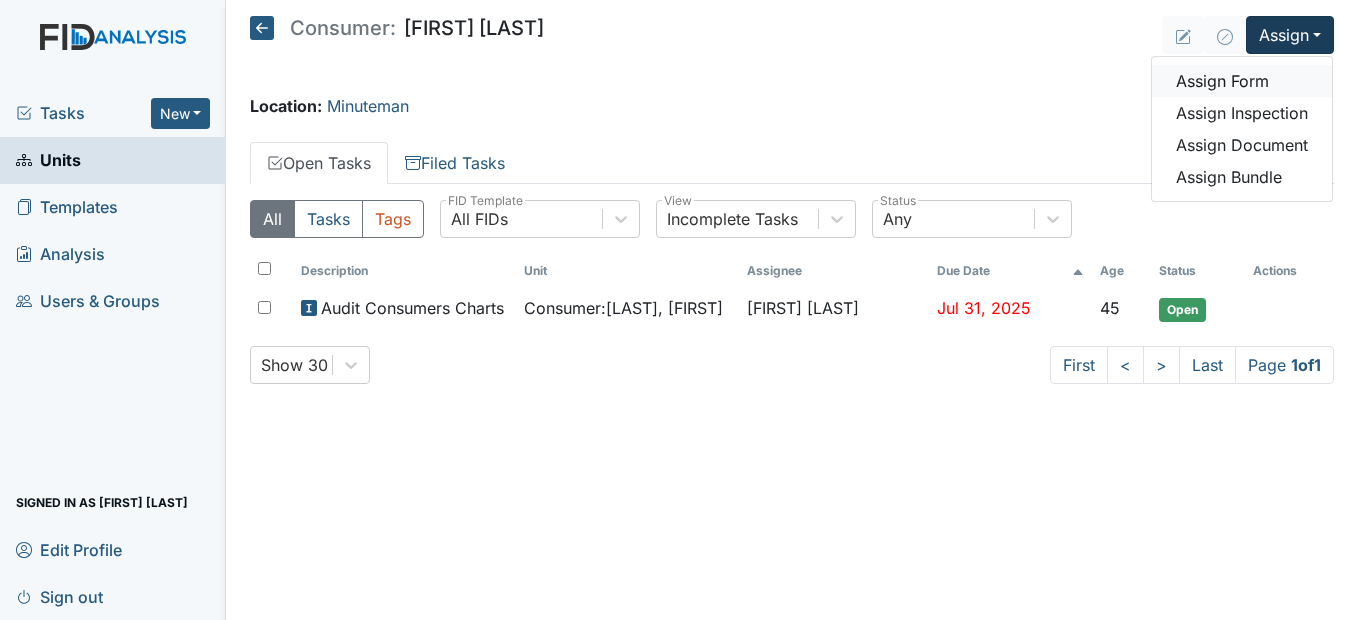 click on "Assign Form" at bounding box center [1242, 81] 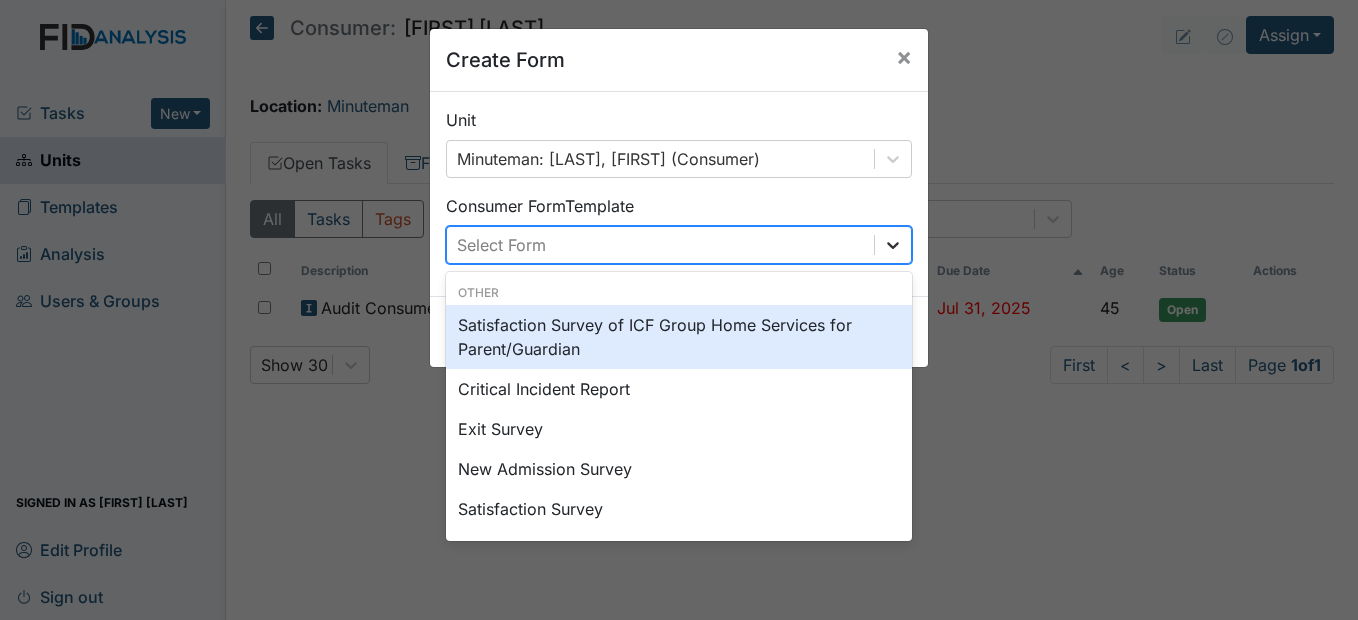 click 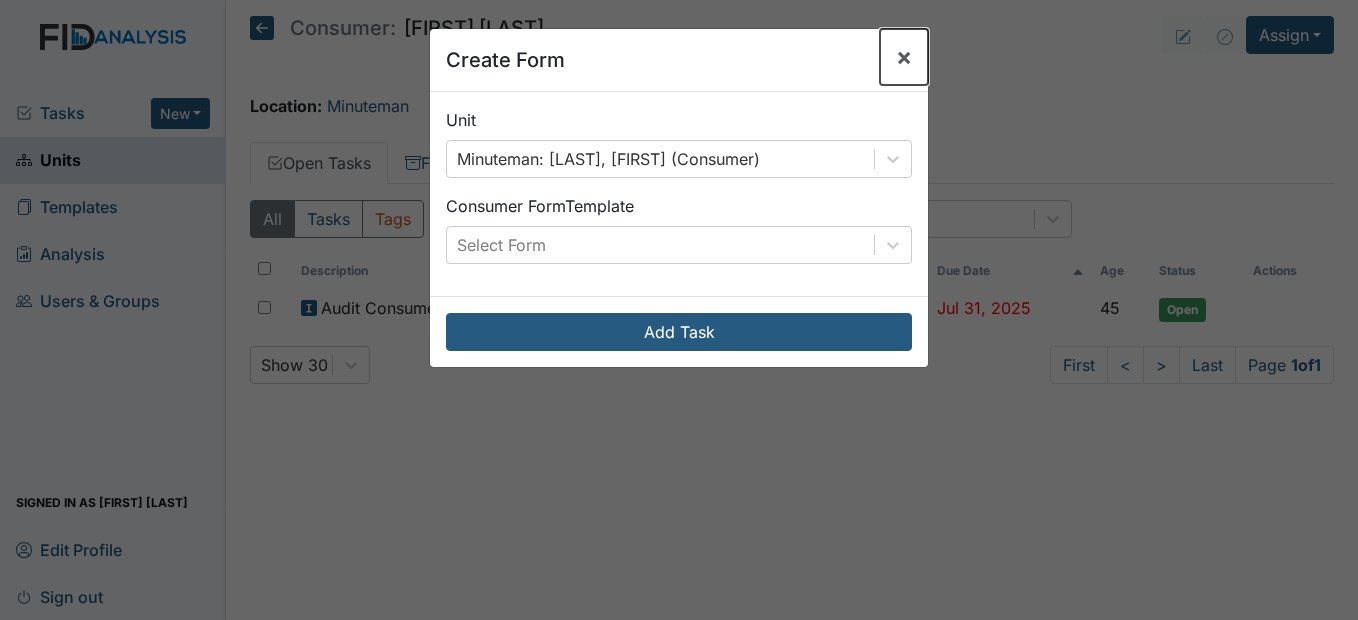 drag, startPoint x: 898, startPoint y: 51, endPoint x: 952, endPoint y: 57, distance: 54.33231 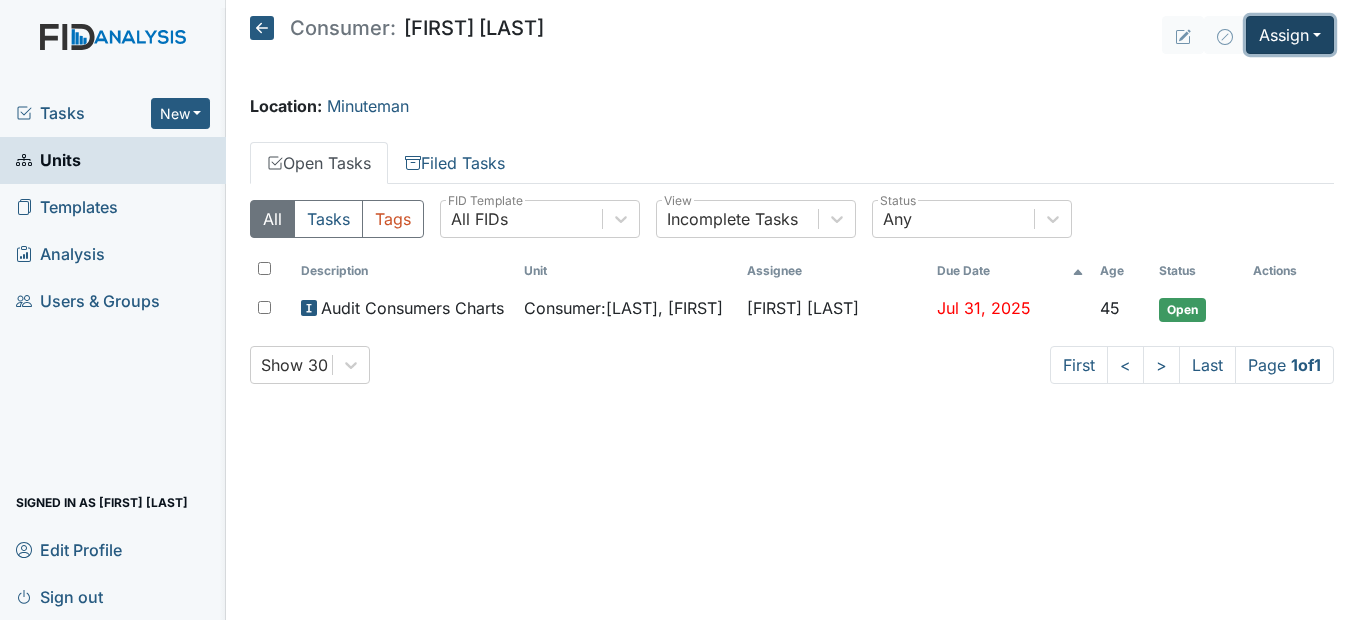 click on "Assign" at bounding box center (1290, 35) 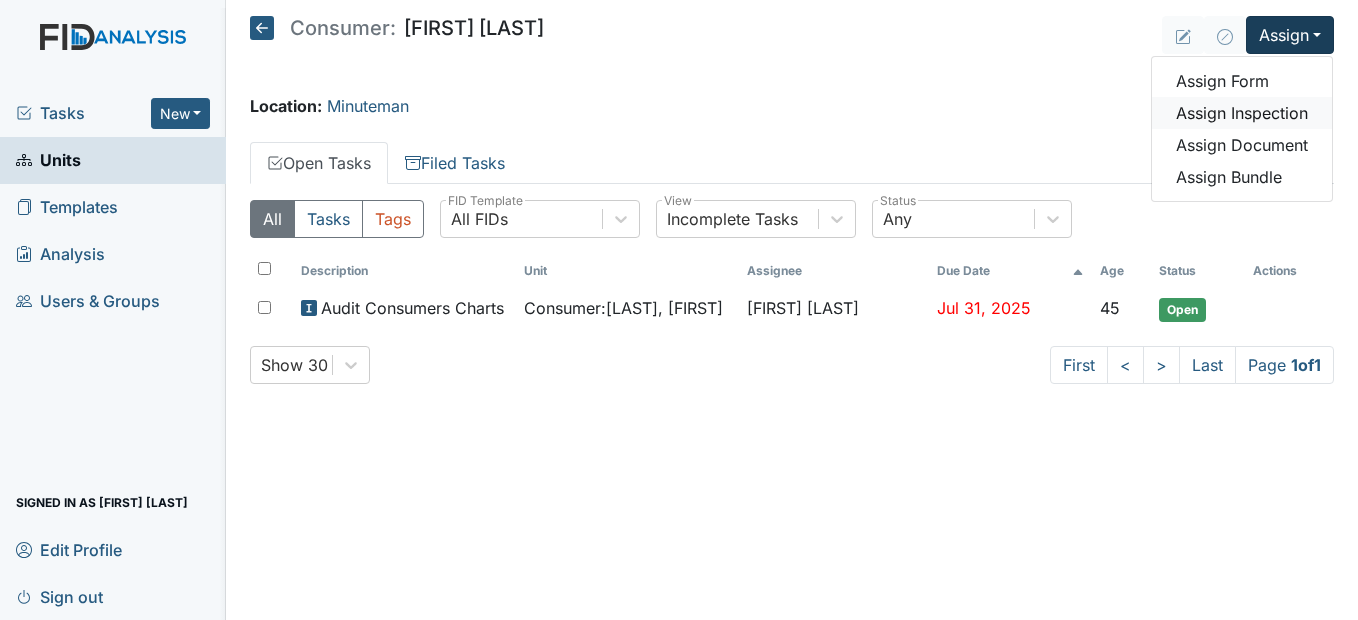 click on "Assign Inspection" at bounding box center [1242, 113] 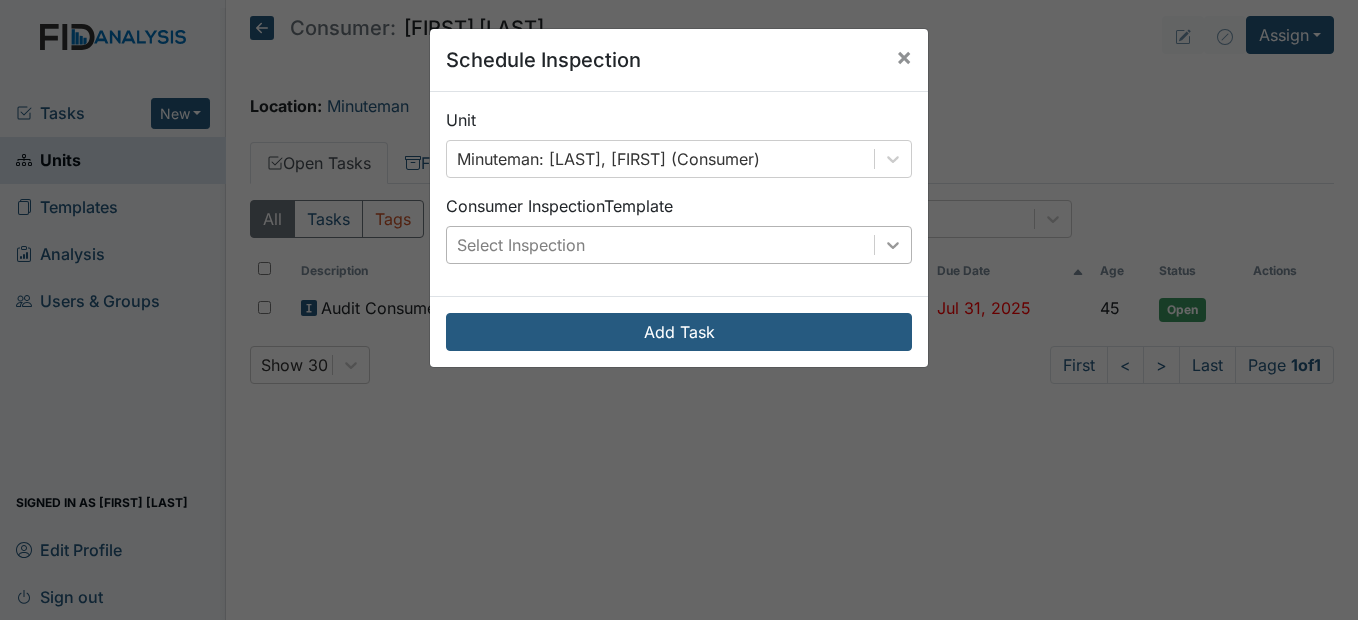 click 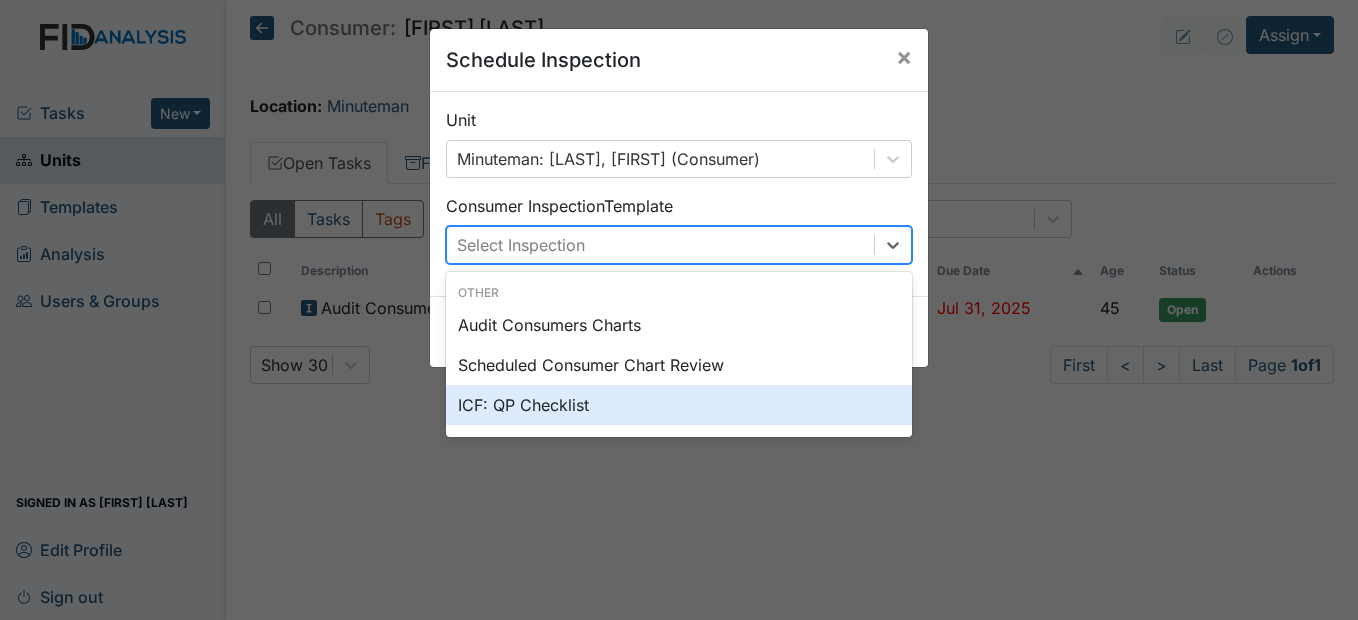 click on "ICF: QP Checklist" at bounding box center [679, 405] 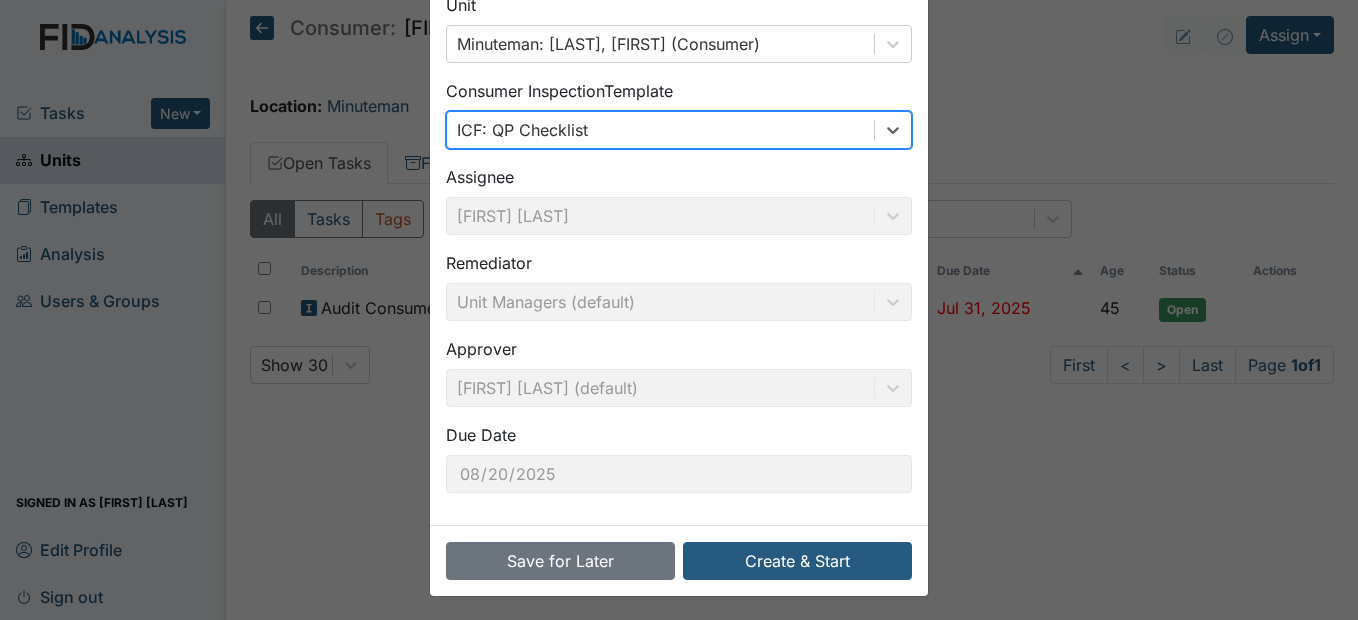 scroll, scrollTop: 120, scrollLeft: 0, axis: vertical 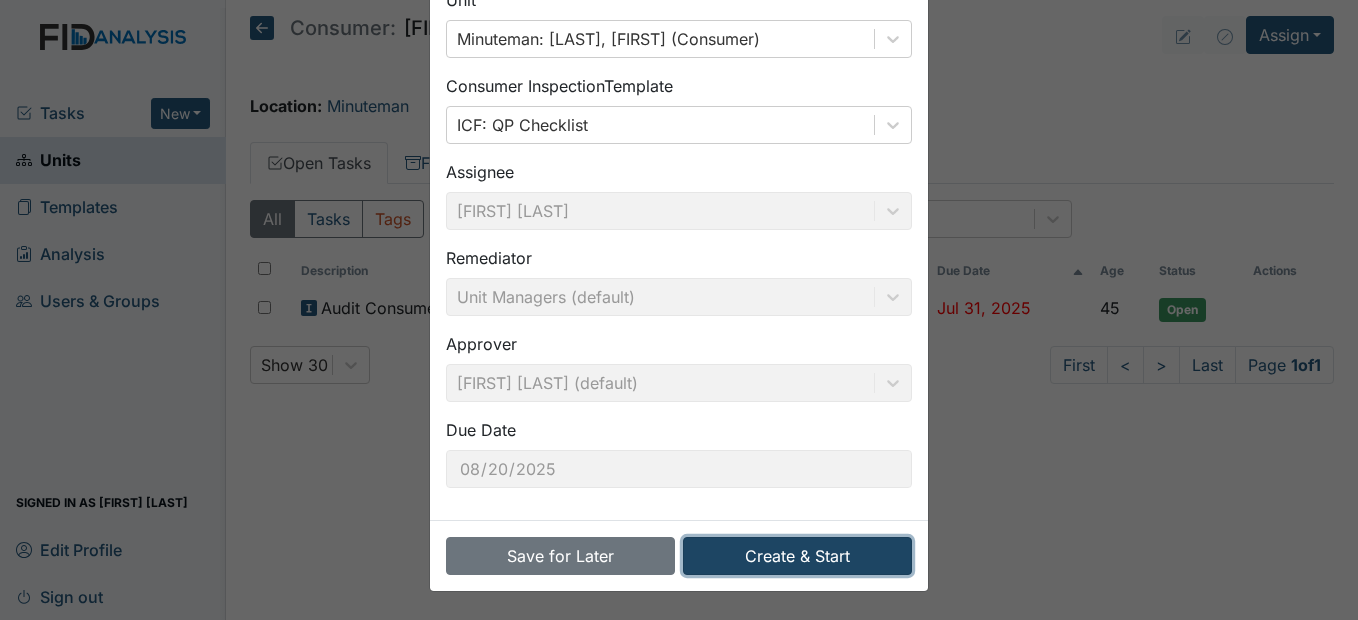 click on "Create & Start" at bounding box center [797, 556] 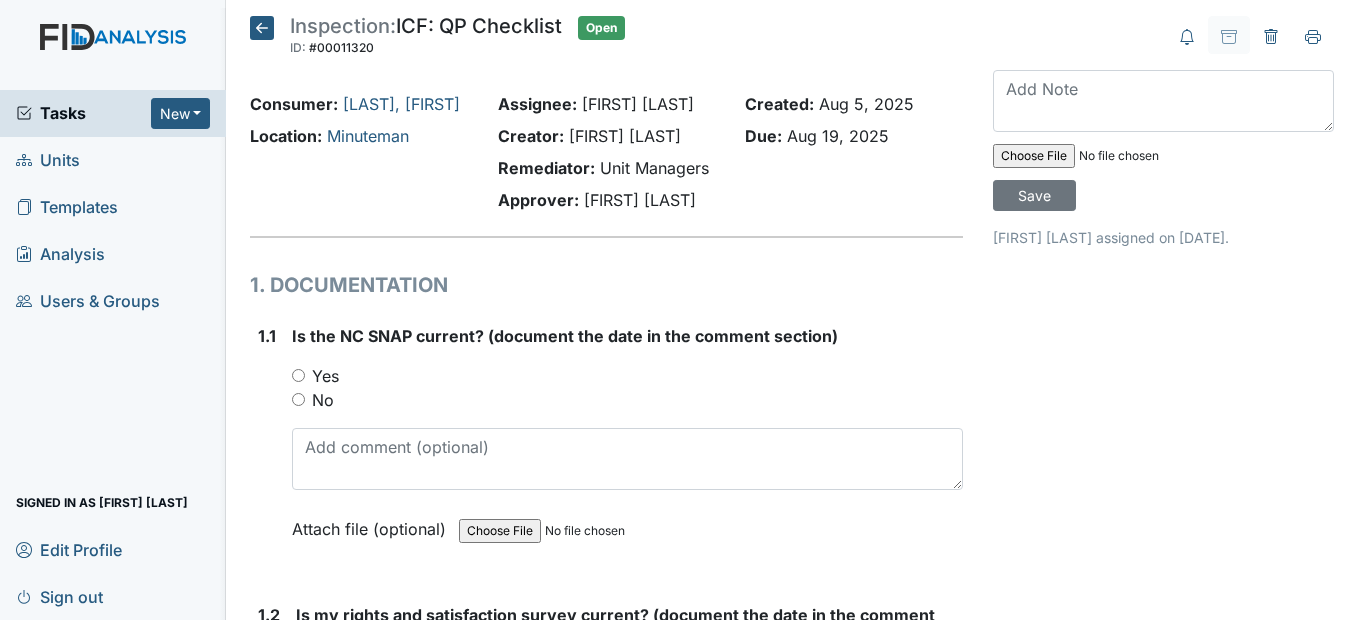 scroll, scrollTop: 0, scrollLeft: 0, axis: both 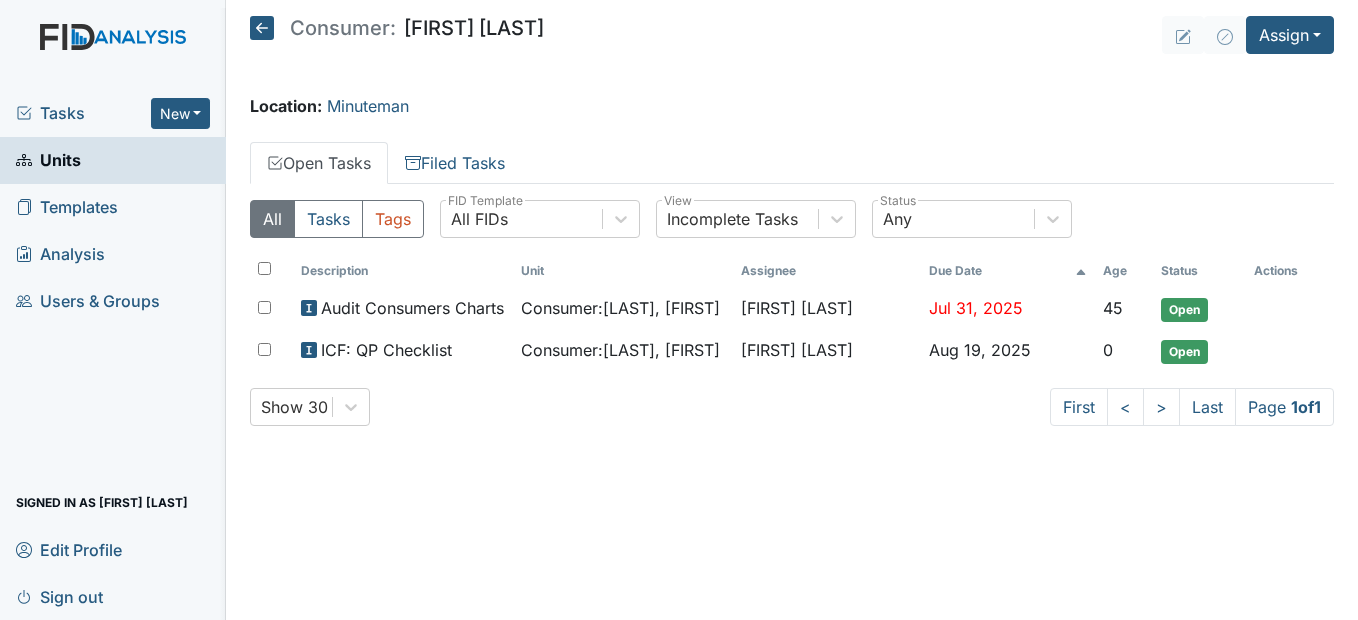 click 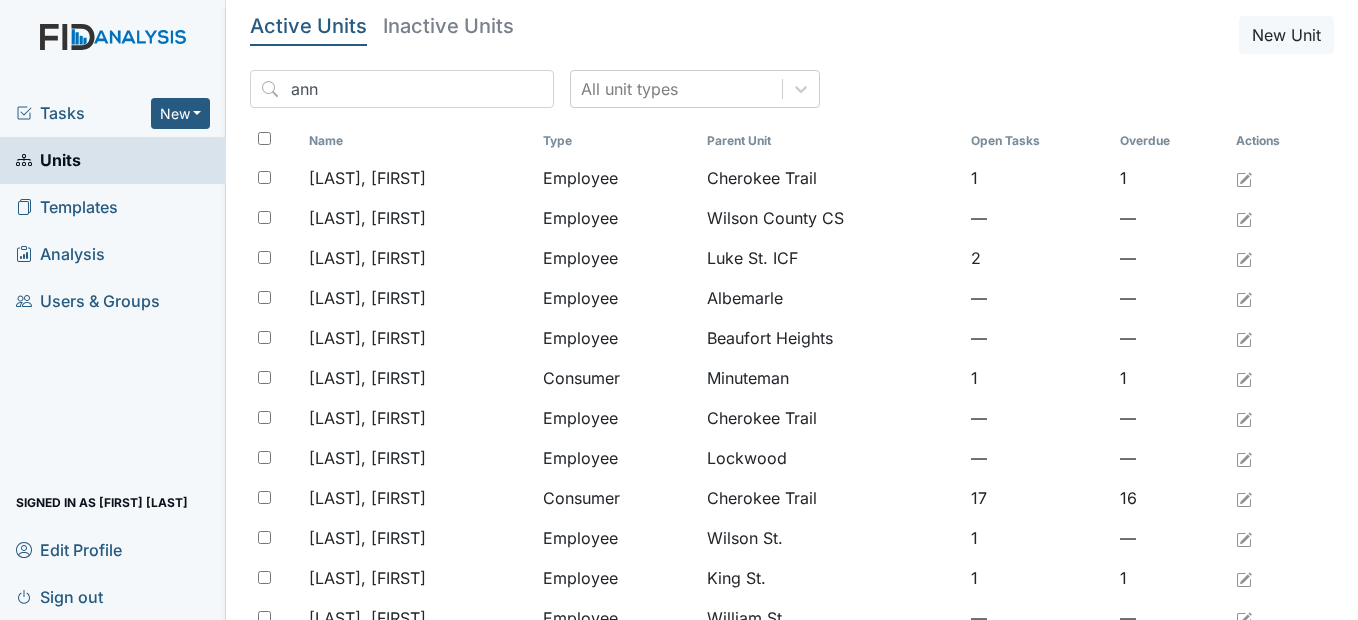 scroll, scrollTop: 0, scrollLeft: 0, axis: both 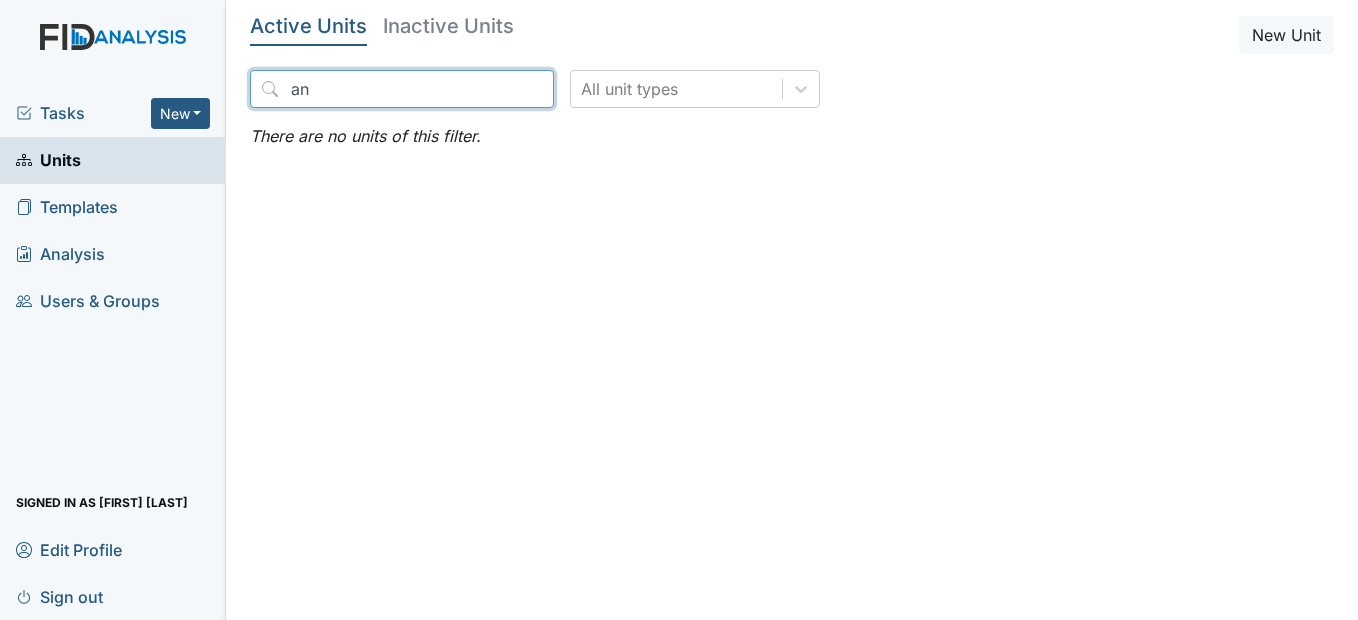 type on "a" 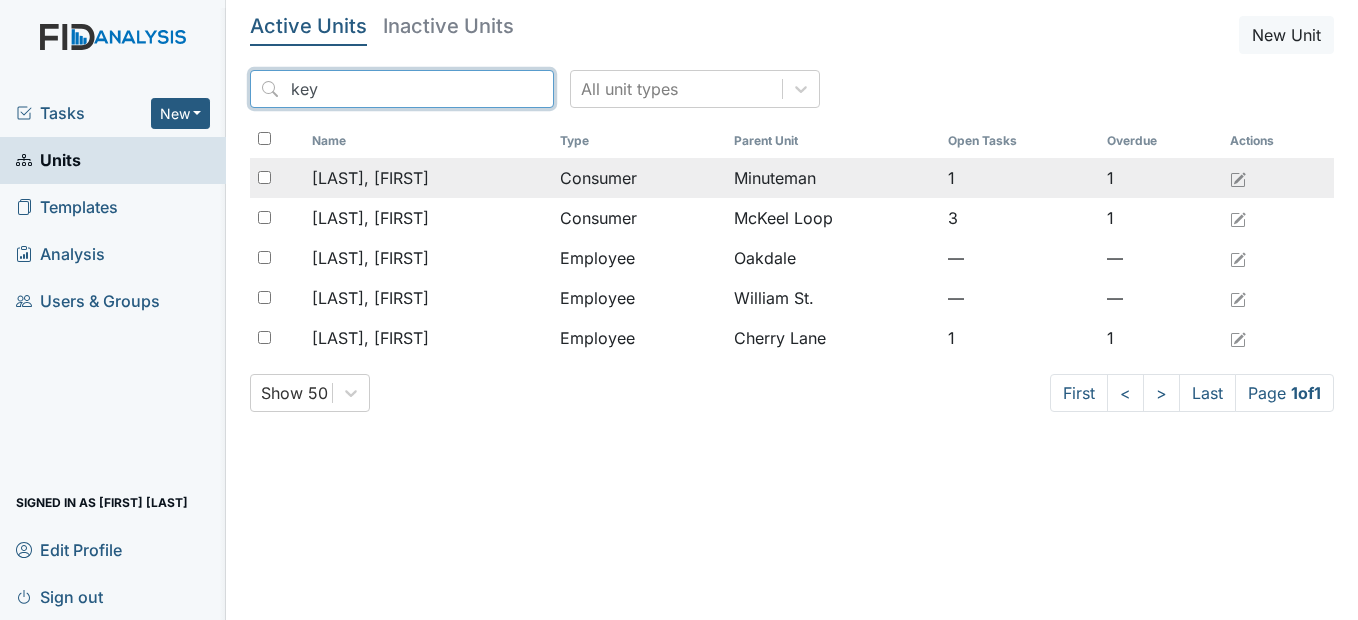 type on "key" 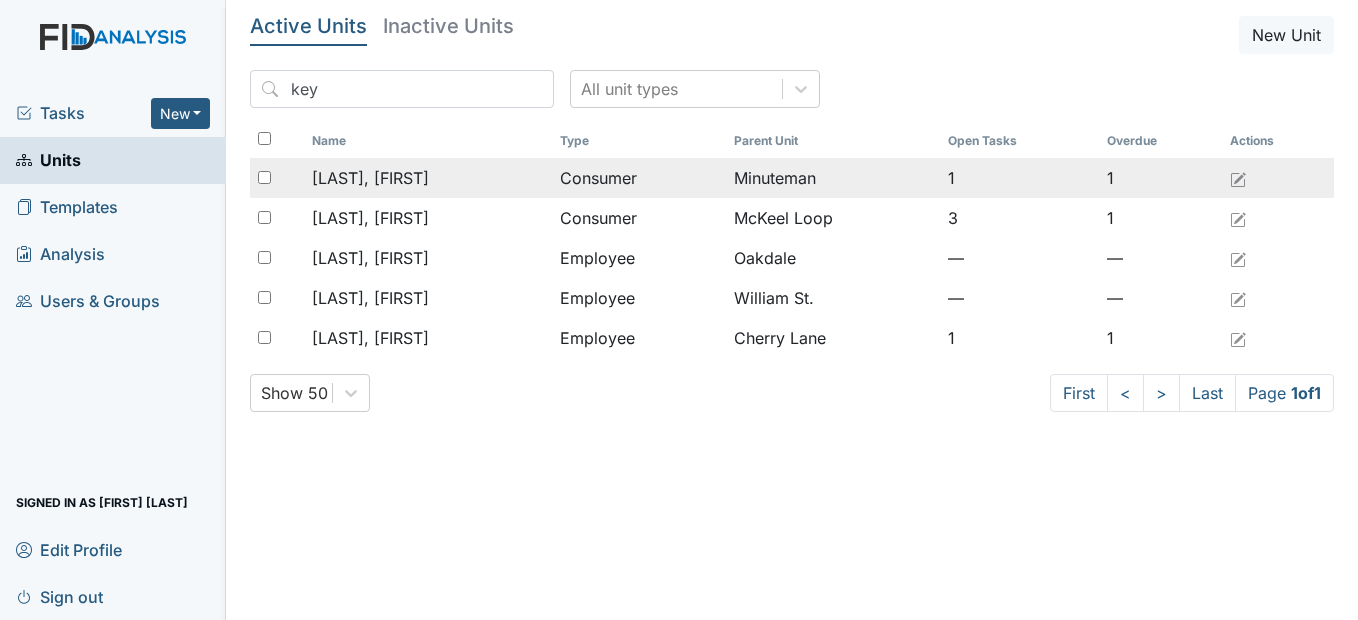click on "Branch, [NAME]" at bounding box center [370, 178] 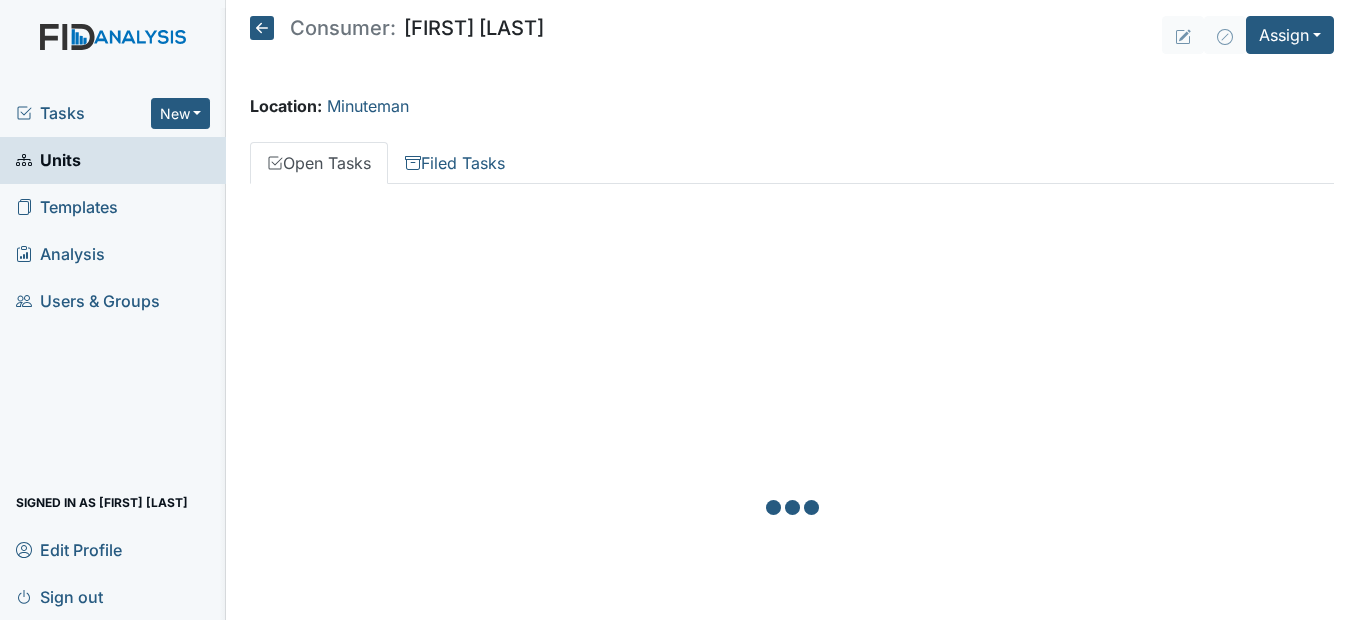 scroll, scrollTop: 0, scrollLeft: 0, axis: both 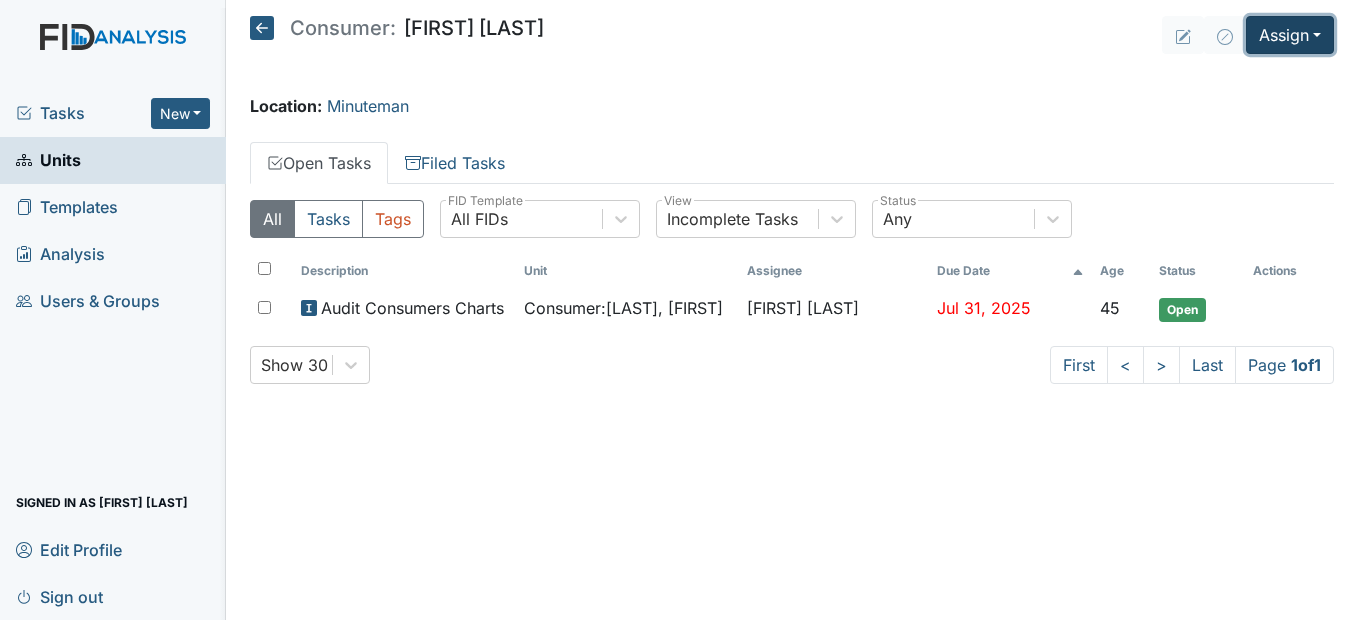 click on "Assign" at bounding box center [1290, 35] 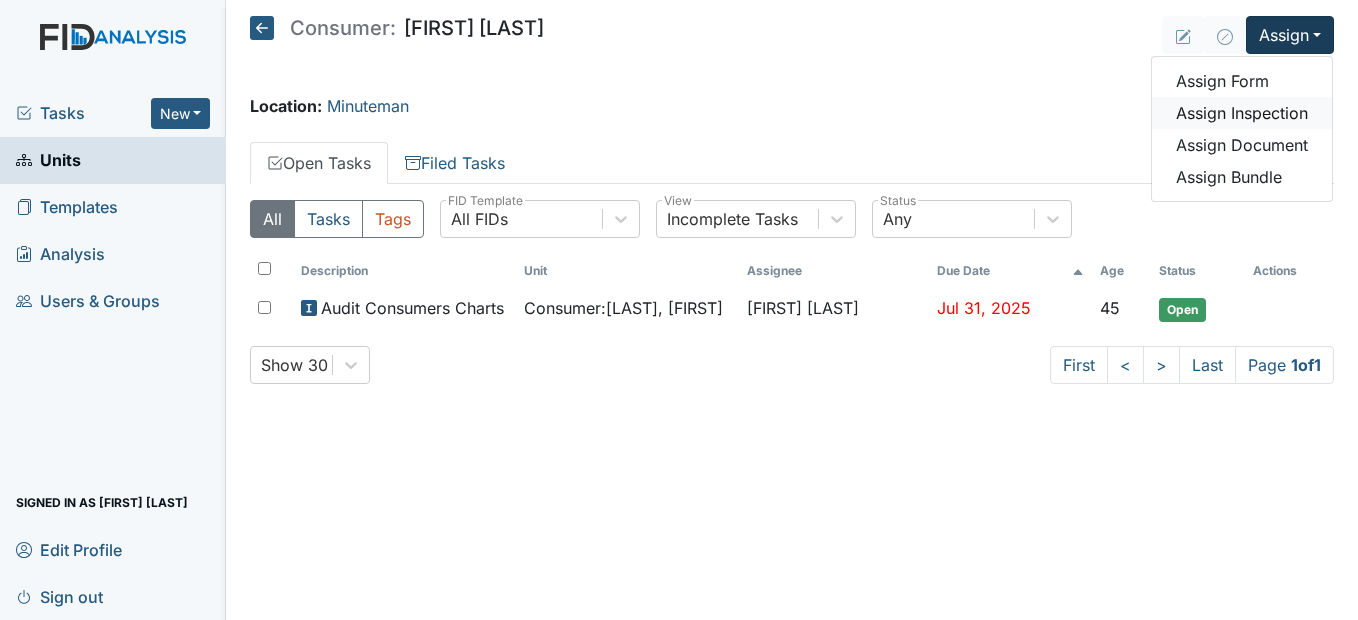 click on "Assign Inspection" at bounding box center [1242, 113] 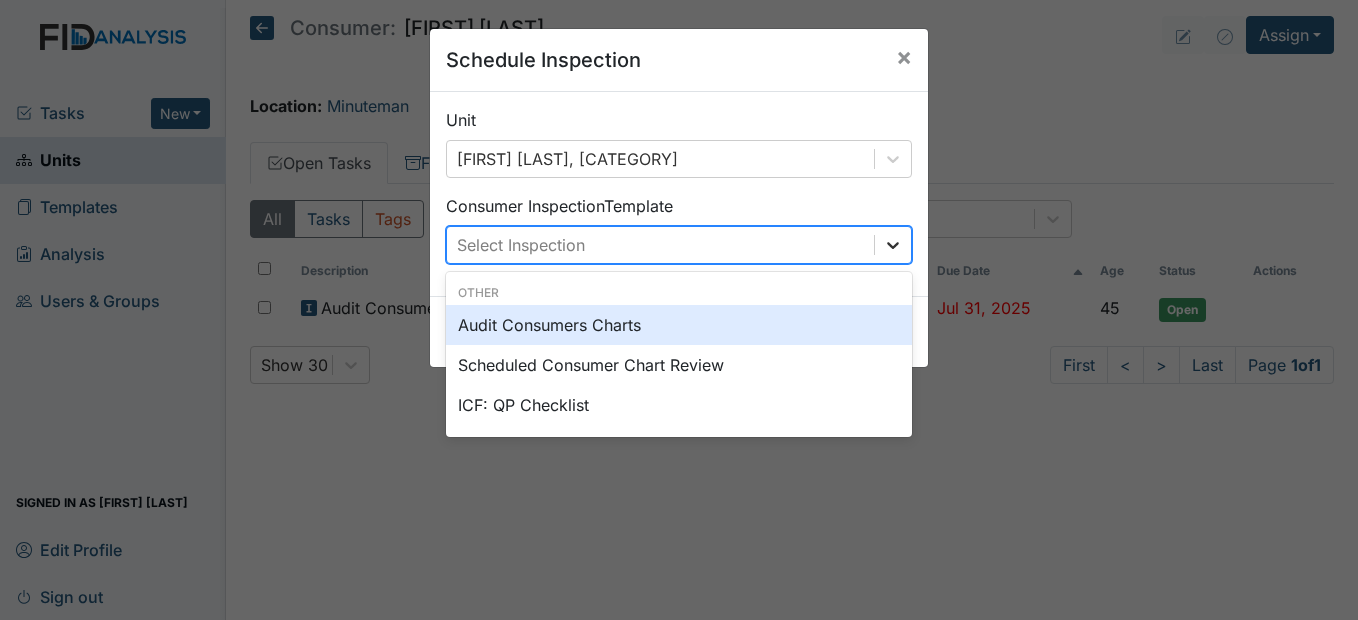 drag, startPoint x: 887, startPoint y: 229, endPoint x: 882, endPoint y: 241, distance: 13 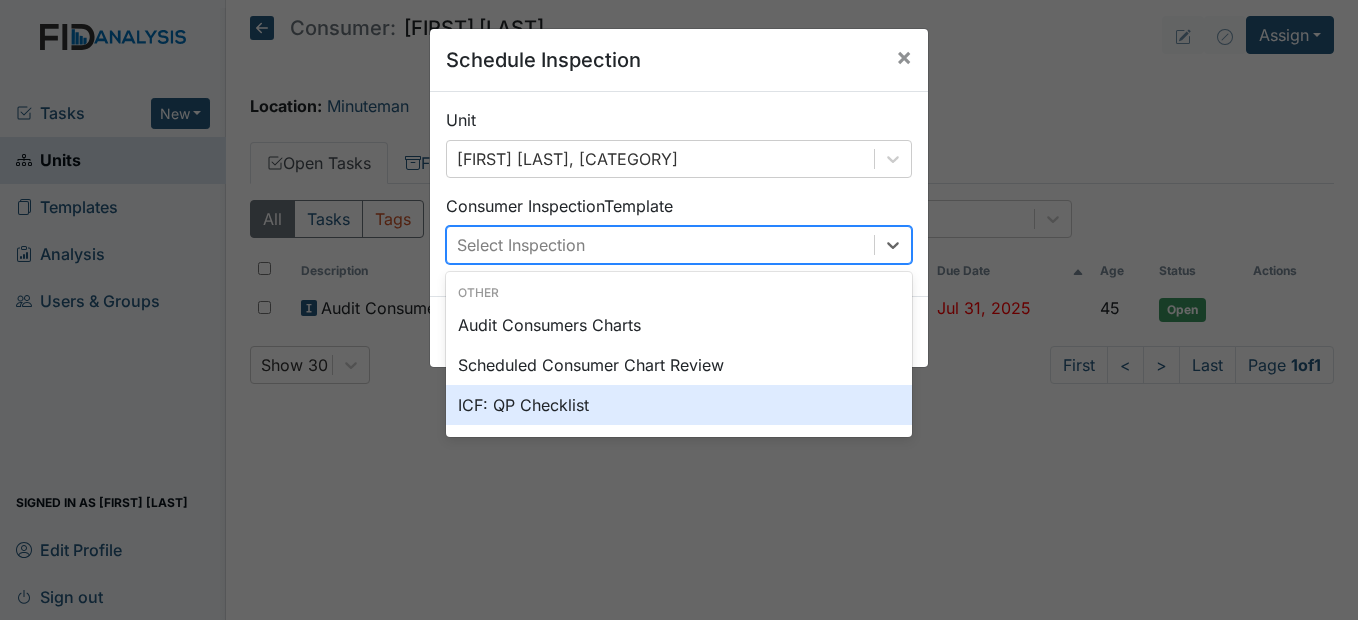 click on "ICF: QP Checklist" at bounding box center [679, 405] 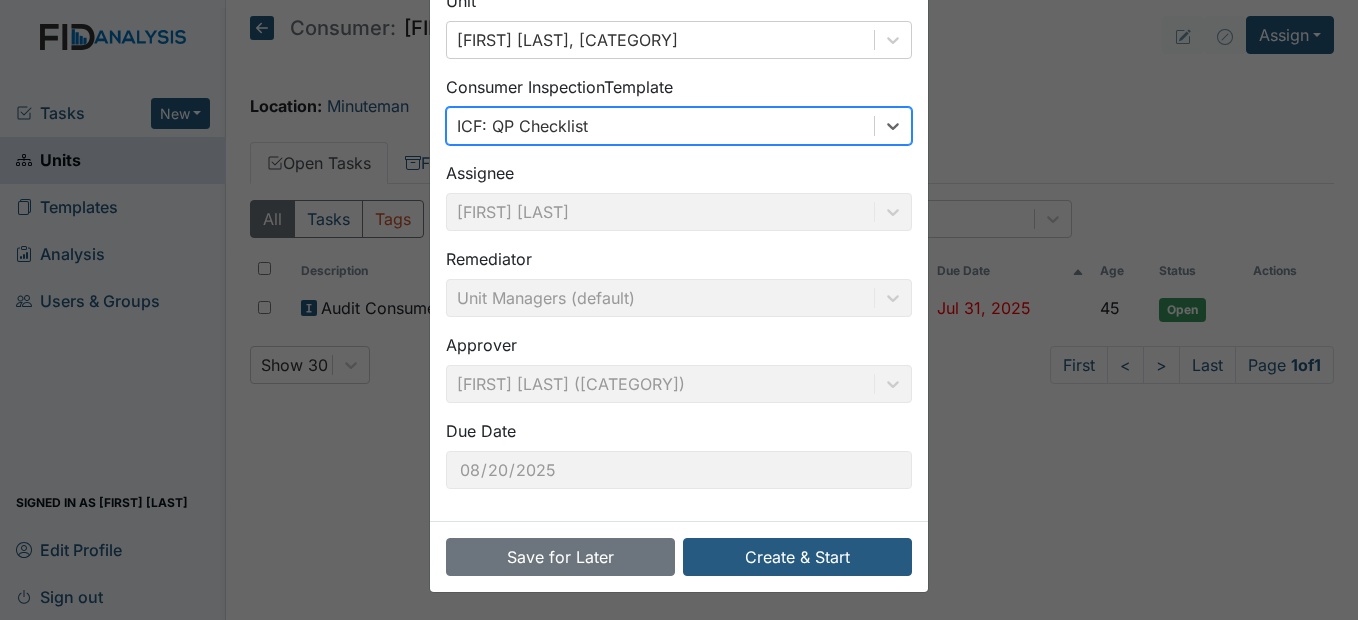 scroll, scrollTop: 120, scrollLeft: 0, axis: vertical 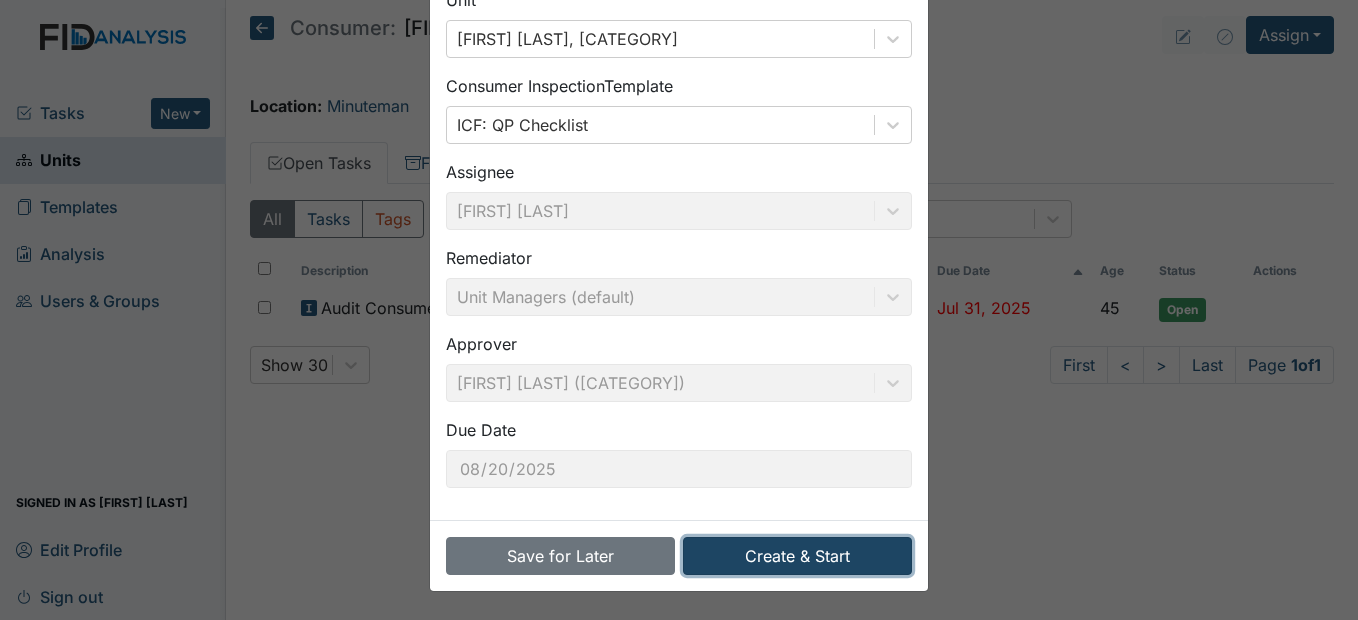click on "Create & Start" at bounding box center [797, 556] 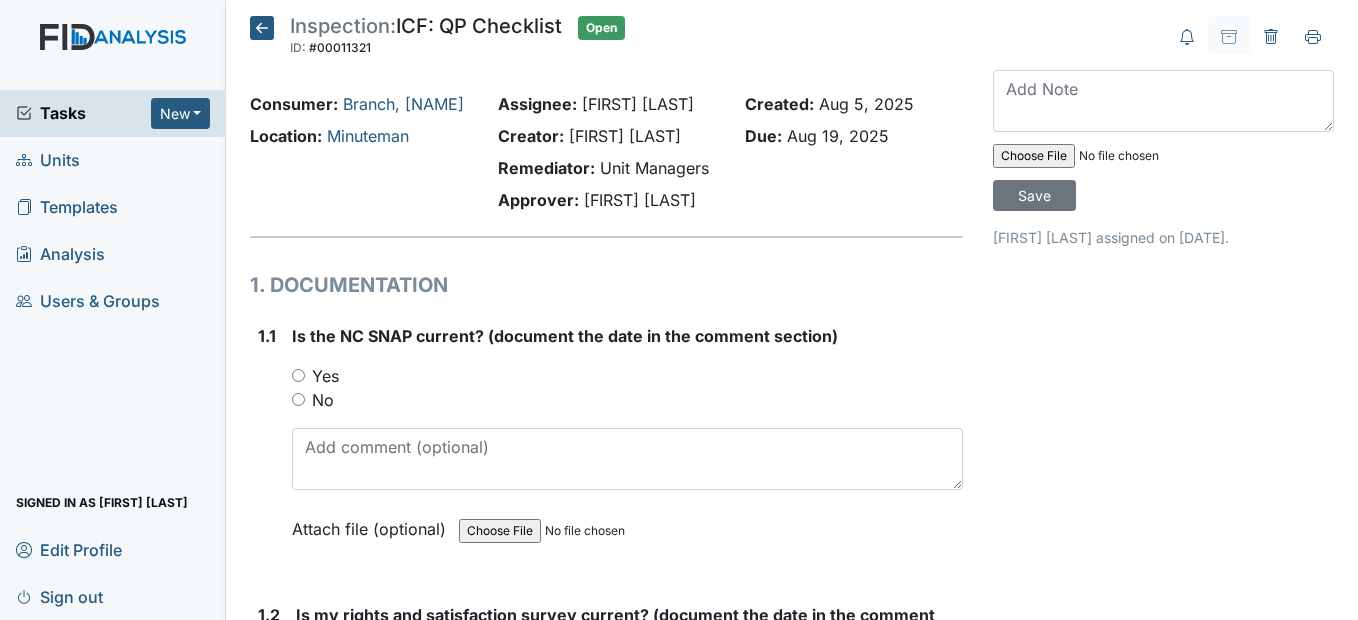 scroll, scrollTop: 0, scrollLeft: 0, axis: both 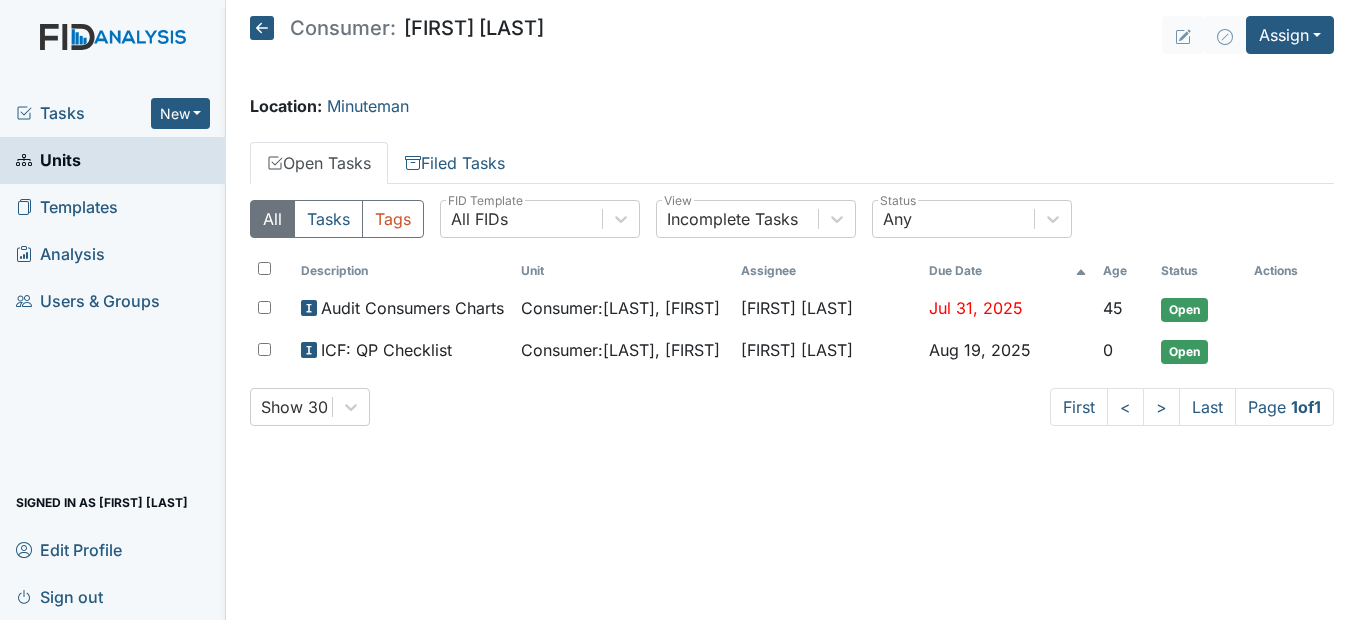 click 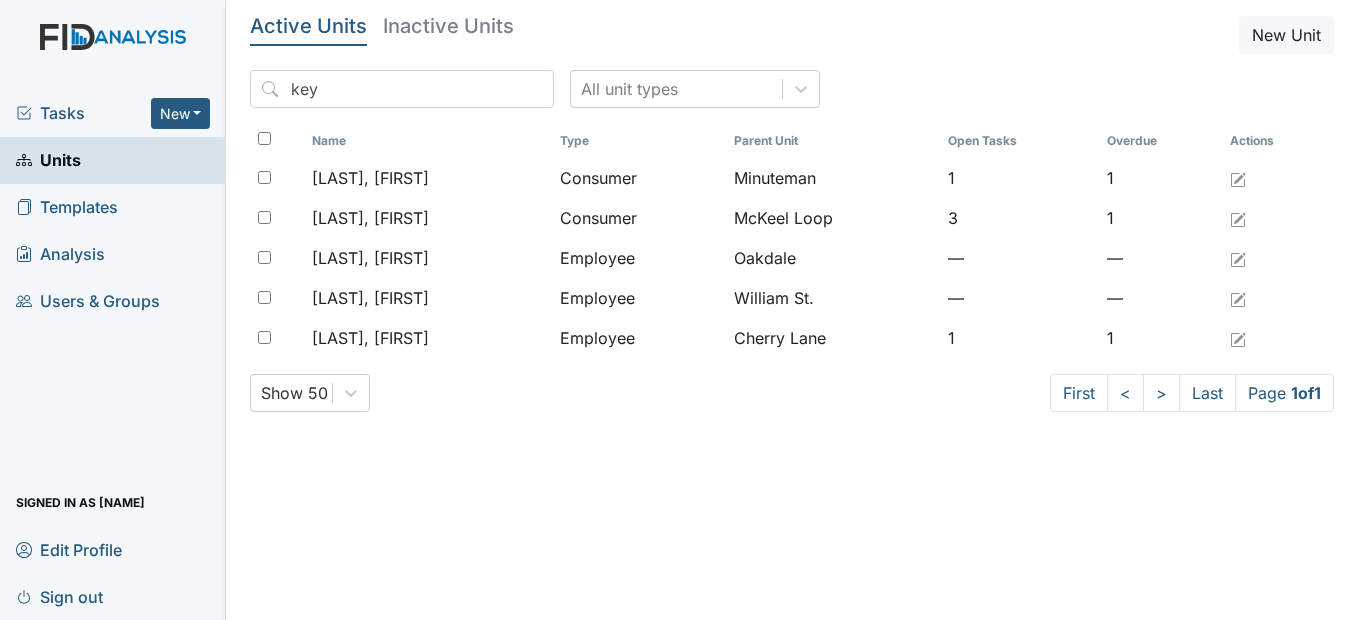 scroll, scrollTop: 0, scrollLeft: 0, axis: both 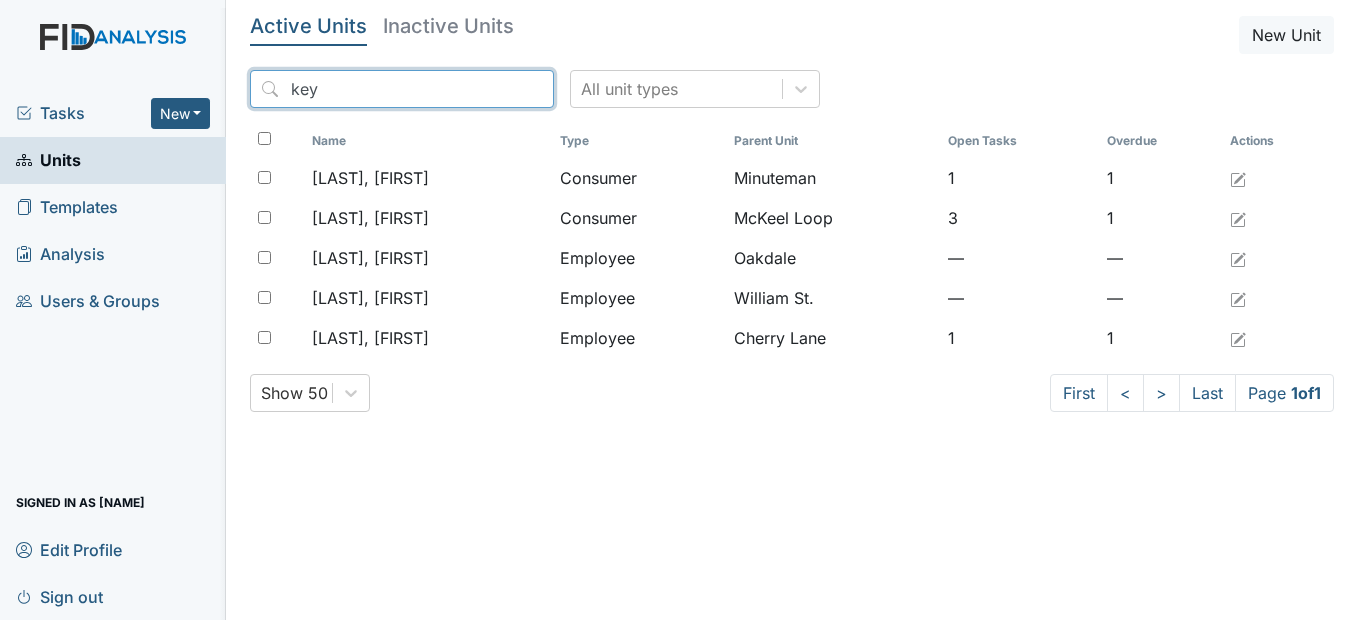 click on "key" at bounding box center [402, 89] 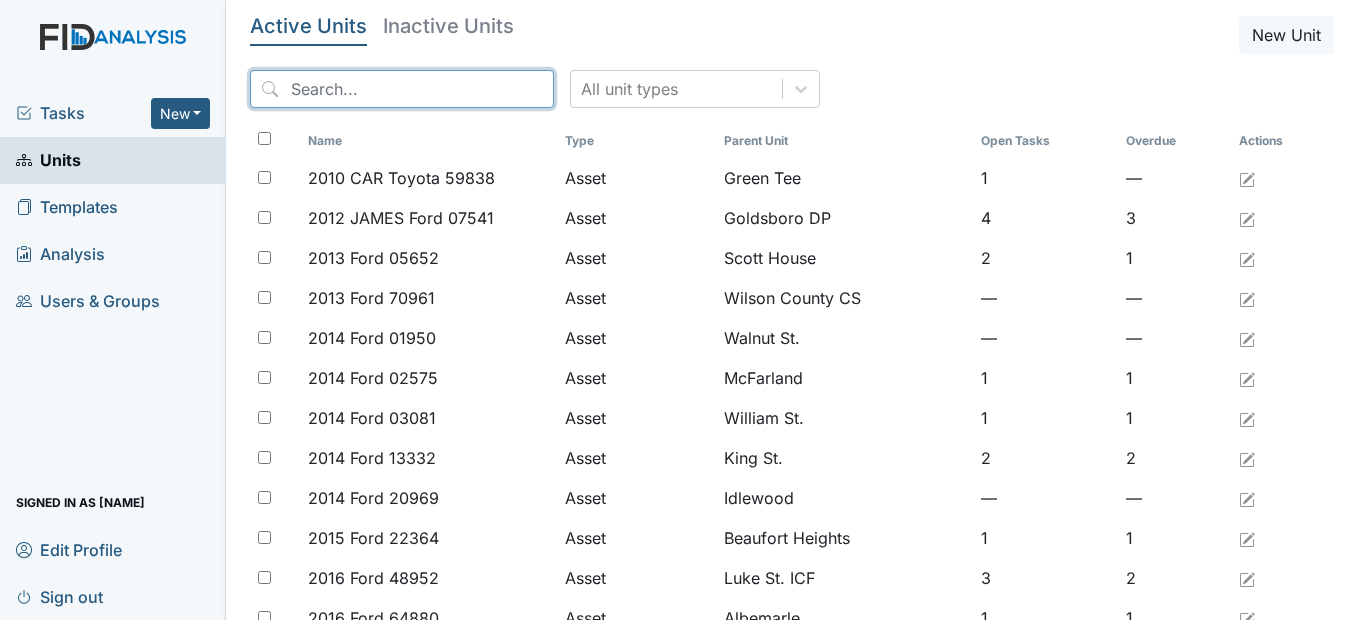 click at bounding box center [402, 89] 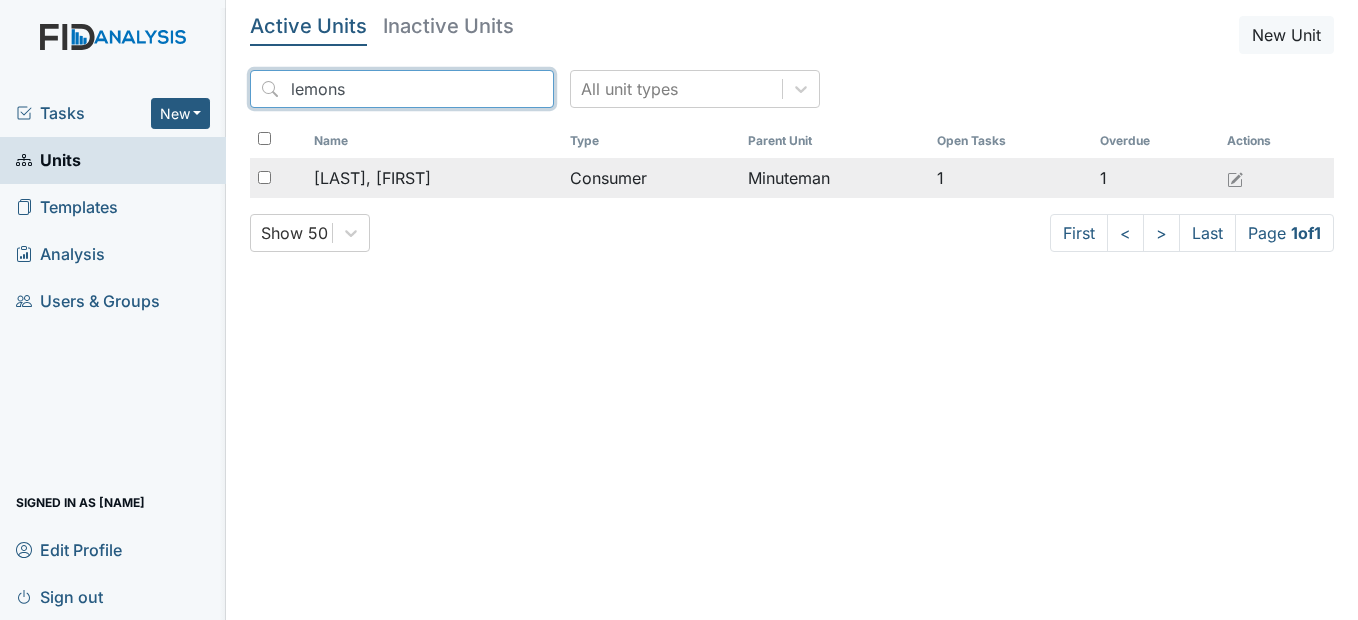 type on "lemons" 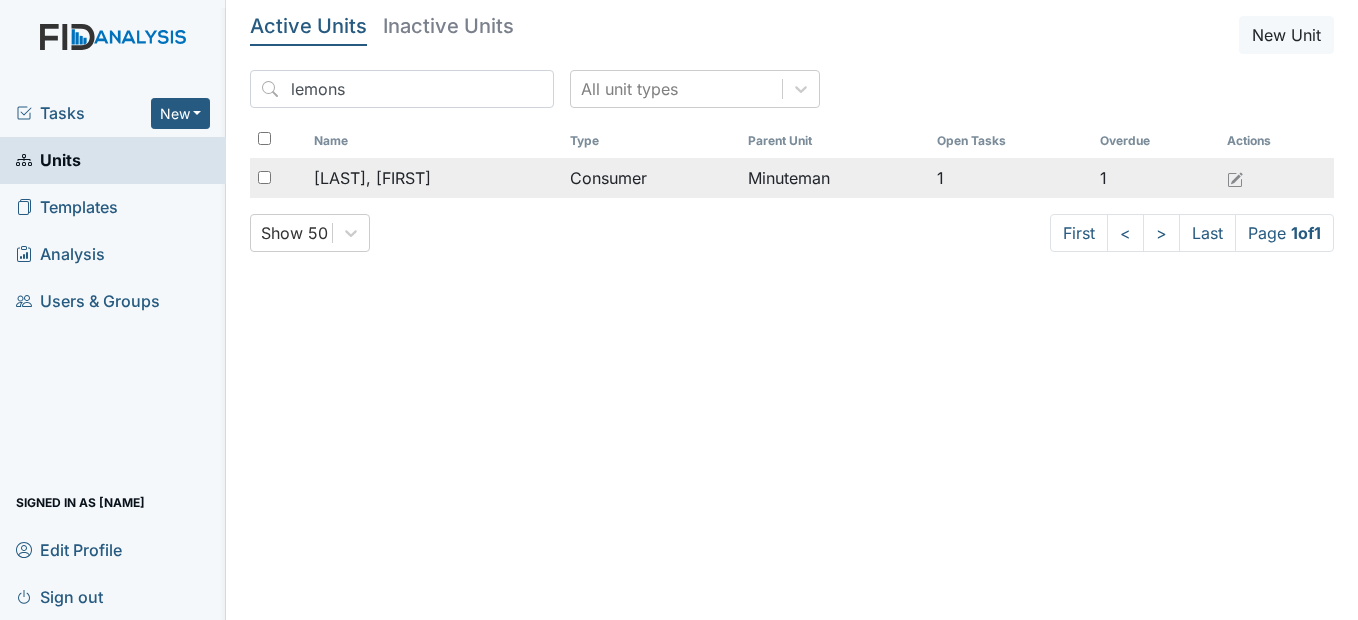 click on "Lemons, Morgan" at bounding box center [372, 178] 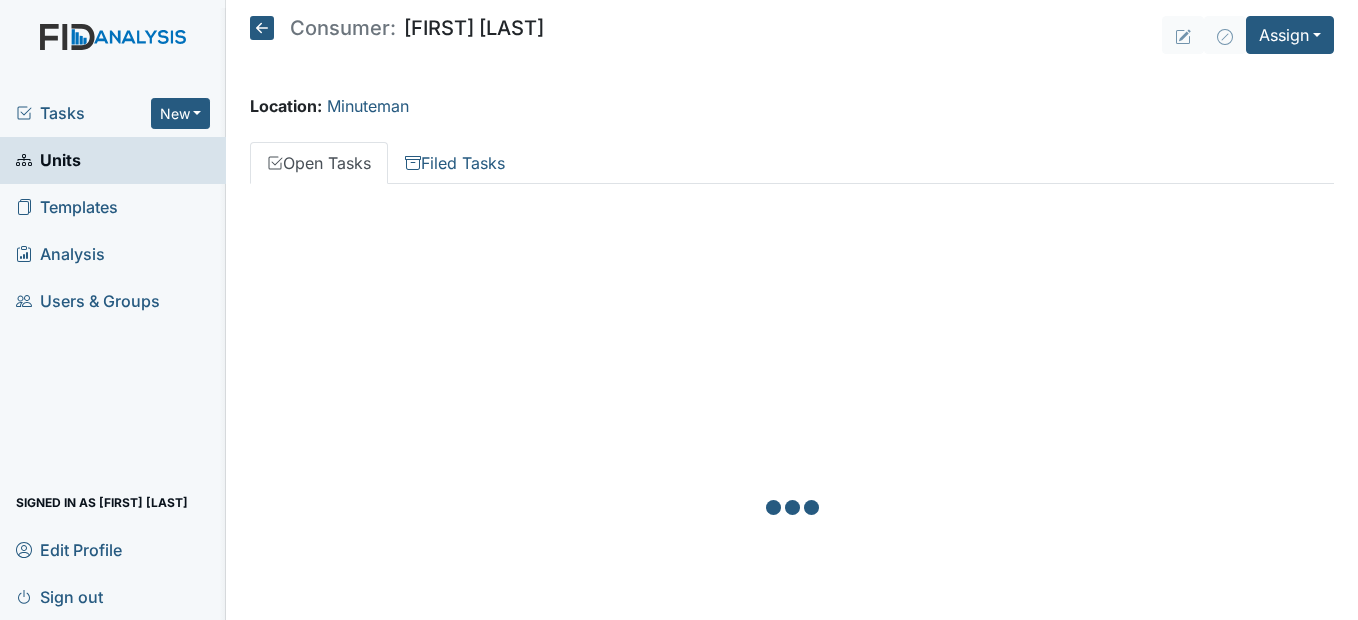 scroll, scrollTop: 0, scrollLeft: 0, axis: both 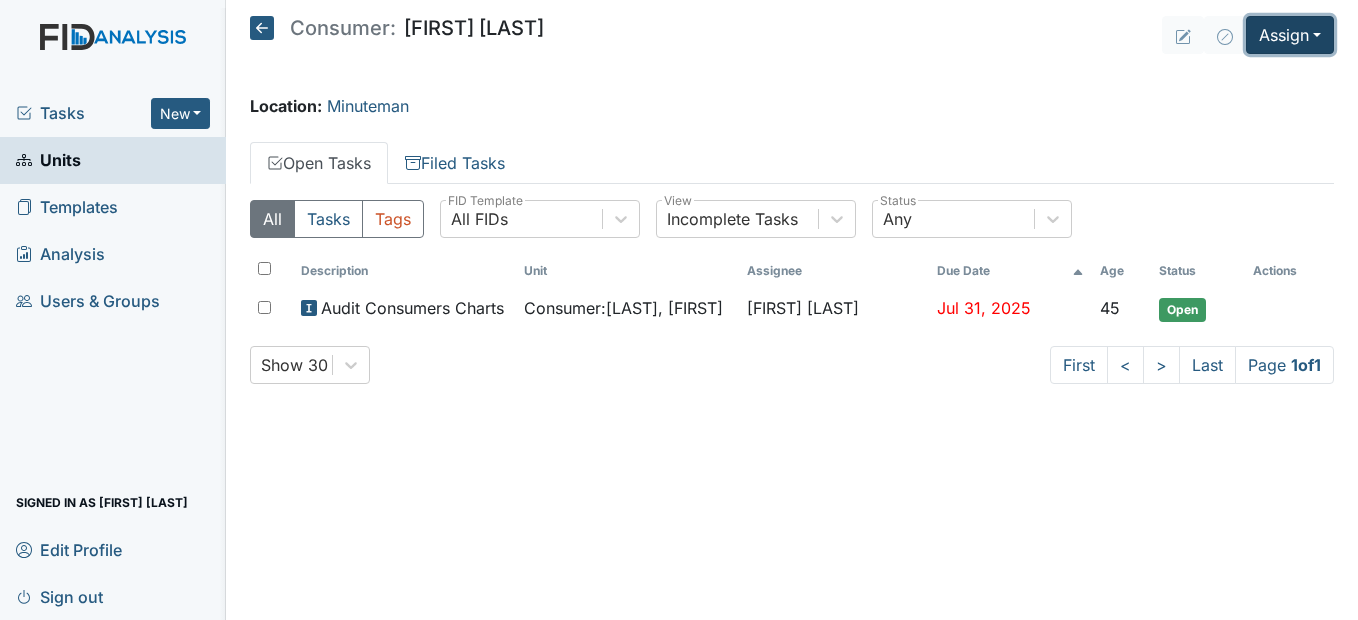 click on "Assign" at bounding box center (1290, 35) 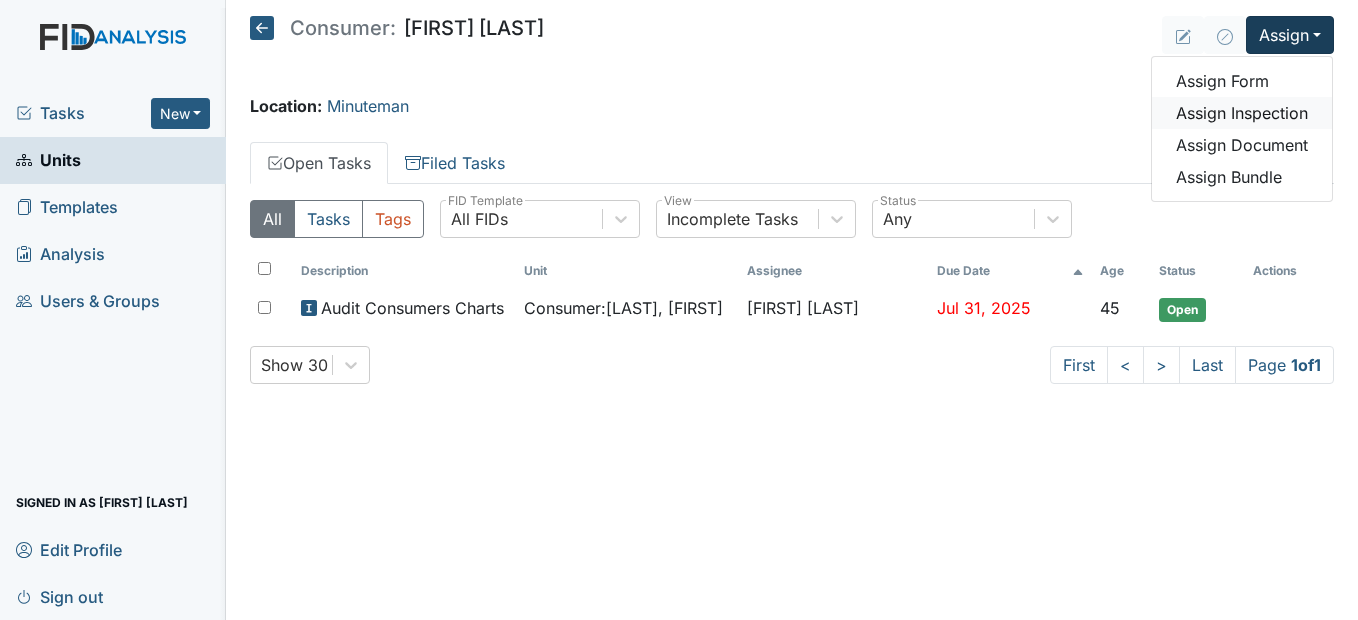 click on "Assign Inspection" at bounding box center [1242, 113] 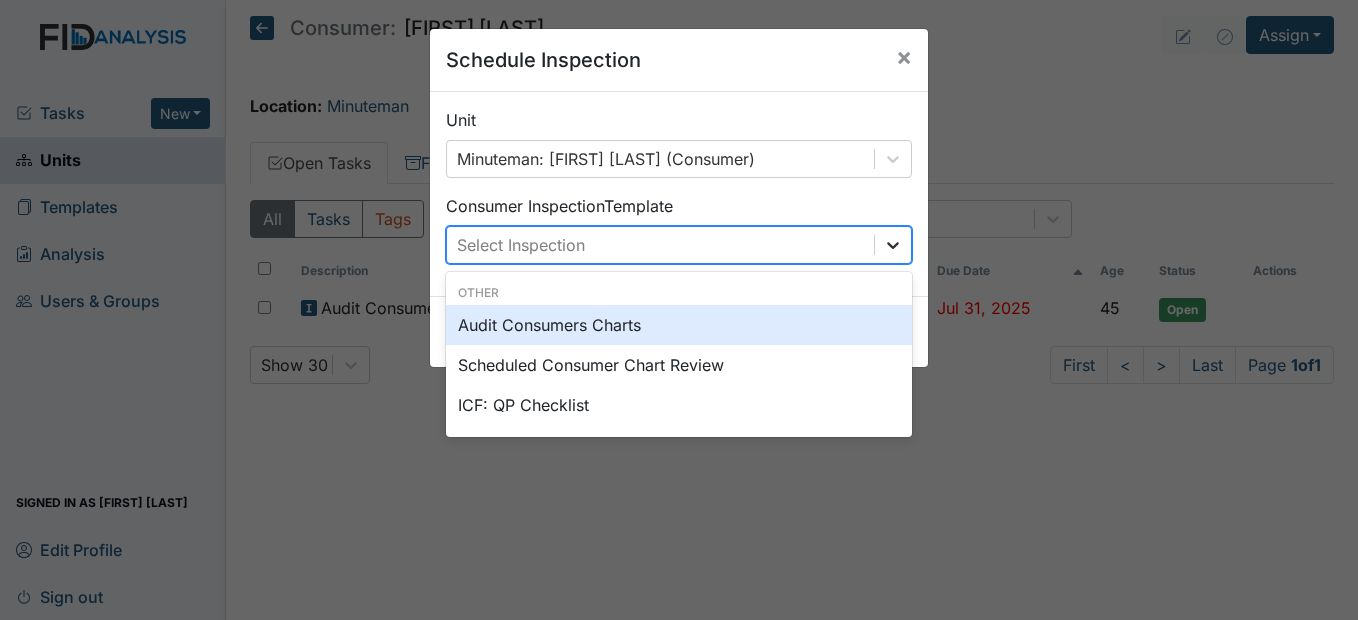 click 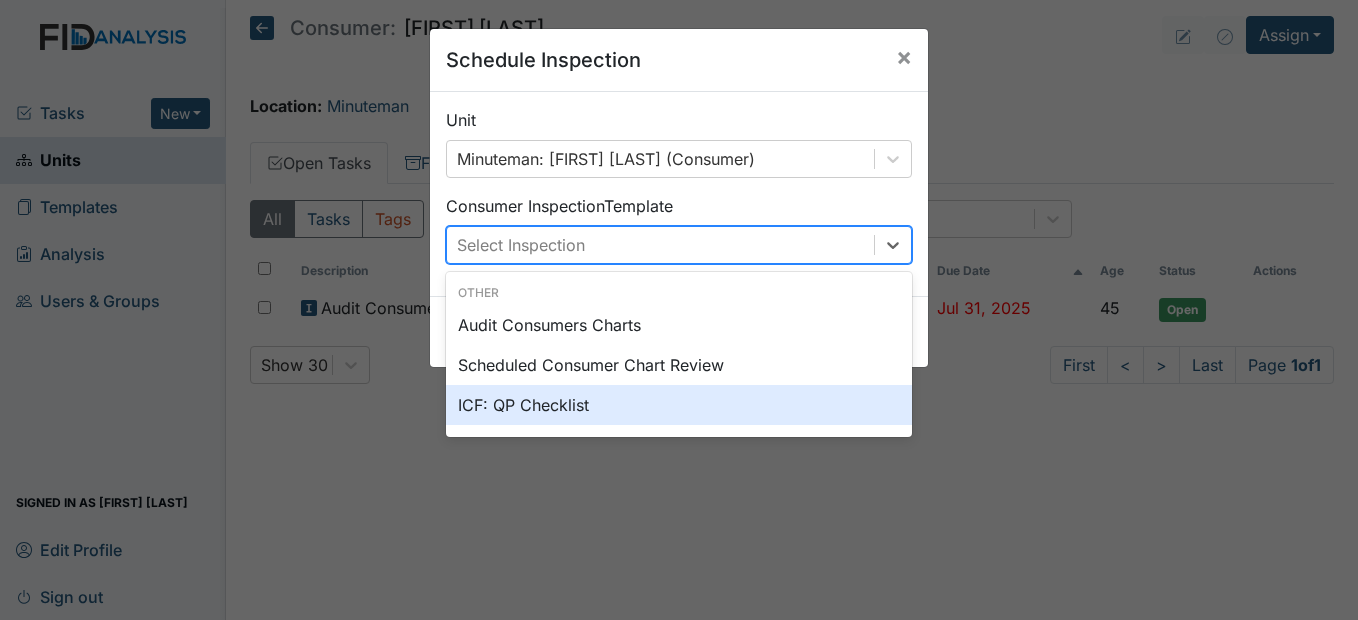 click on "ICF: QP Checklist" at bounding box center (679, 405) 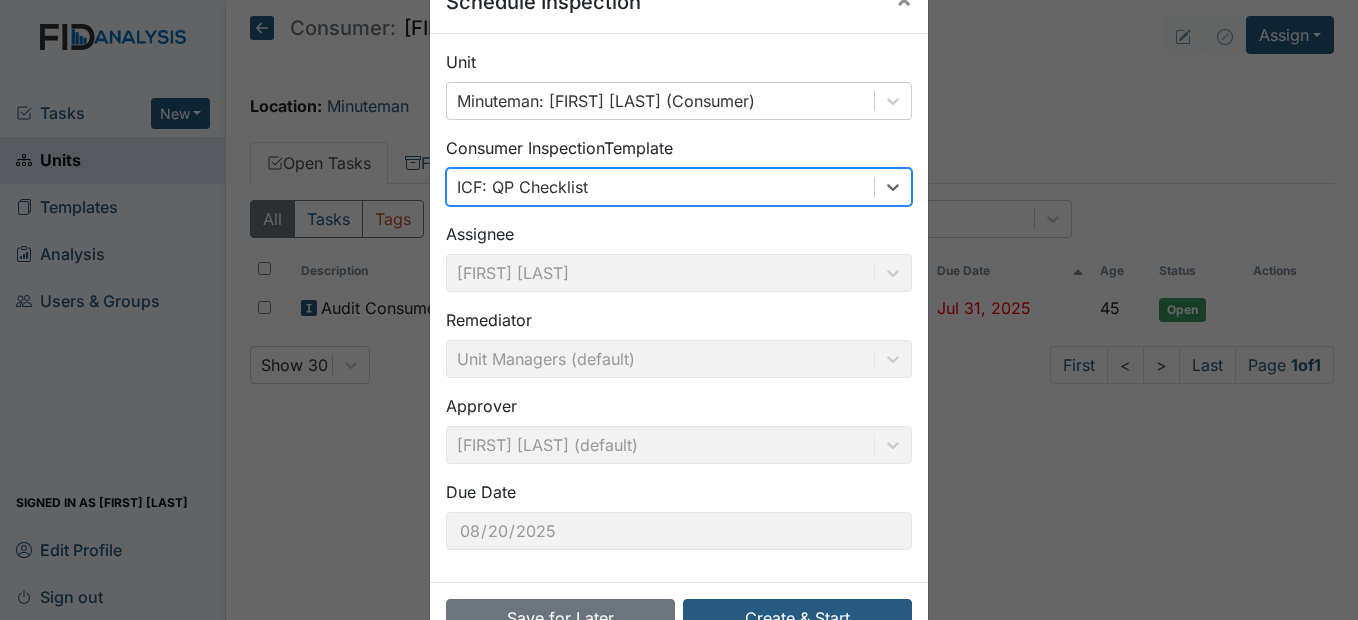 scroll, scrollTop: 120, scrollLeft: 0, axis: vertical 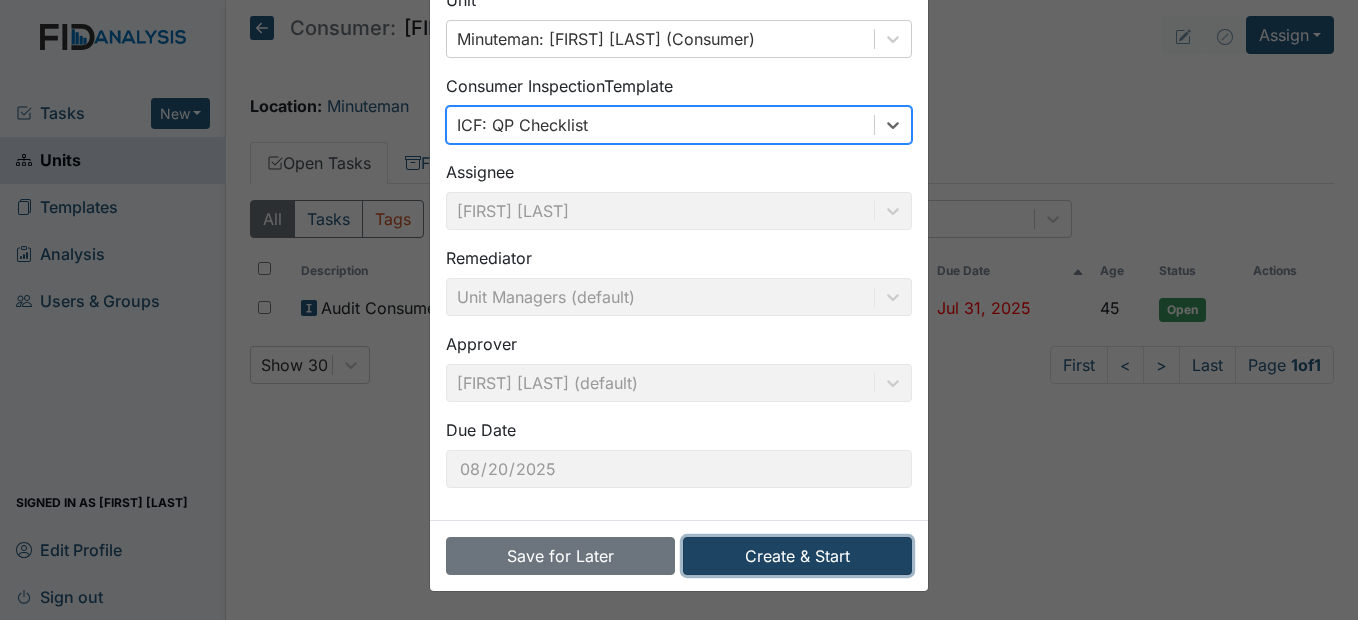 click on "Create & Start" at bounding box center [797, 556] 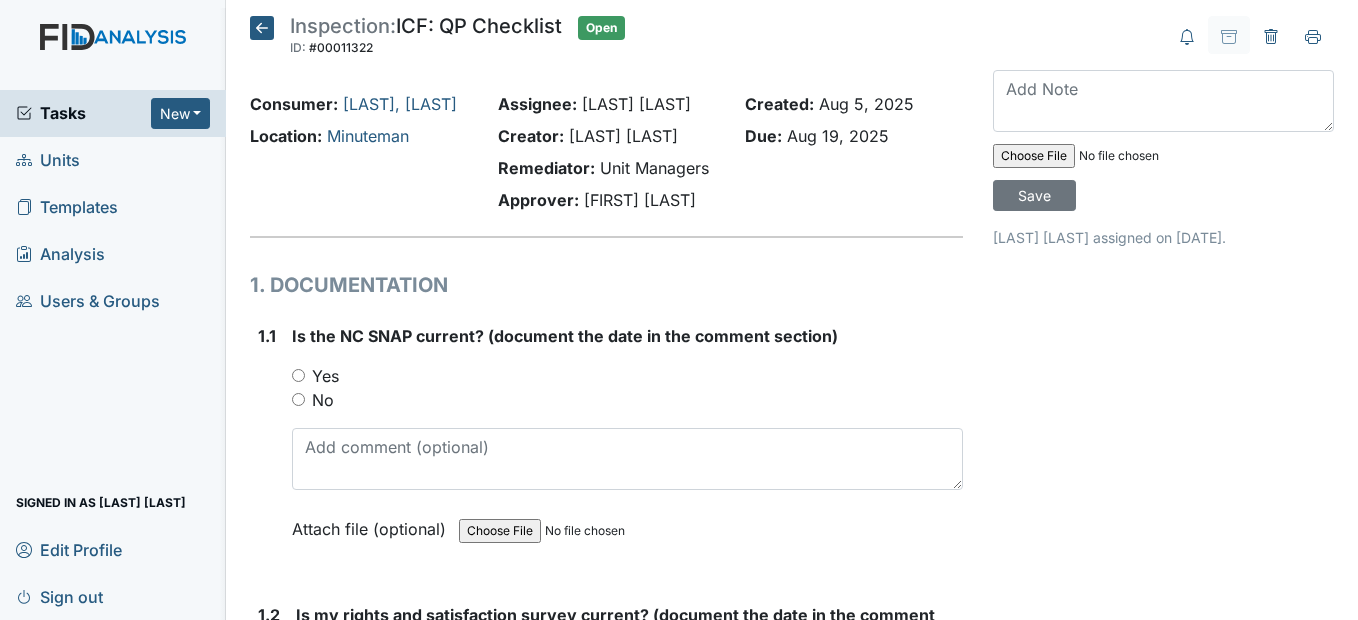 scroll, scrollTop: 0, scrollLeft: 0, axis: both 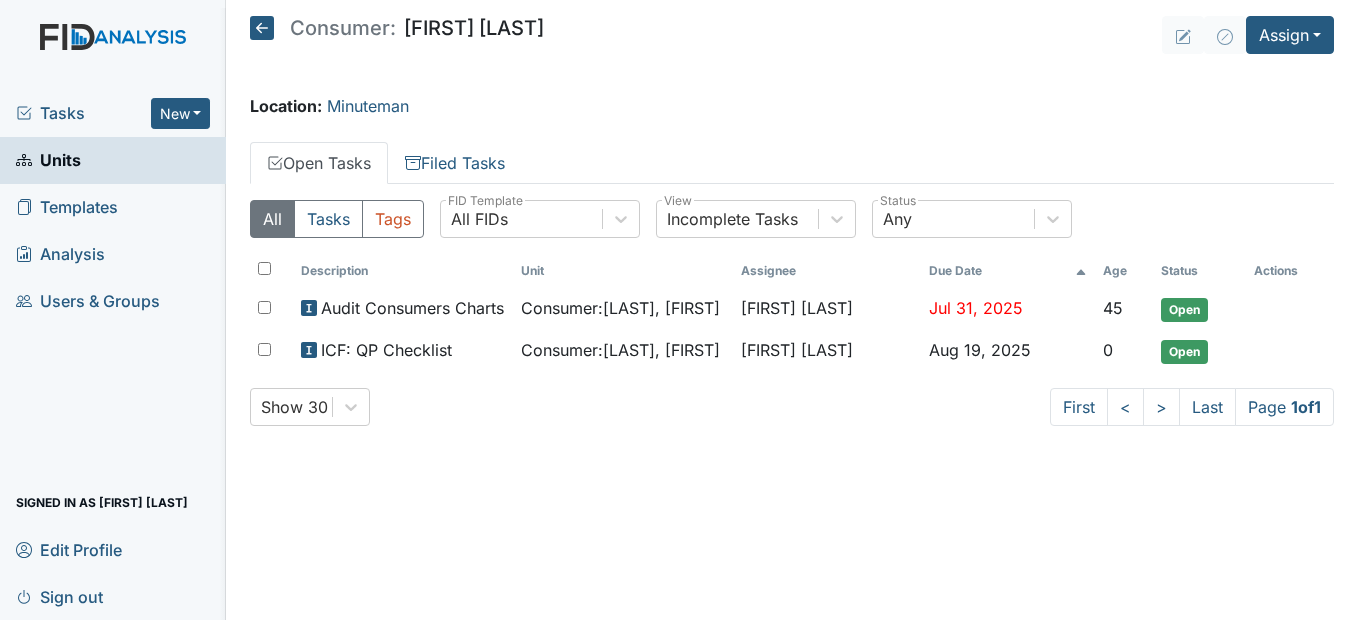 click 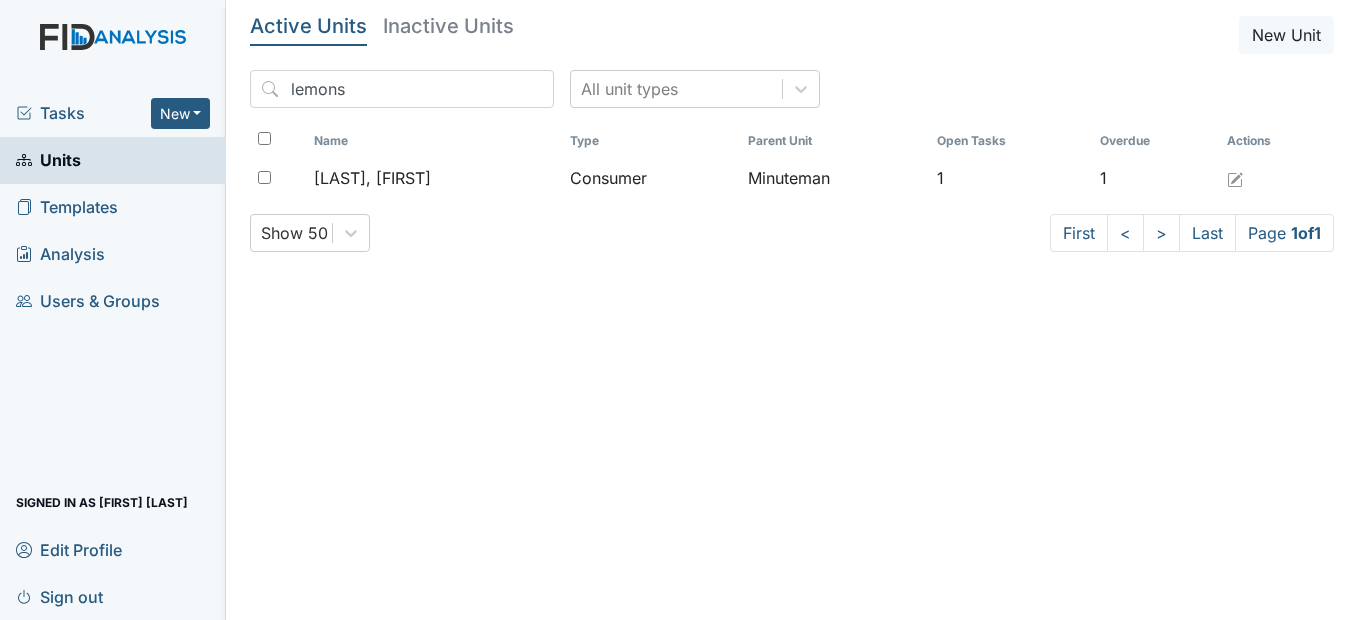scroll, scrollTop: 0, scrollLeft: 0, axis: both 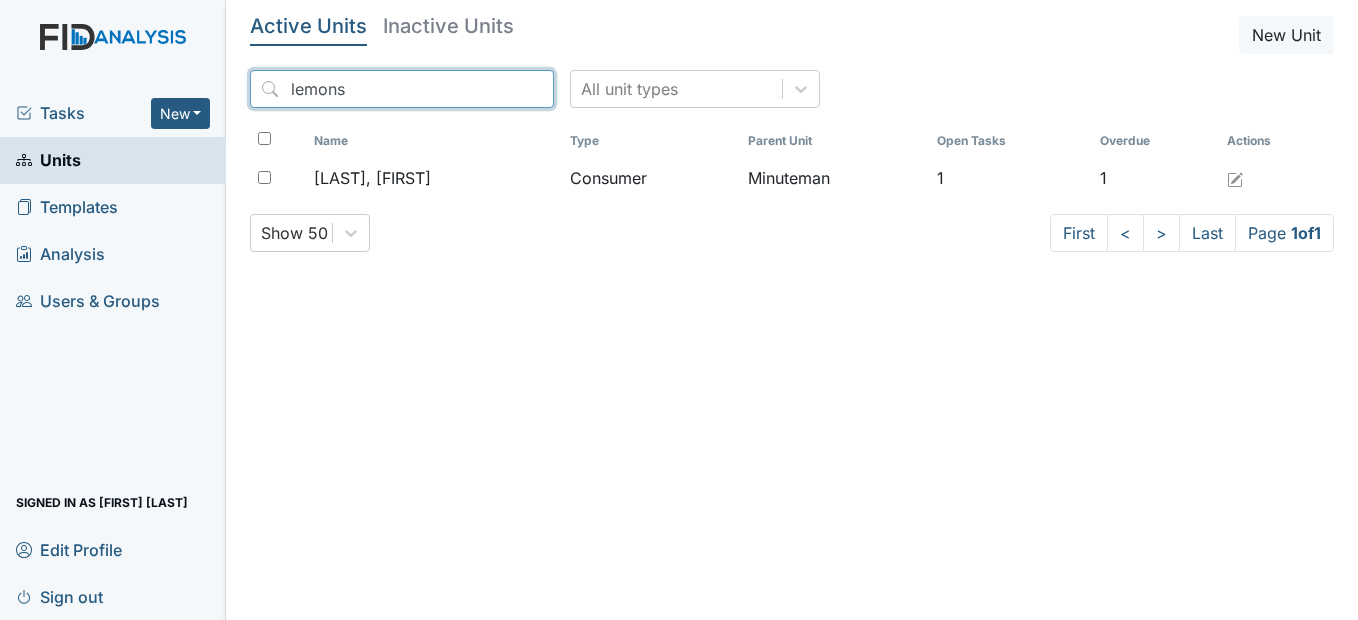 click on "lemons" at bounding box center (402, 89) 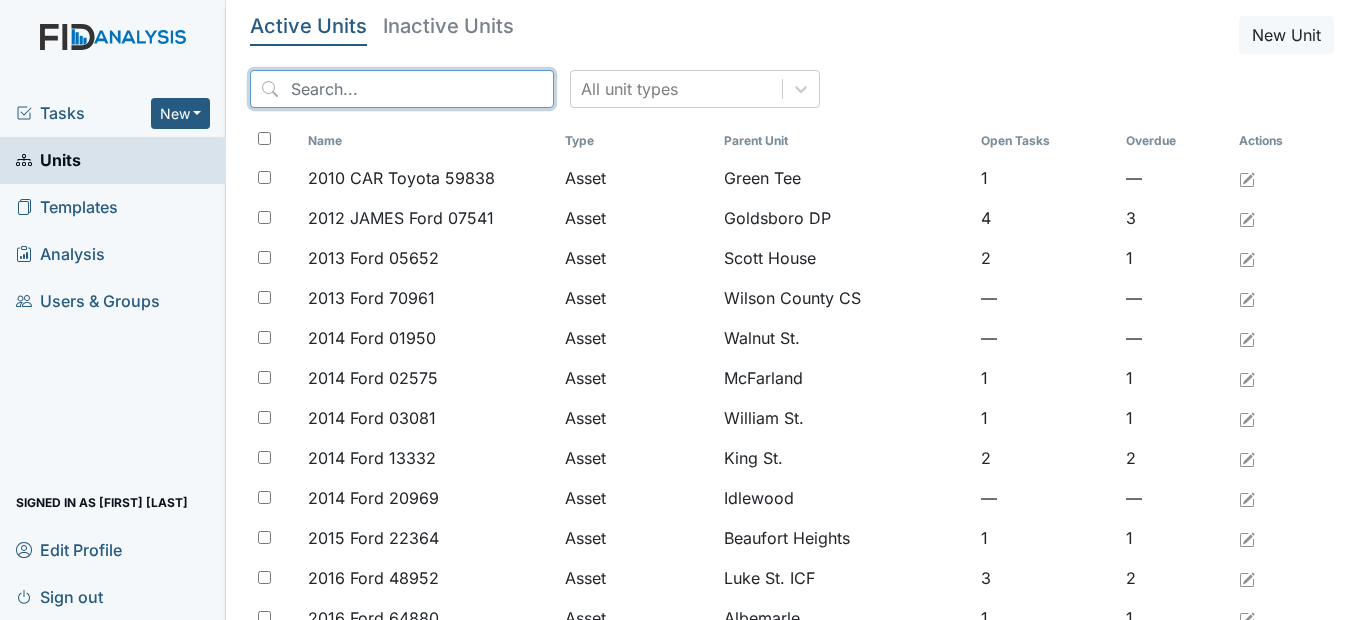 click at bounding box center (402, 89) 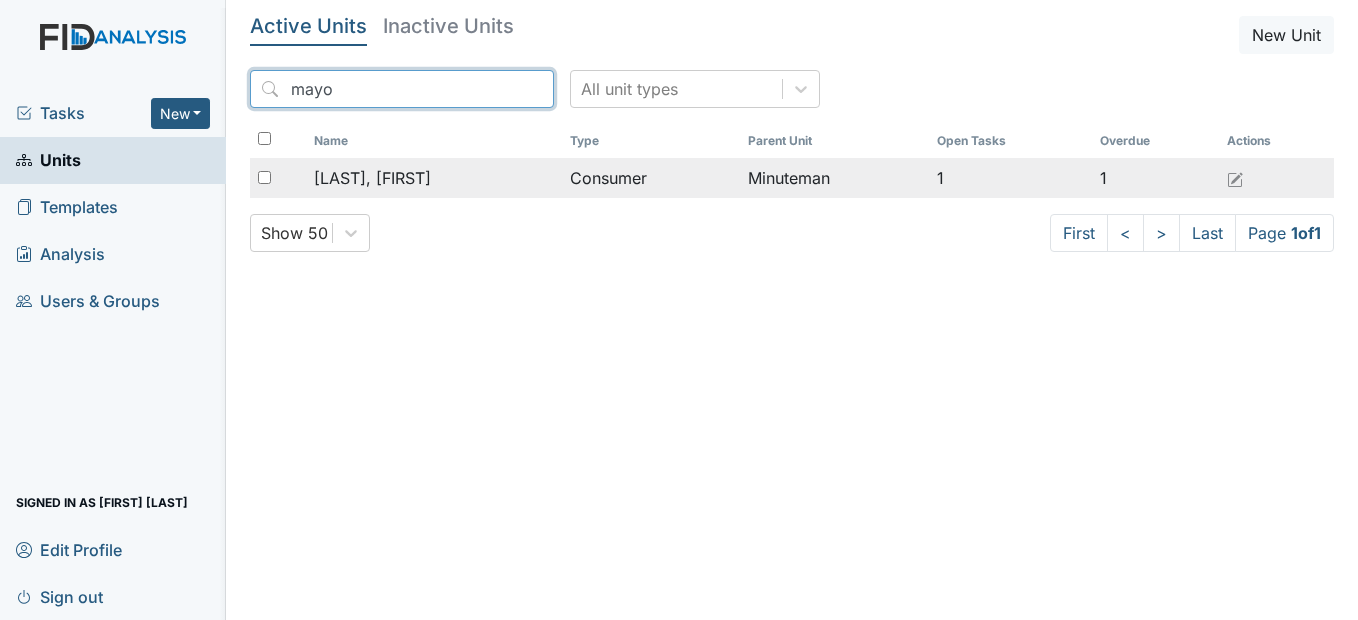 type on "mayo" 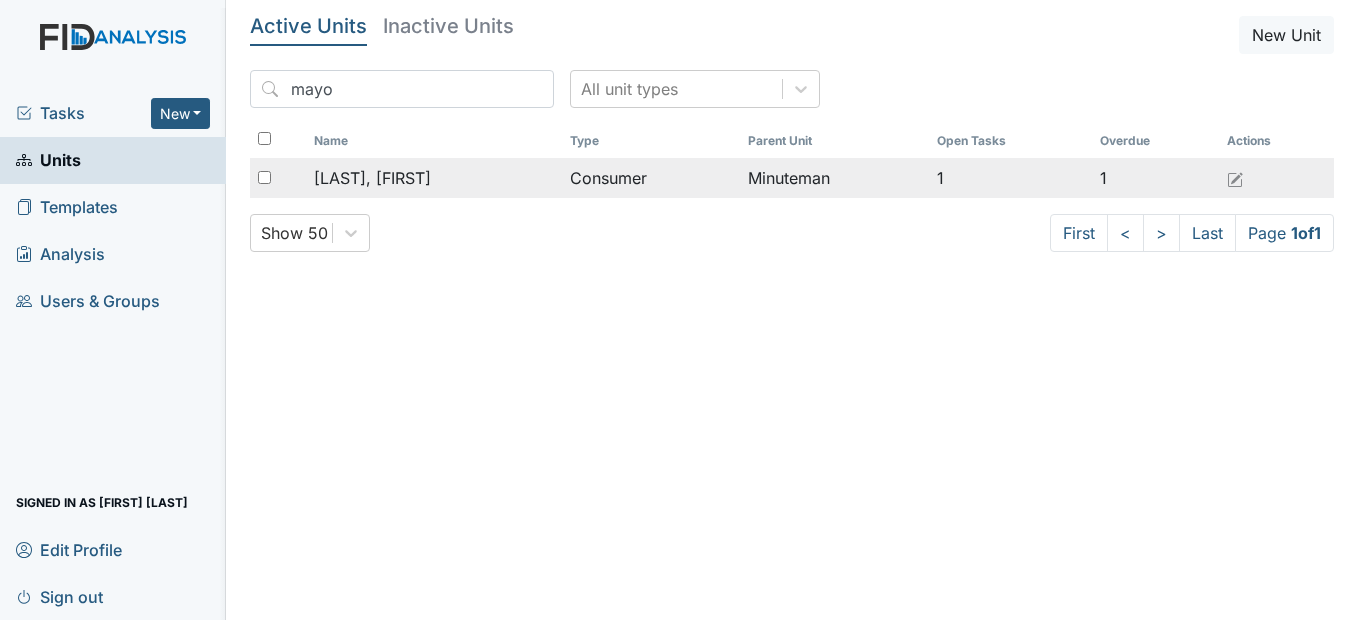 click on "[LAST], [FIRST]" at bounding box center [434, 178] 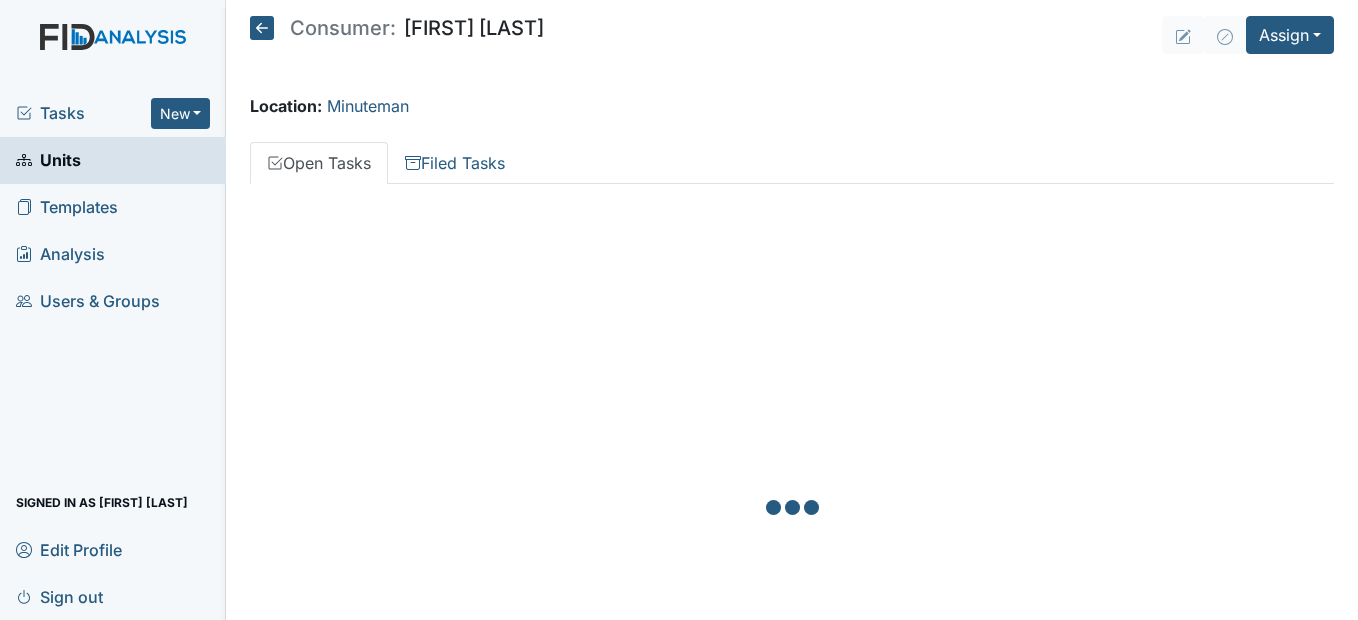 scroll, scrollTop: 0, scrollLeft: 0, axis: both 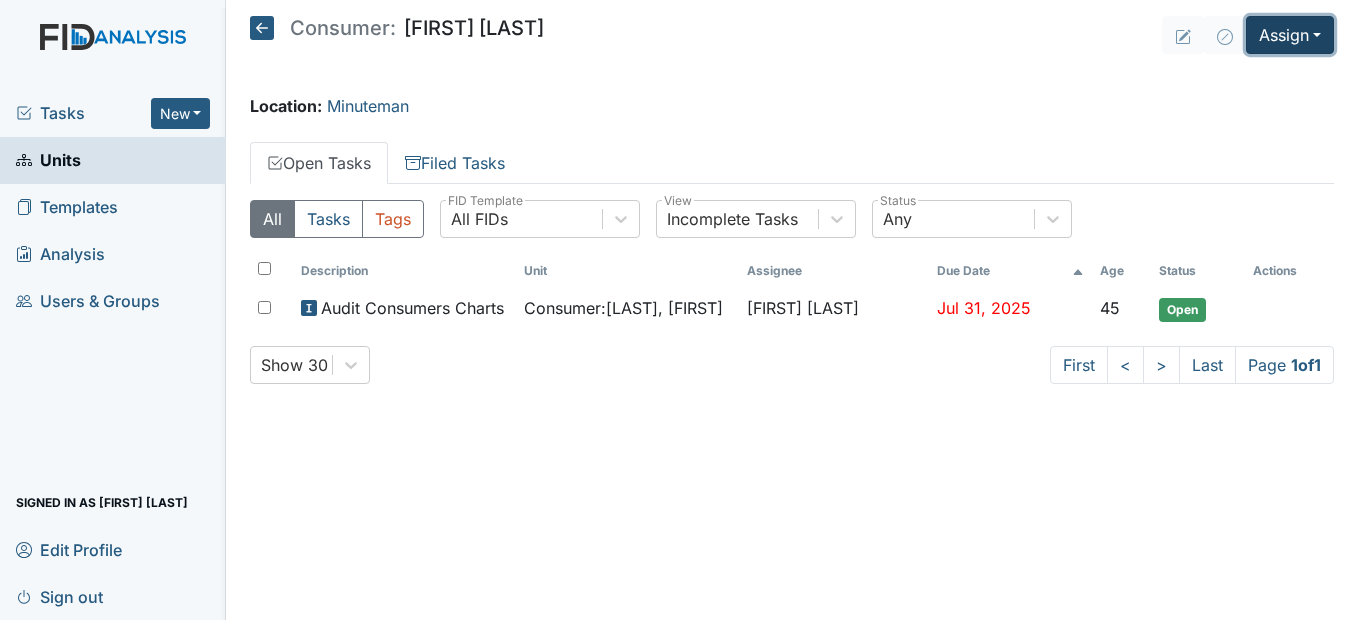 click on "Assign" at bounding box center (1290, 35) 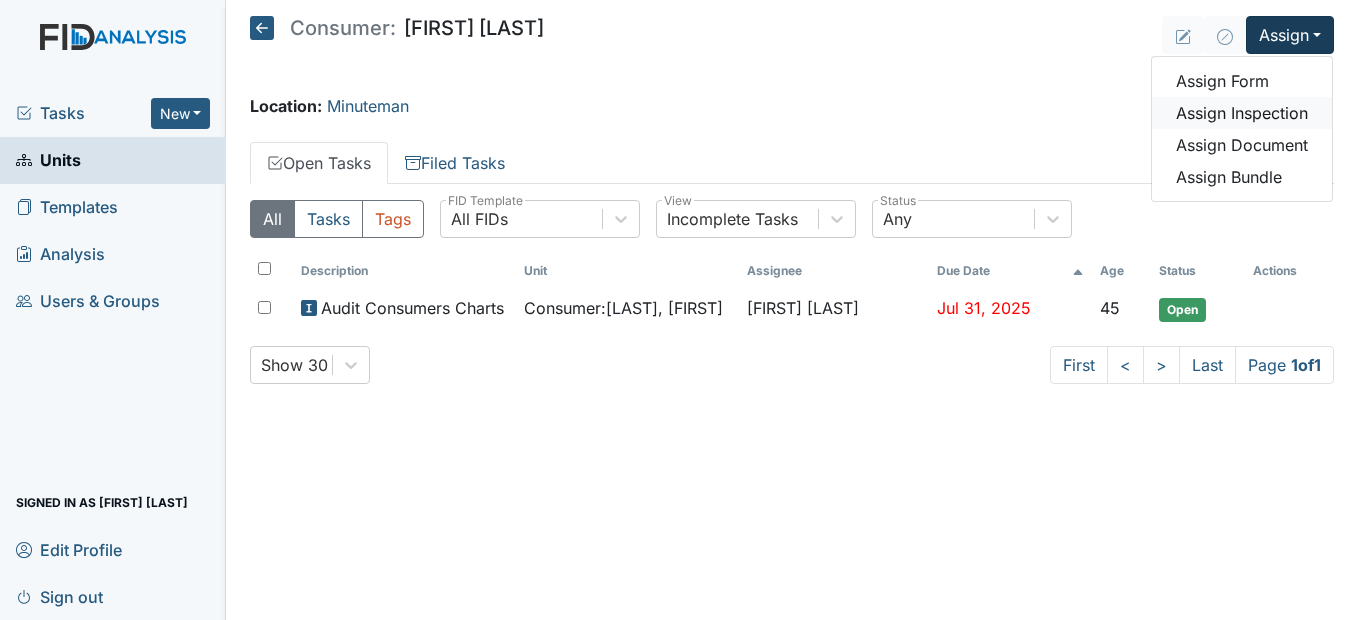 click on "Assign Inspection" at bounding box center [1242, 113] 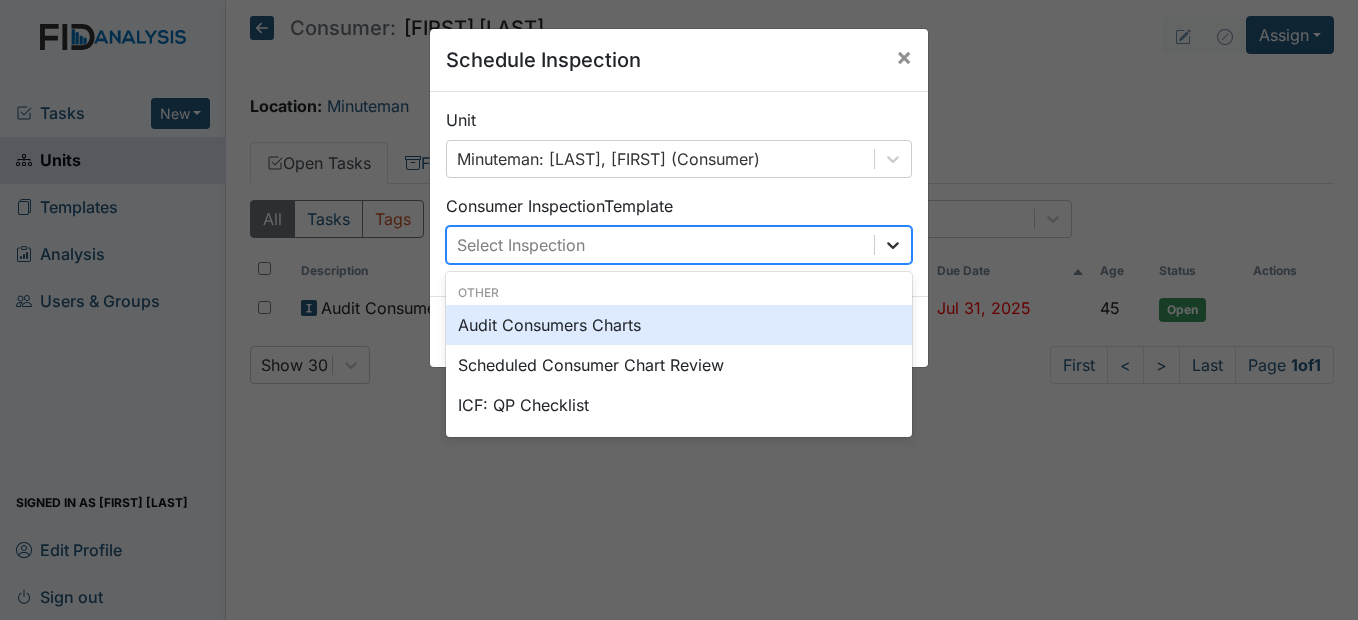 click 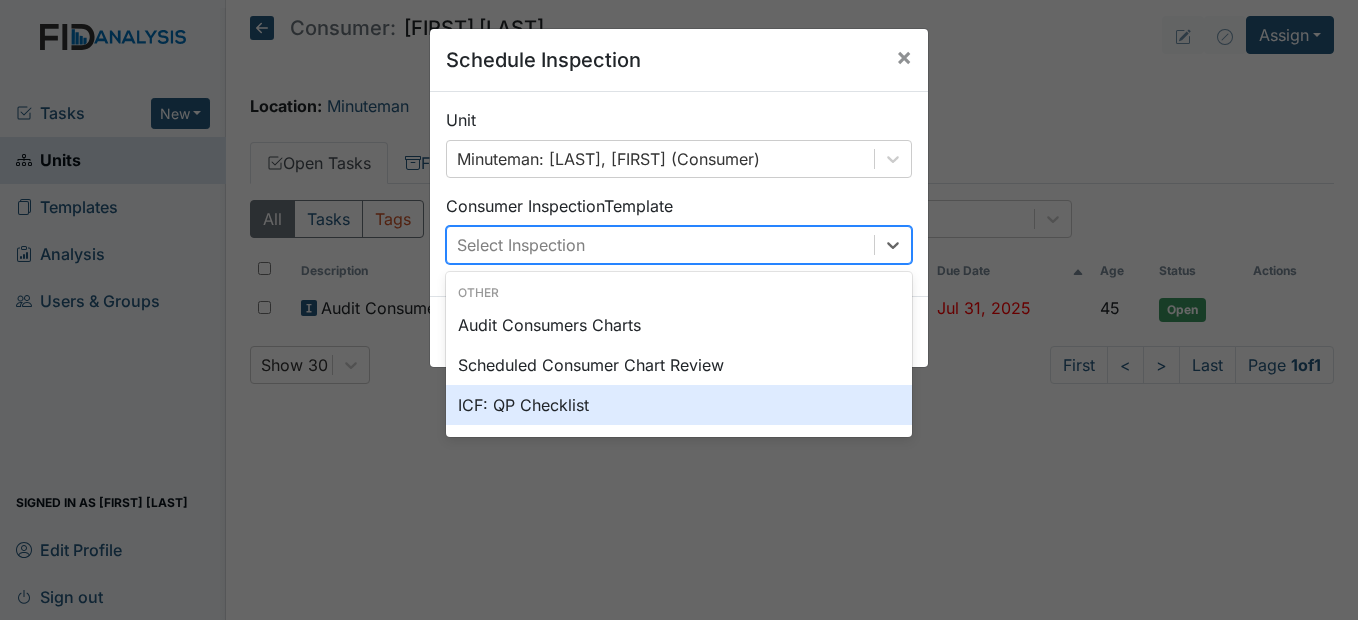 click on "ICF: QP Checklist" at bounding box center [679, 405] 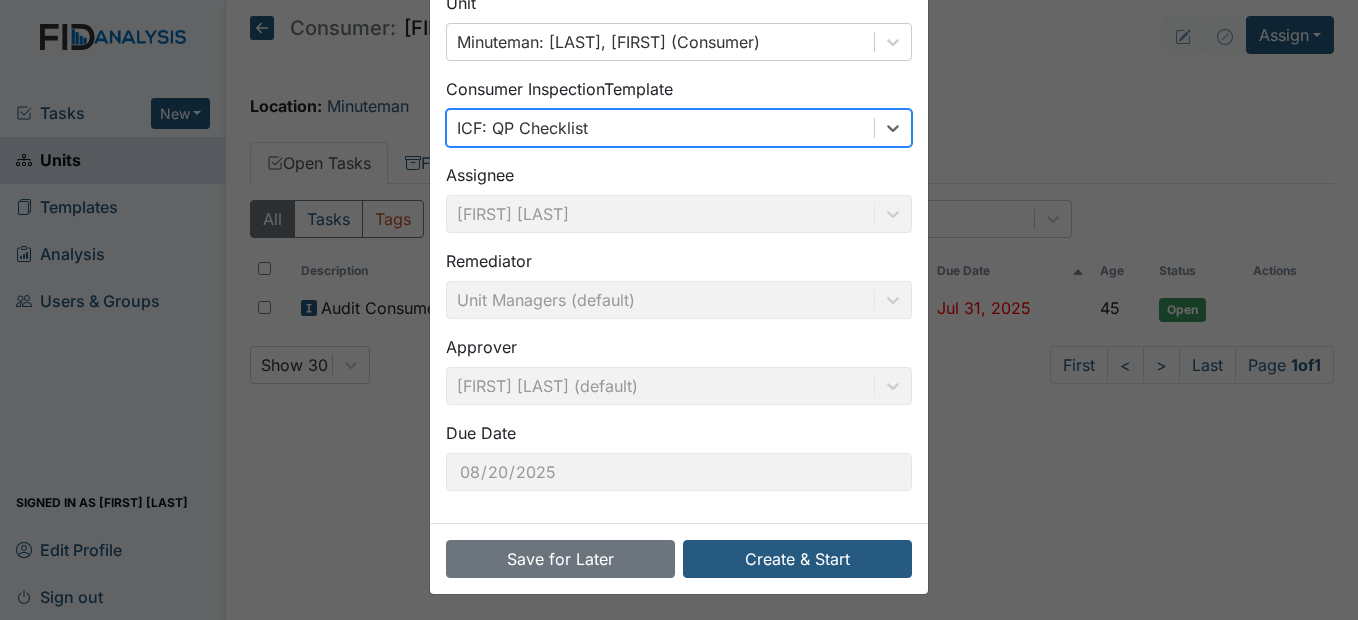 scroll, scrollTop: 120, scrollLeft: 0, axis: vertical 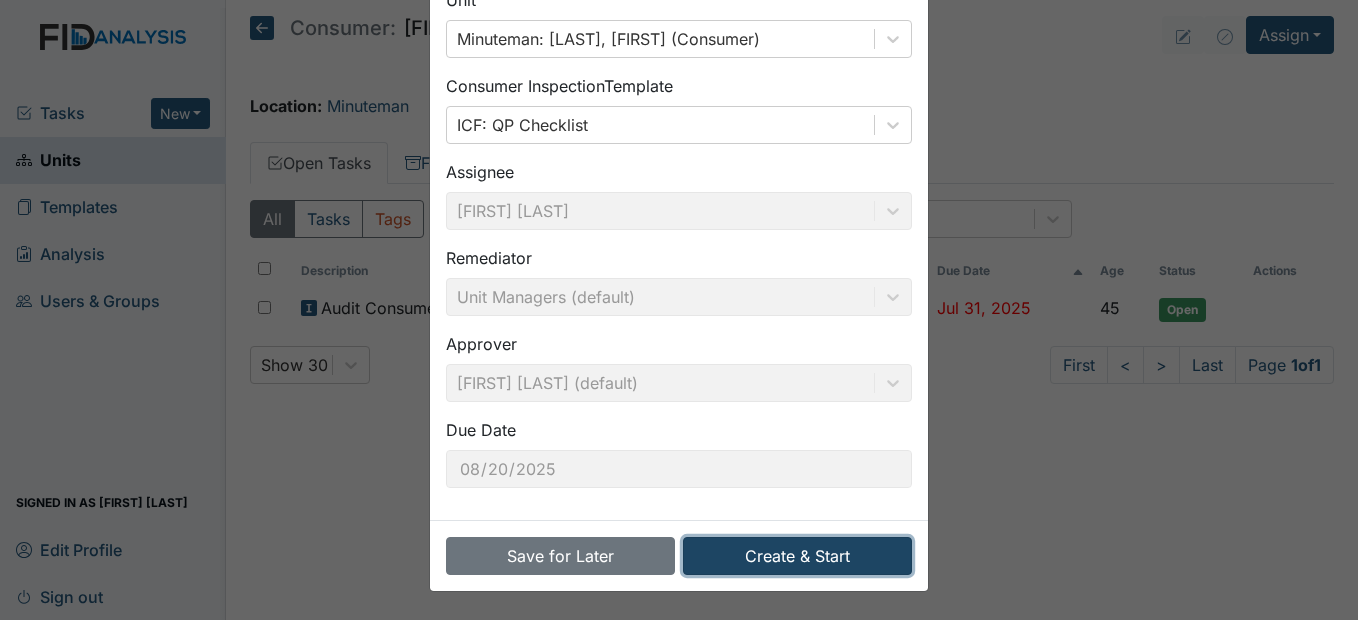 click on "Create & Start" at bounding box center (797, 556) 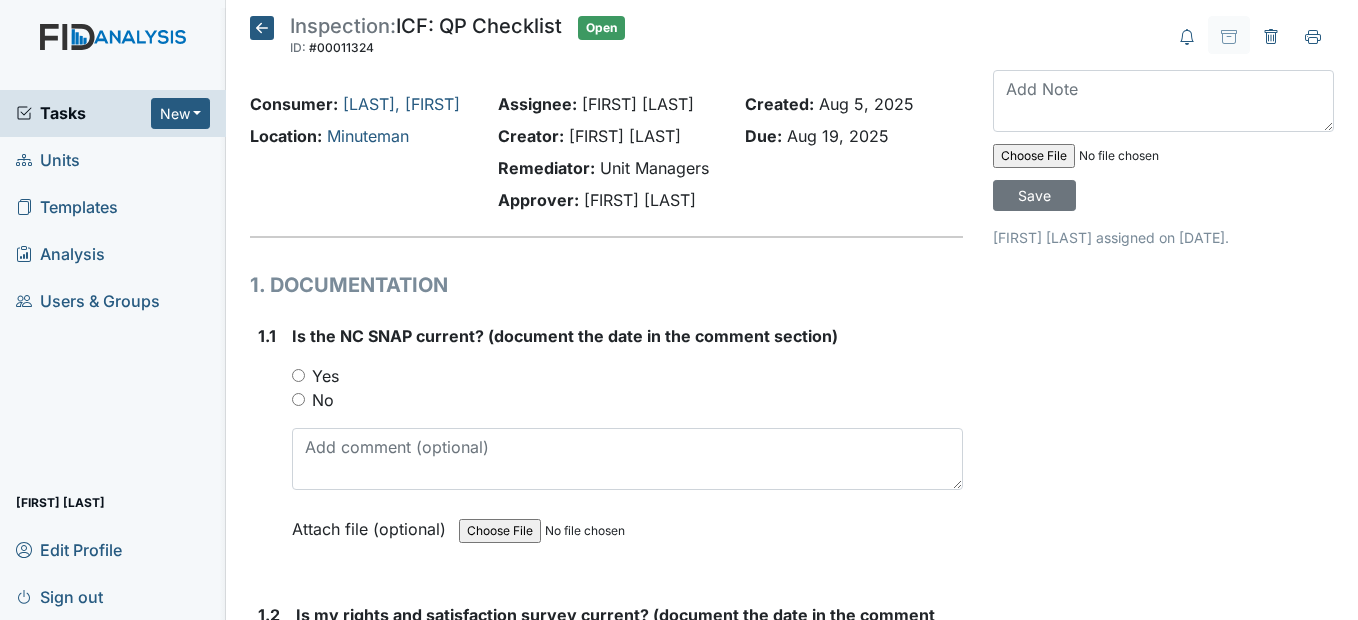 scroll, scrollTop: 0, scrollLeft: 0, axis: both 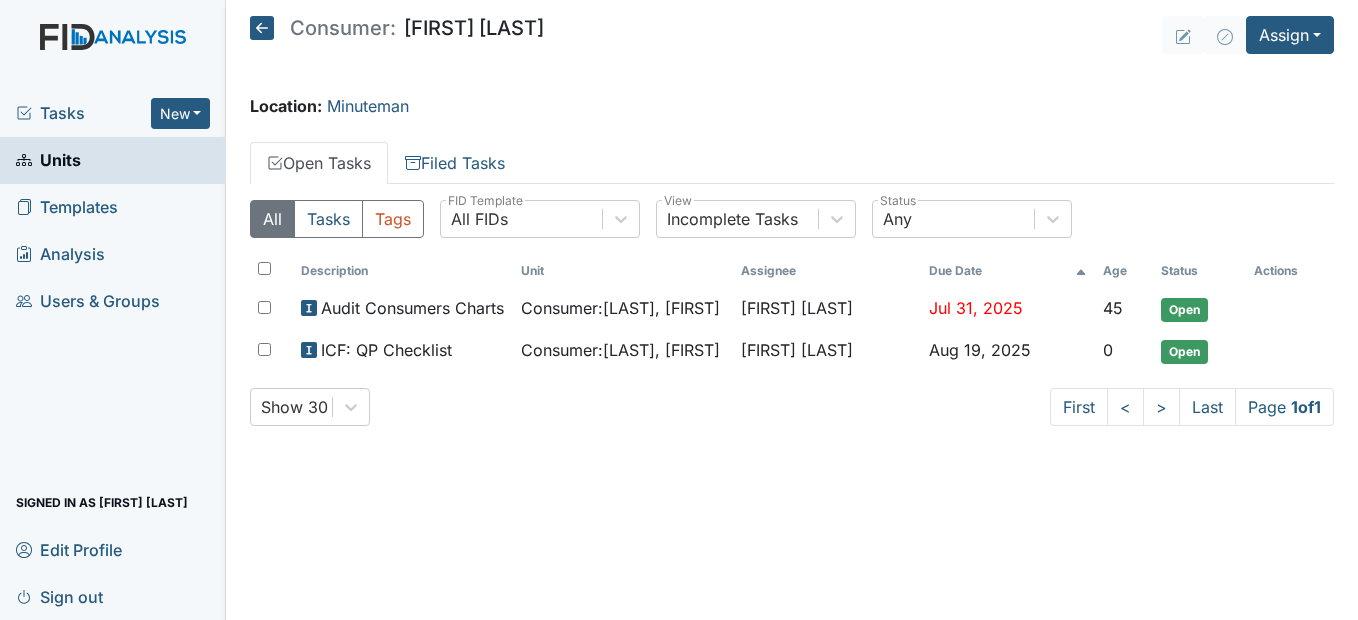 click 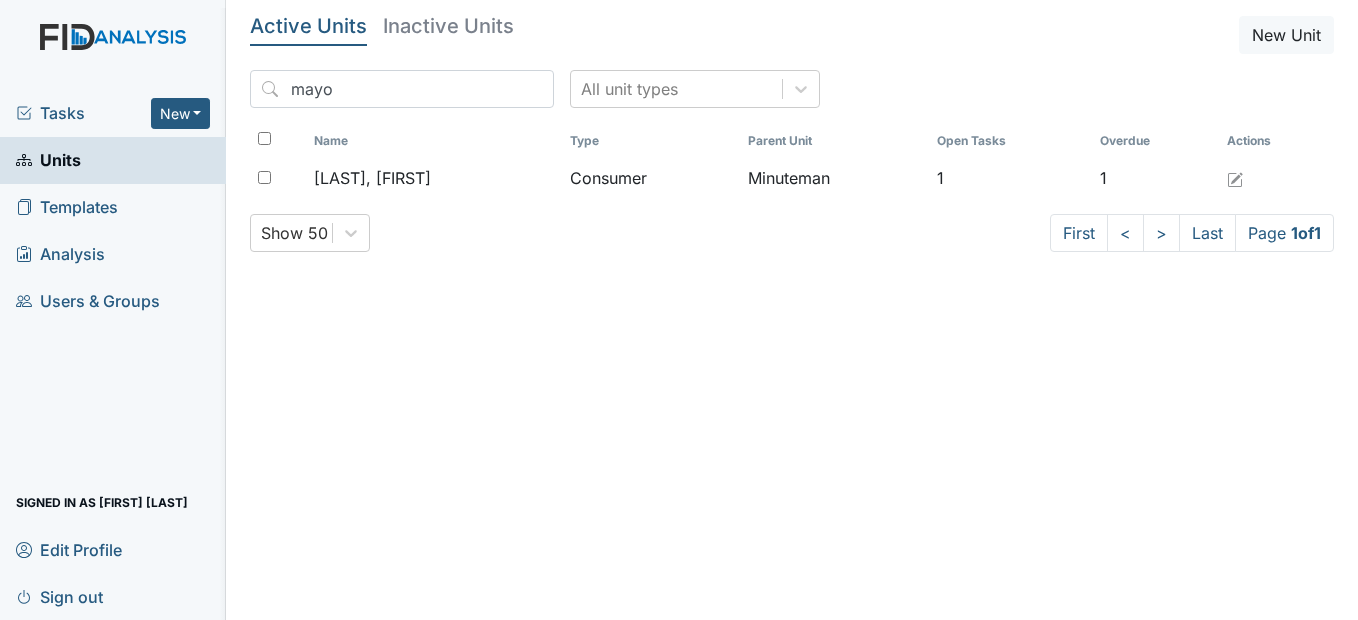 scroll, scrollTop: 0, scrollLeft: 0, axis: both 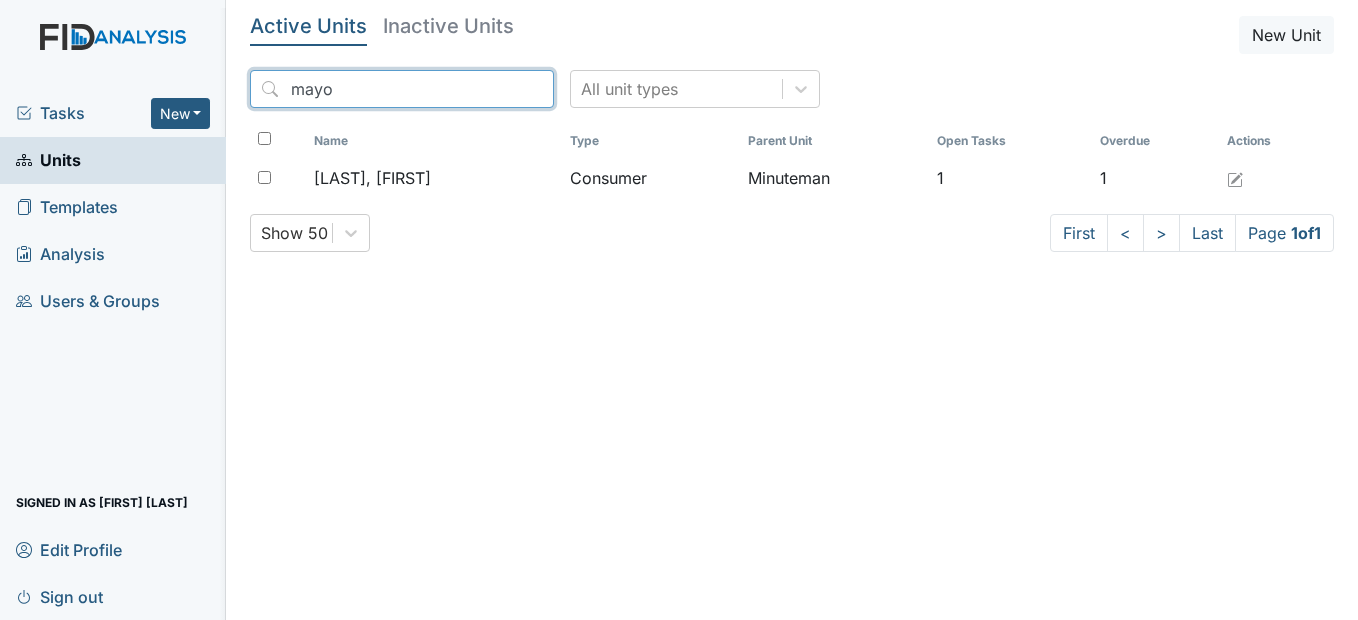 click on "mayo" at bounding box center [402, 89] 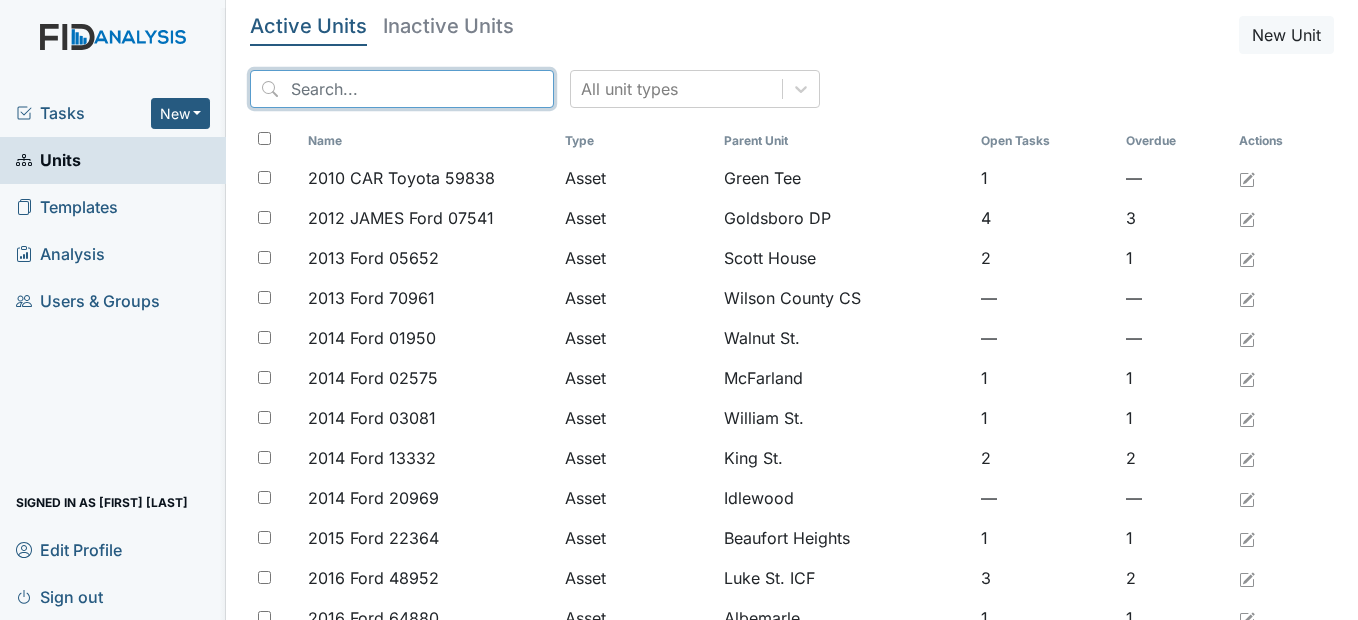 click at bounding box center [402, 89] 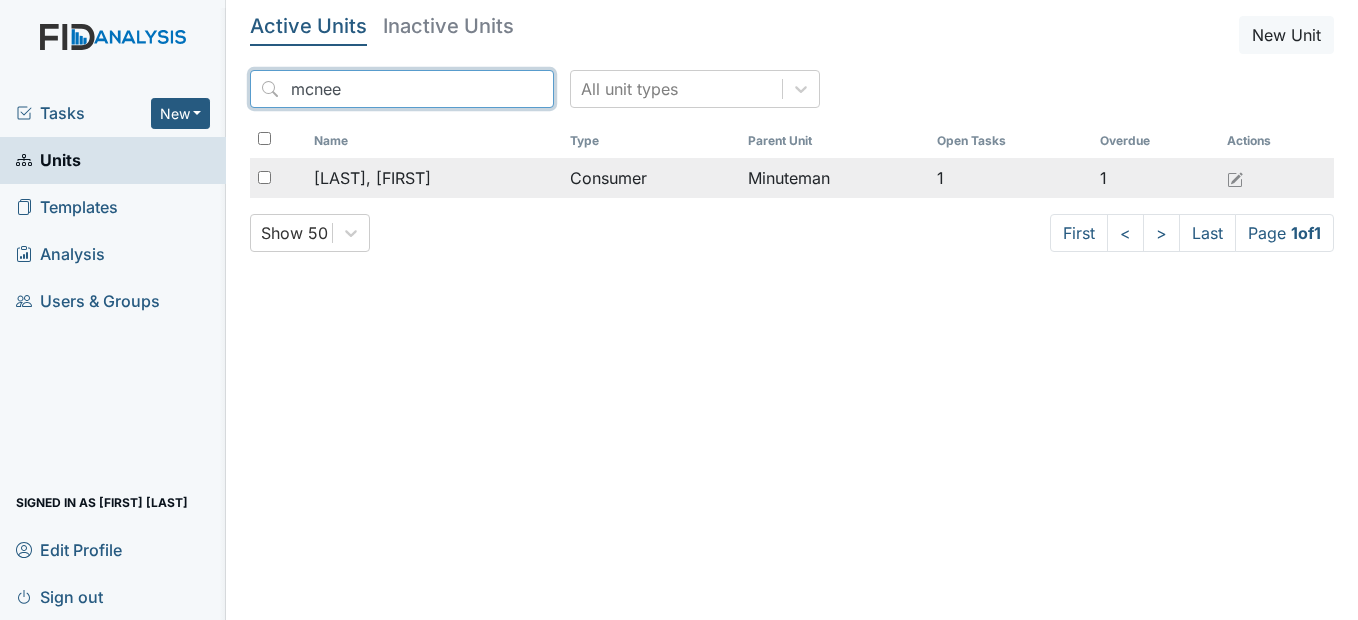 type on "mcnee" 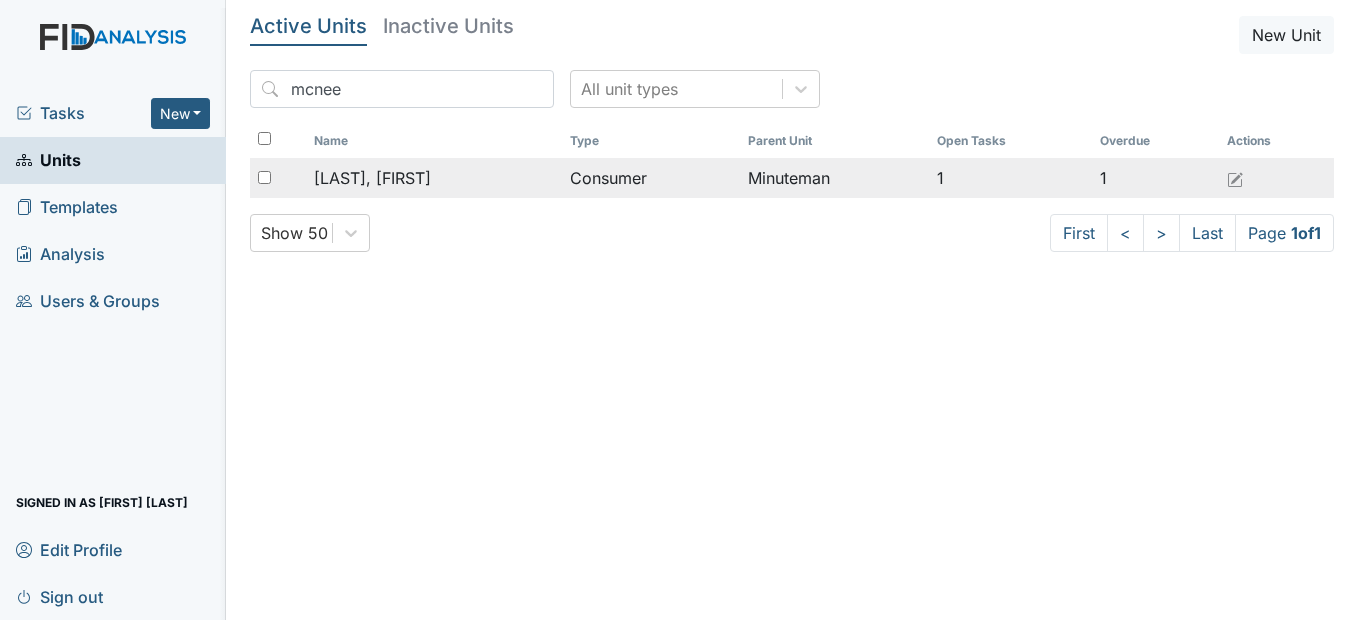 click on "[LAST], [FIRST]" at bounding box center (372, 178) 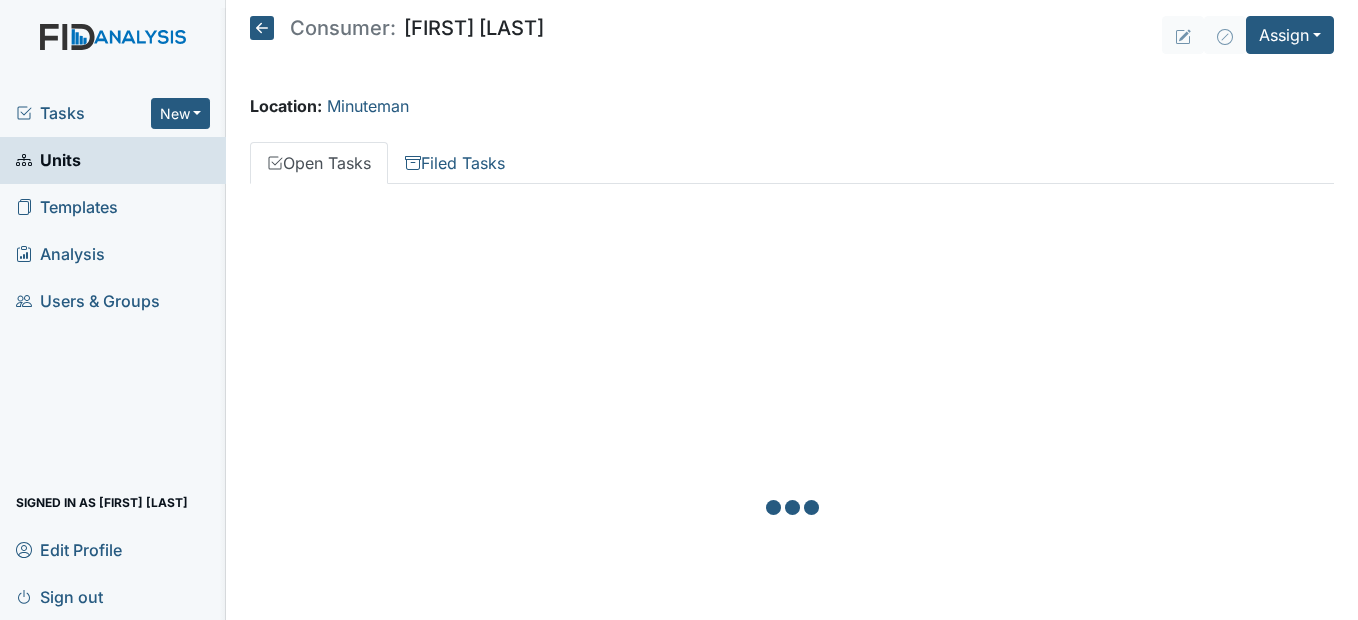 scroll, scrollTop: 0, scrollLeft: 0, axis: both 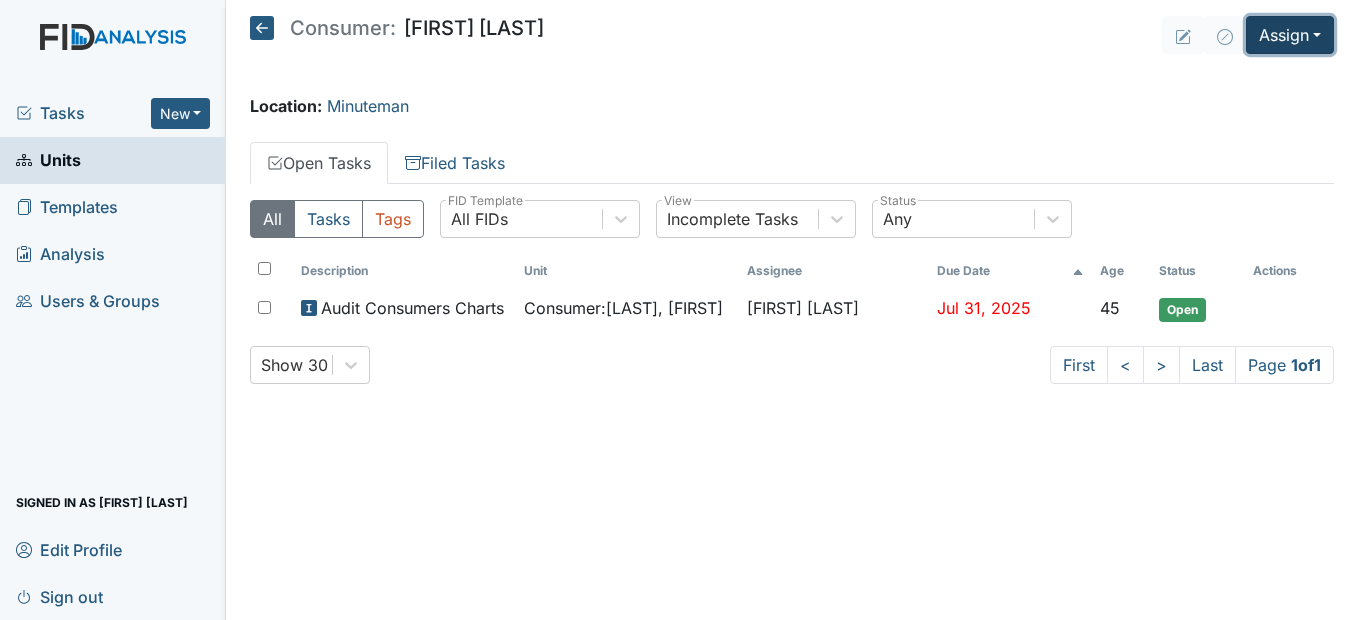 click on "Assign" at bounding box center (1290, 35) 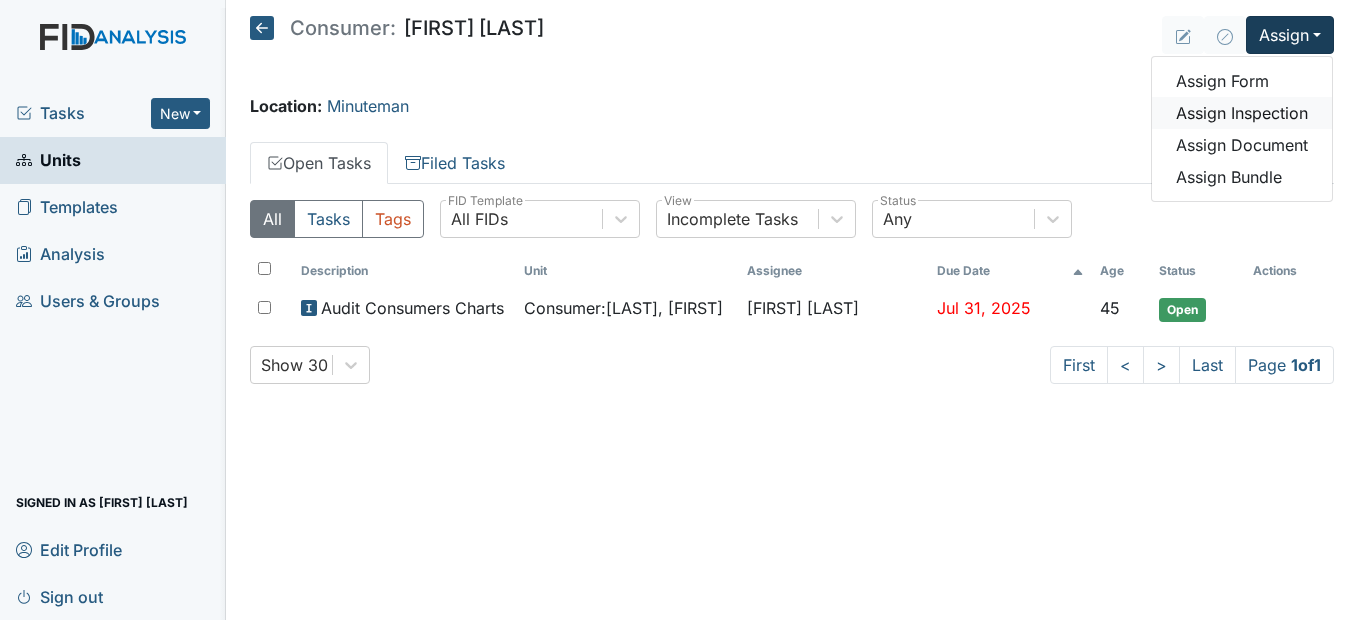 click on "Assign Inspection" at bounding box center [1242, 113] 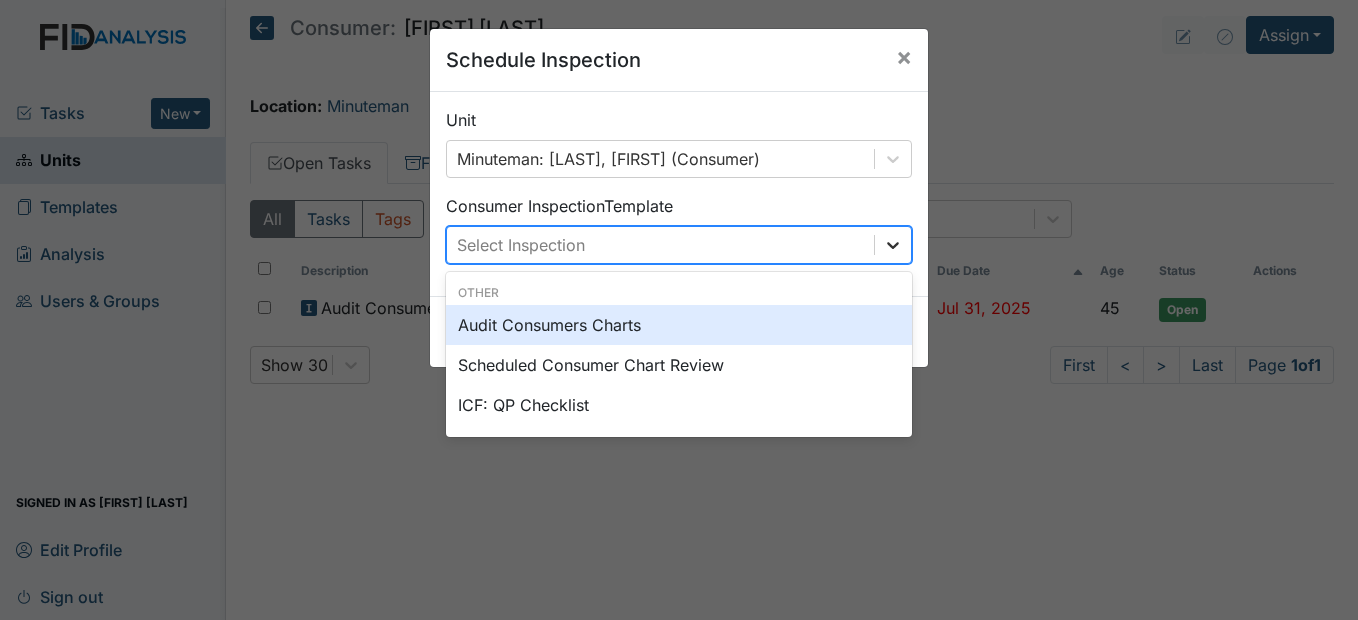 click 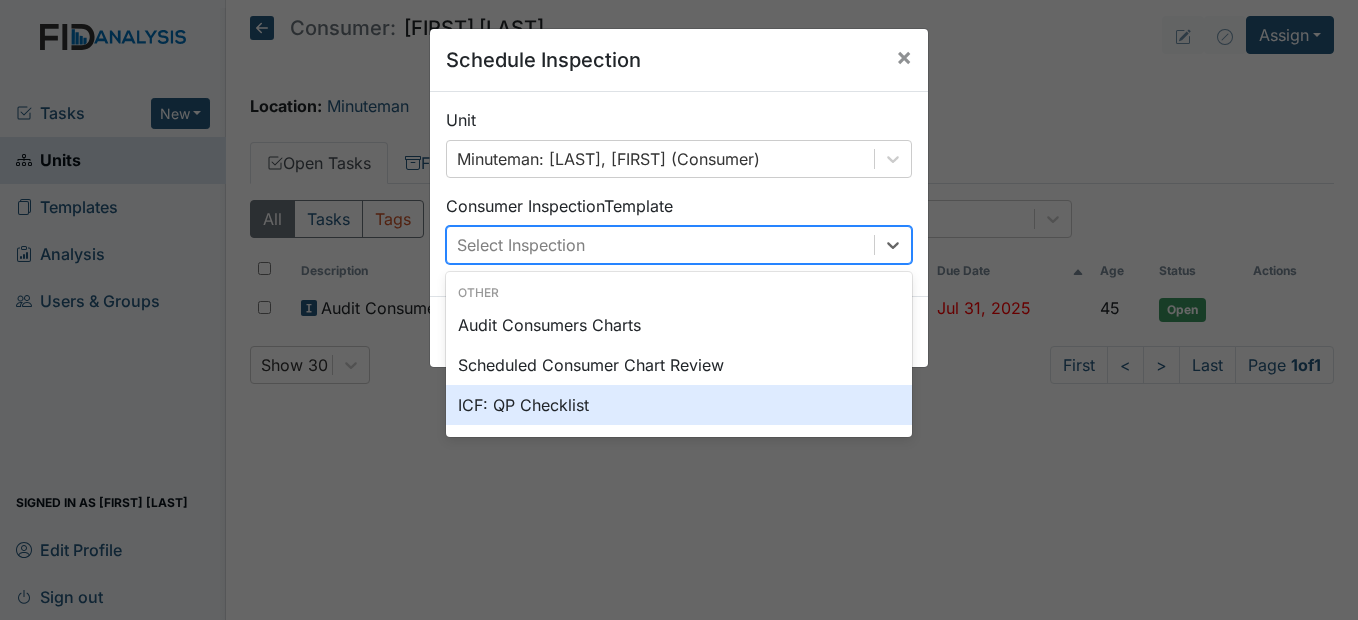 click on "ICF: QP Checklist" at bounding box center [679, 405] 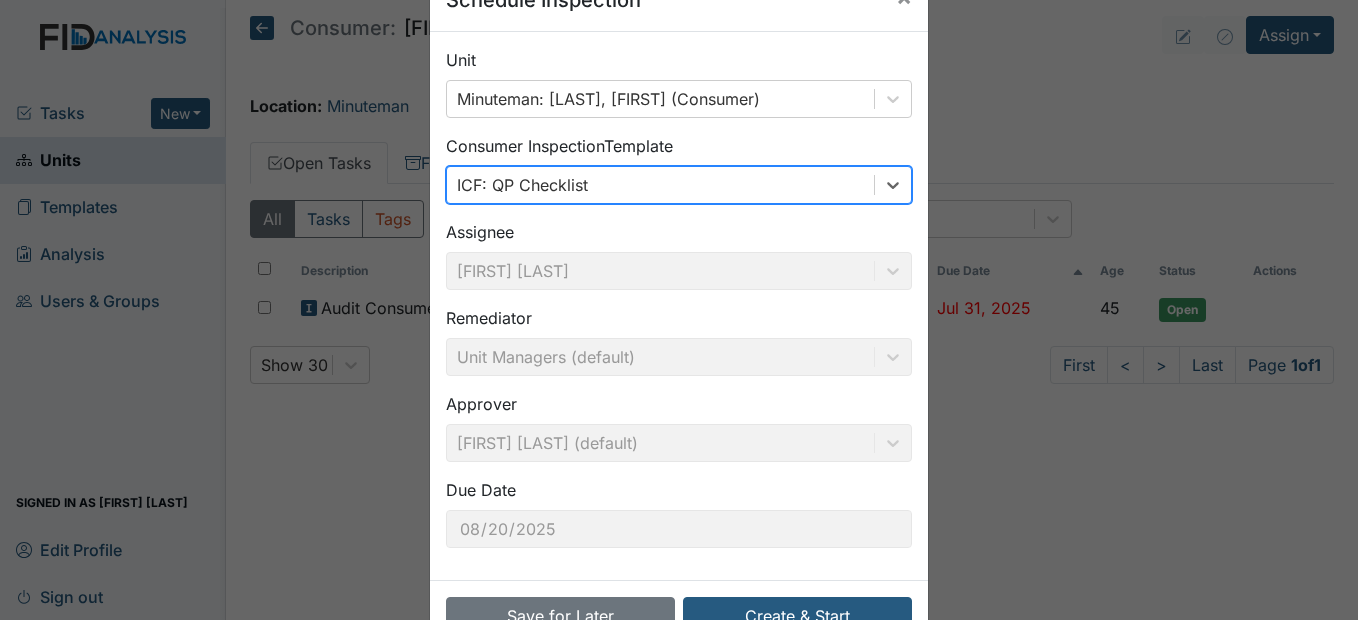 scroll, scrollTop: 120, scrollLeft: 0, axis: vertical 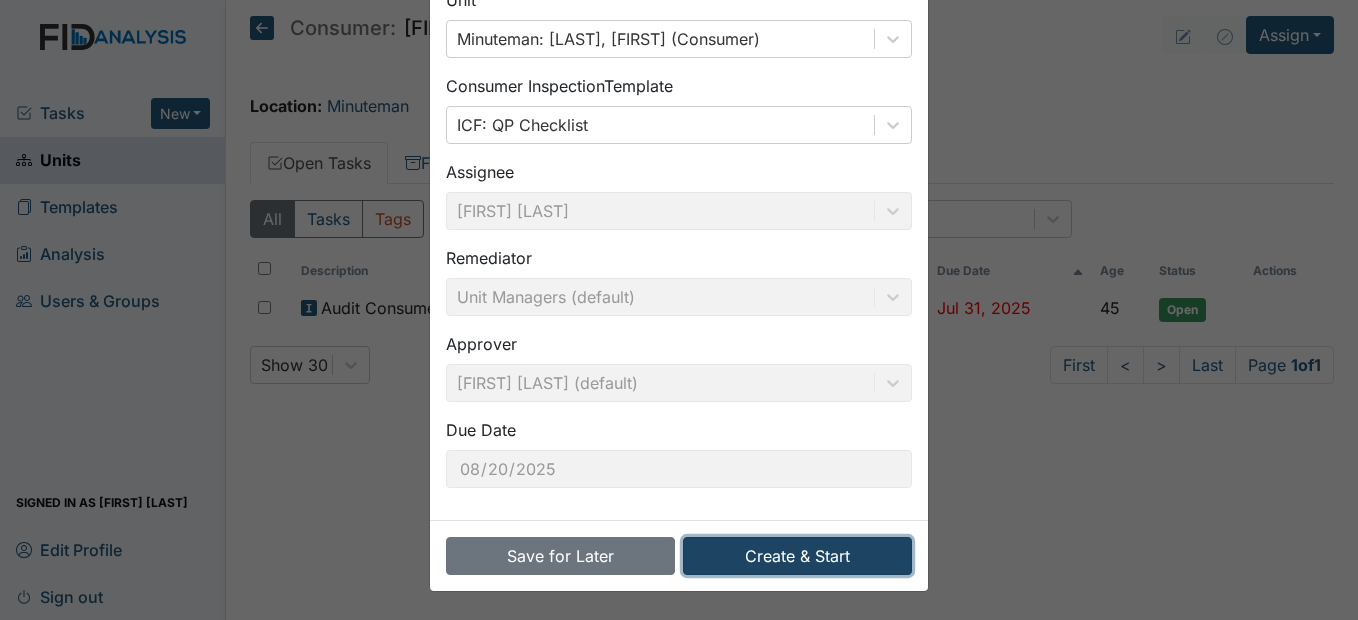 drag, startPoint x: 853, startPoint y: 554, endPoint x: 851, endPoint y: 569, distance: 15.132746 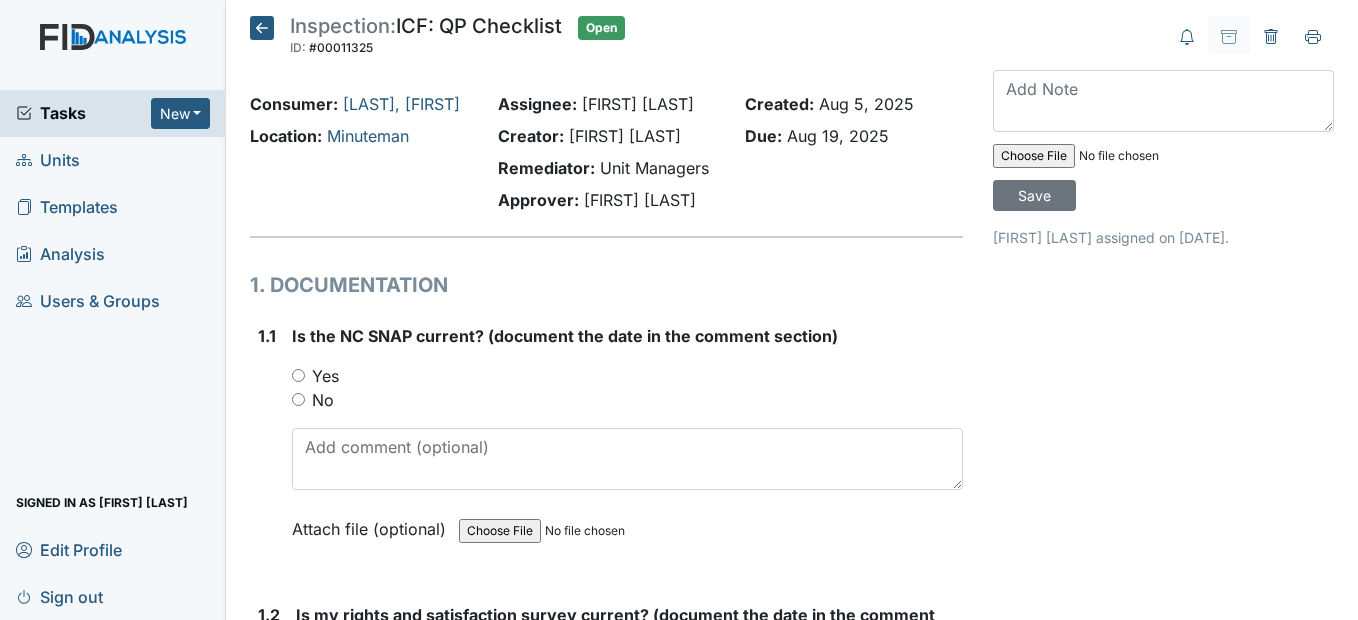 scroll, scrollTop: 0, scrollLeft: 0, axis: both 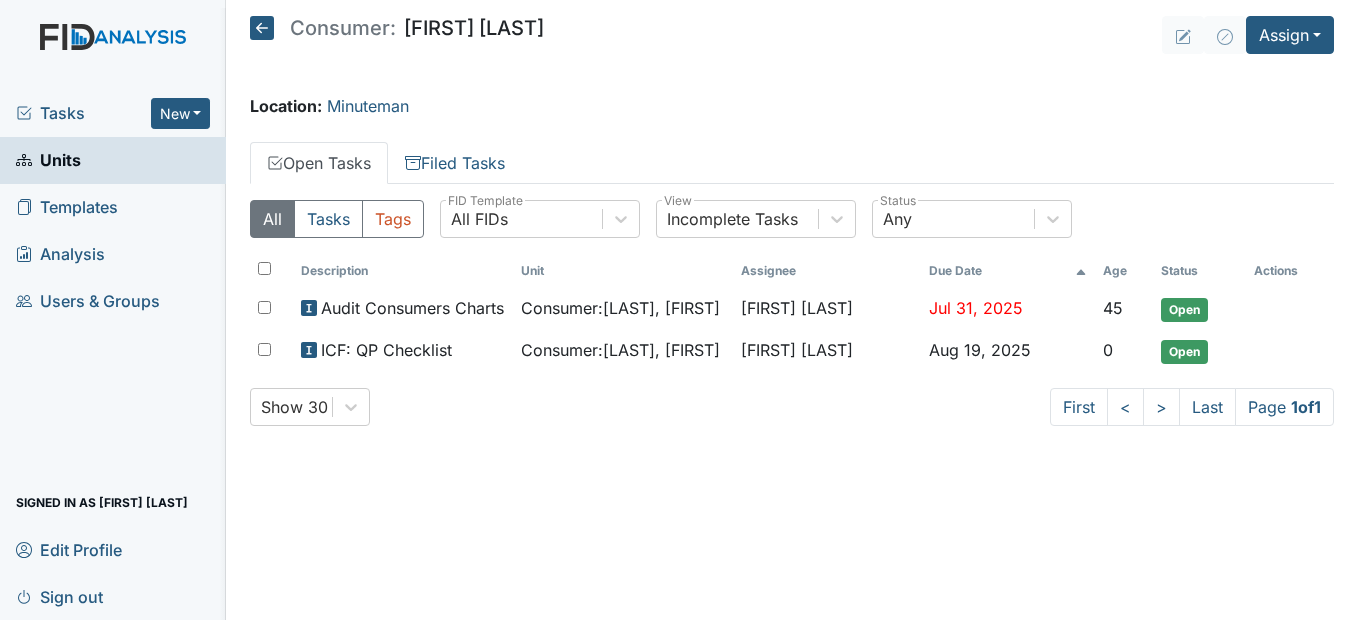 click 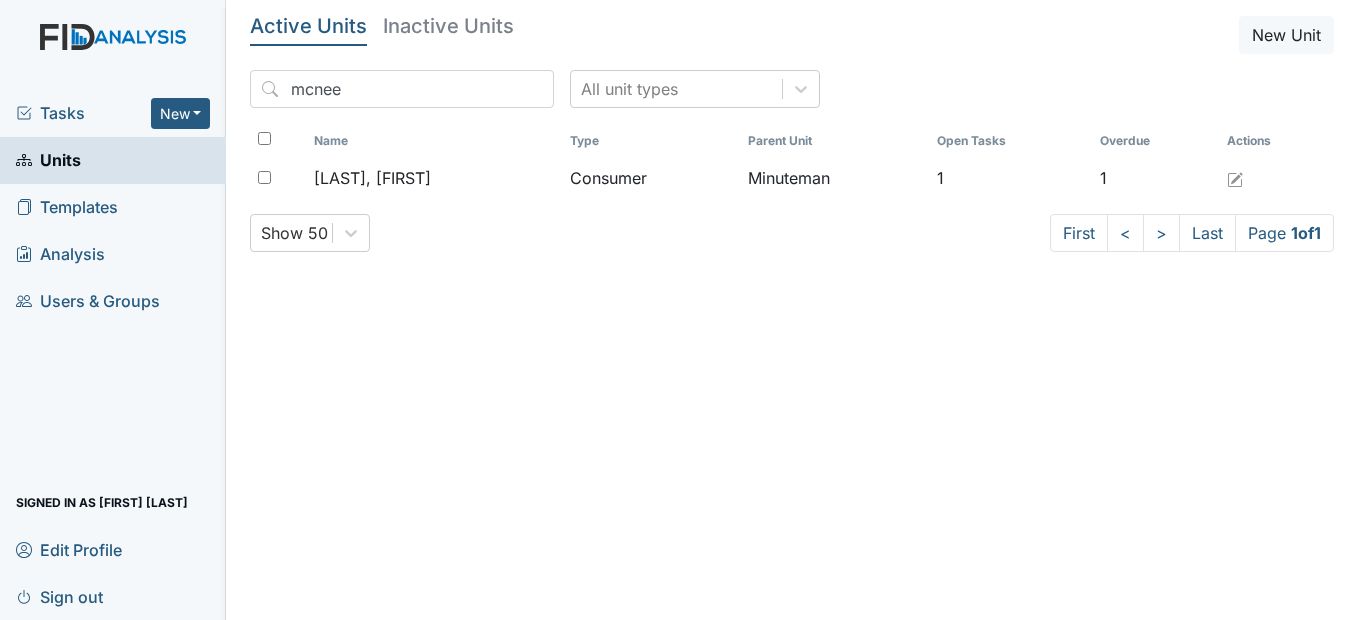 scroll, scrollTop: 0, scrollLeft: 0, axis: both 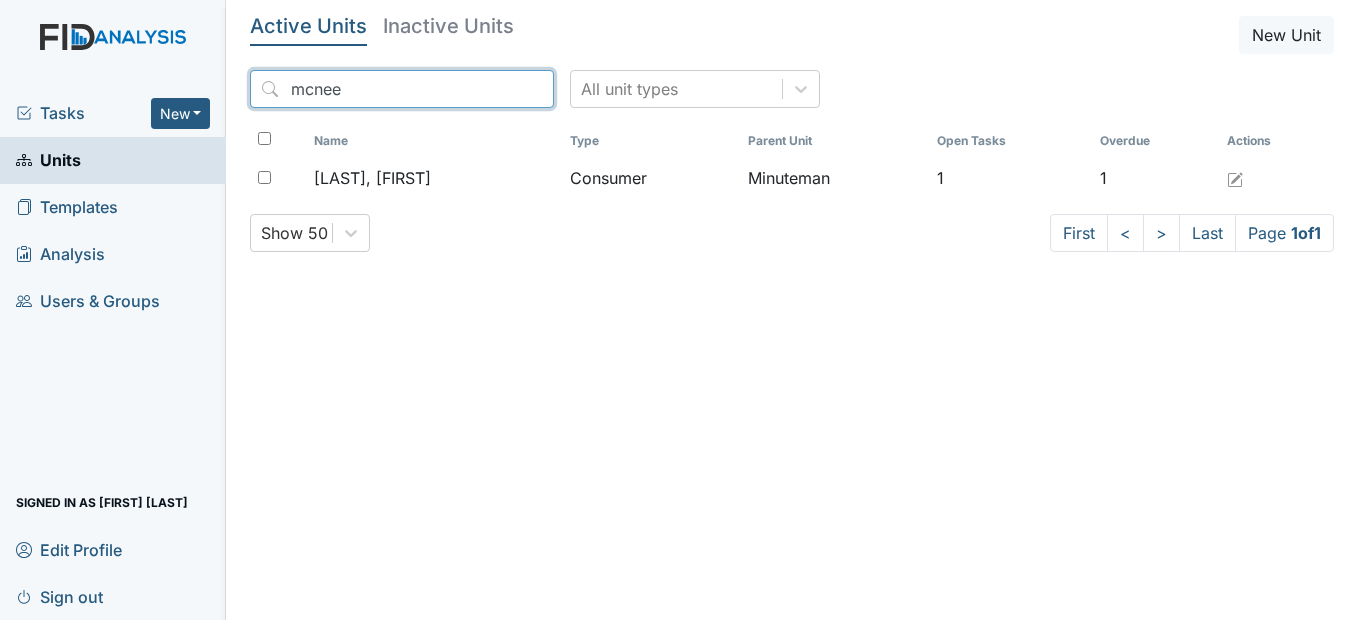 click on "mcnee" at bounding box center (402, 89) 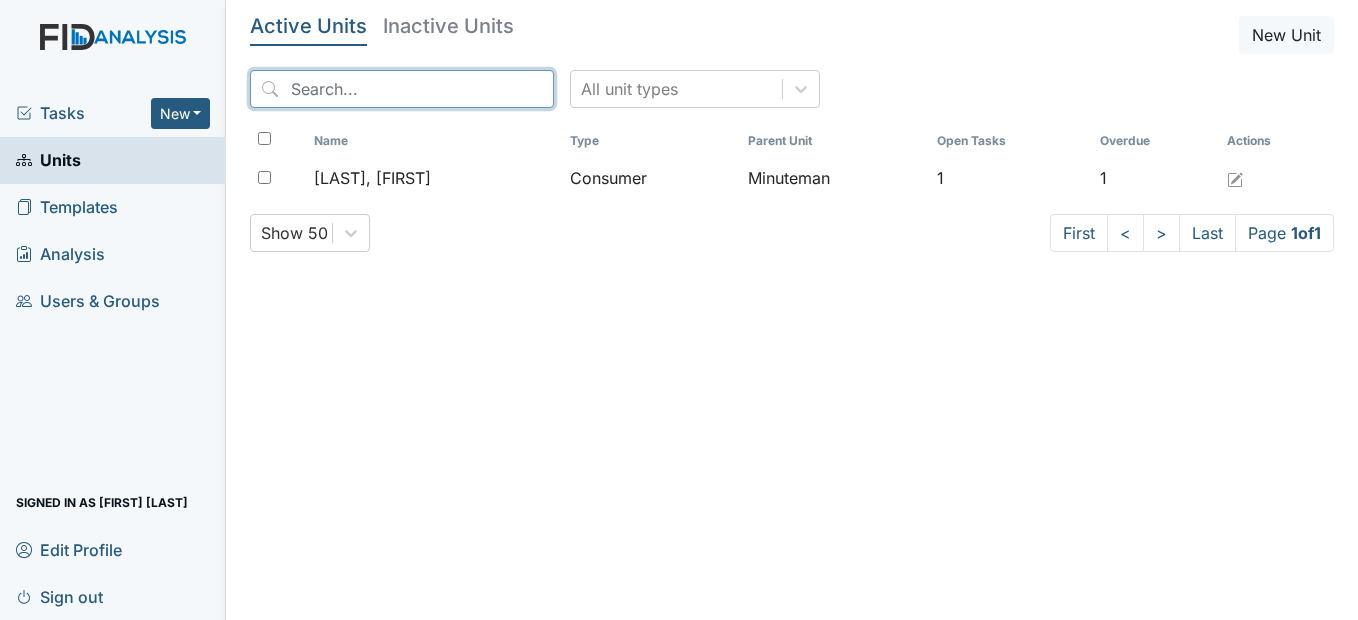 click at bounding box center (402, 89) 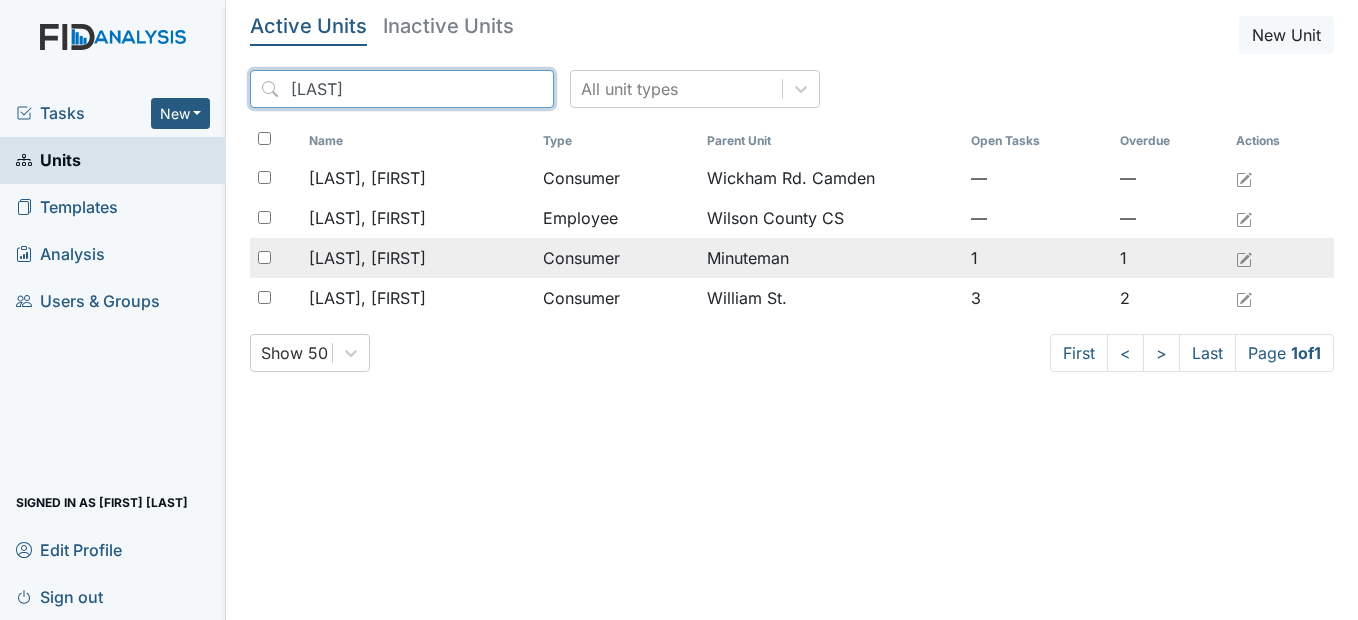 type on "wright" 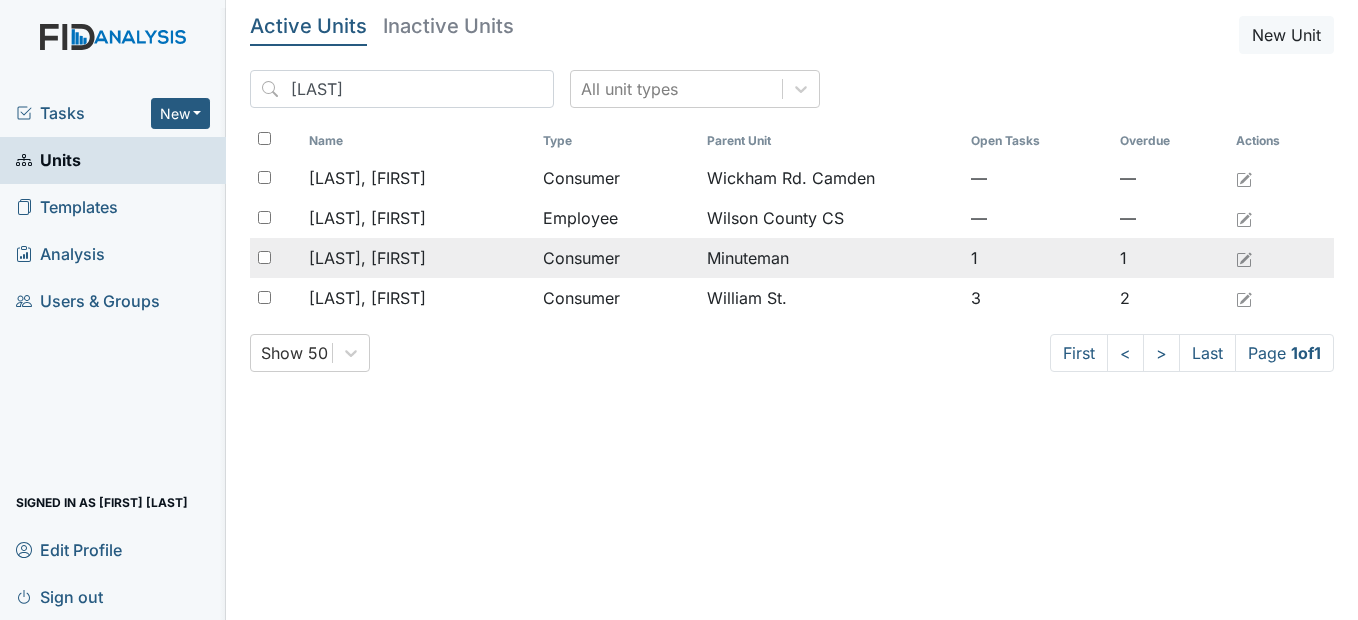 click on "[LAST], [FIRST]" at bounding box center (367, 258) 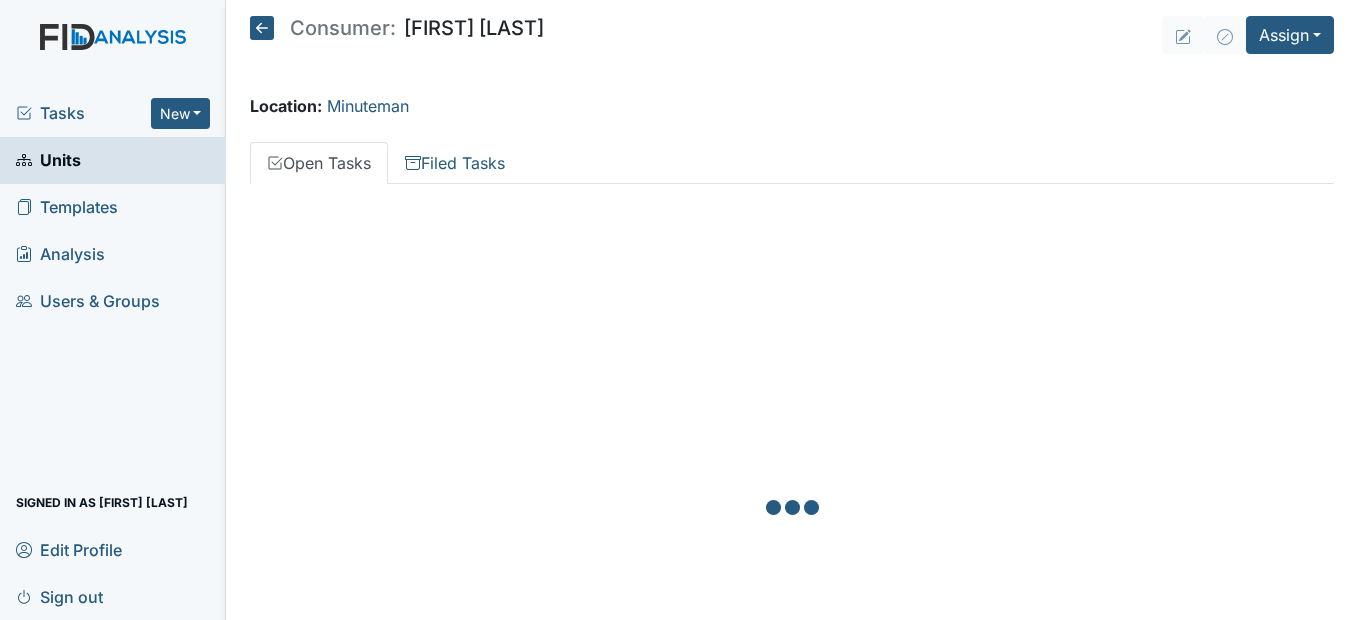 scroll, scrollTop: 0, scrollLeft: 0, axis: both 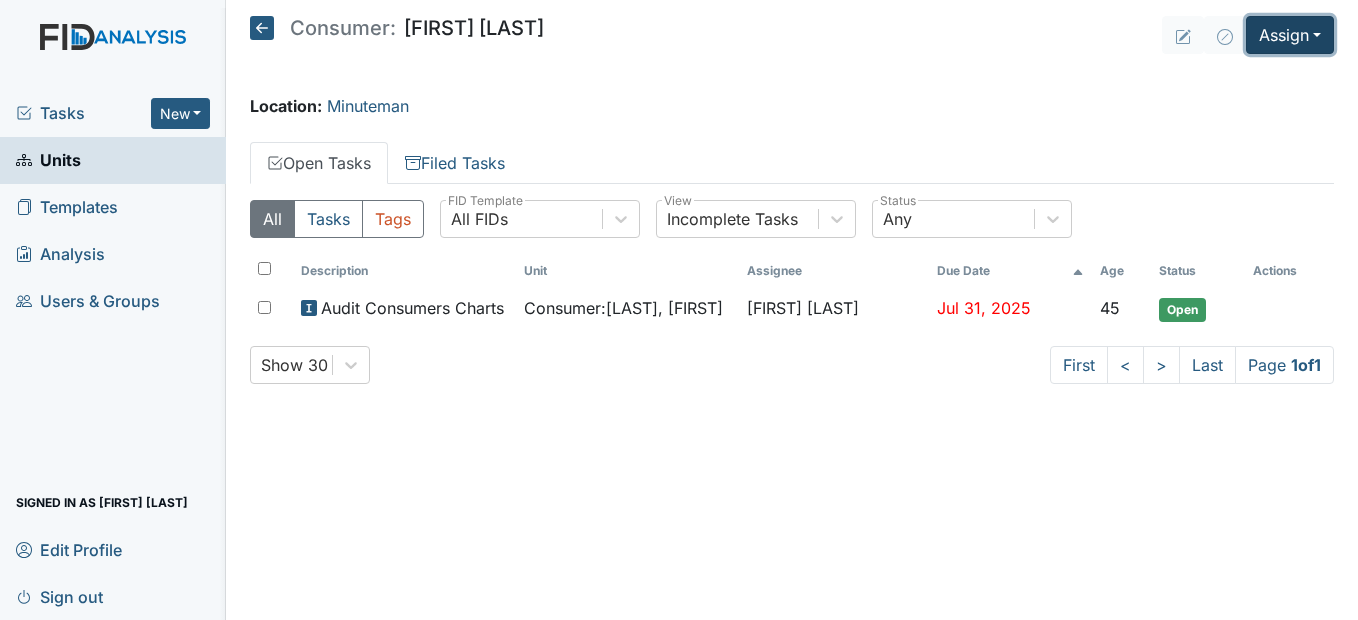 click on "Assign" at bounding box center [1290, 35] 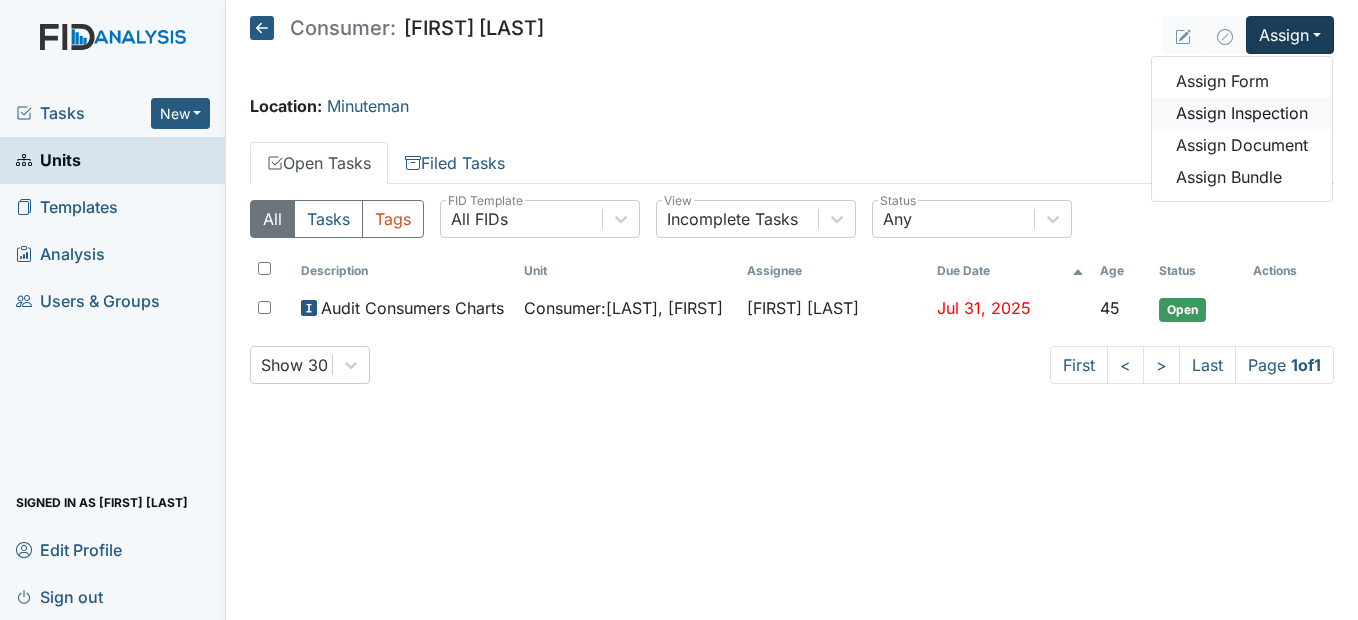 click on "Assign Inspection" at bounding box center (1242, 113) 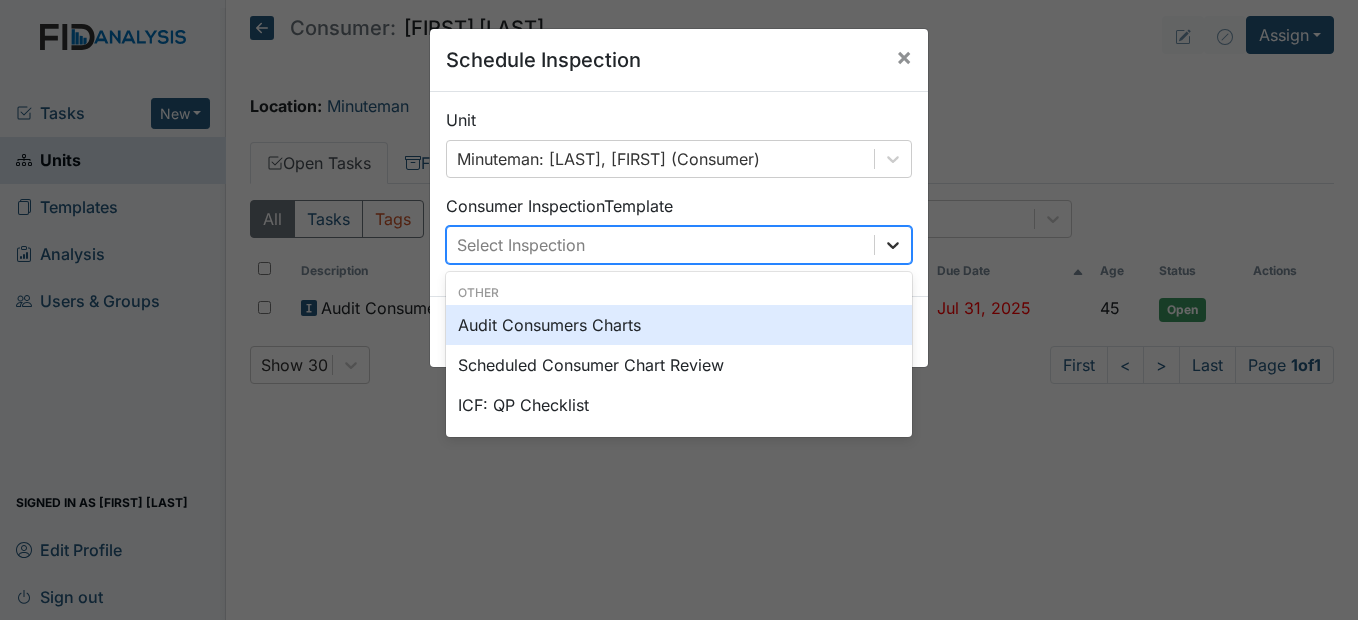 click 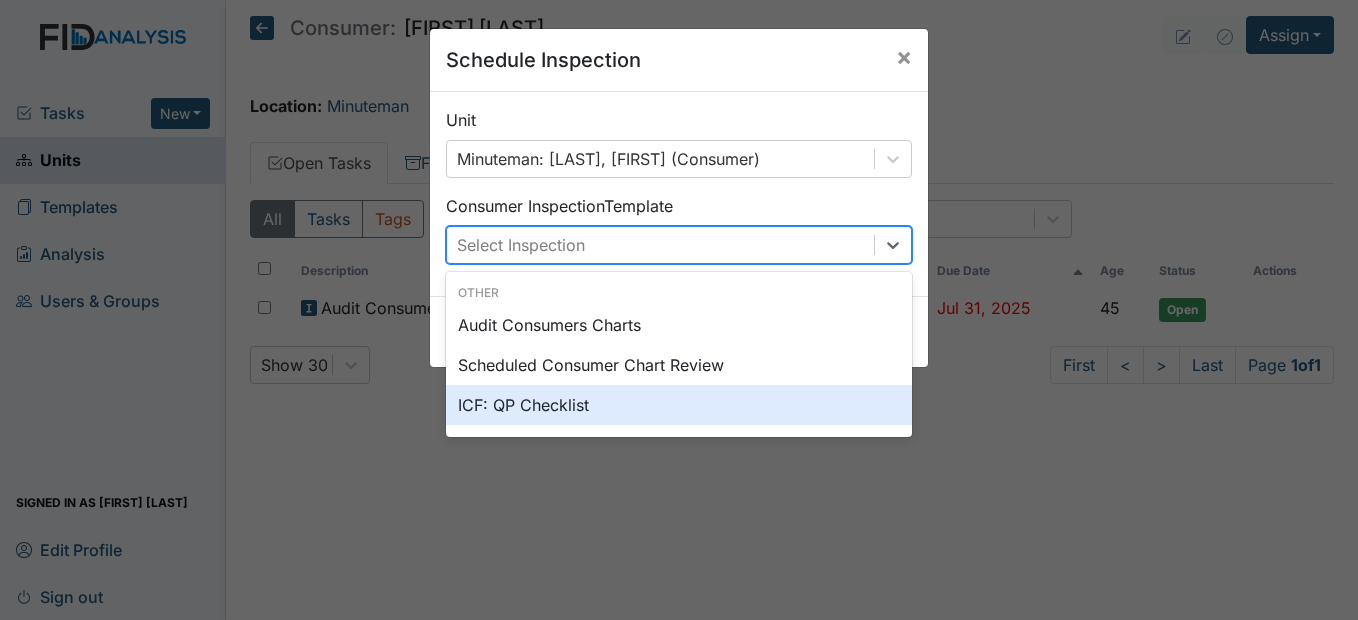 click on "ICF: QP Checklist" at bounding box center [679, 405] 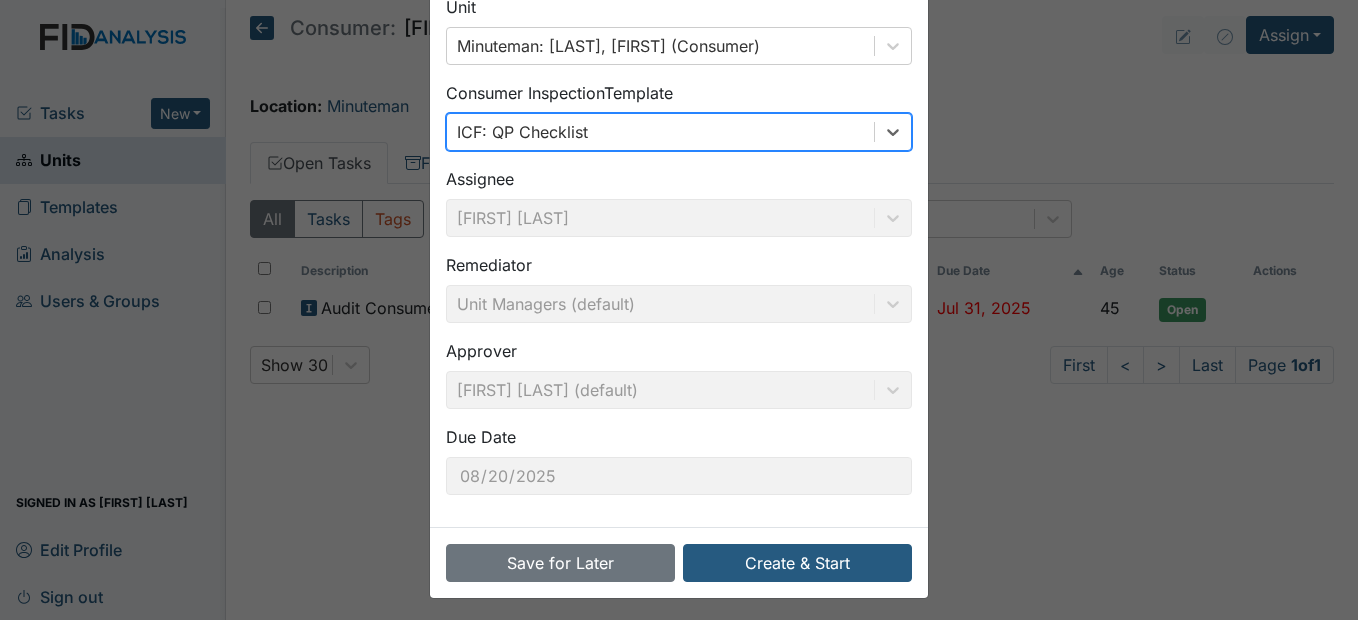 scroll, scrollTop: 120, scrollLeft: 0, axis: vertical 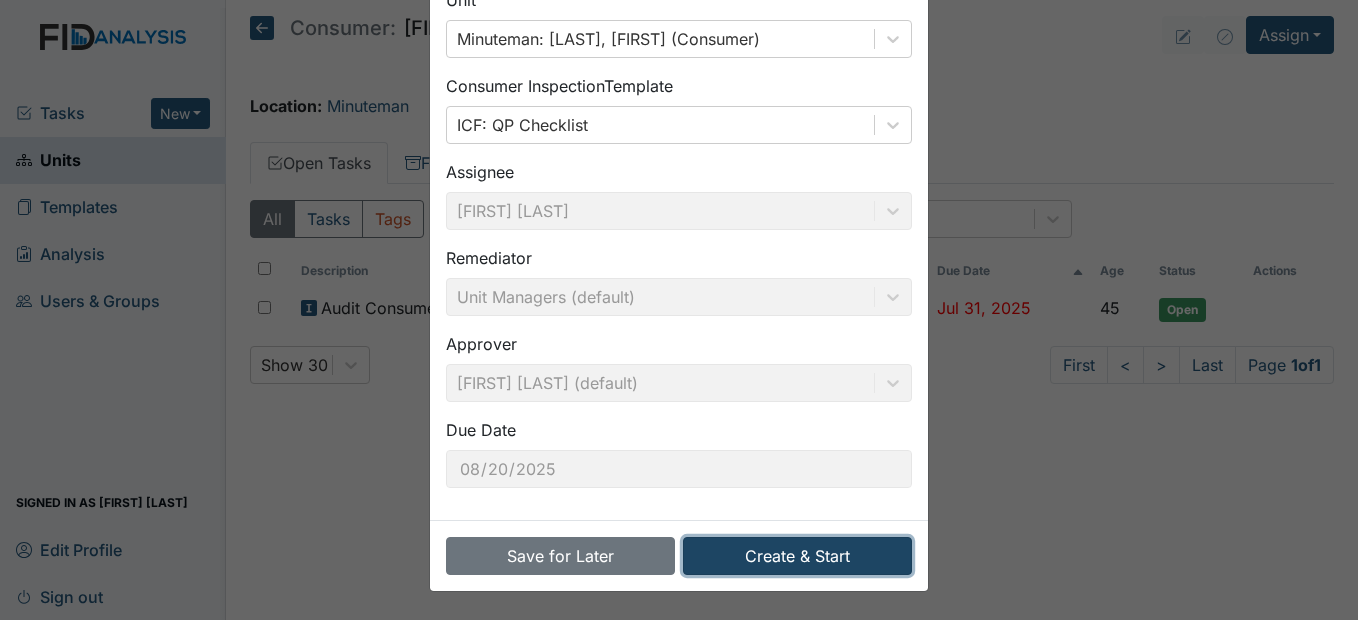click on "Create & Start" at bounding box center (797, 556) 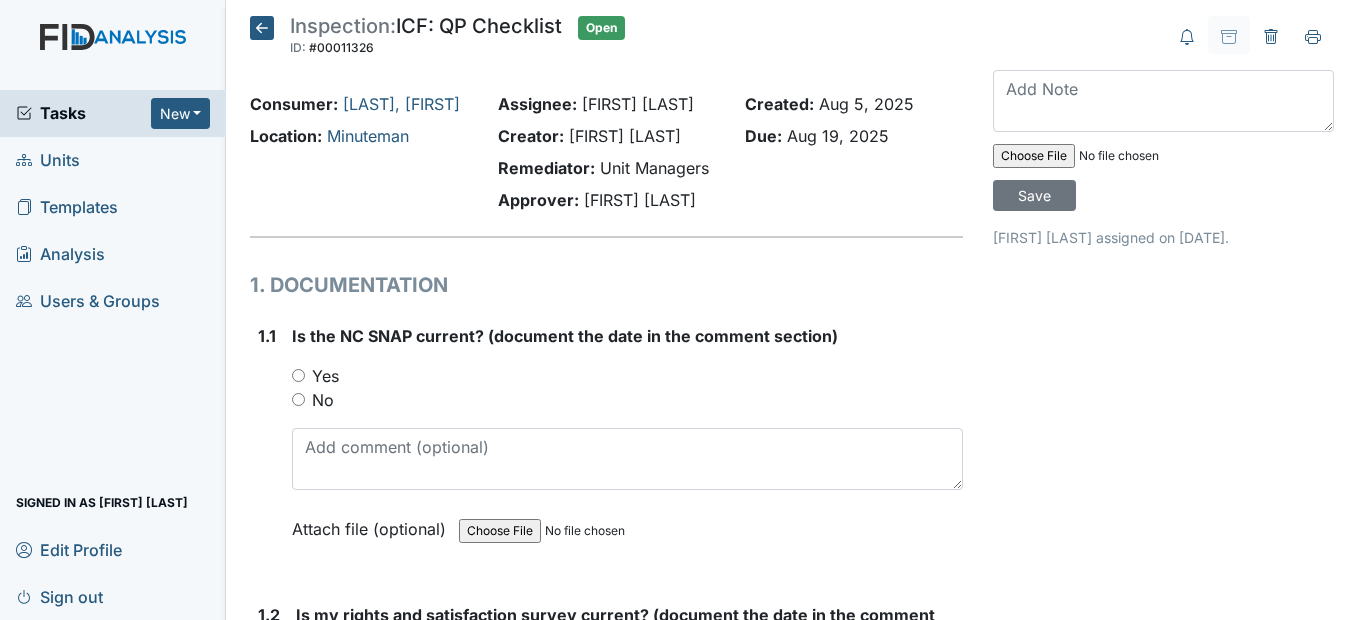 scroll, scrollTop: 0, scrollLeft: 0, axis: both 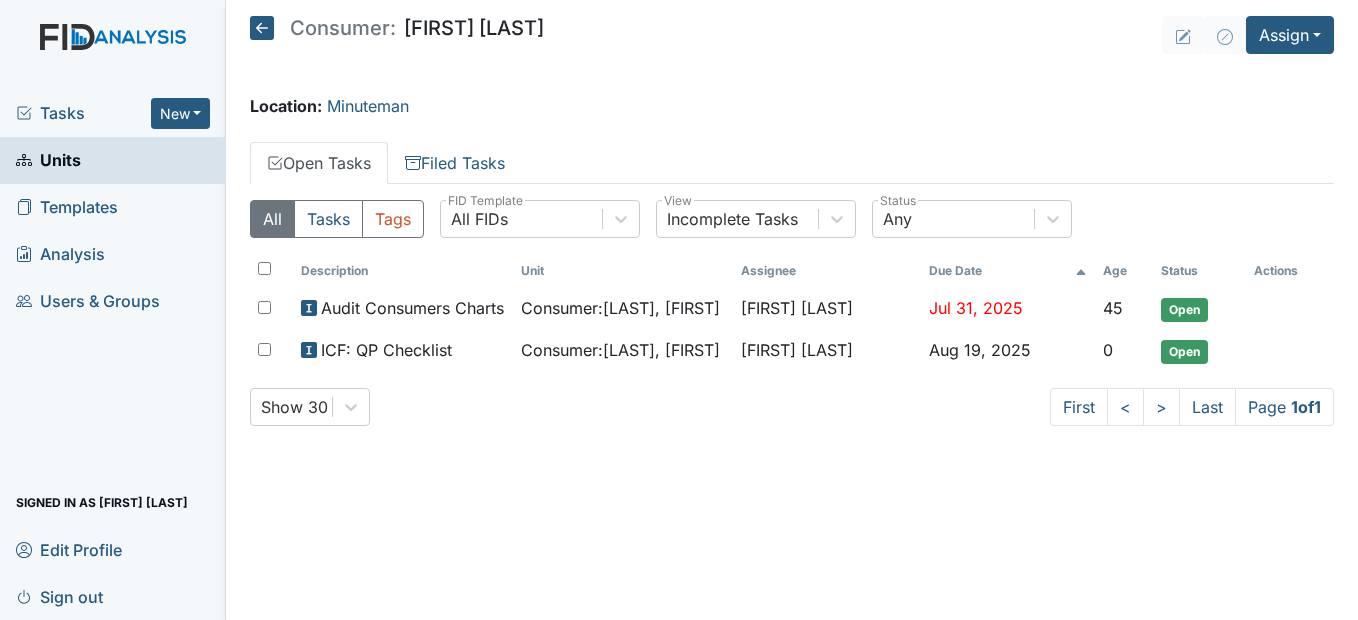 click 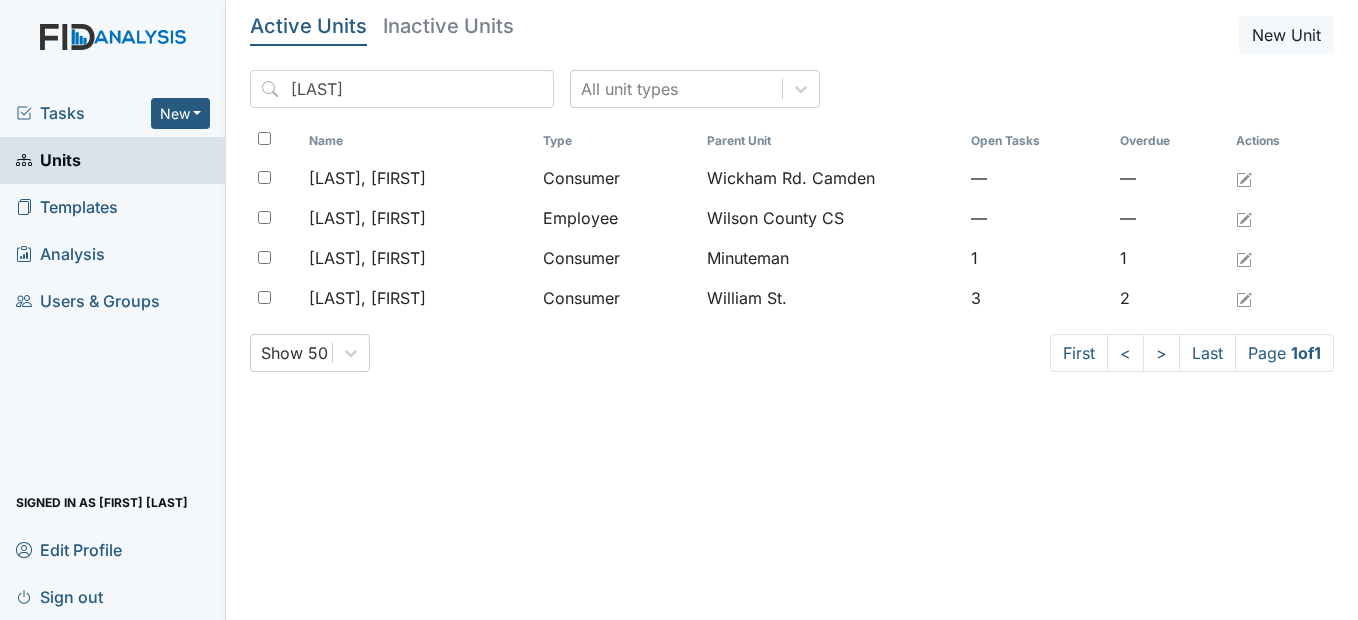 scroll, scrollTop: 0, scrollLeft: 0, axis: both 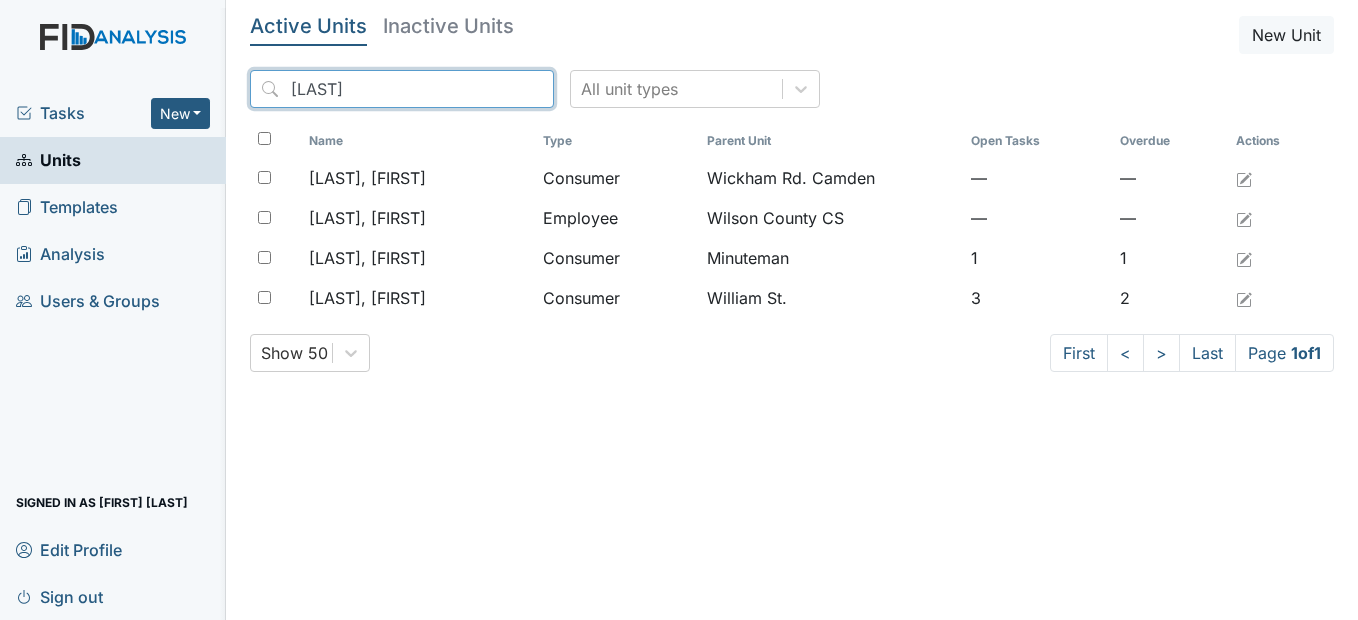 click on "wright" at bounding box center [402, 89] 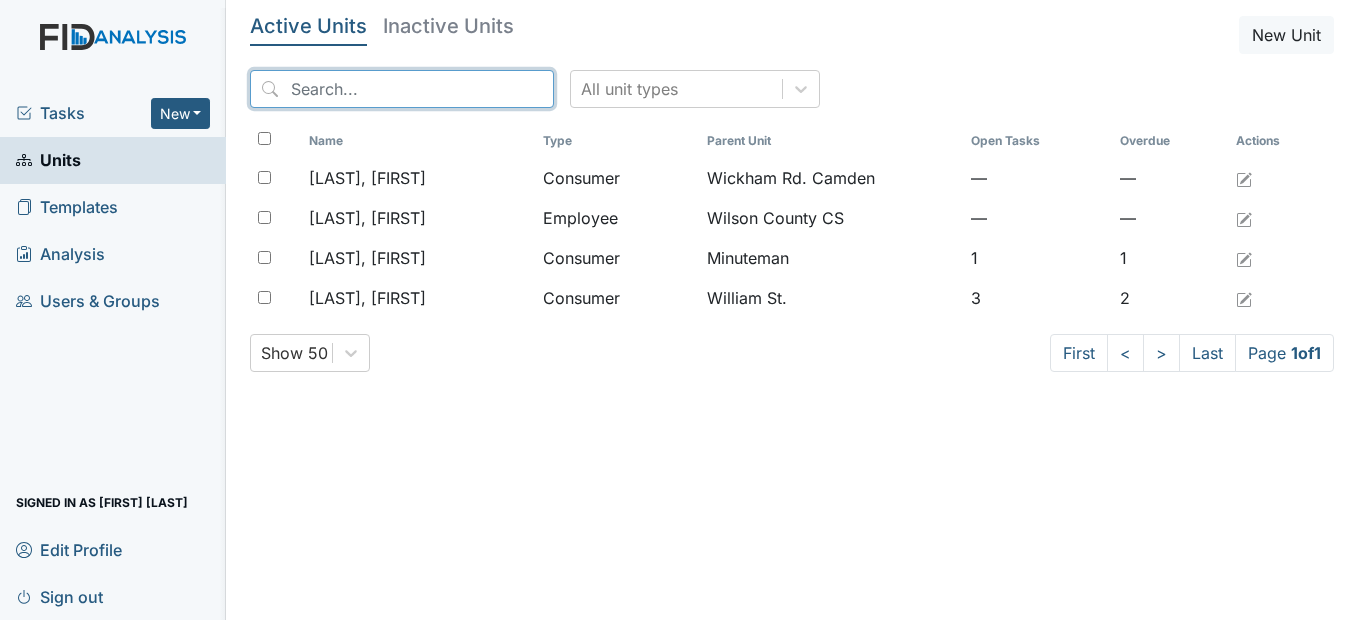 click at bounding box center (402, 89) 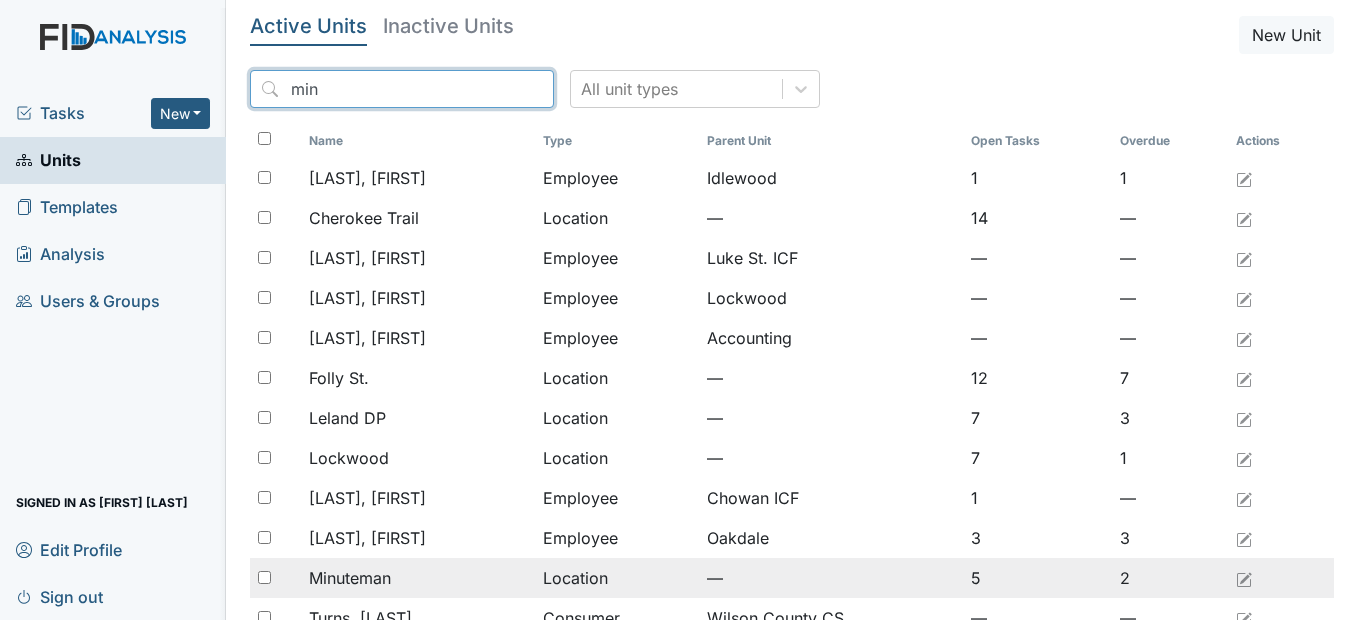 type on "min" 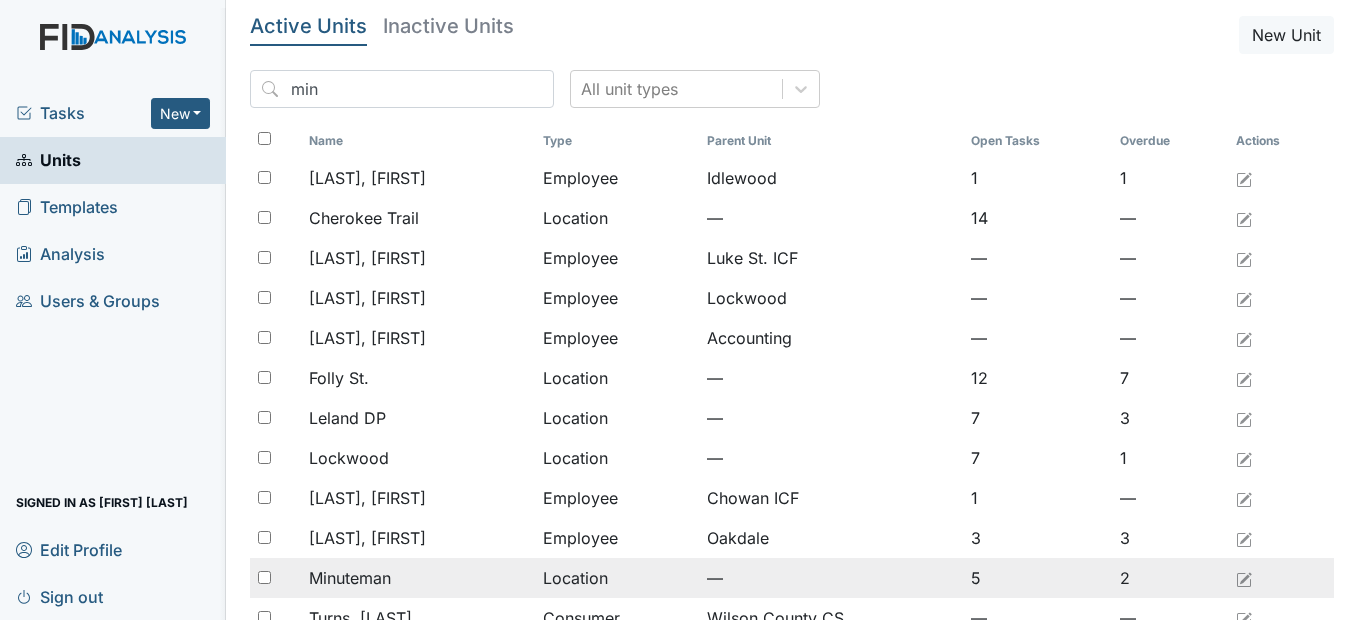 click on "Minuteman" at bounding box center [418, 578] 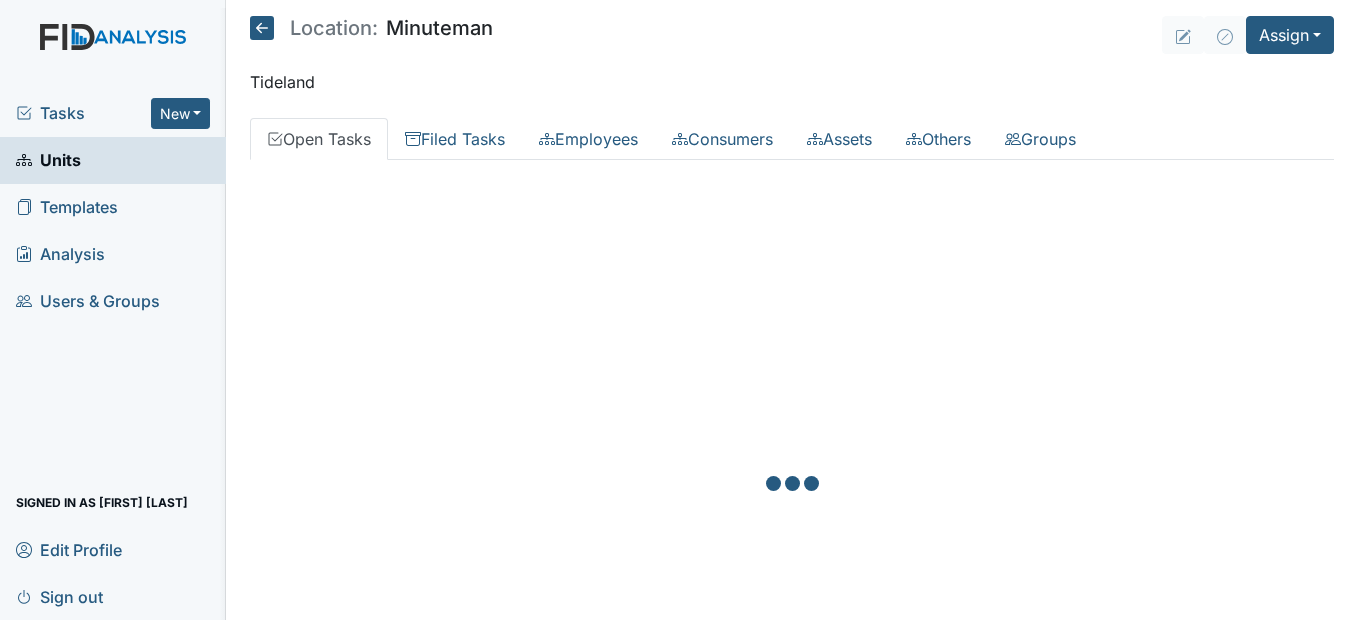 scroll, scrollTop: 0, scrollLeft: 0, axis: both 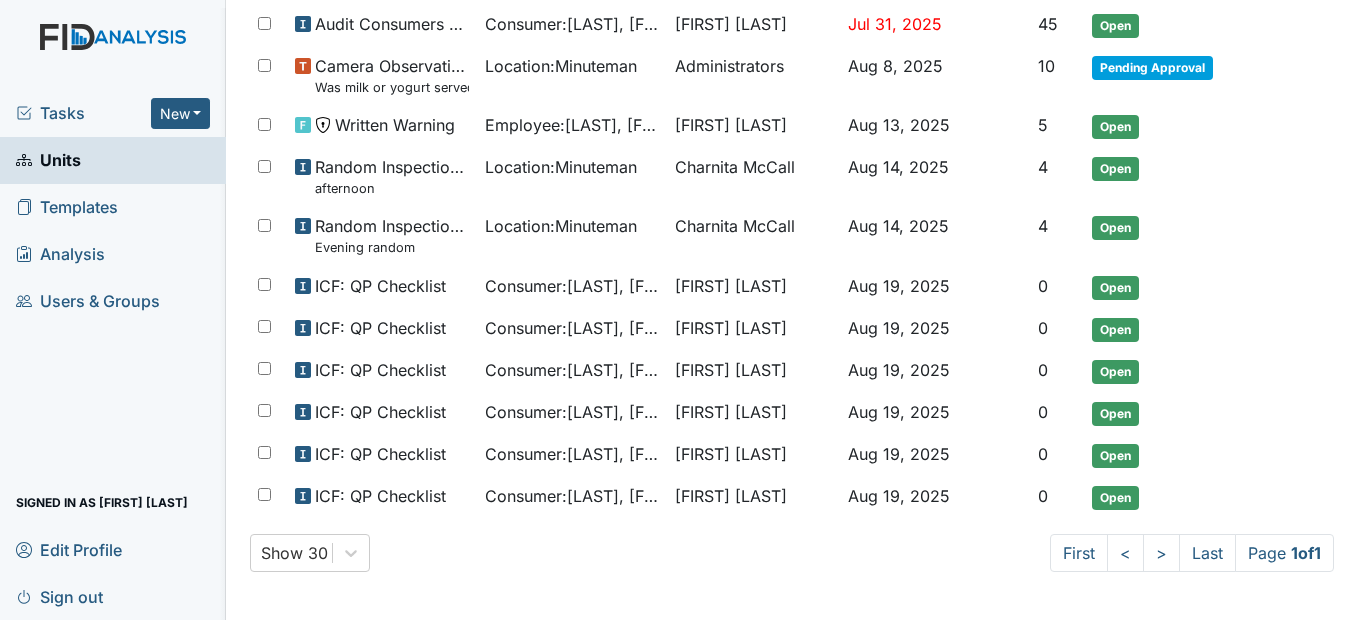 click on "Units" at bounding box center (48, 160) 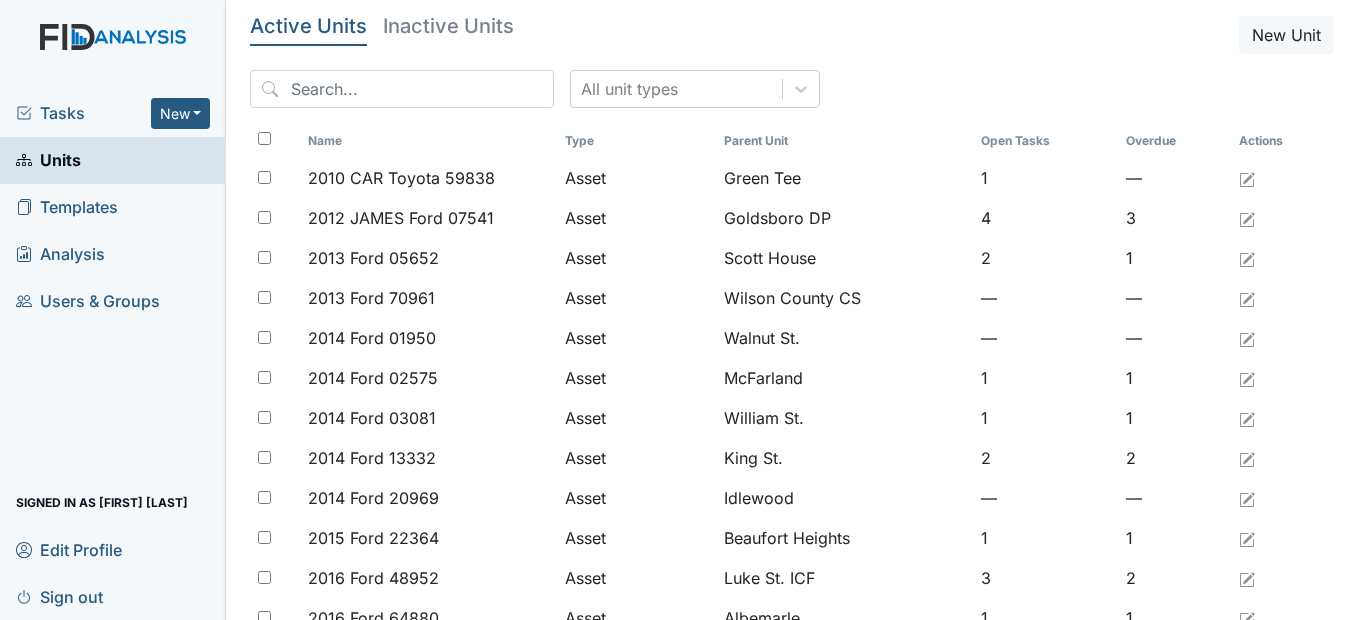 scroll, scrollTop: 0, scrollLeft: 0, axis: both 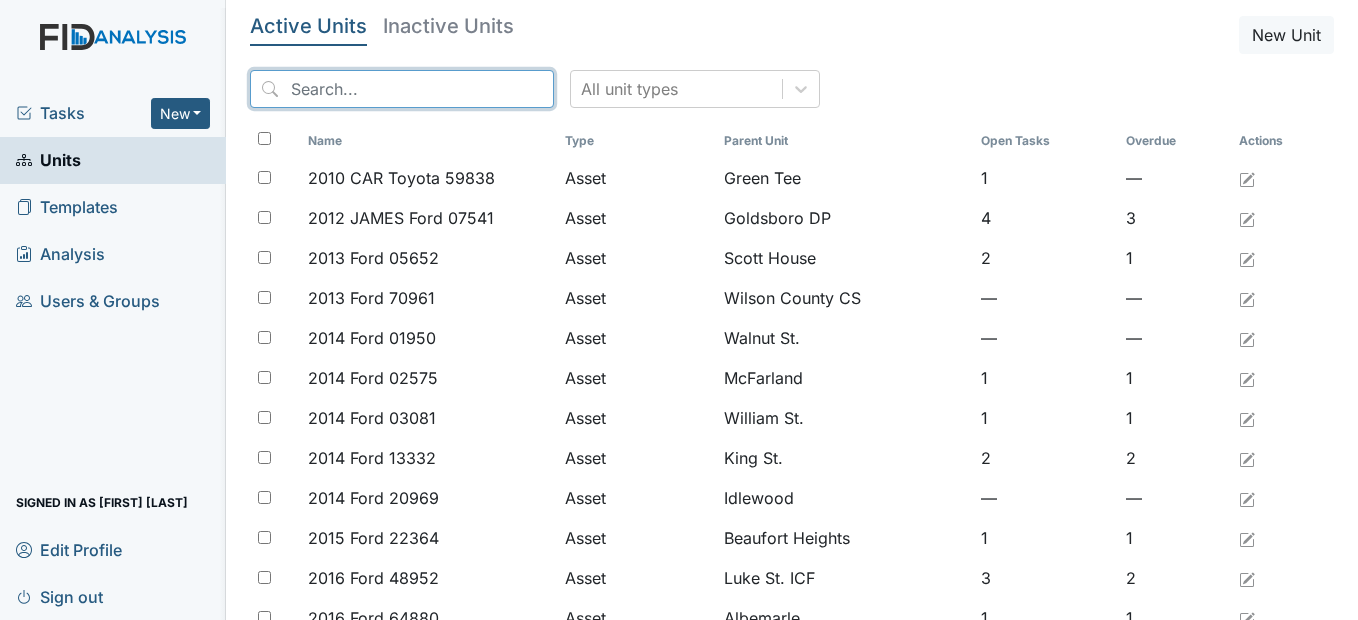 click at bounding box center (402, 89) 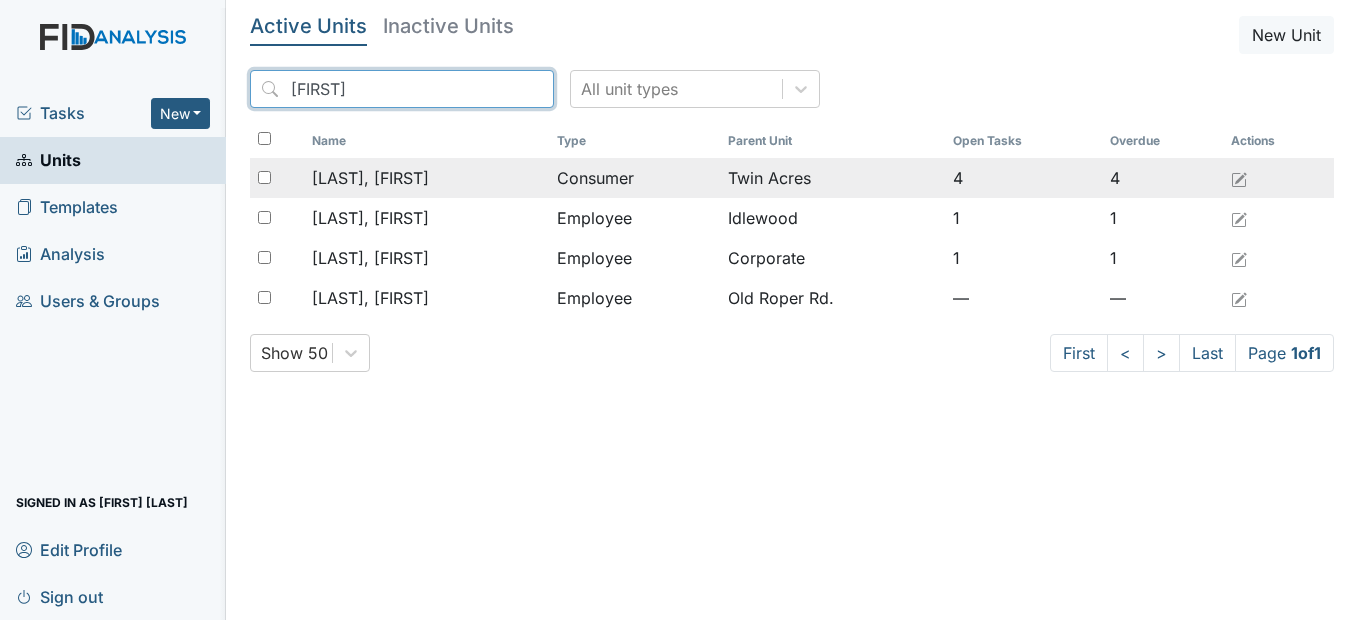 type on "[FIRST]" 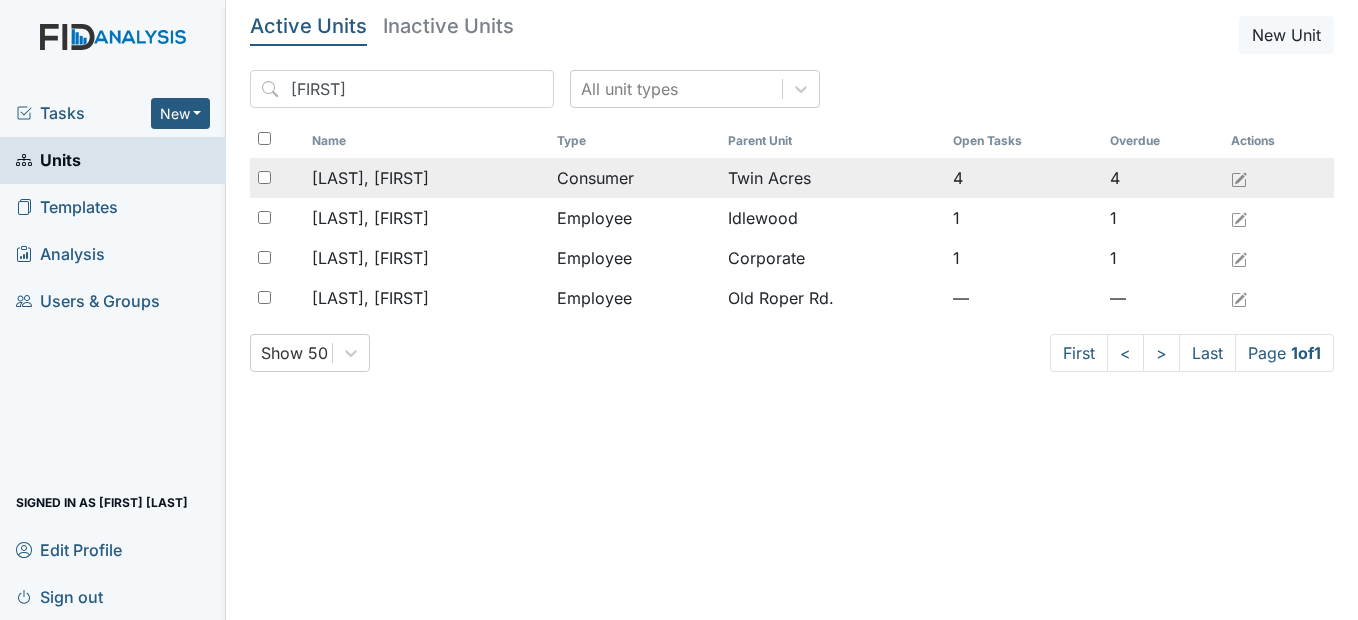 click on "[LAST], [FIRST]" at bounding box center [370, 178] 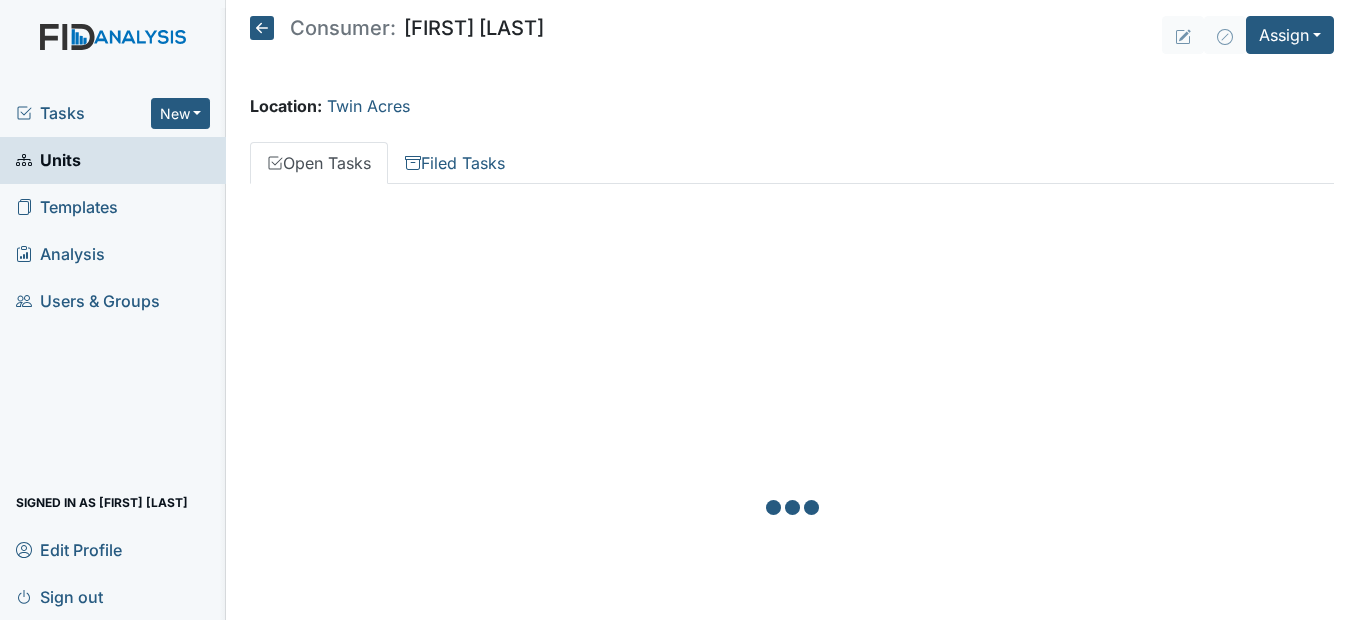 scroll, scrollTop: 0, scrollLeft: 0, axis: both 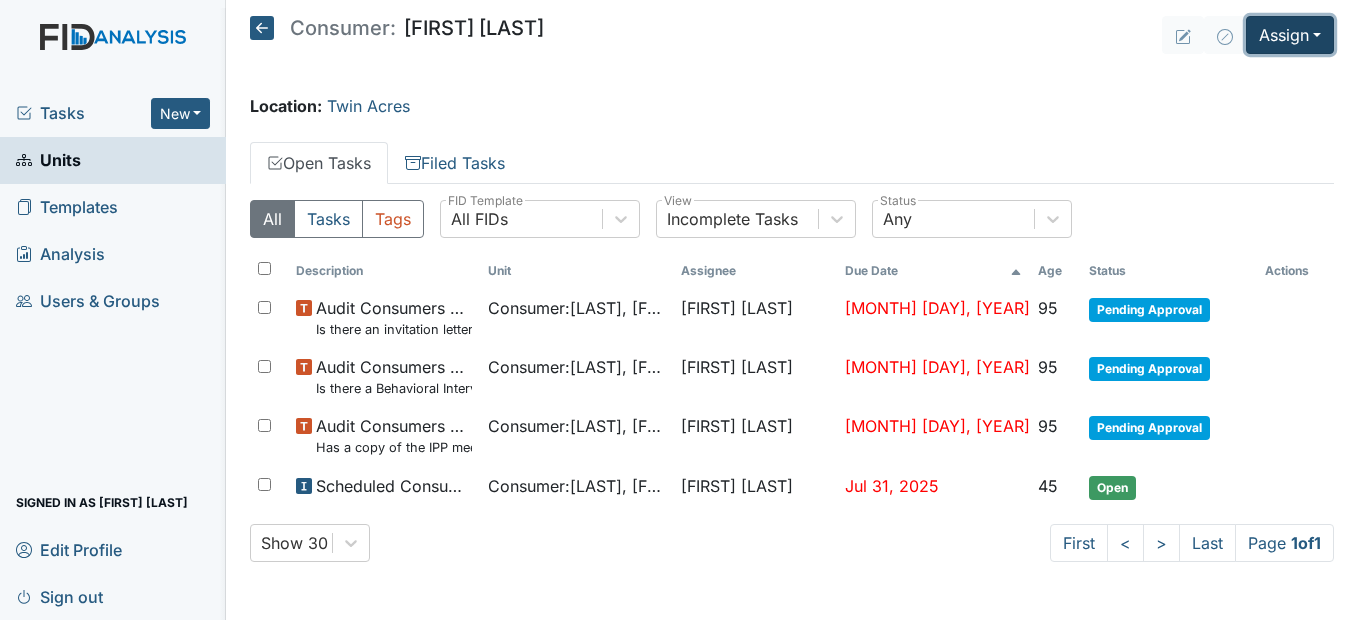 click on "Assign" at bounding box center (1290, 35) 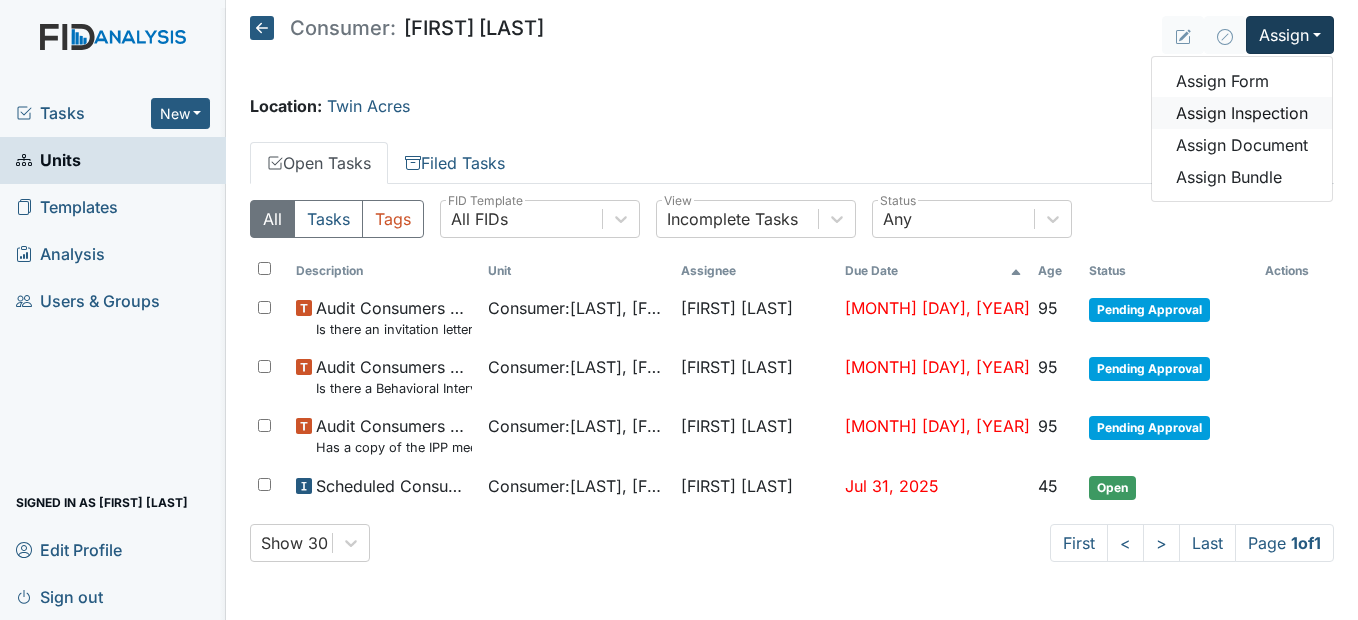 click on "Assign Inspection" at bounding box center (1242, 113) 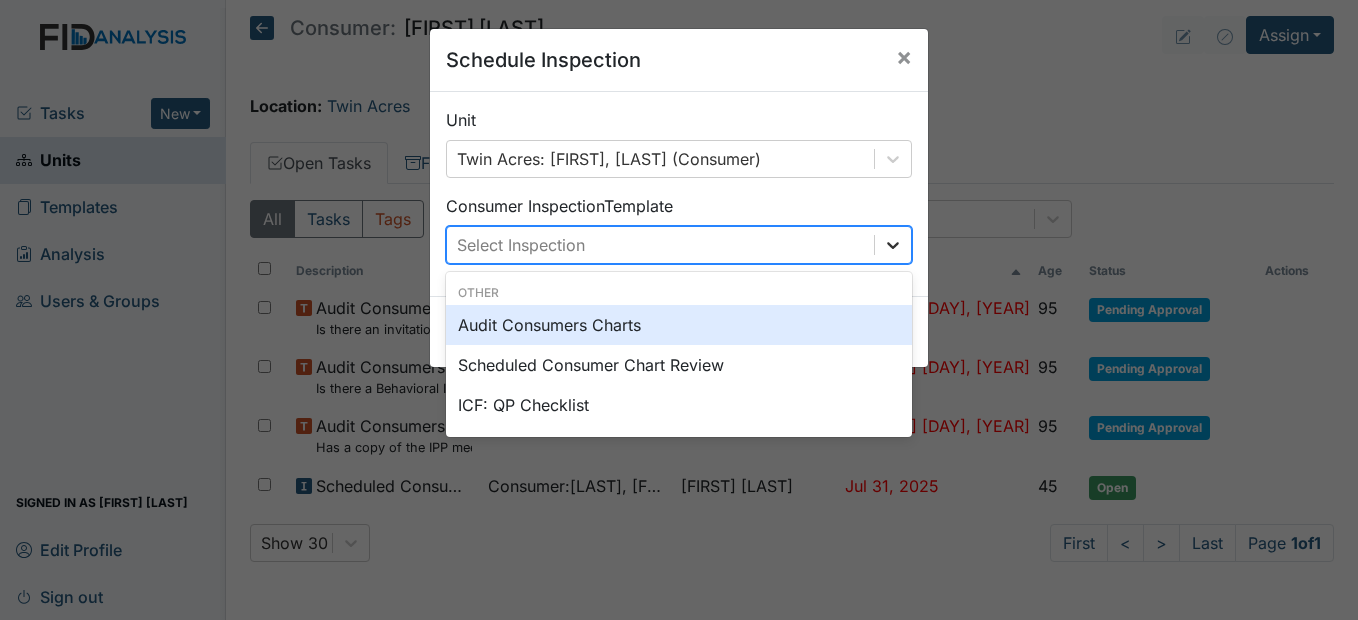 click 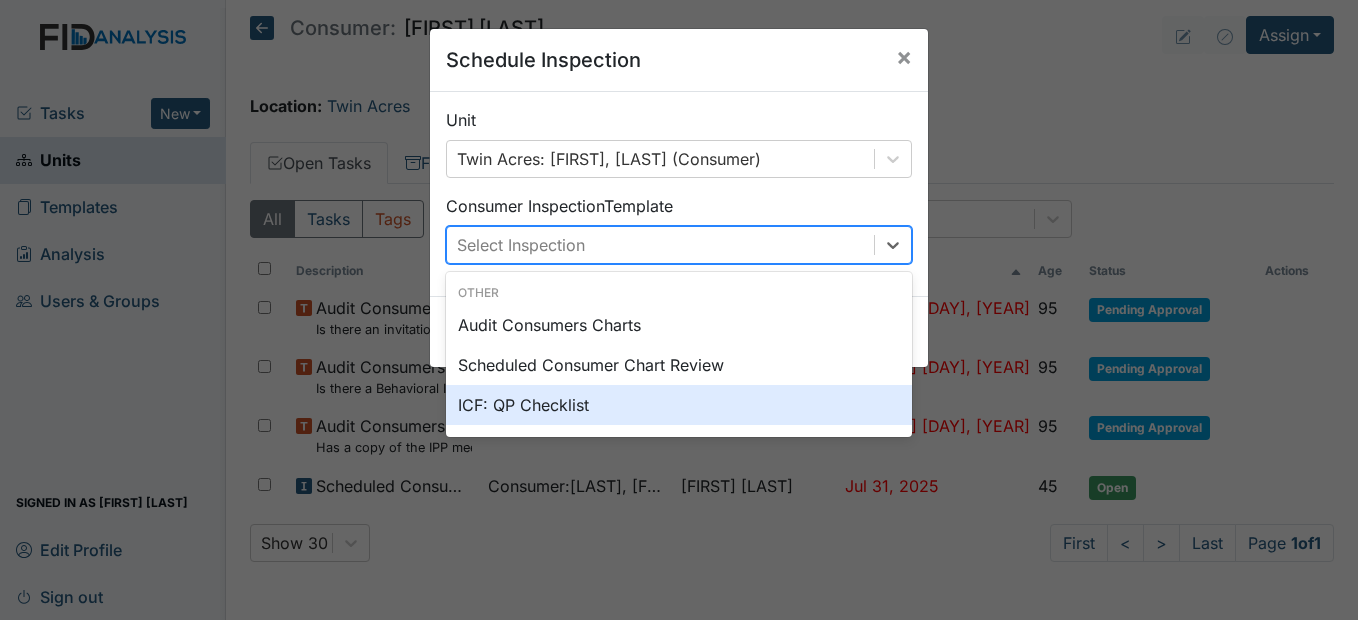 click on "ICF: QP Checklist" at bounding box center [679, 405] 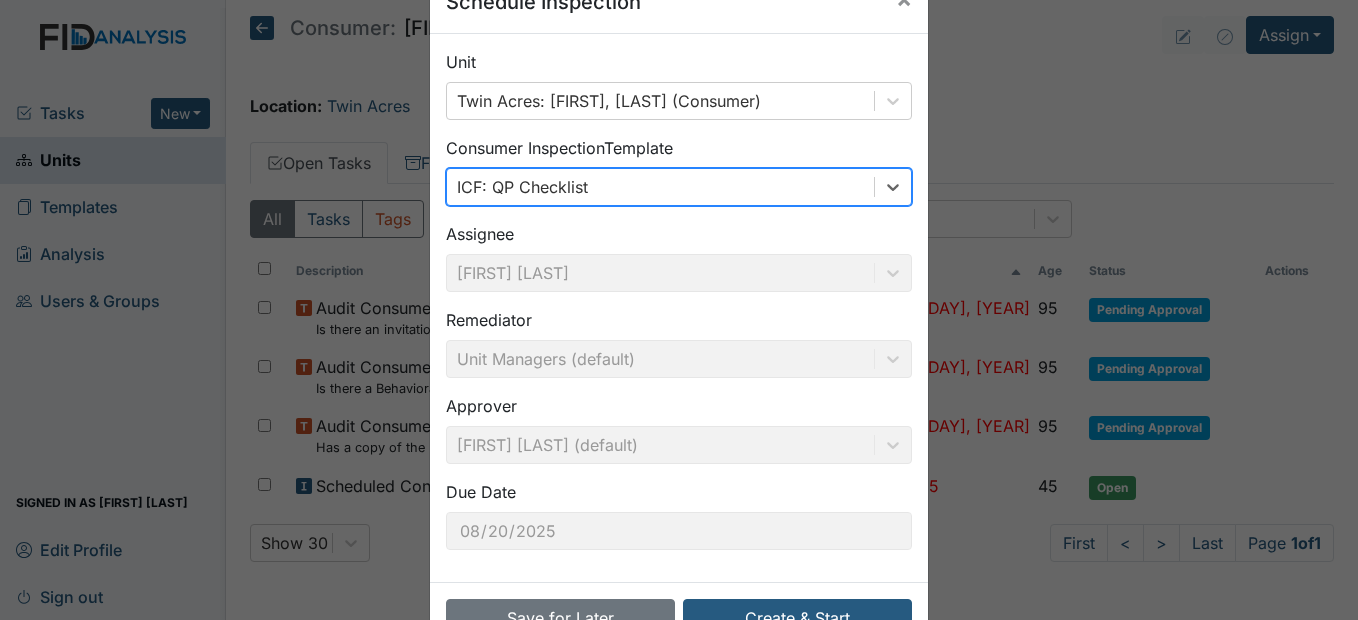 scroll, scrollTop: 120, scrollLeft: 0, axis: vertical 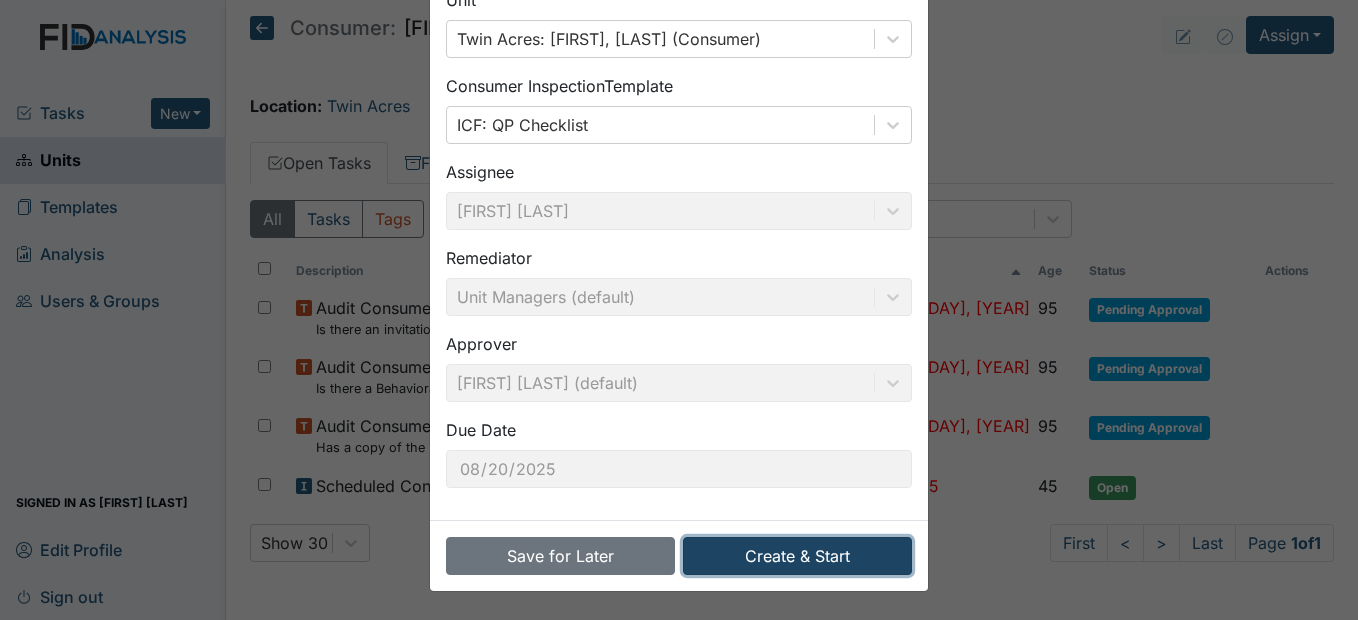 click on "Create & Start" at bounding box center (797, 556) 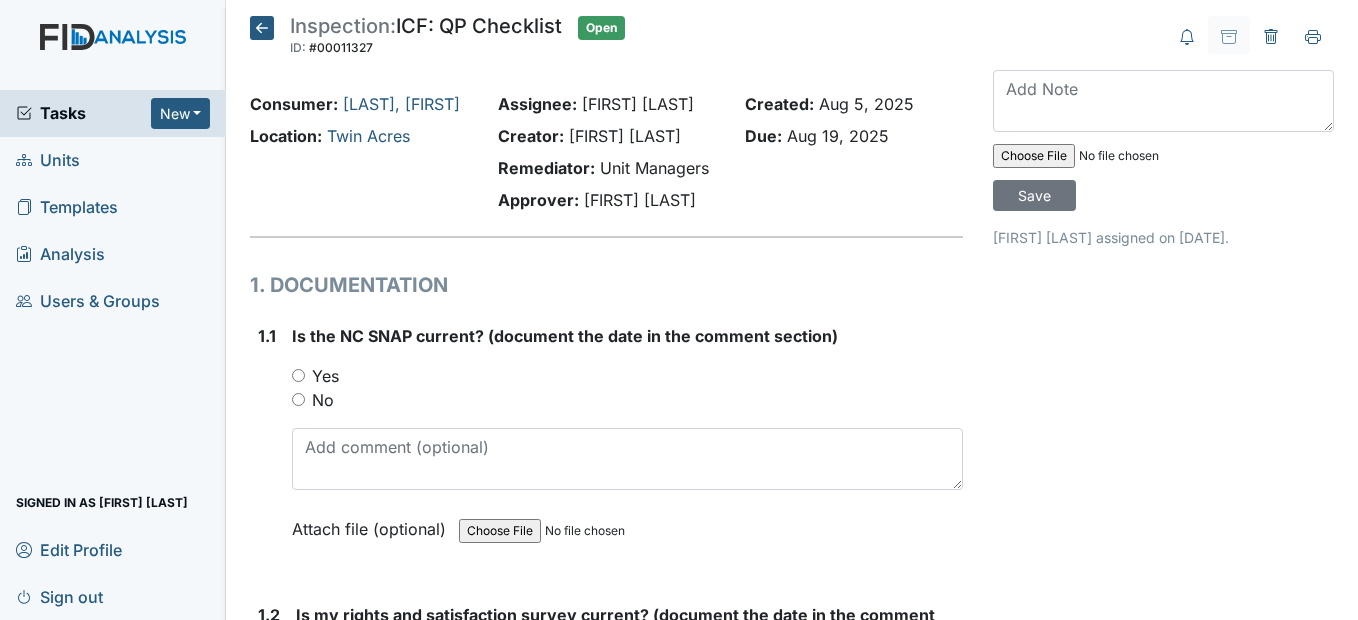 scroll, scrollTop: 0, scrollLeft: 0, axis: both 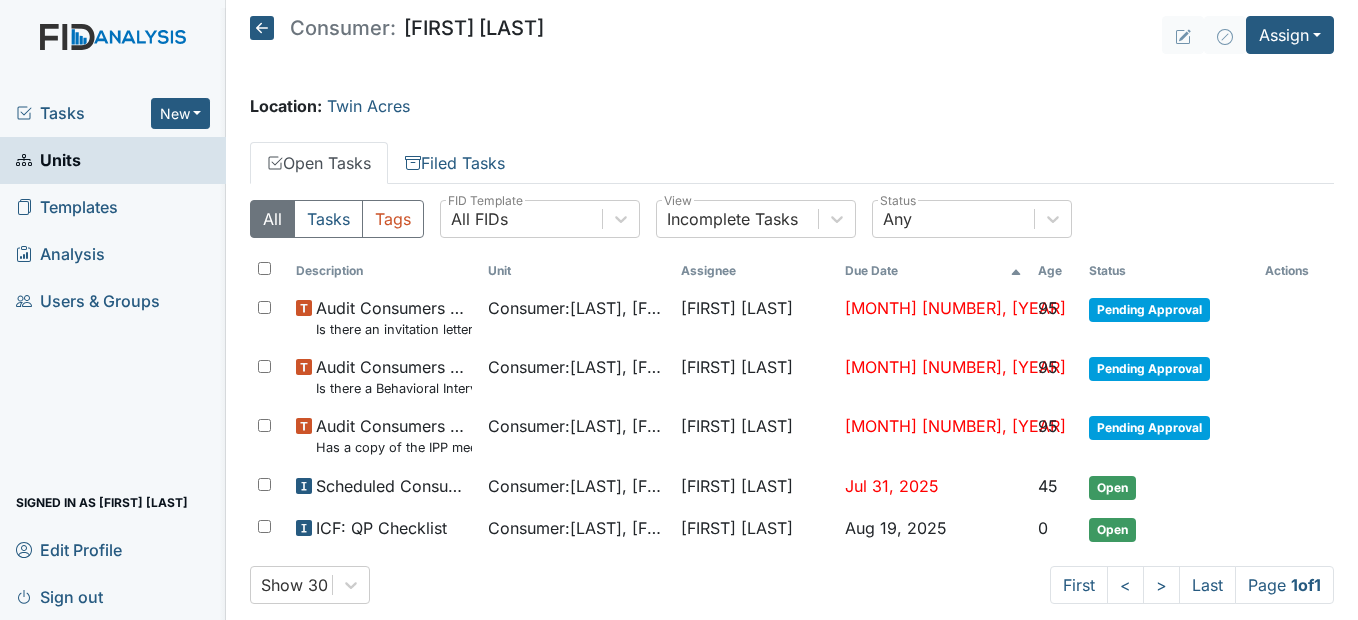 click 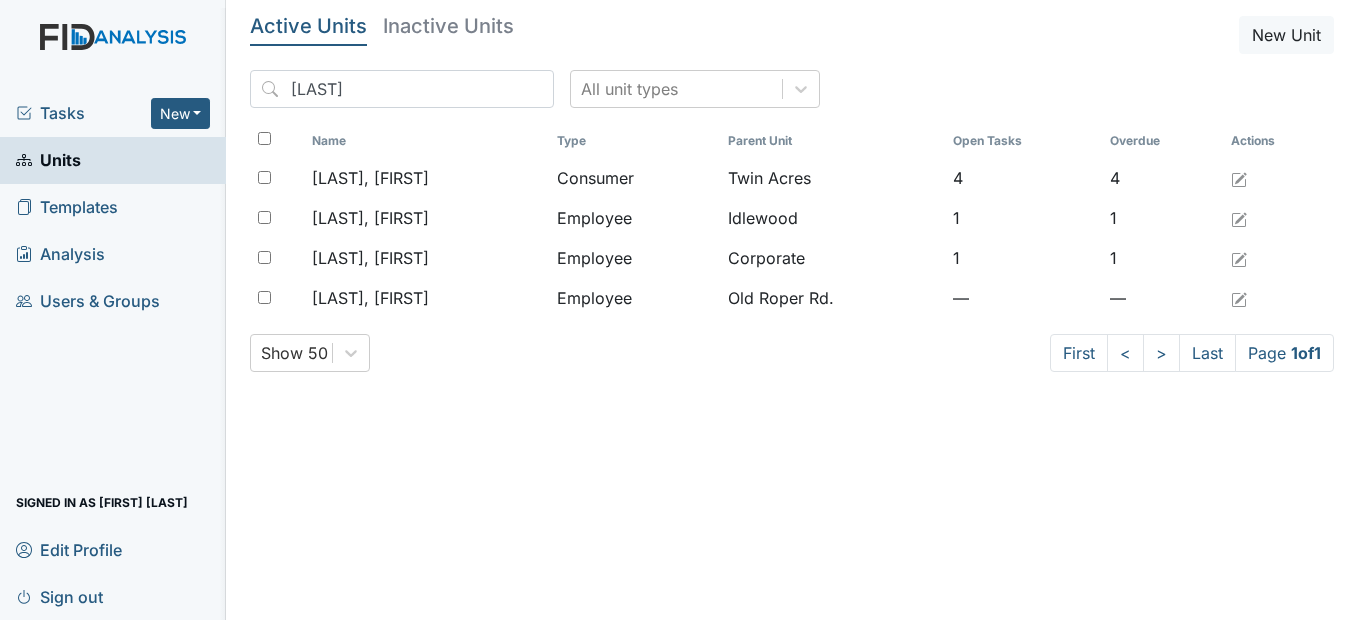 scroll, scrollTop: 0, scrollLeft: 0, axis: both 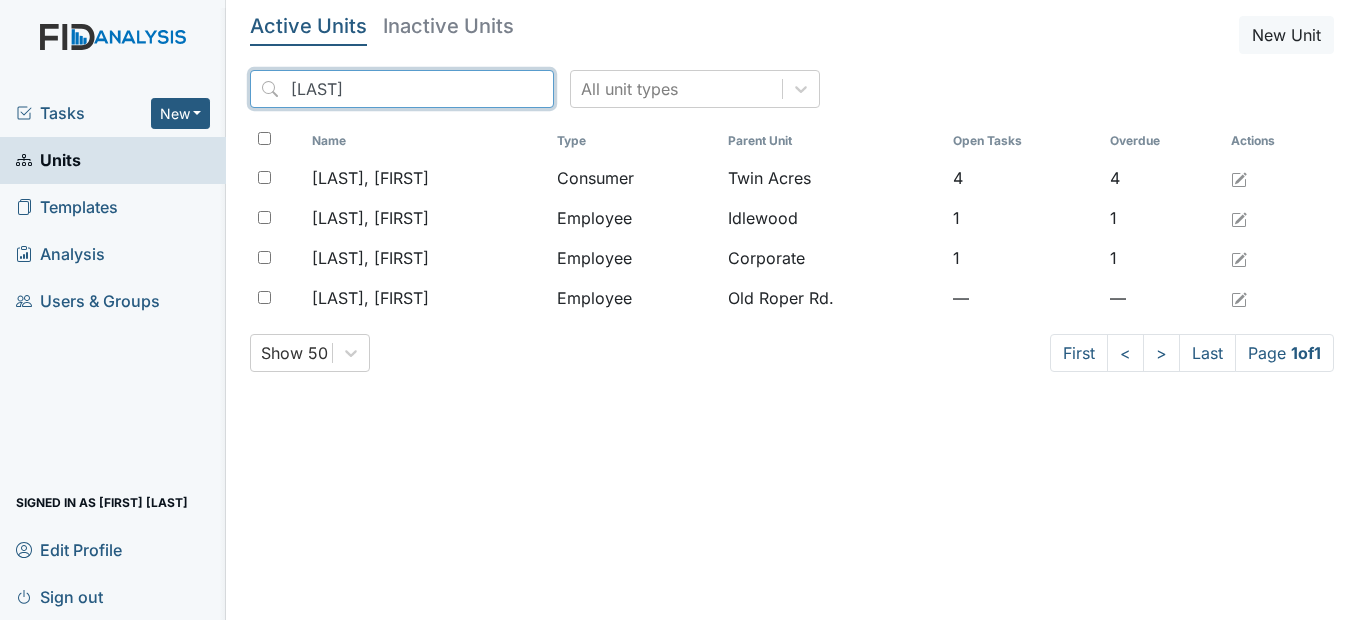 click on "[LAST]" at bounding box center (402, 89) 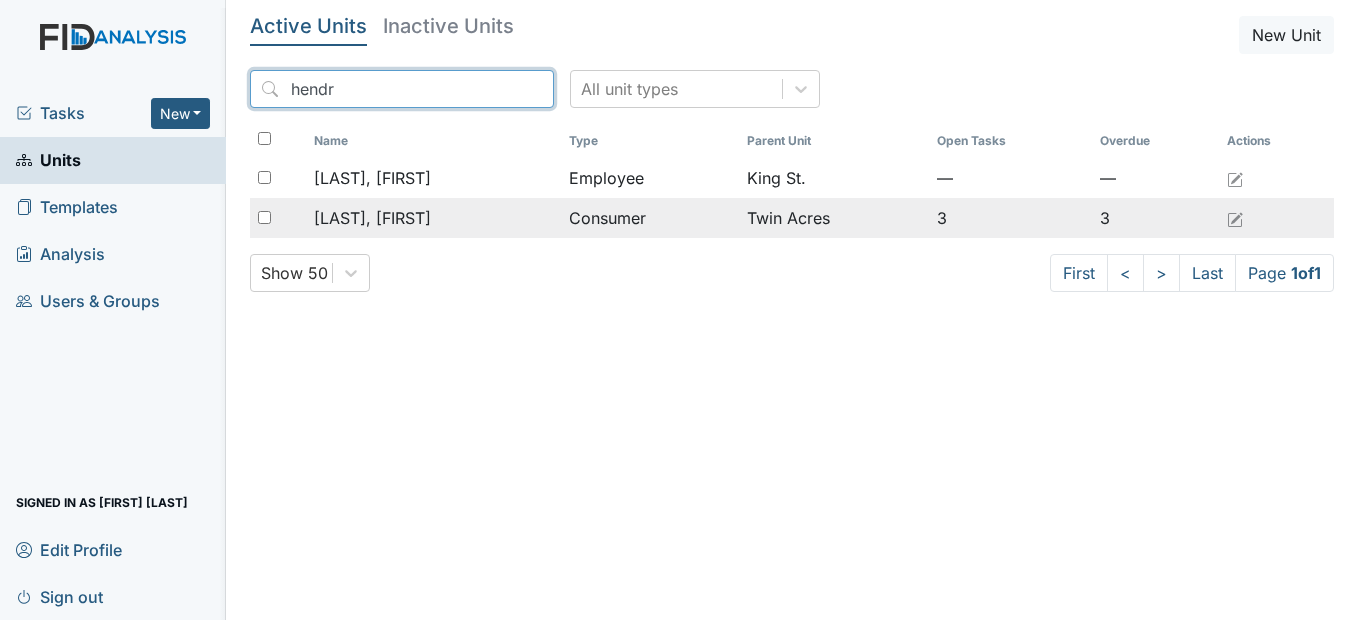 type on "hendr" 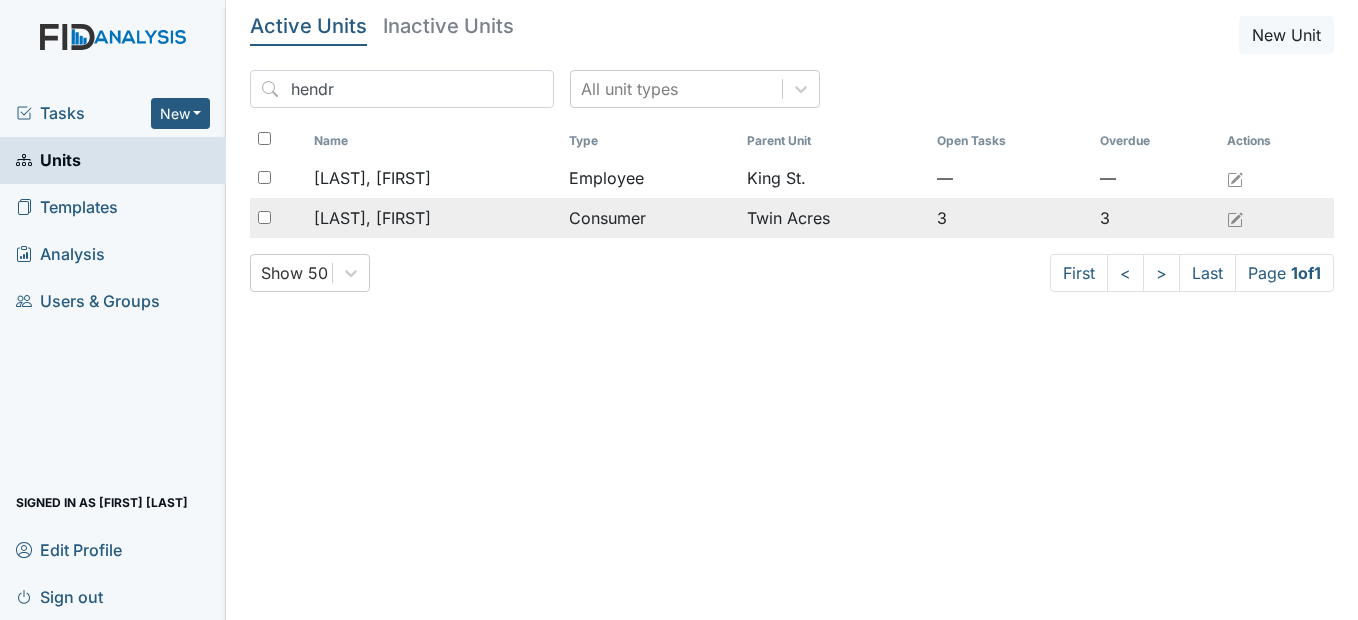 click on "[LAST], [FIRST]" at bounding box center [372, 218] 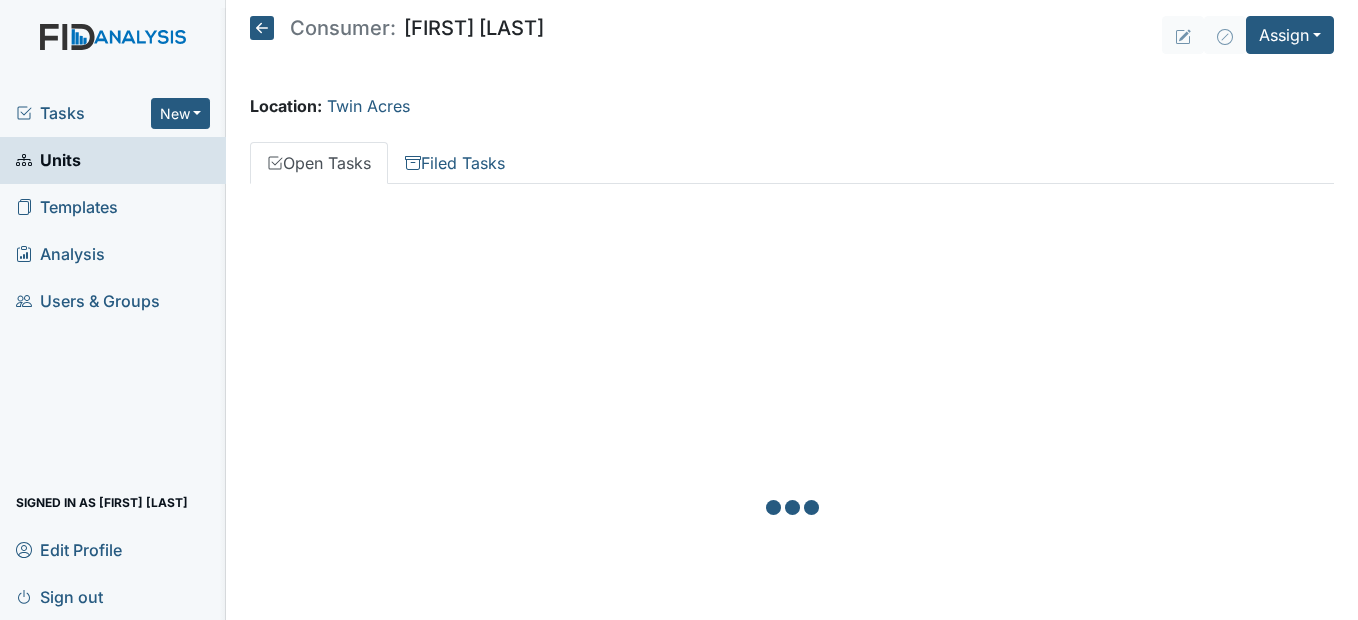 scroll, scrollTop: 0, scrollLeft: 0, axis: both 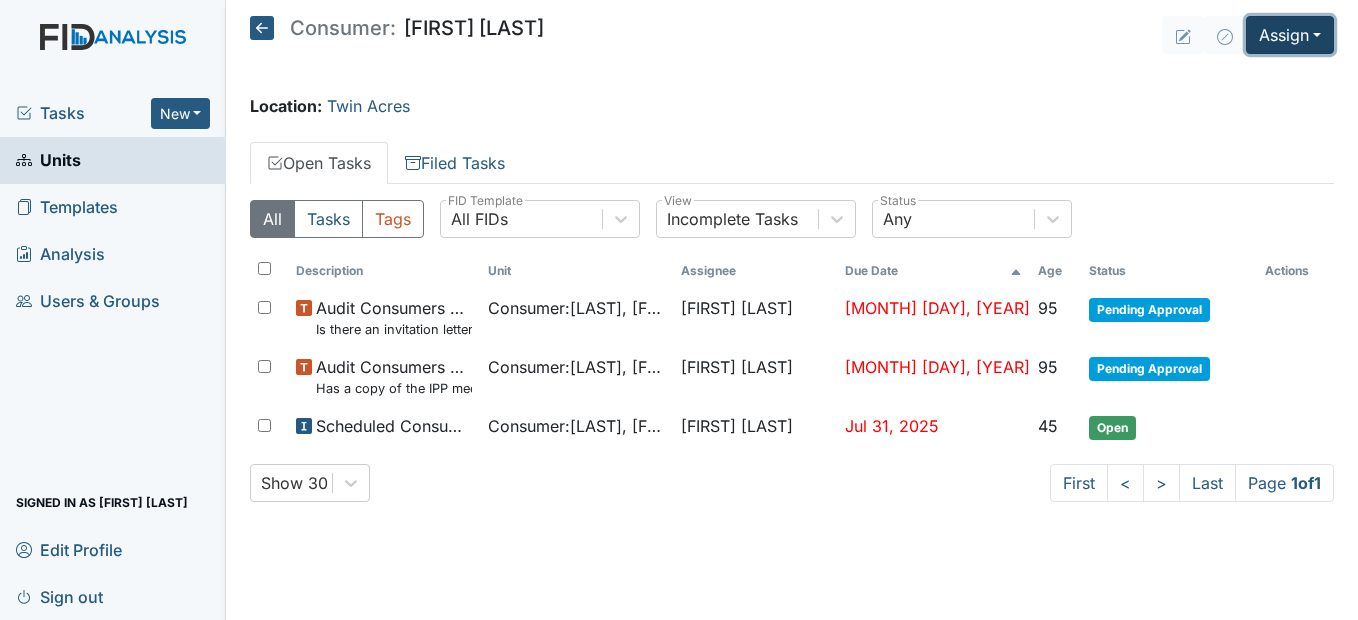 click on "Assign" at bounding box center (1290, 35) 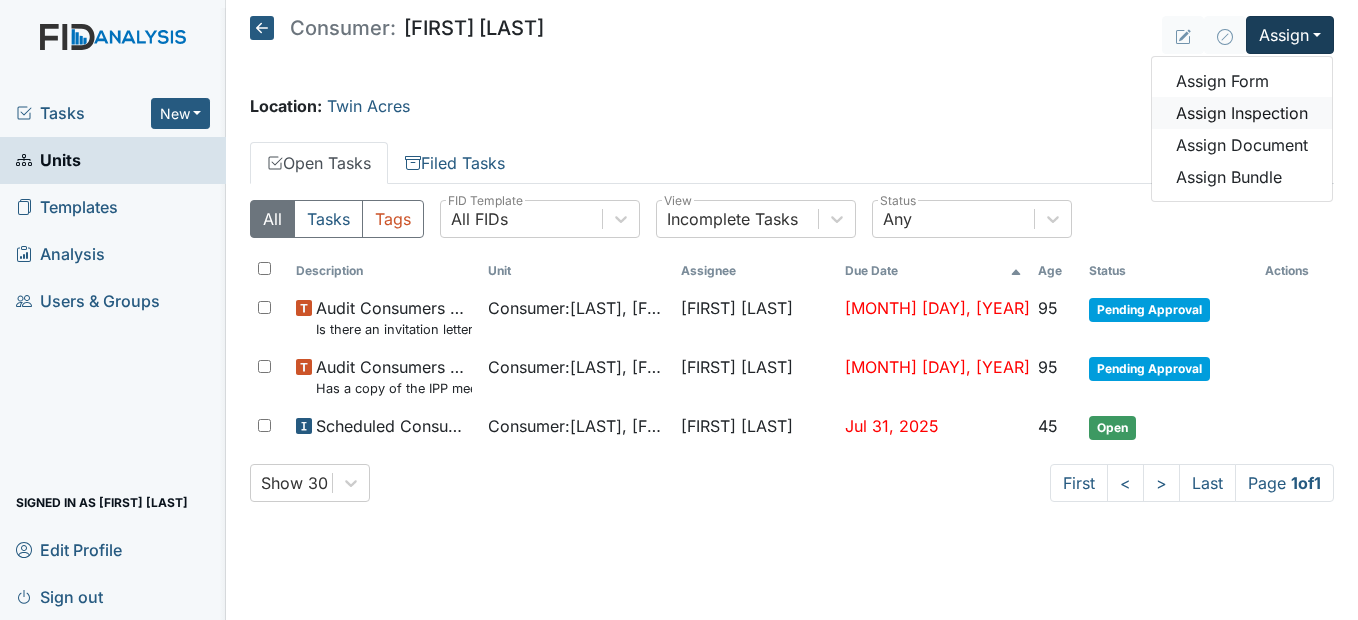click on "Assign Inspection" at bounding box center [1242, 113] 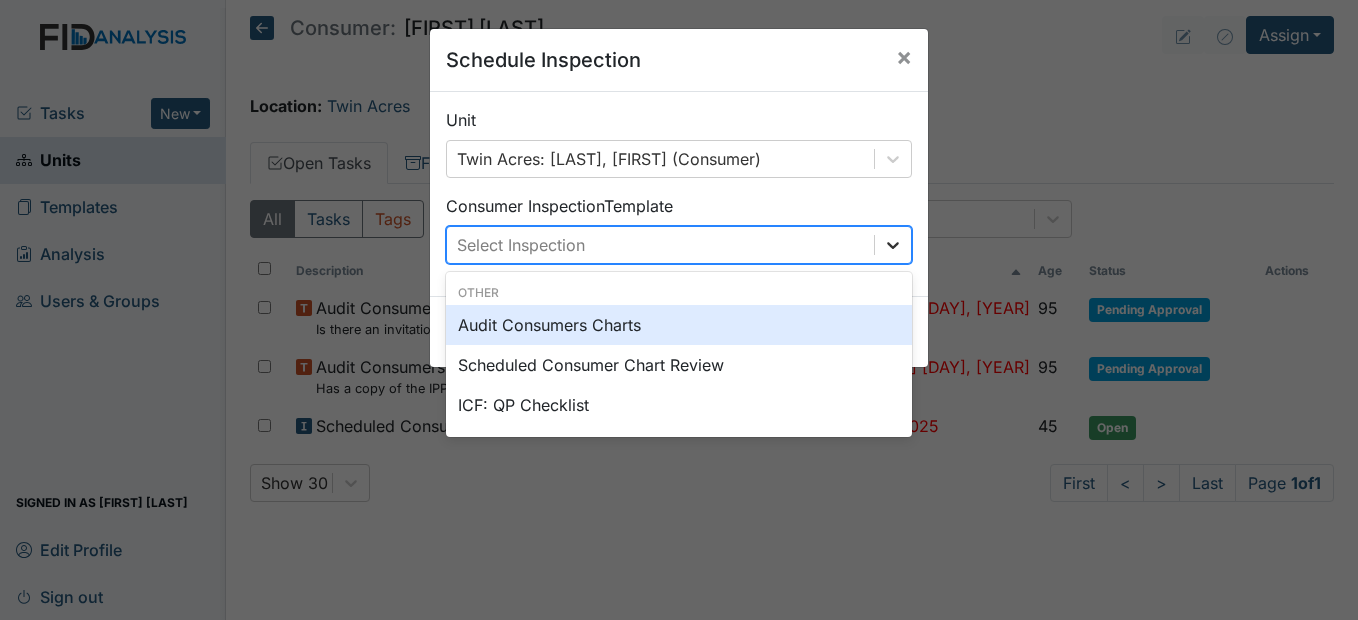 click at bounding box center [893, 245] 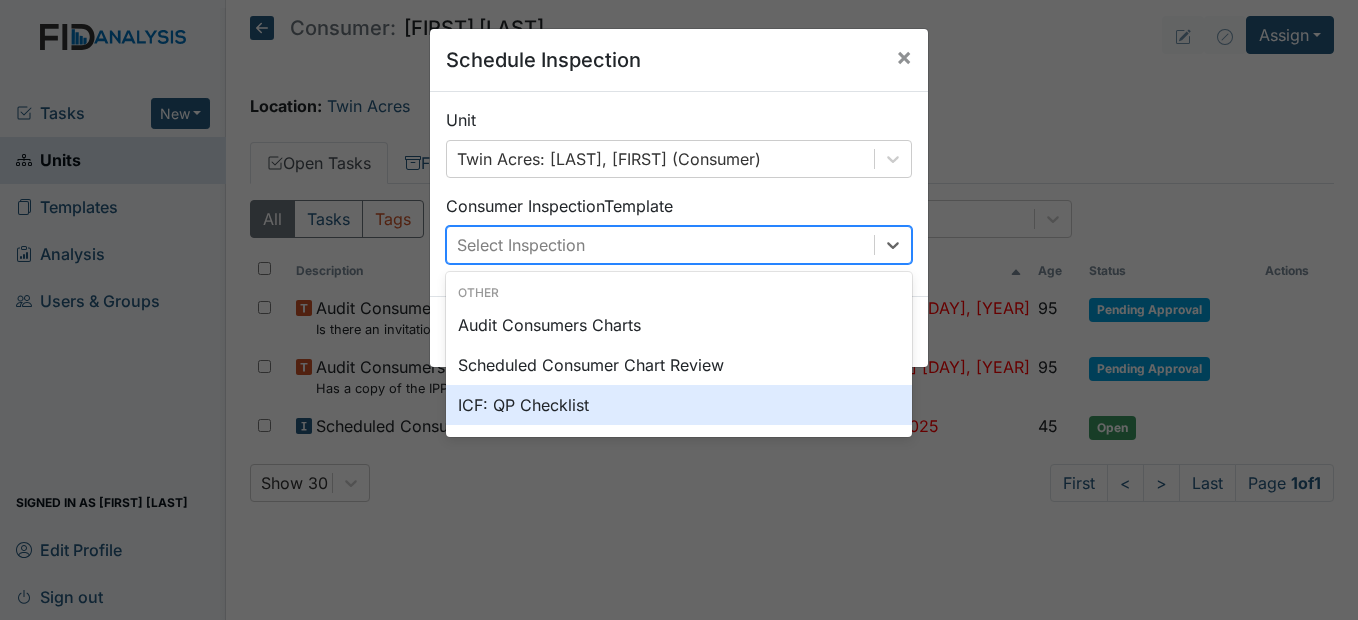 click on "ICF: QP Checklist" at bounding box center [679, 405] 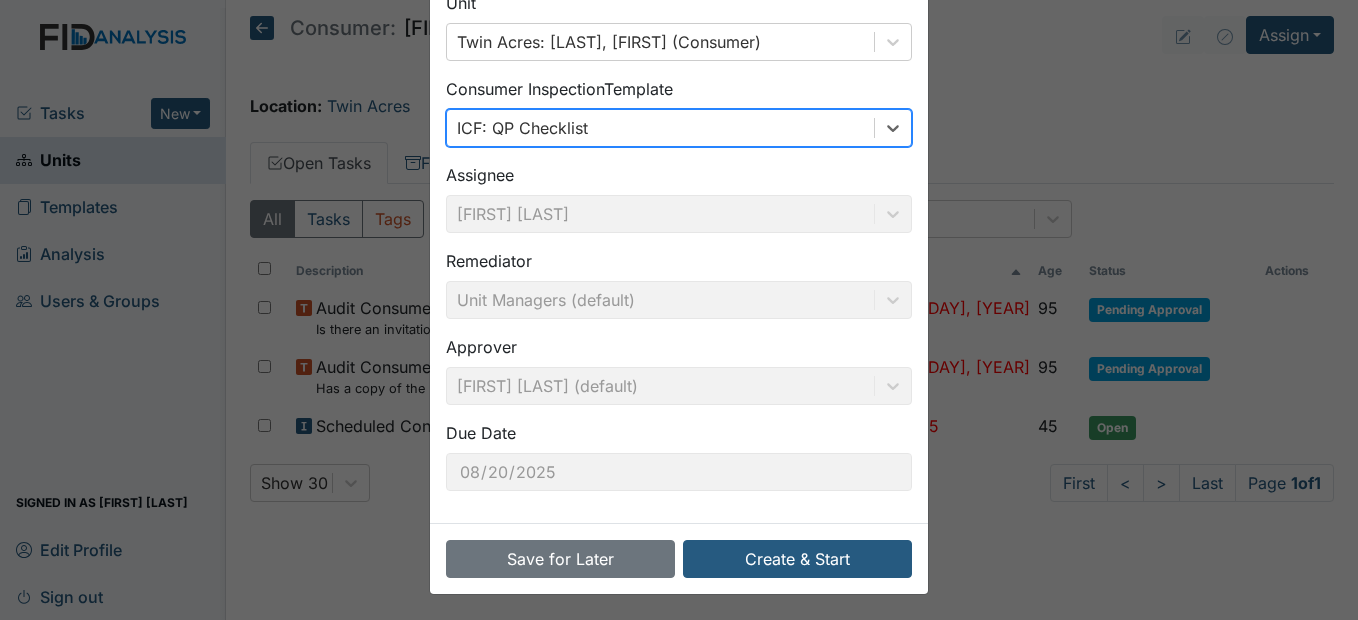 scroll, scrollTop: 120, scrollLeft: 0, axis: vertical 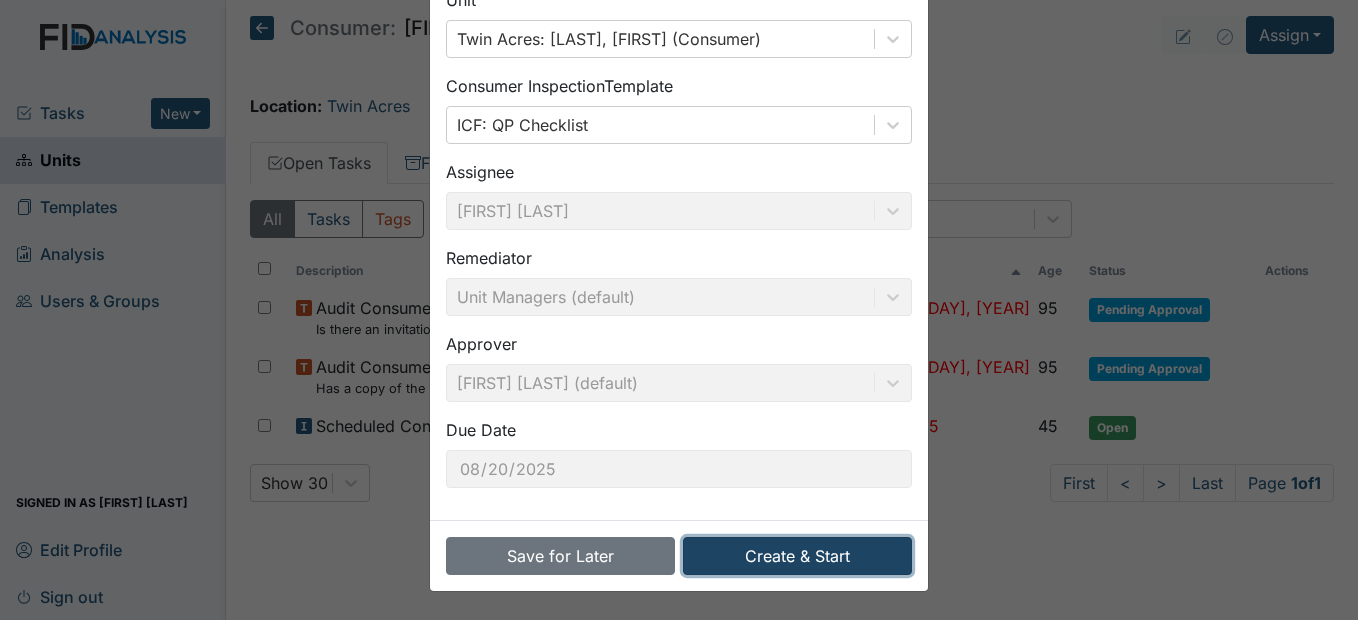 click on "Create & Start" at bounding box center (797, 556) 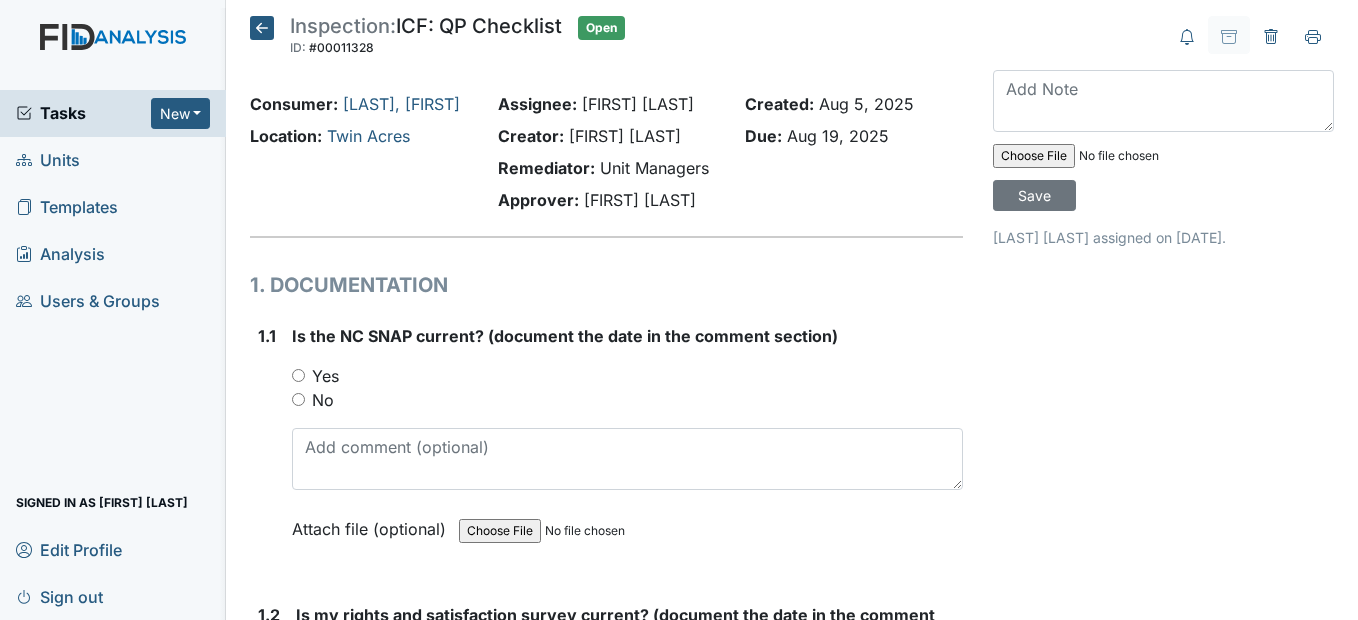 scroll, scrollTop: 0, scrollLeft: 0, axis: both 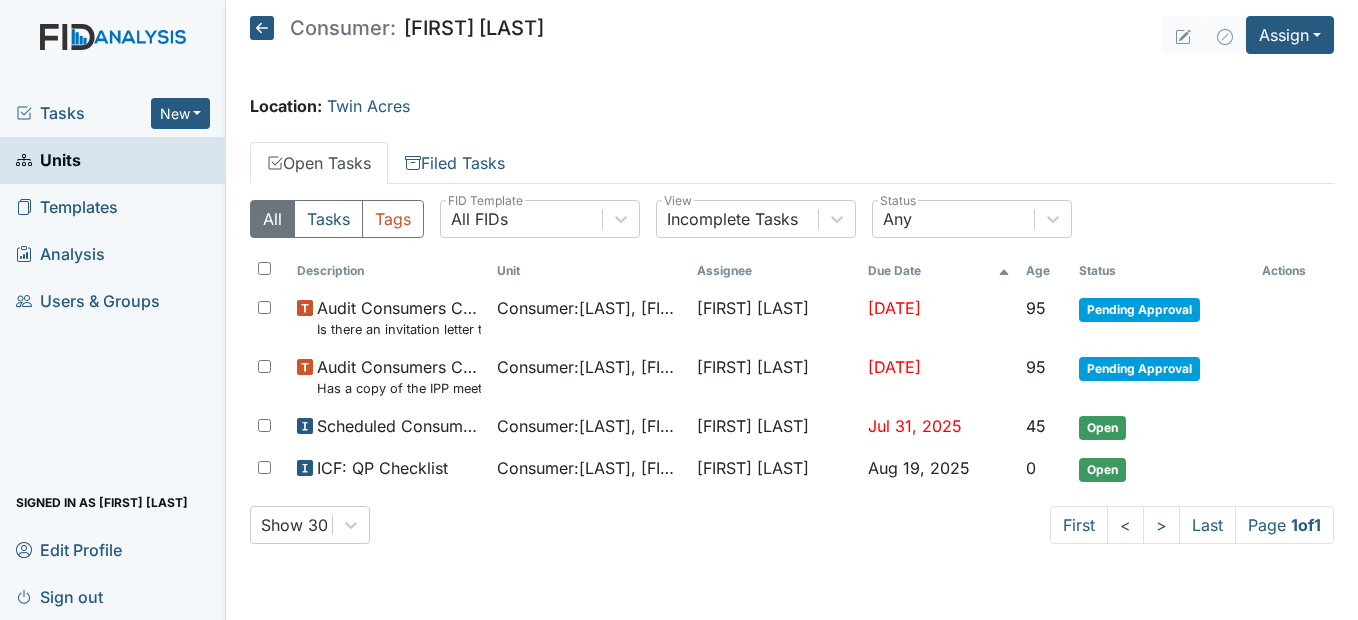 click 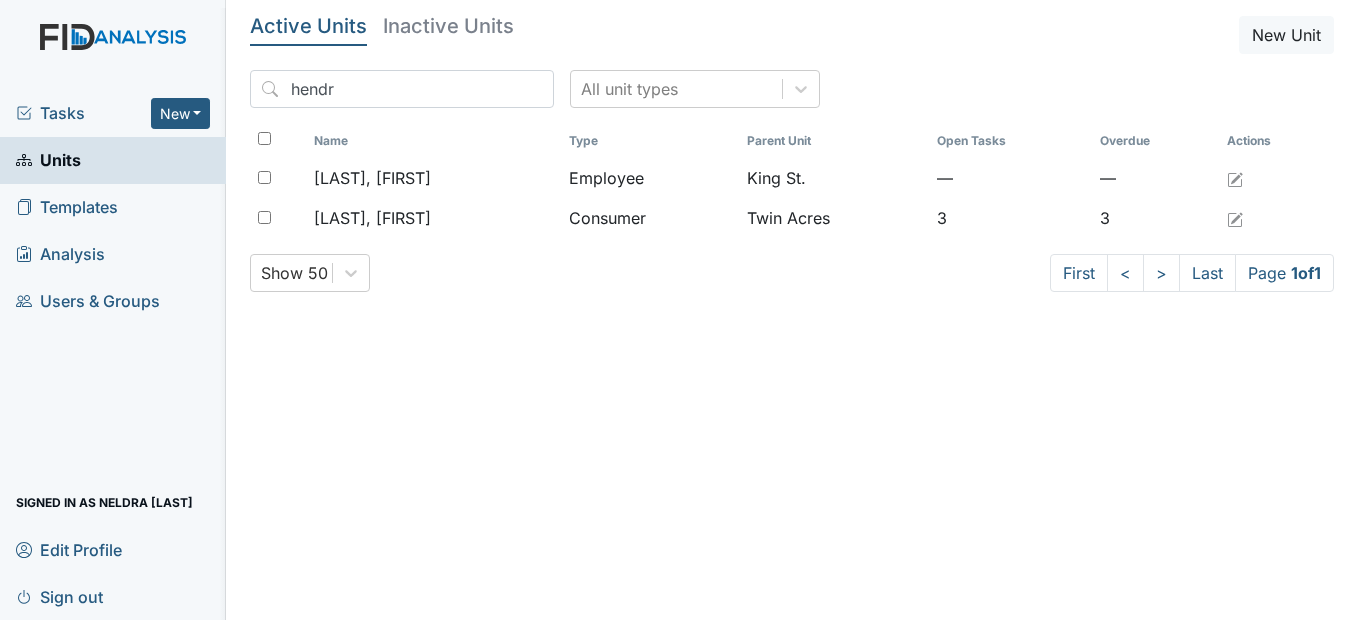 scroll, scrollTop: 0, scrollLeft: 0, axis: both 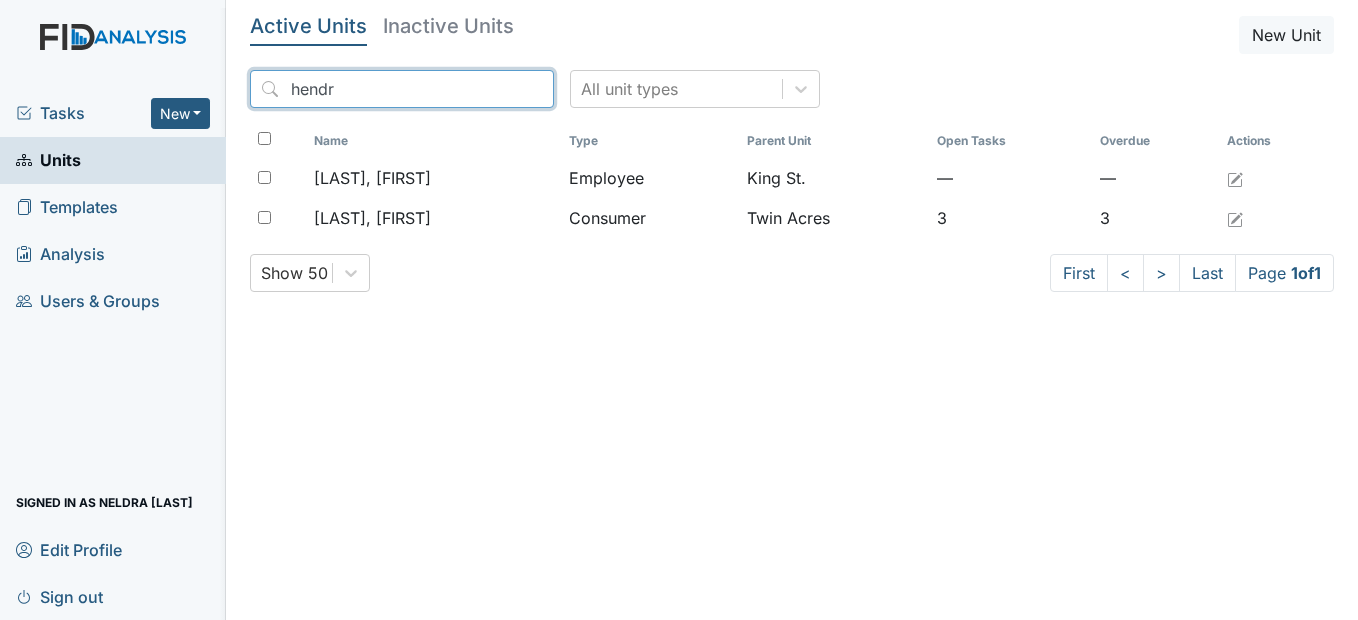 click on "hendr" at bounding box center [402, 89] 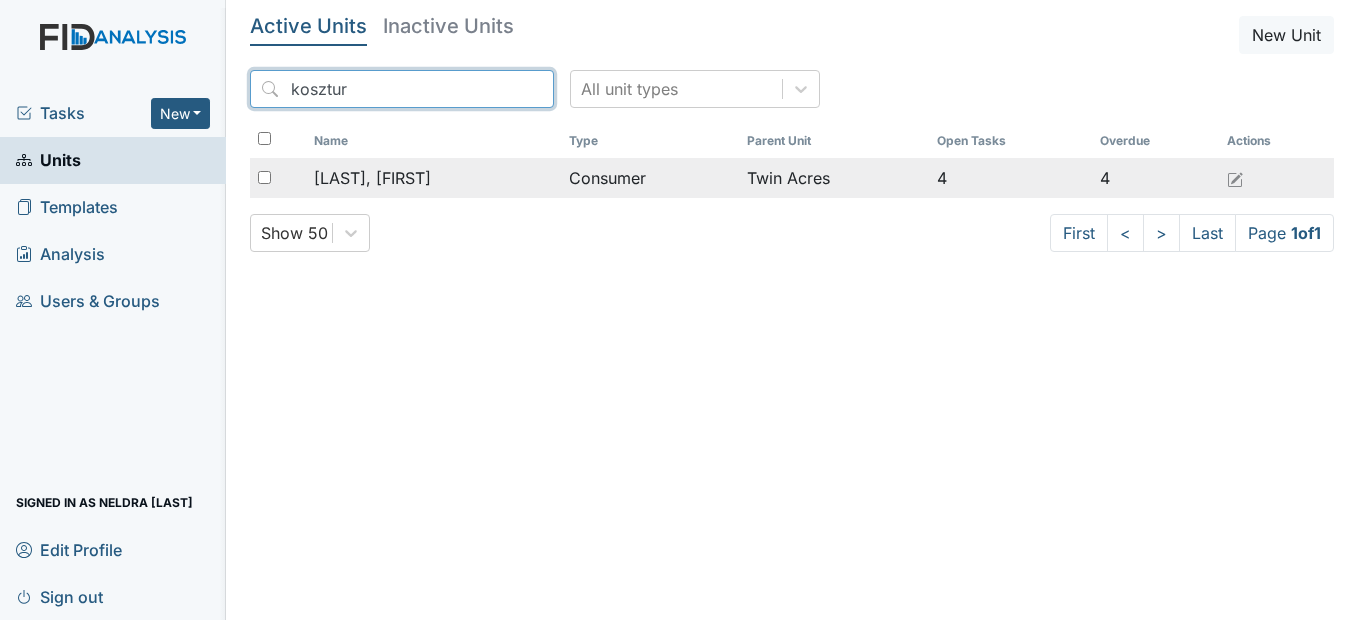 type on "kosztur" 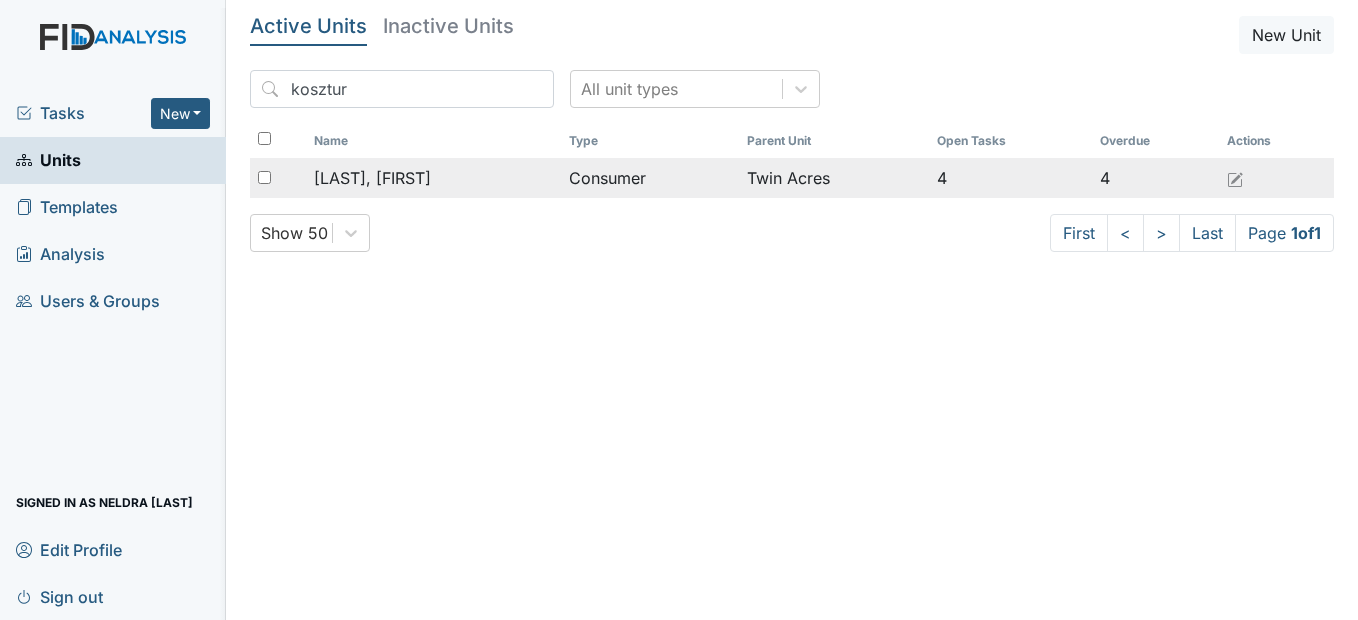 click on "[LAST], [FIRST]" at bounding box center (433, 178) 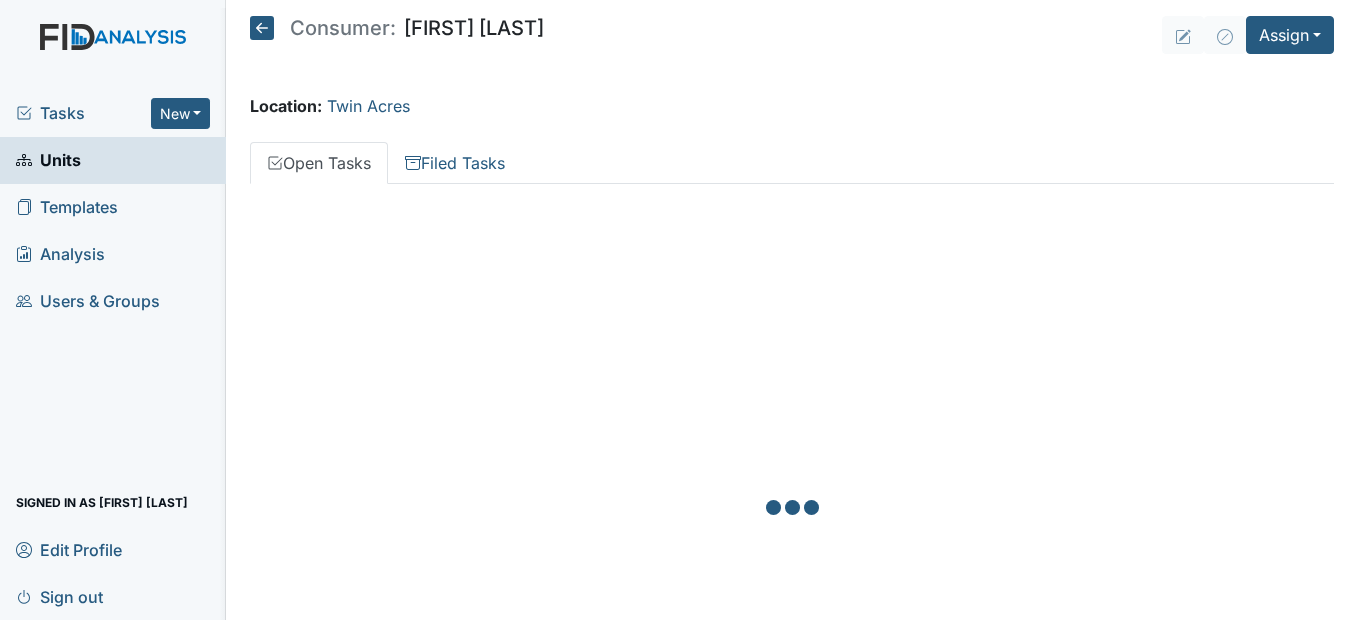 scroll, scrollTop: 0, scrollLeft: 0, axis: both 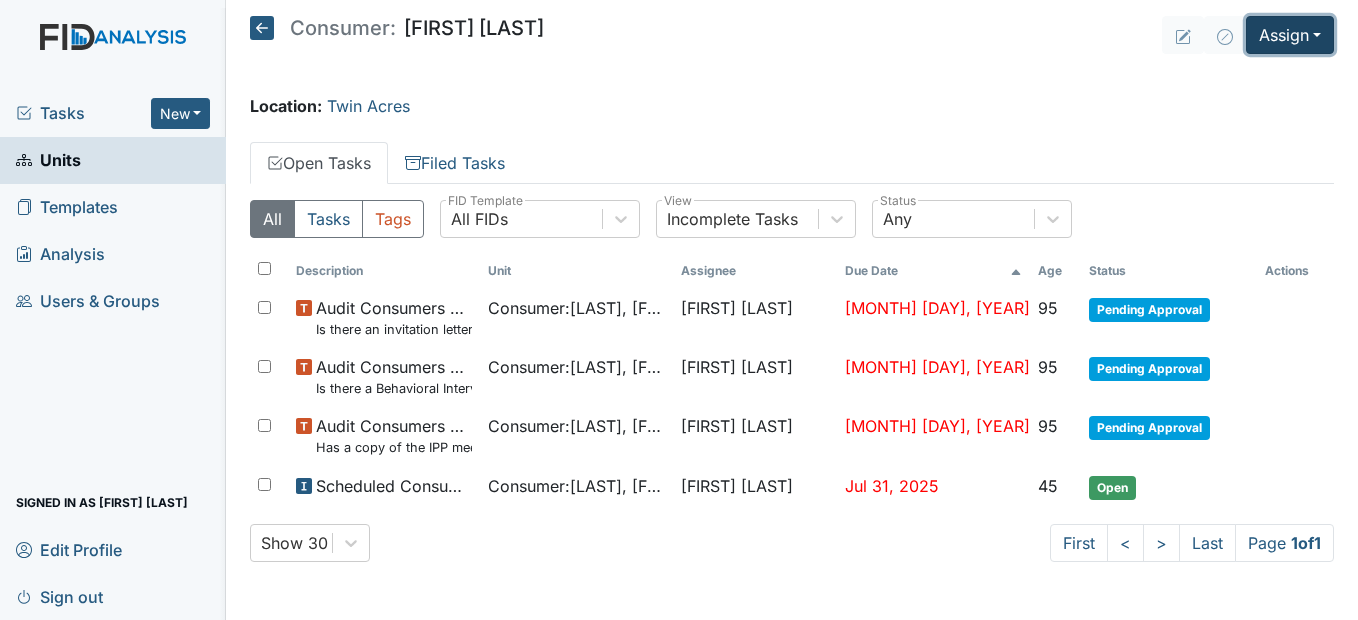 click on "Assign" at bounding box center (1290, 35) 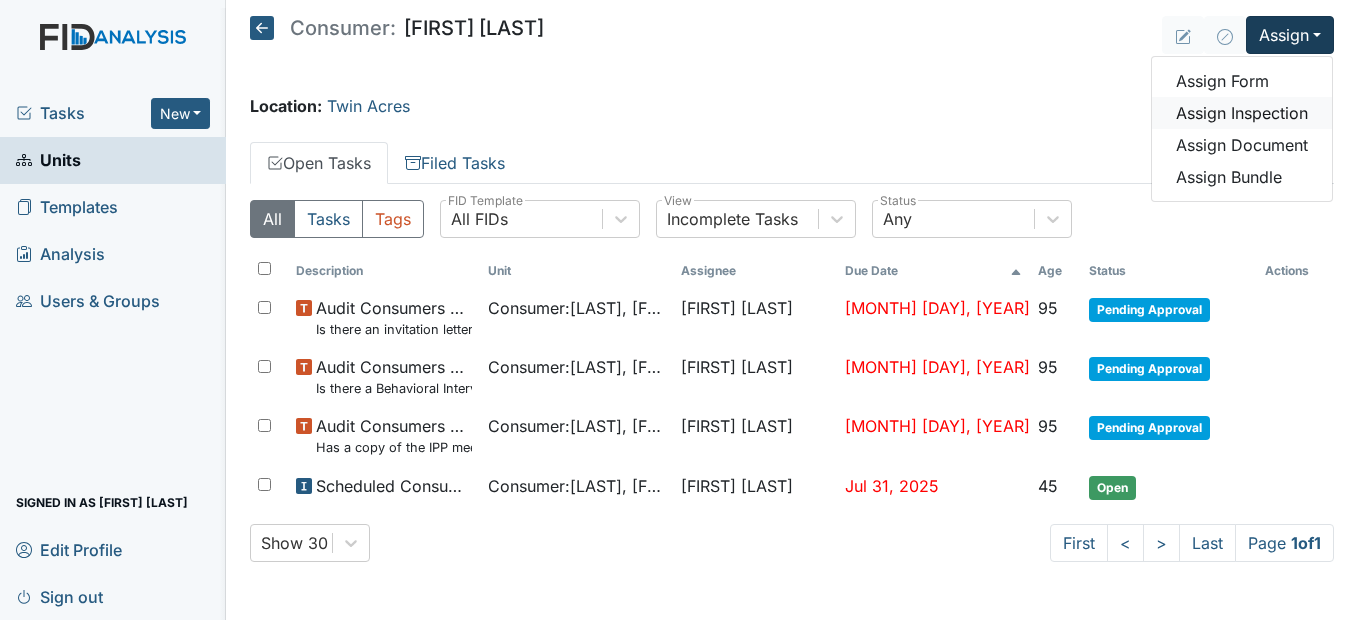 click on "Assign Inspection" at bounding box center (1242, 113) 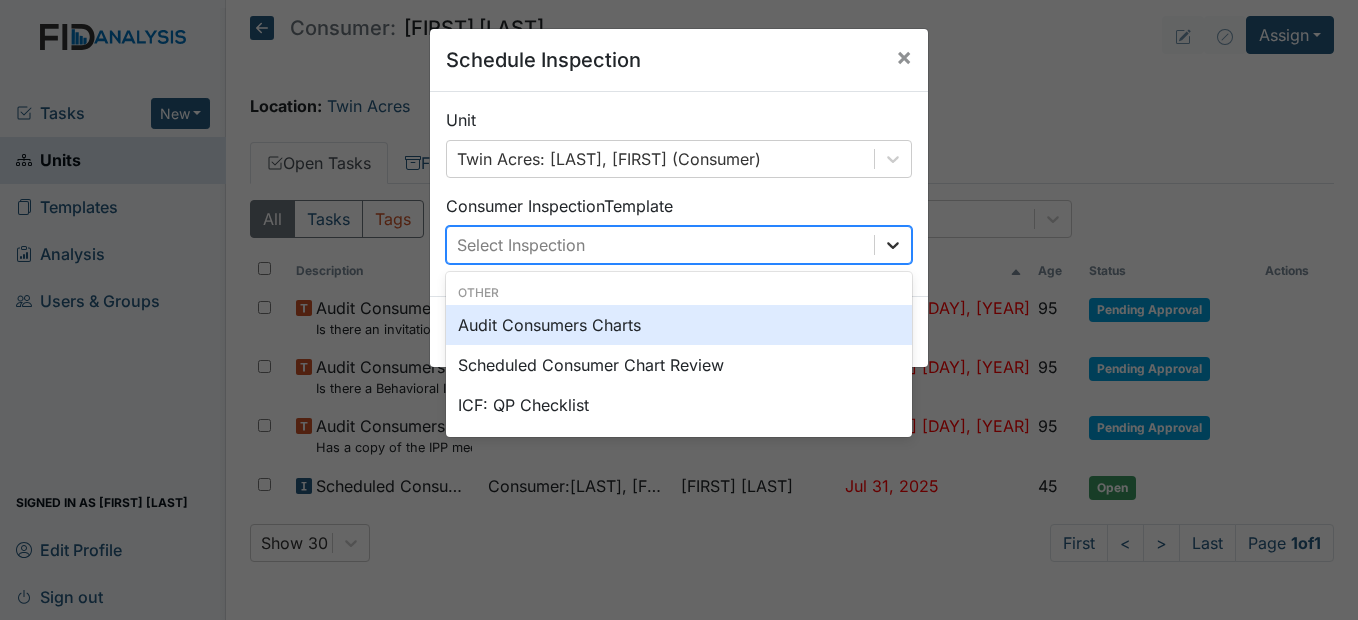 click 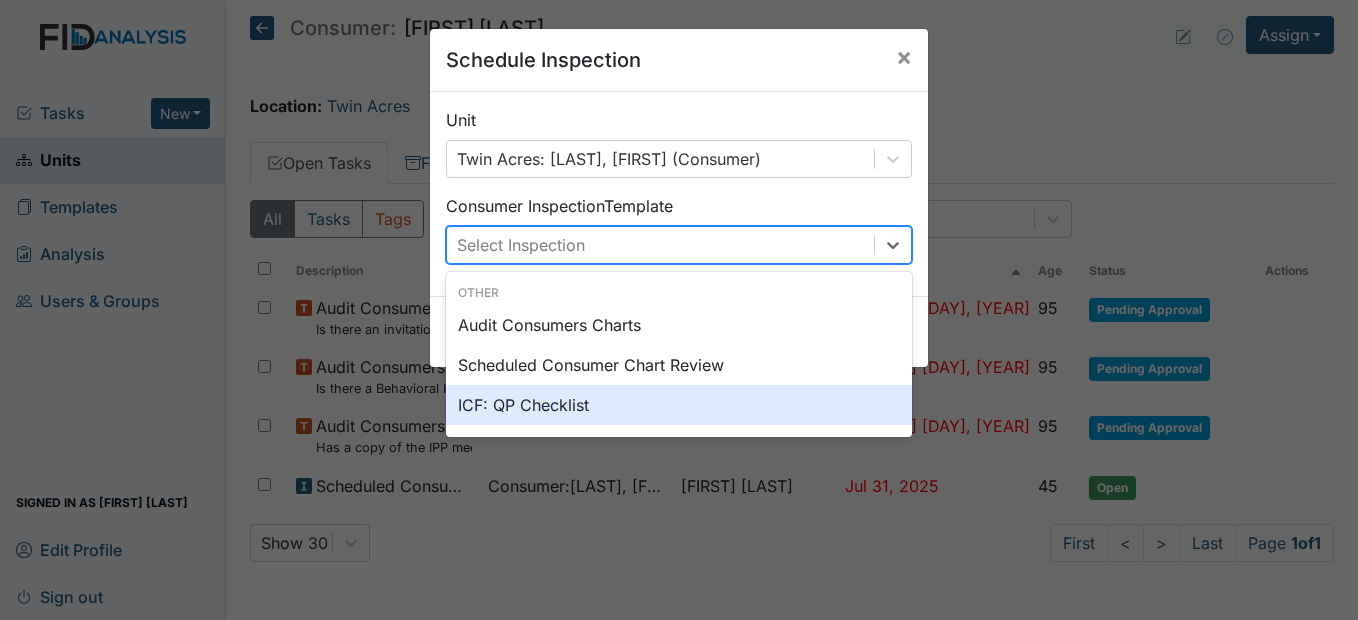 click on "ICF: QP Checklist" at bounding box center (679, 405) 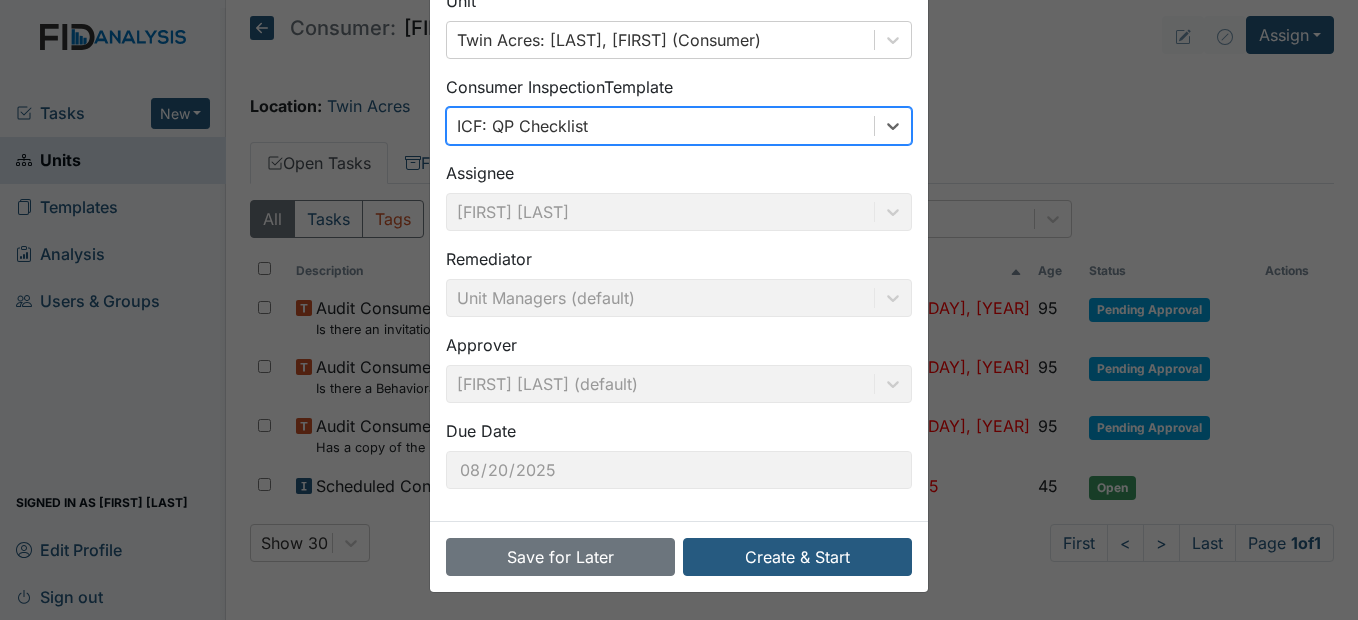 scroll, scrollTop: 120, scrollLeft: 0, axis: vertical 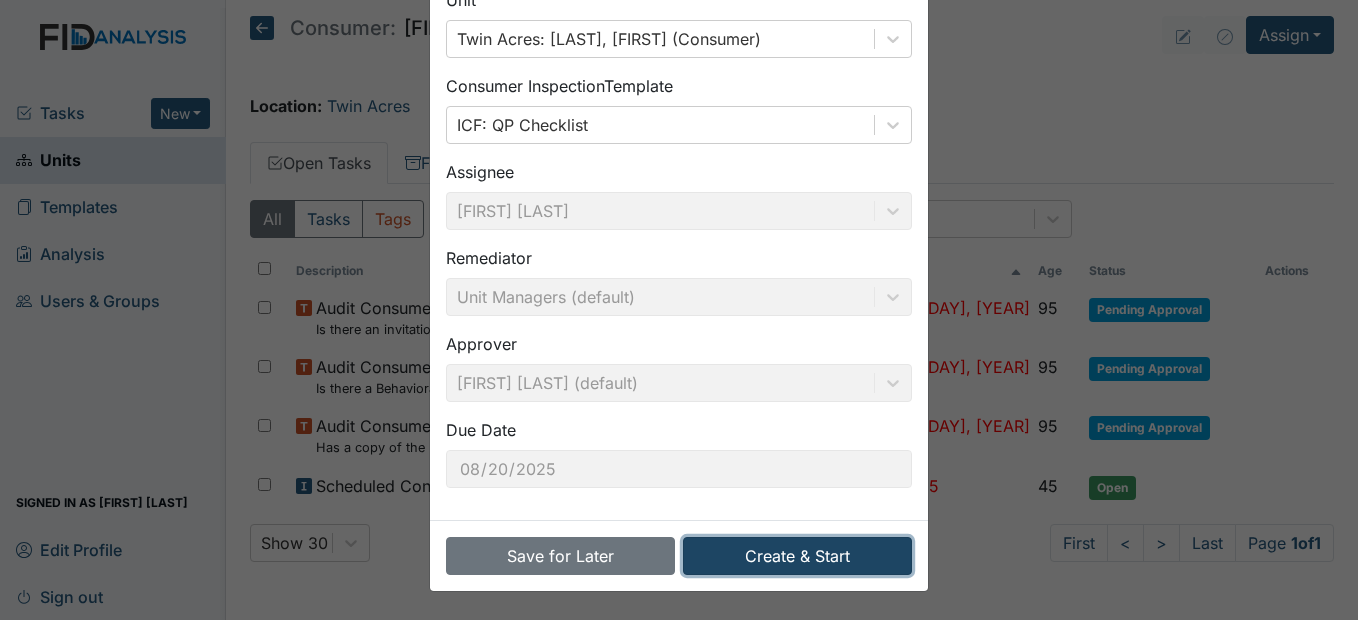 click on "Create & Start" at bounding box center [797, 556] 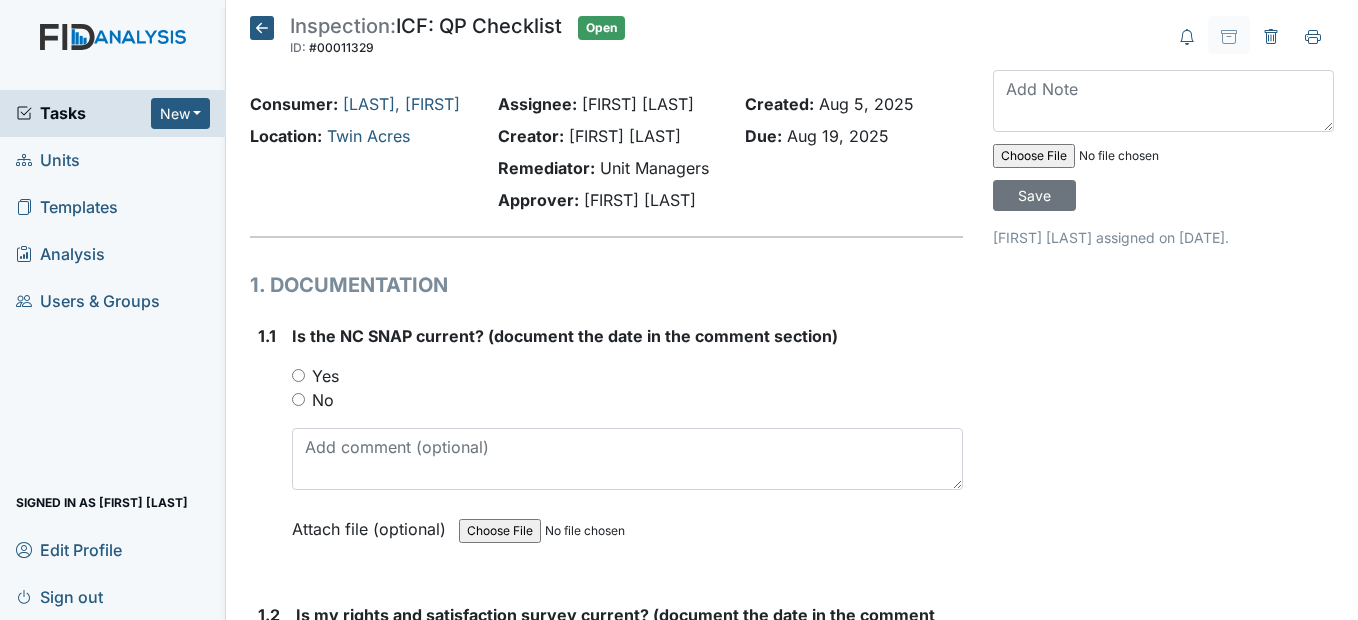 scroll, scrollTop: 0, scrollLeft: 0, axis: both 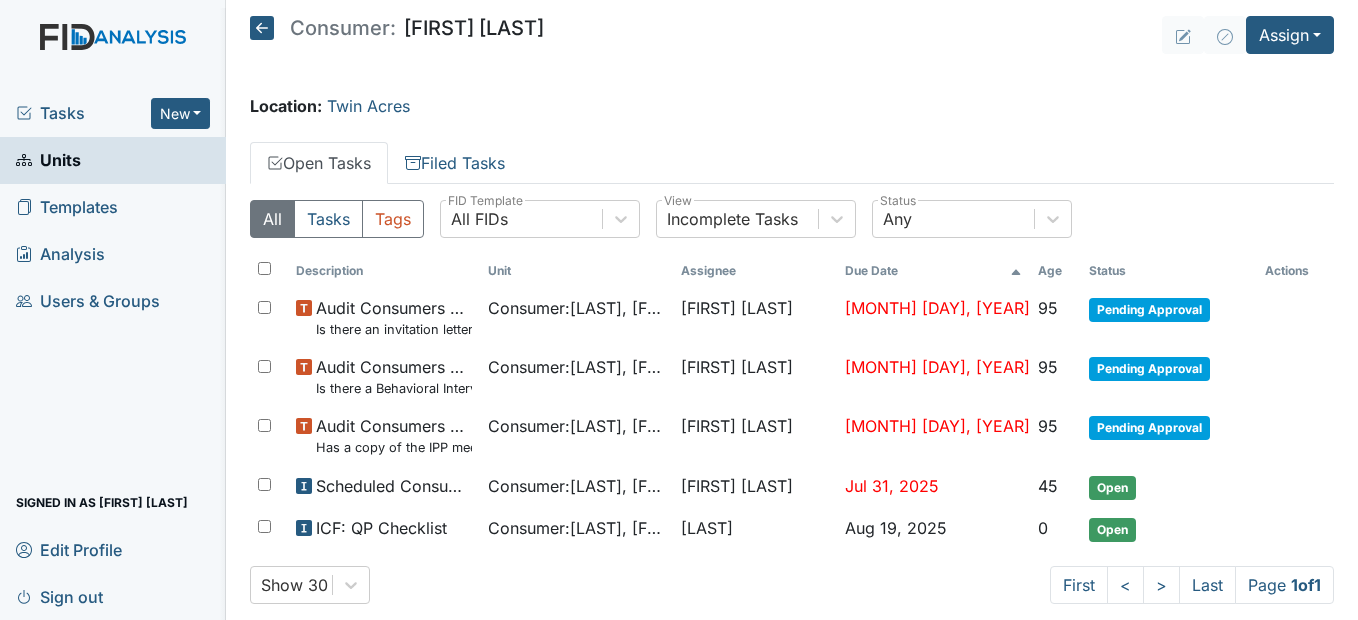 click 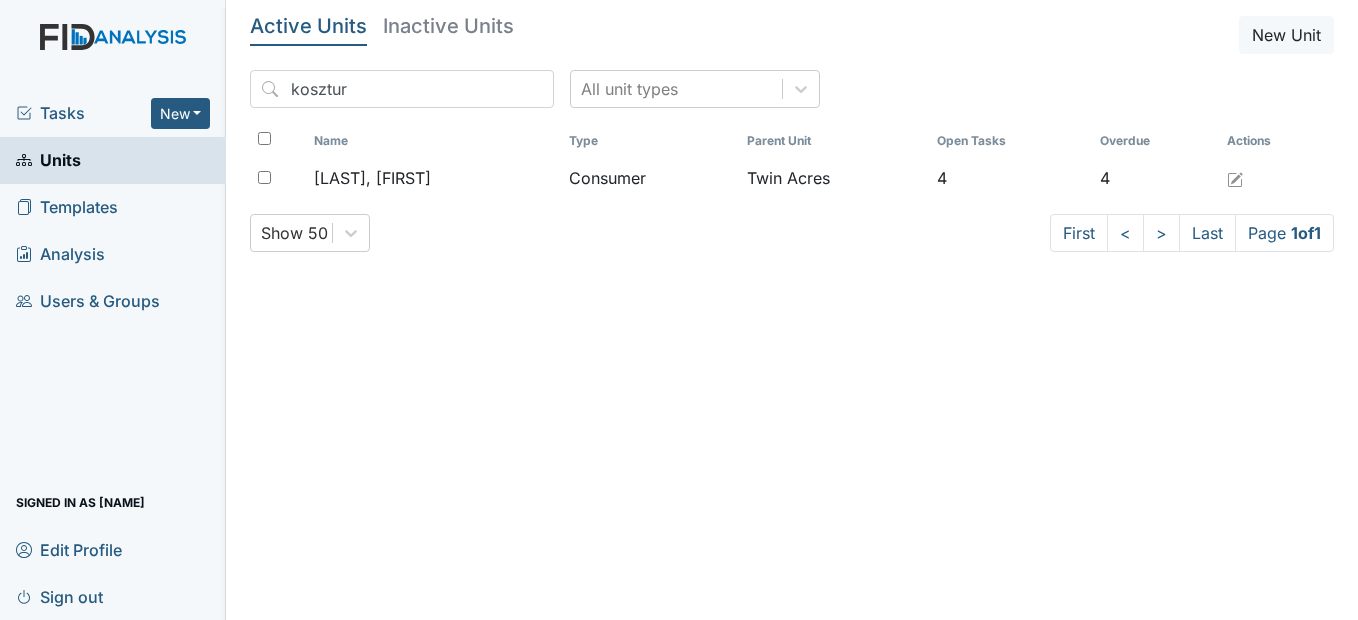 scroll, scrollTop: 0, scrollLeft: 0, axis: both 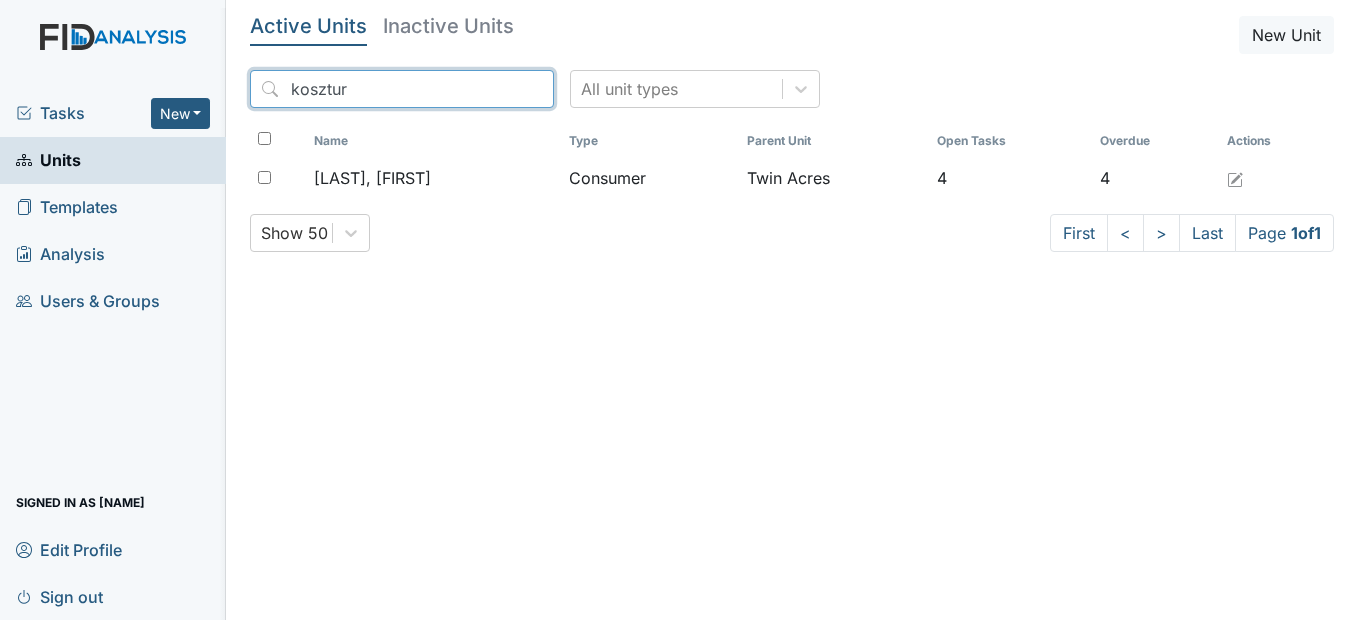 drag, startPoint x: 499, startPoint y: 87, endPoint x: 489, endPoint y: 88, distance: 10.049875 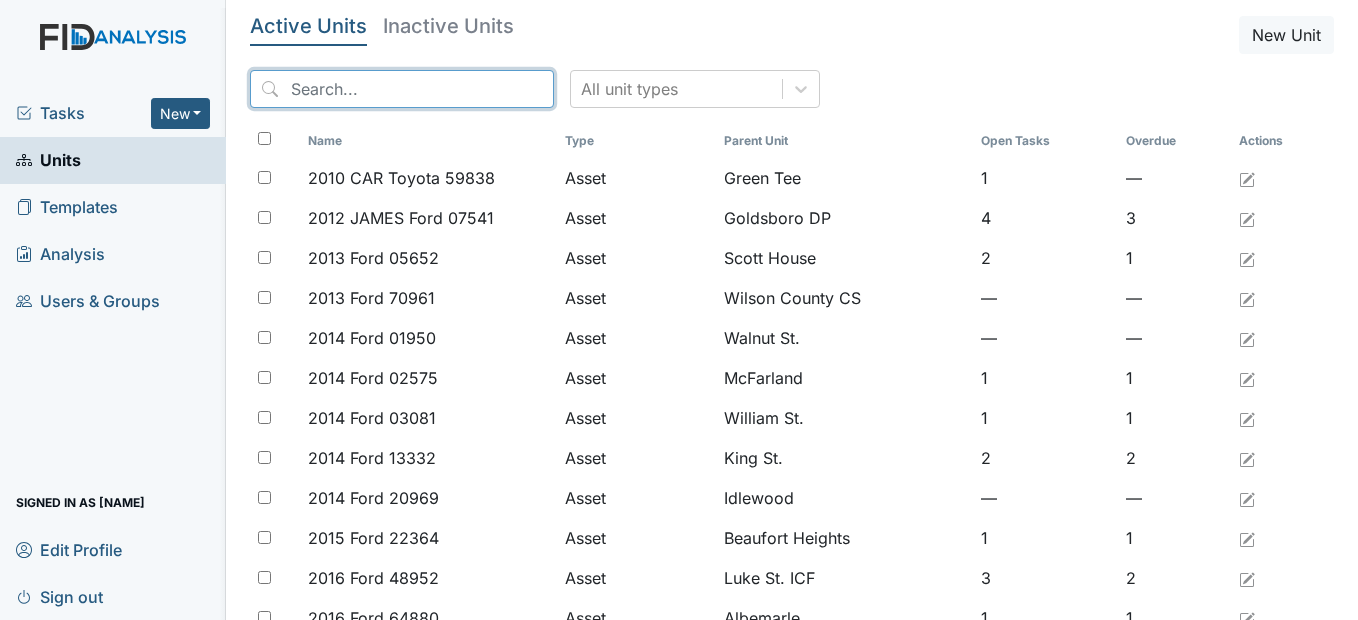 click at bounding box center (402, 89) 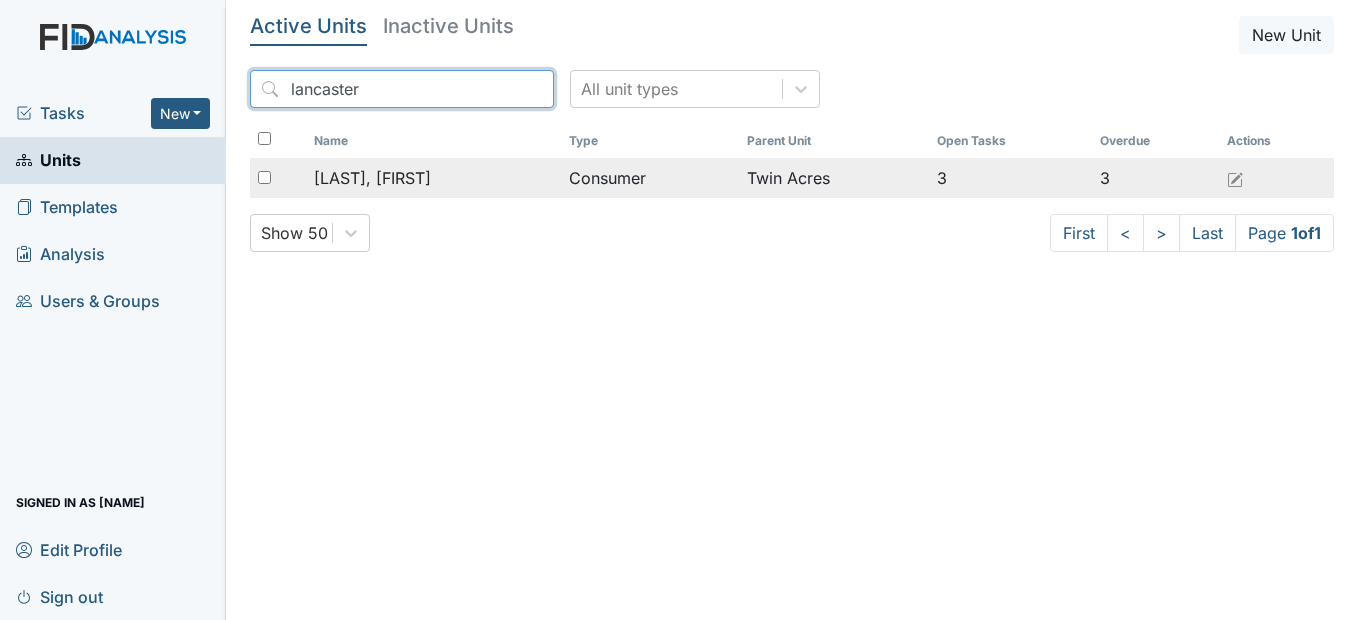 type on "lancaster" 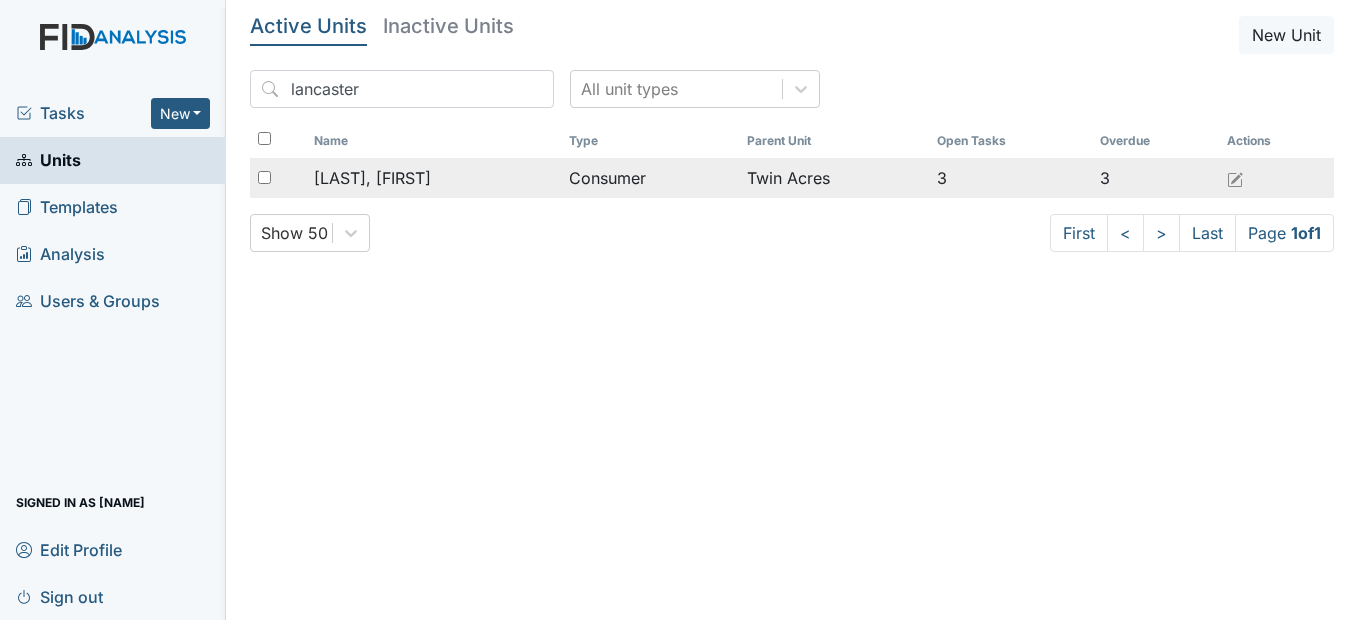click on "[LAST], [FIRST]" at bounding box center (372, 178) 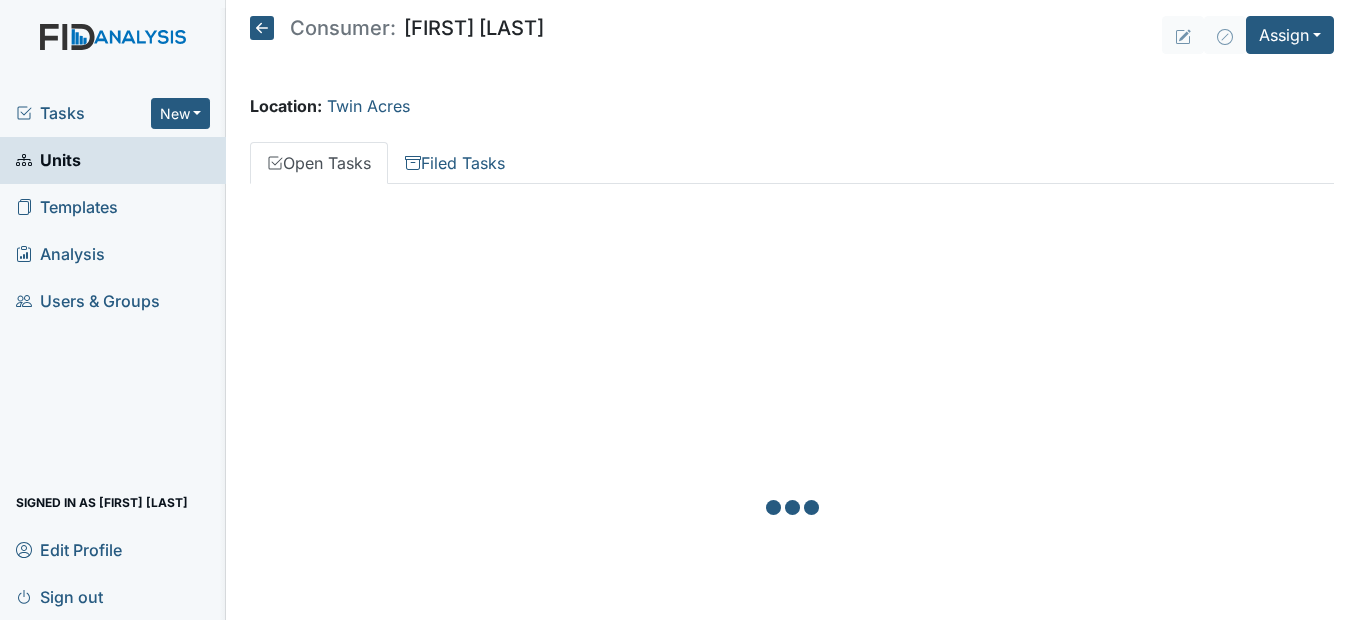 scroll, scrollTop: 0, scrollLeft: 0, axis: both 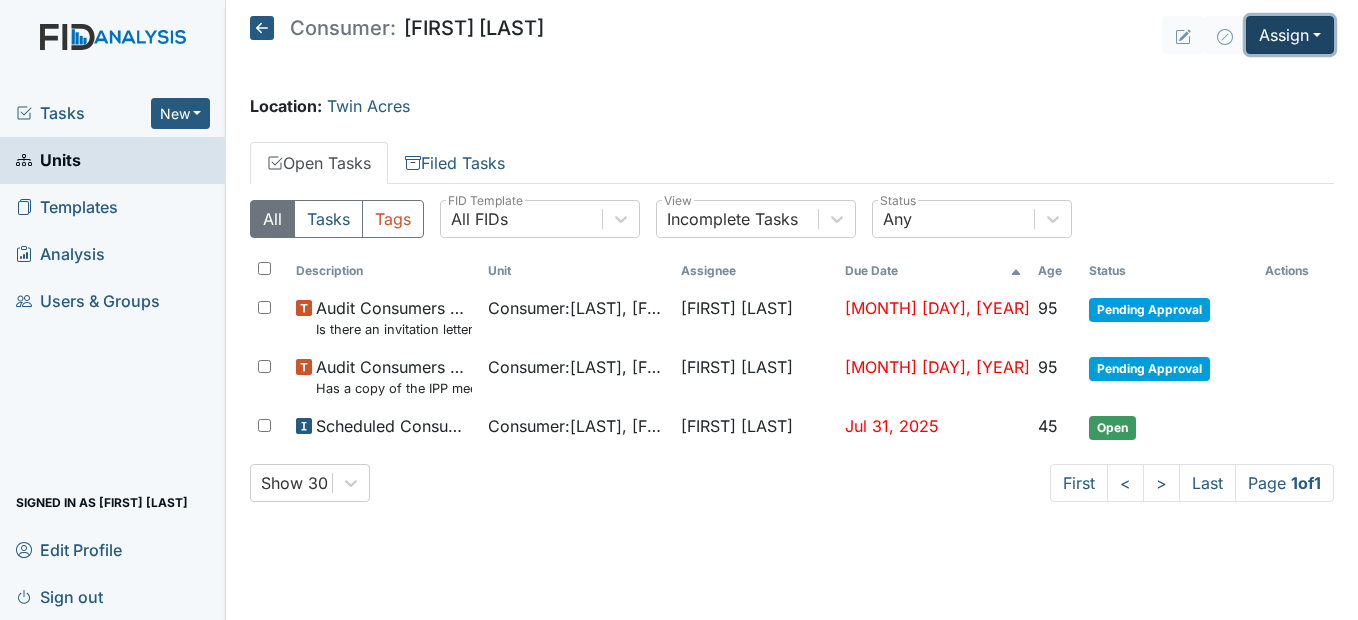 click on "Assign" at bounding box center (1290, 35) 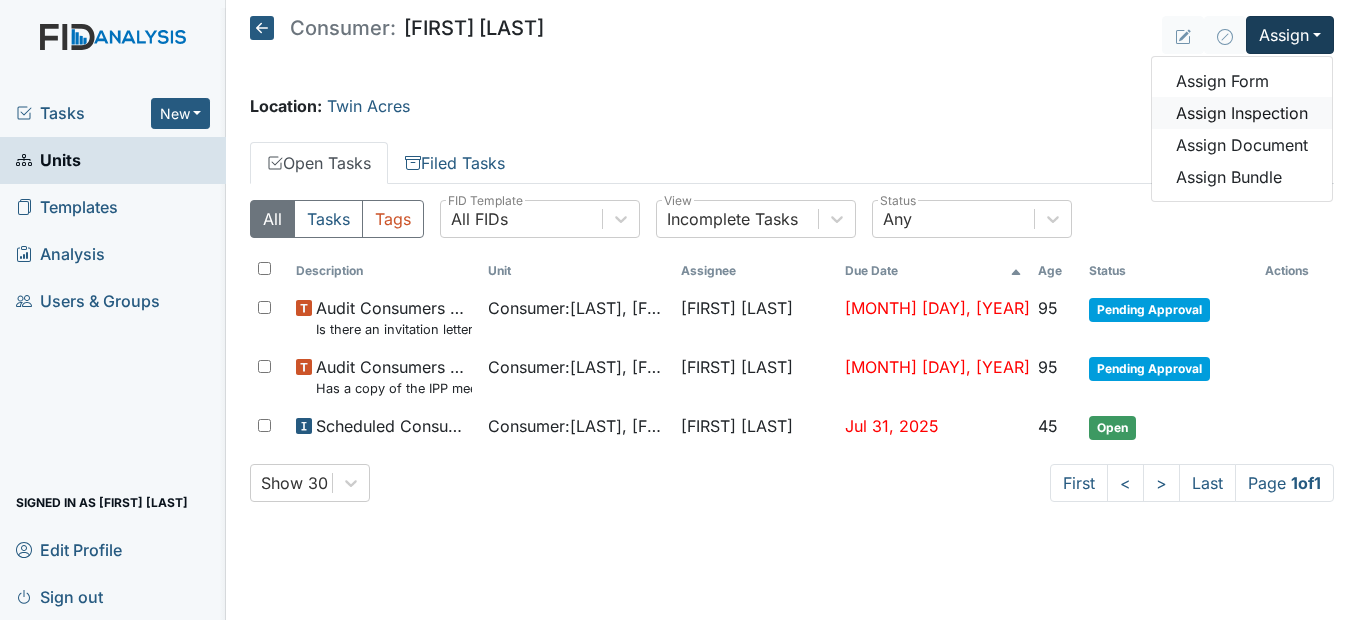 click on "Assign Inspection" at bounding box center [1242, 113] 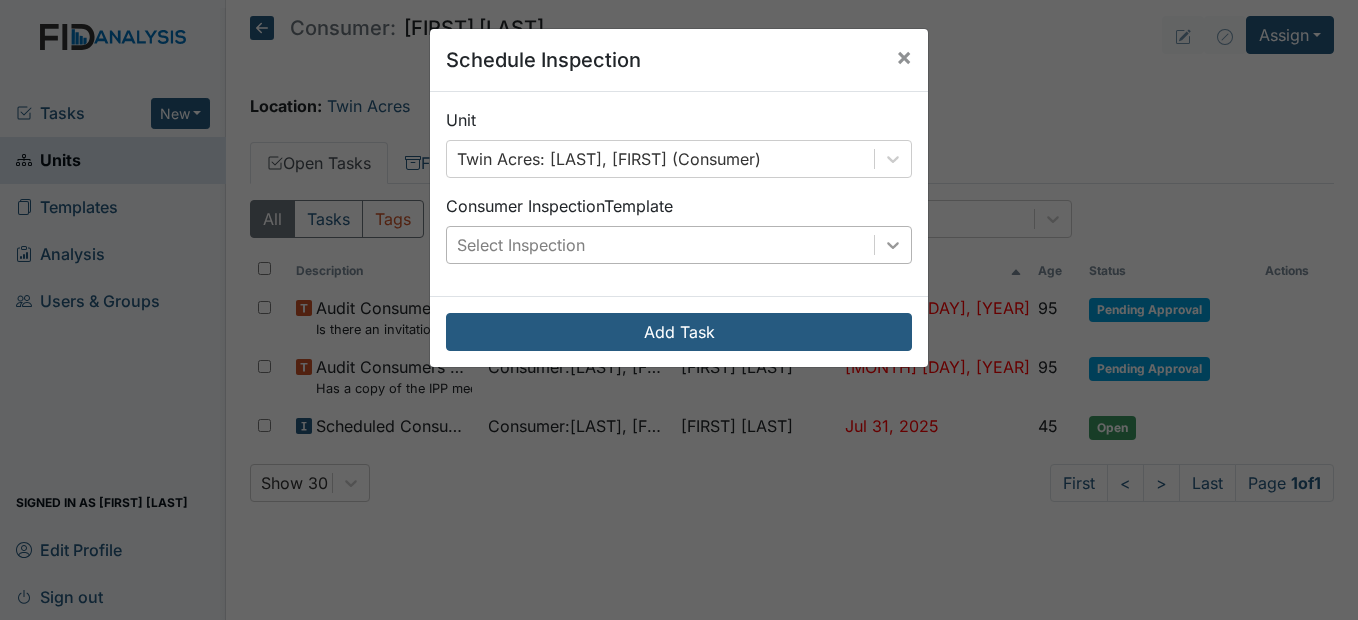 click 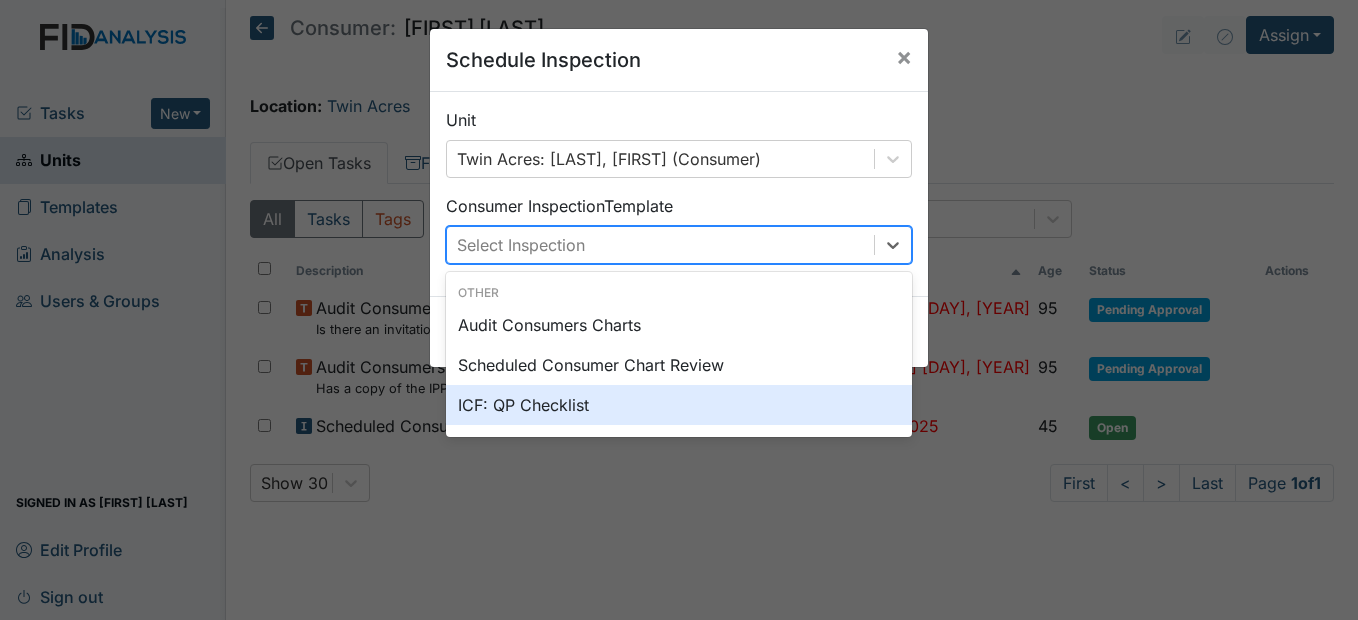click on "ICF: QP Checklist" at bounding box center (679, 405) 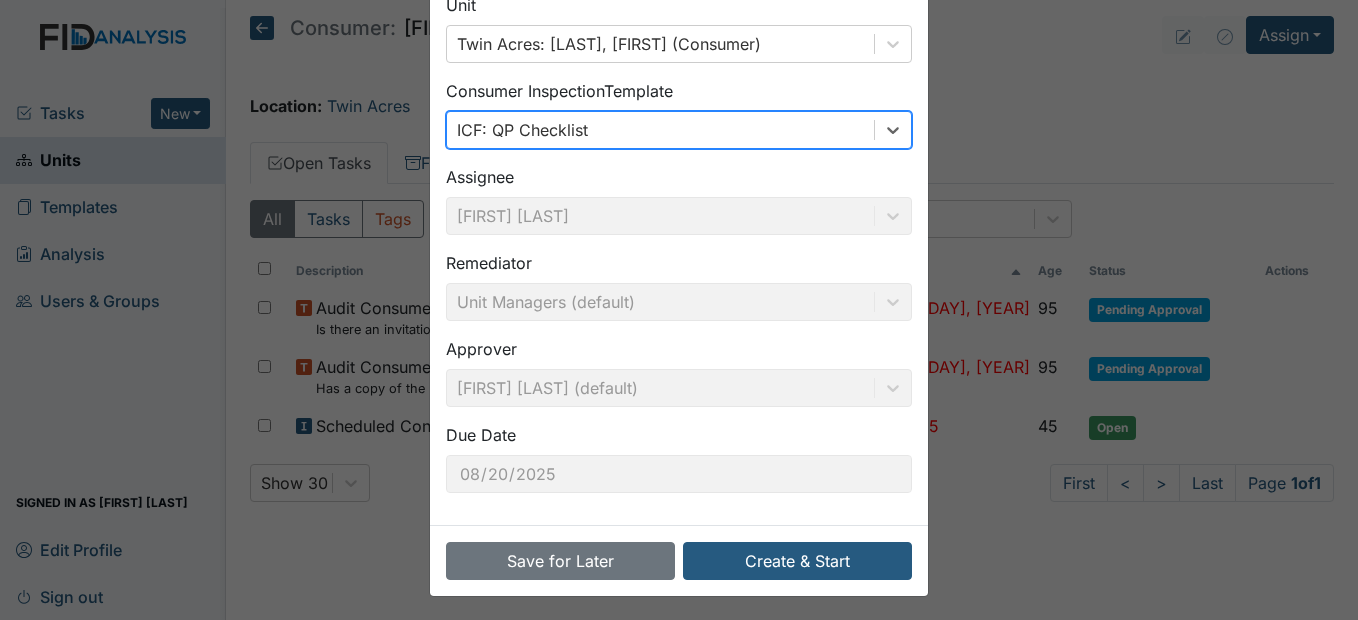 scroll, scrollTop: 120, scrollLeft: 0, axis: vertical 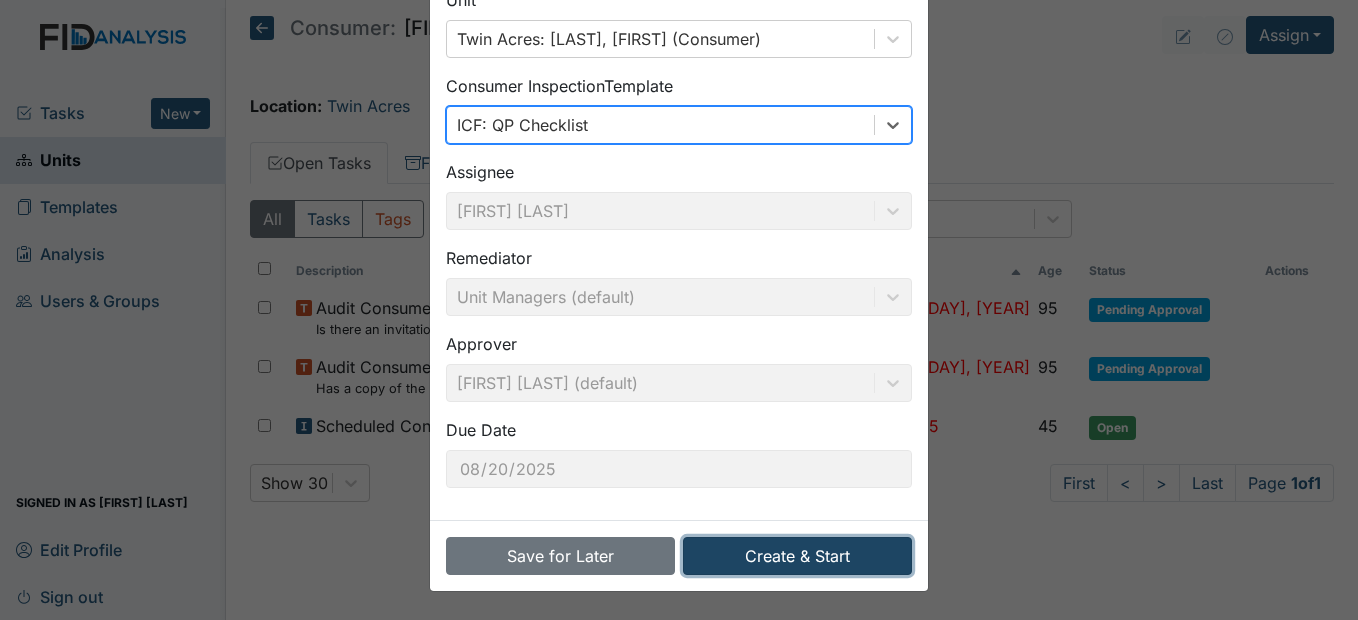 click on "Create & Start" at bounding box center [797, 556] 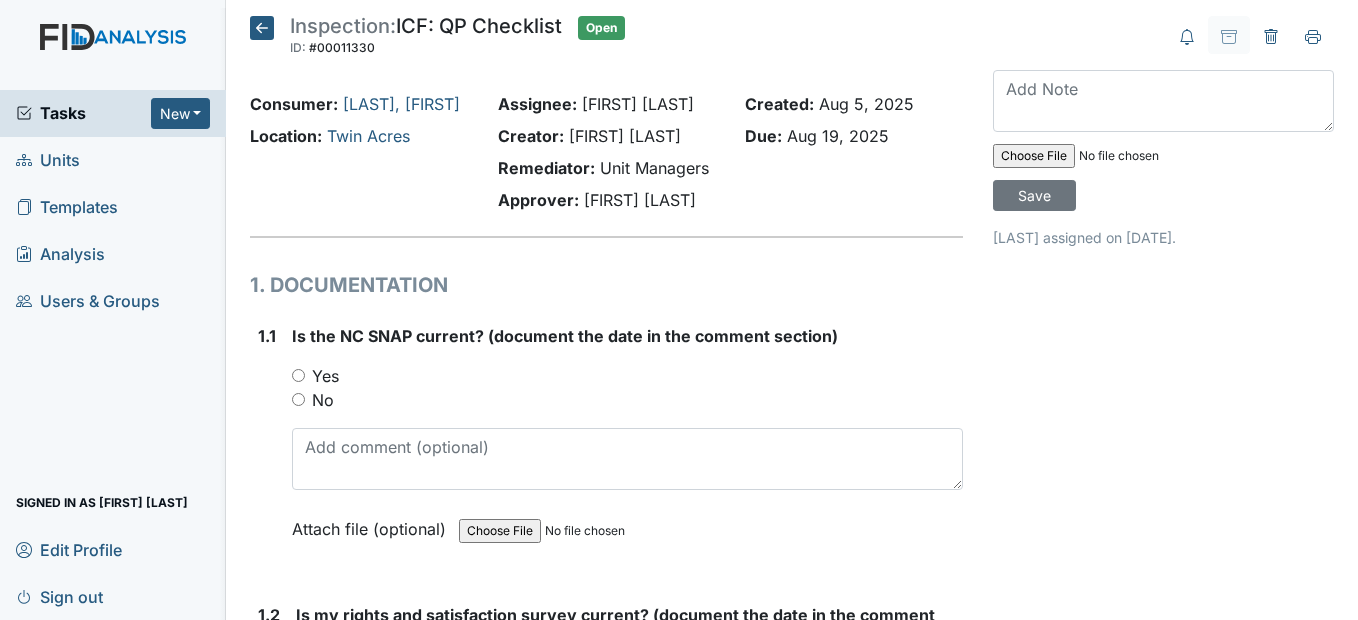scroll, scrollTop: 0, scrollLeft: 0, axis: both 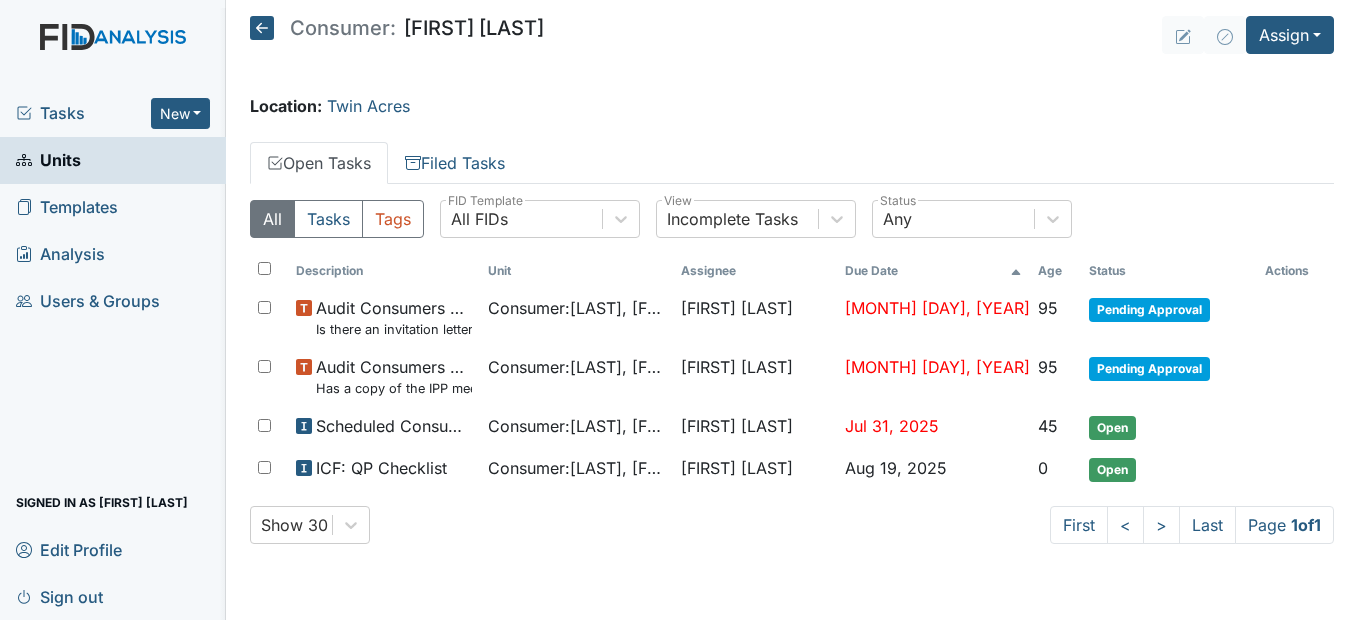 click 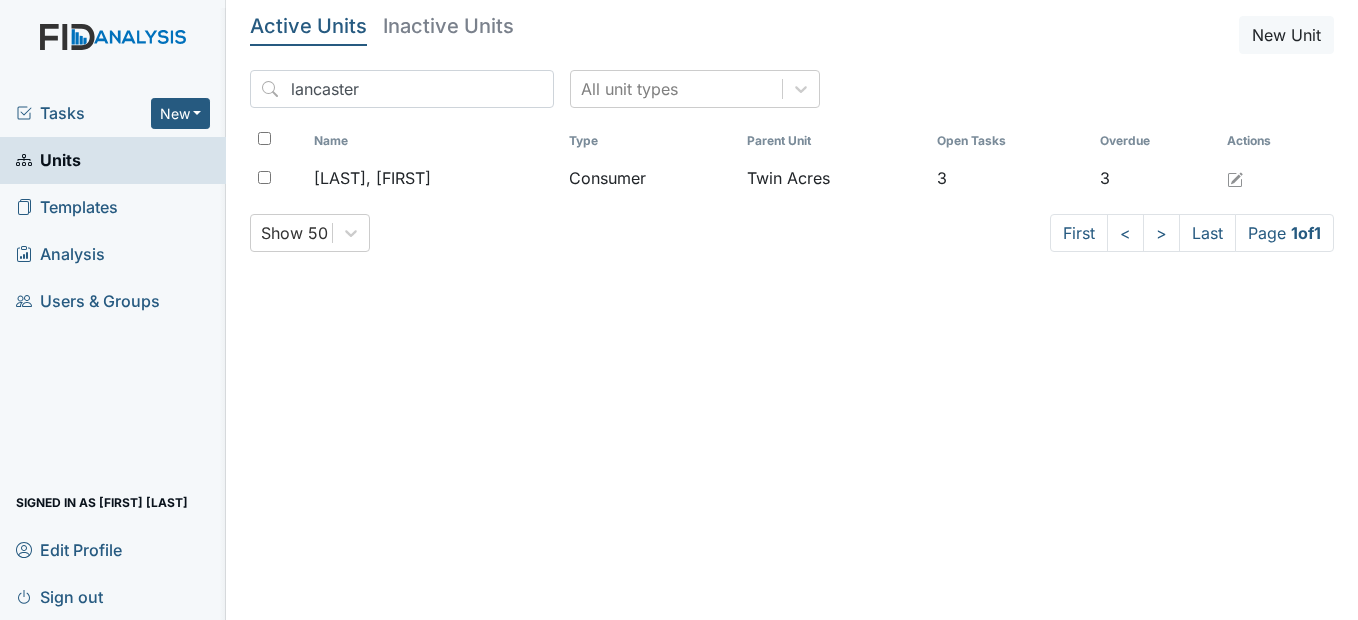 scroll, scrollTop: 0, scrollLeft: 0, axis: both 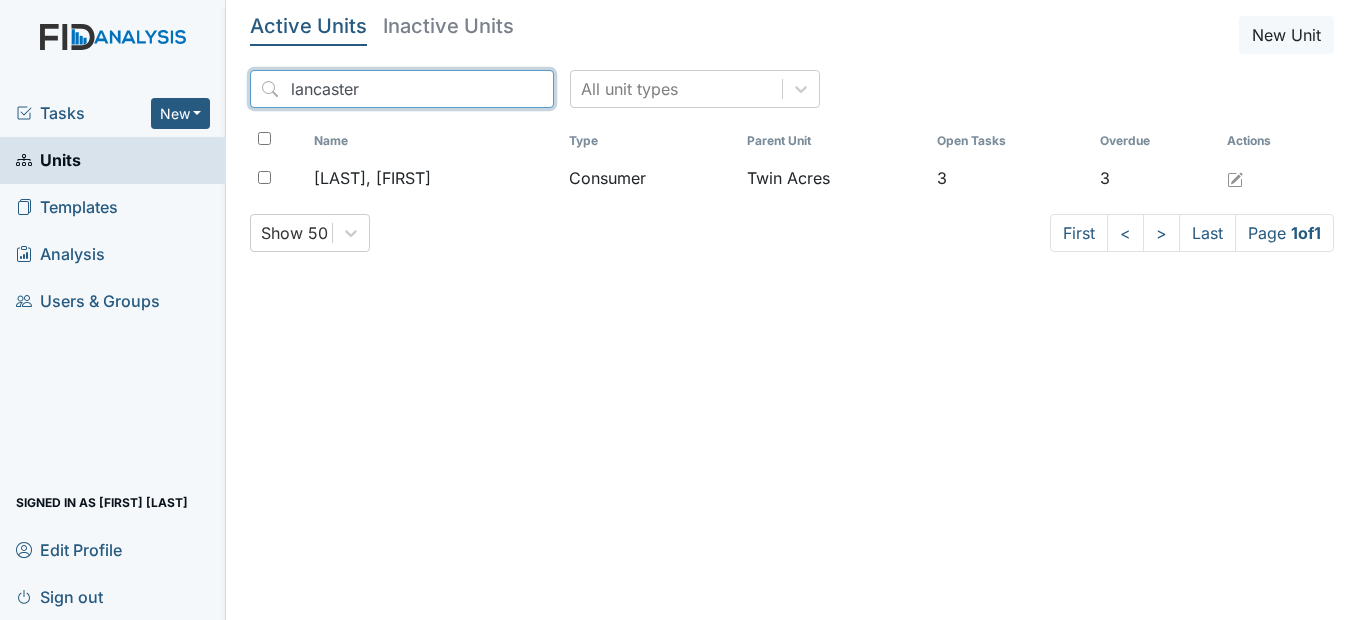 click on "lancaster" at bounding box center [402, 89] 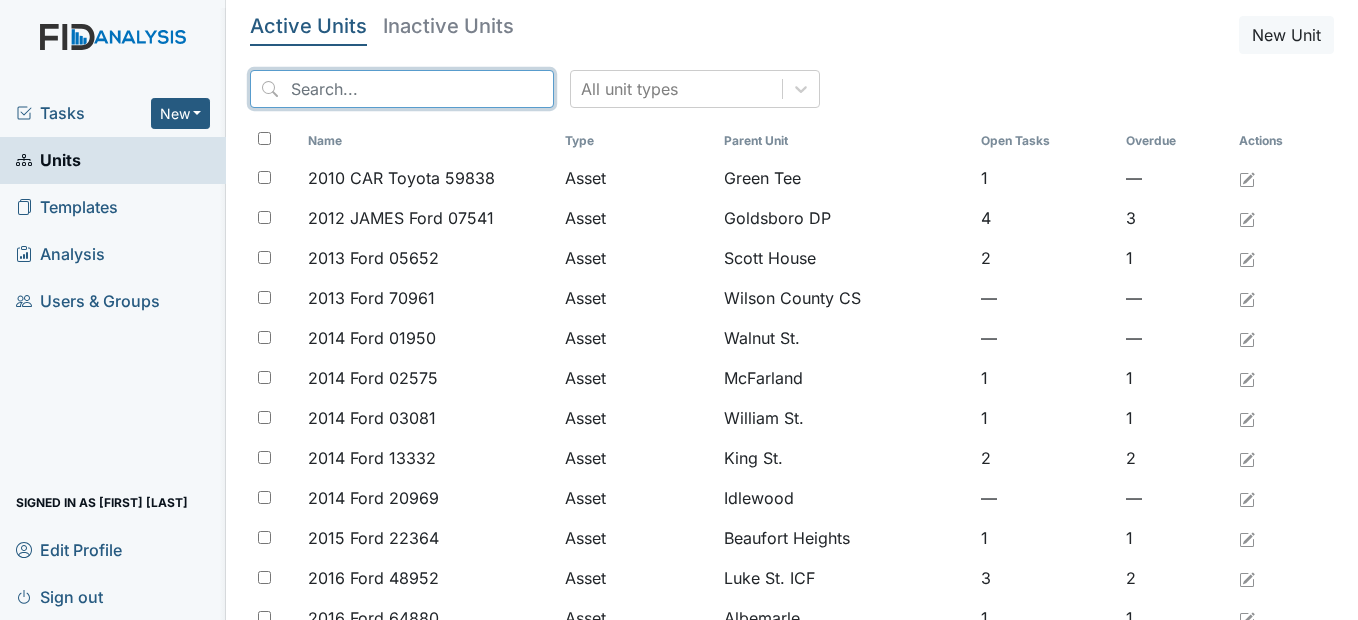 click at bounding box center [402, 89] 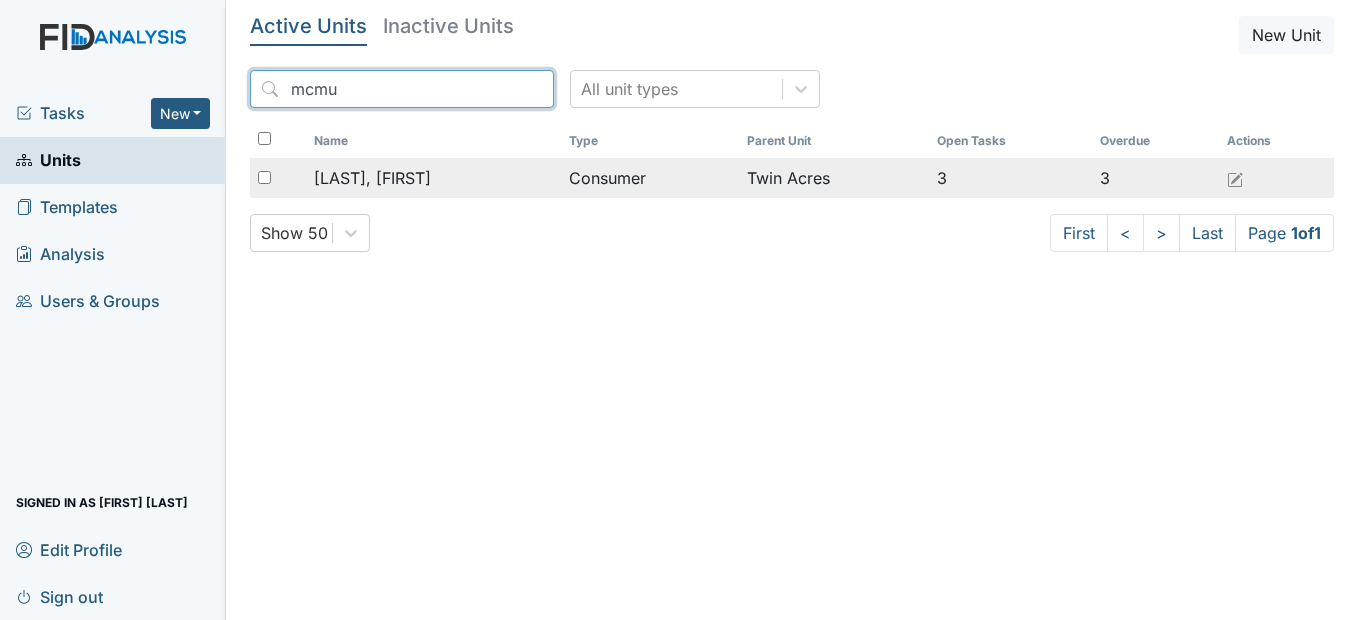 type on "mcmu" 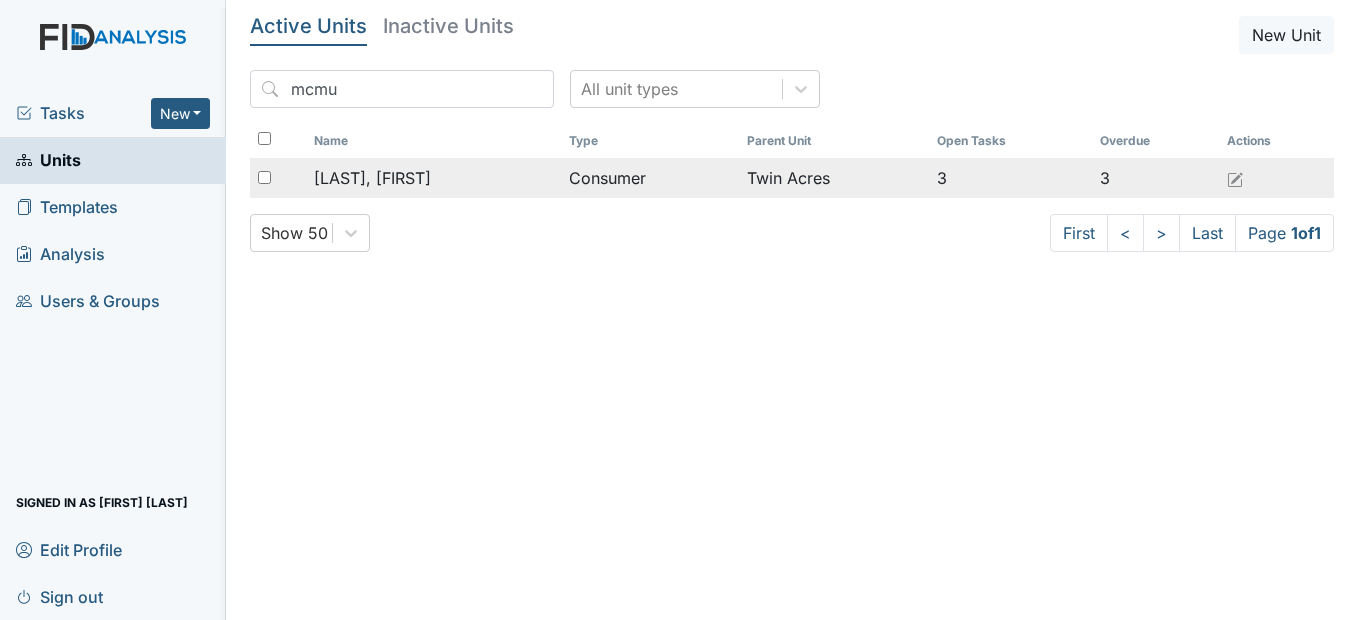 click on "[LAST], [FIRST]" at bounding box center [372, 178] 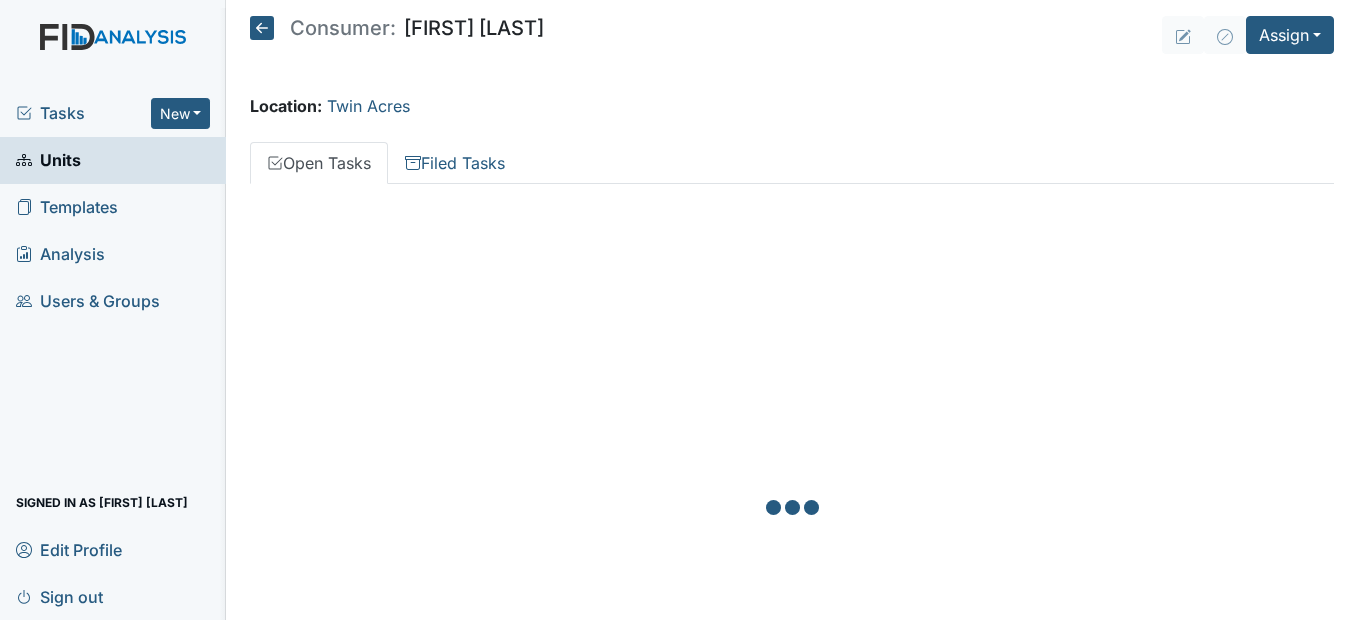 scroll, scrollTop: 0, scrollLeft: 0, axis: both 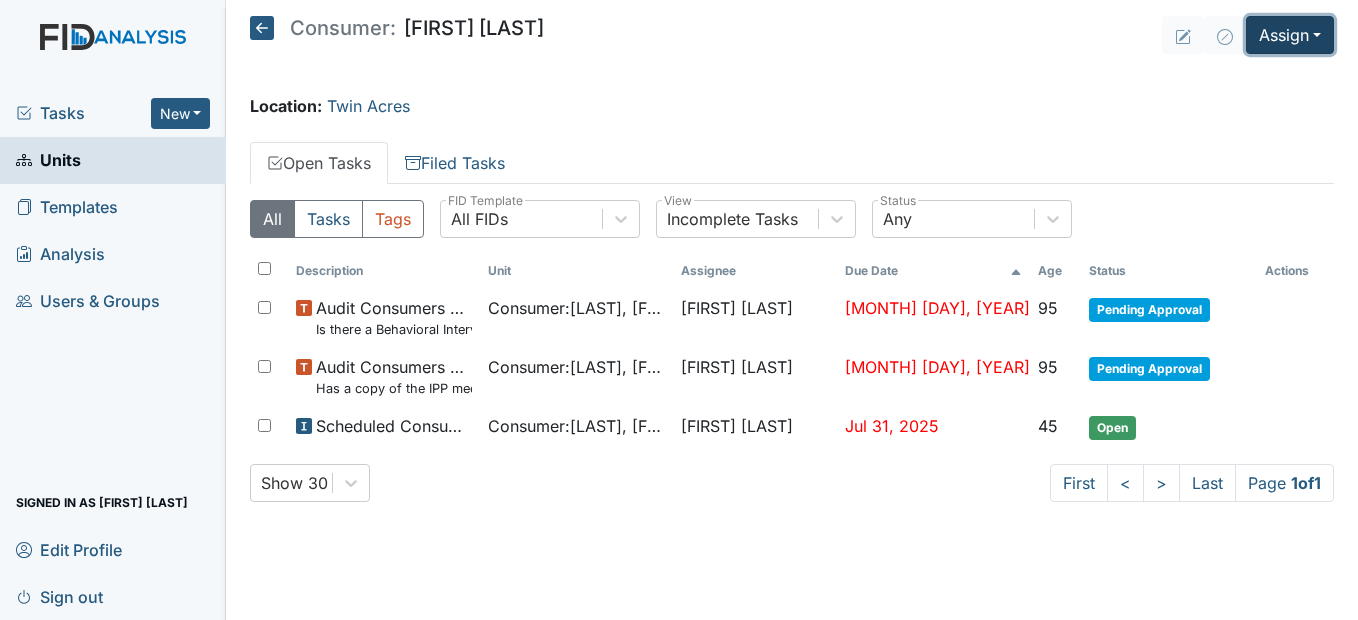 click on "Assign" at bounding box center [1290, 35] 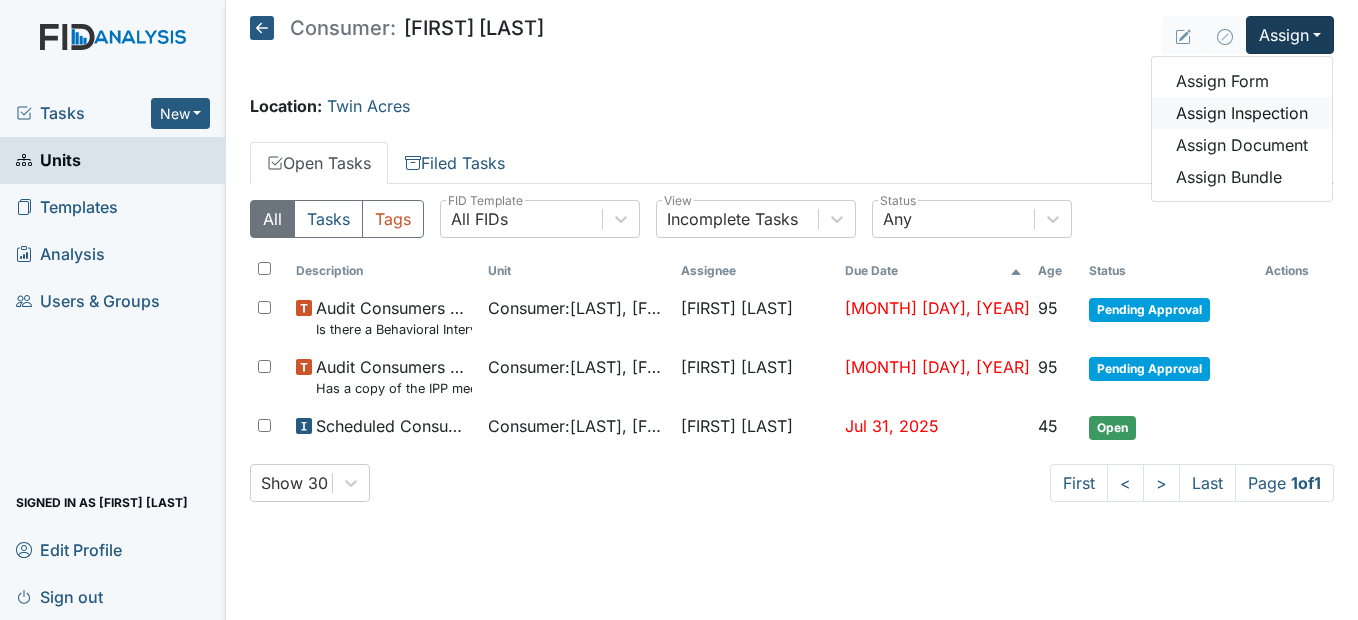 click on "Assign Inspection" at bounding box center [1242, 113] 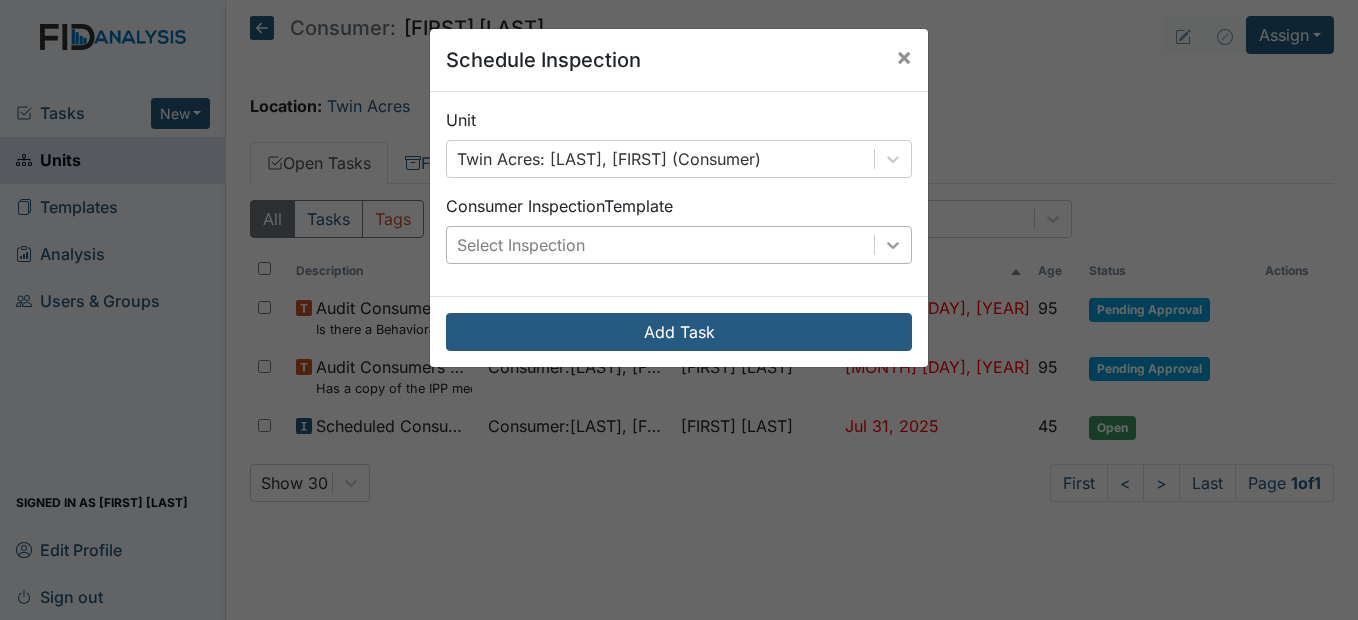 click at bounding box center (893, 245) 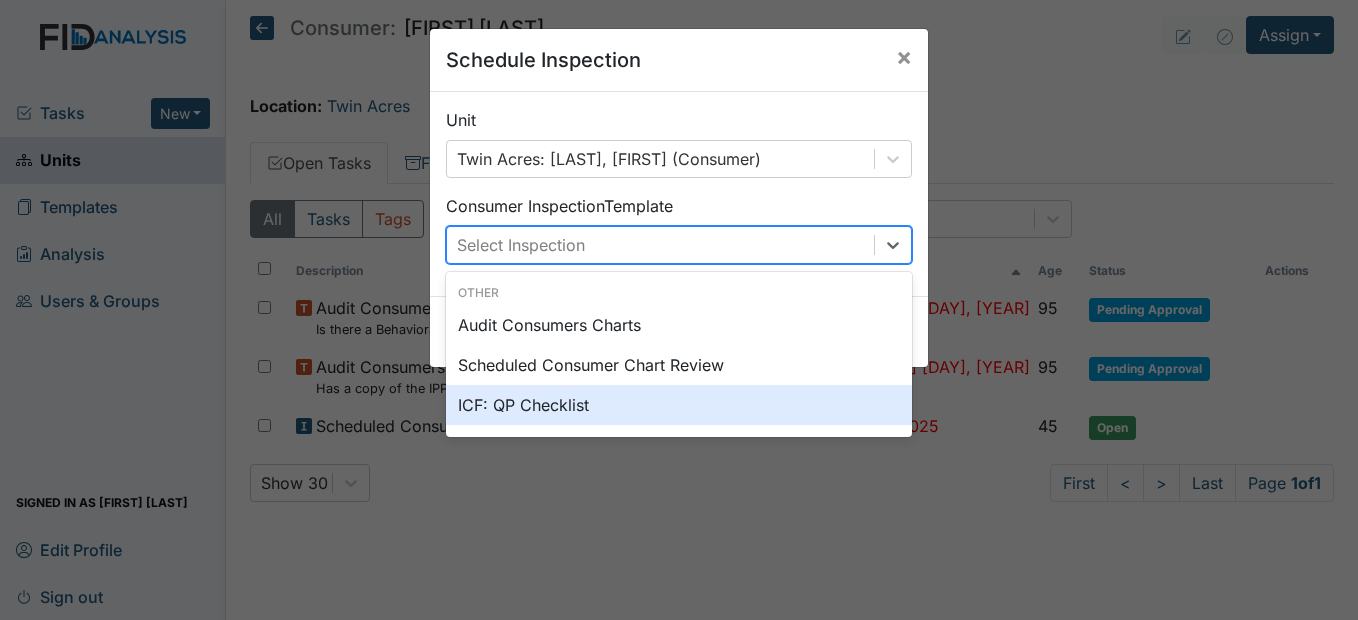 click on "ICF: QP Checklist" at bounding box center [679, 405] 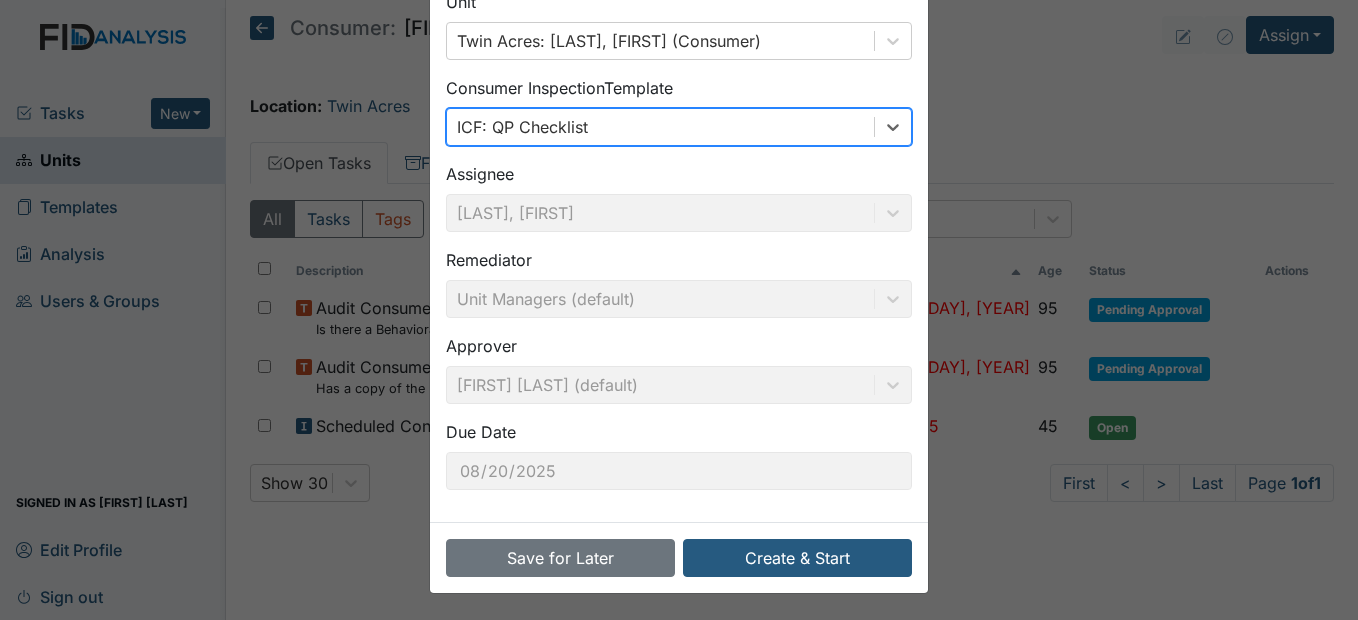 scroll, scrollTop: 120, scrollLeft: 0, axis: vertical 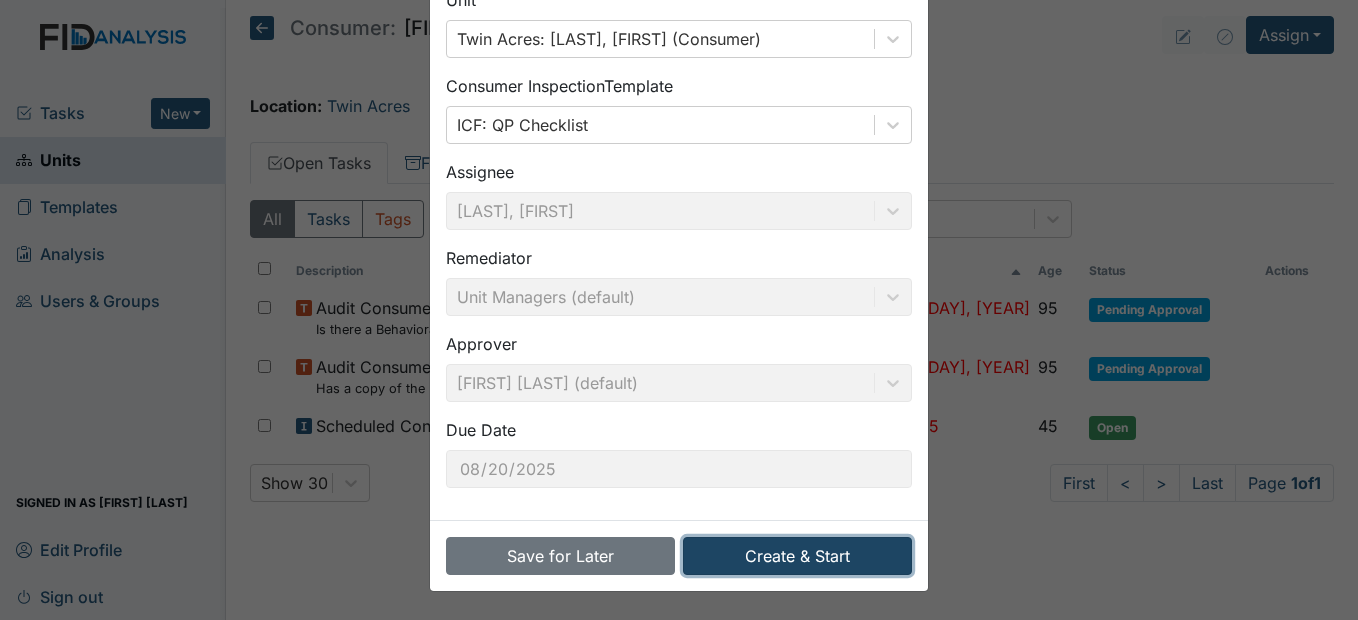 click on "Create & Start" at bounding box center [797, 556] 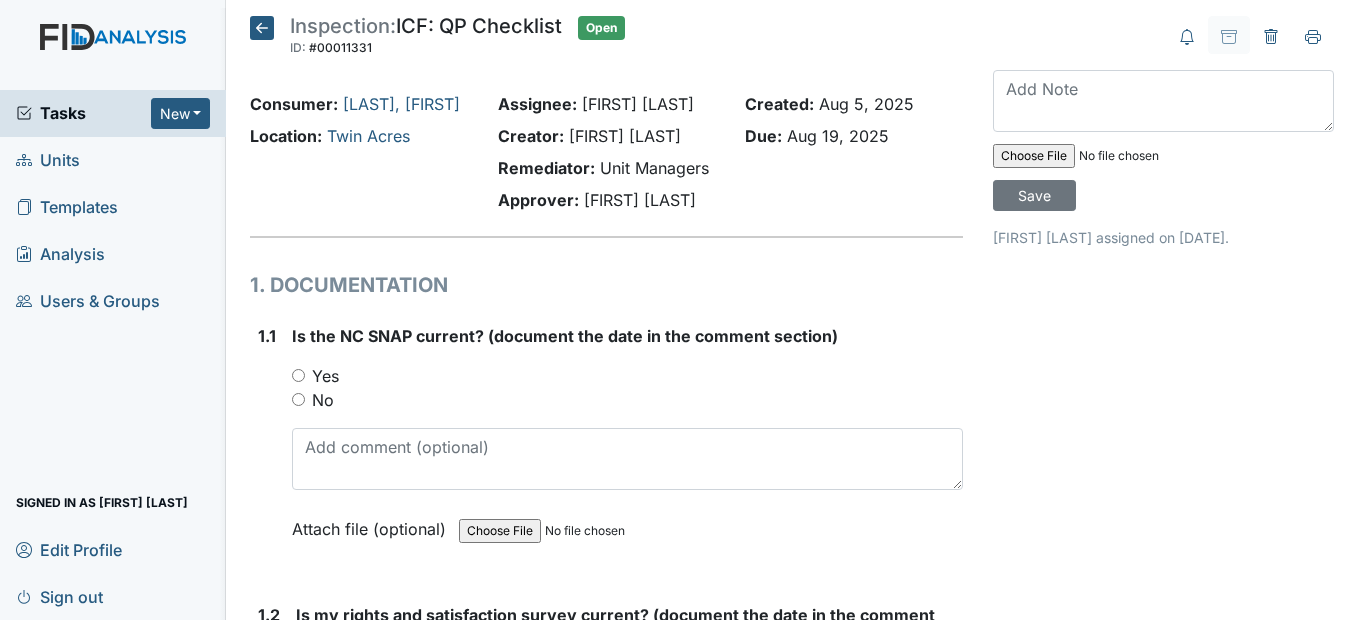 scroll, scrollTop: 0, scrollLeft: 0, axis: both 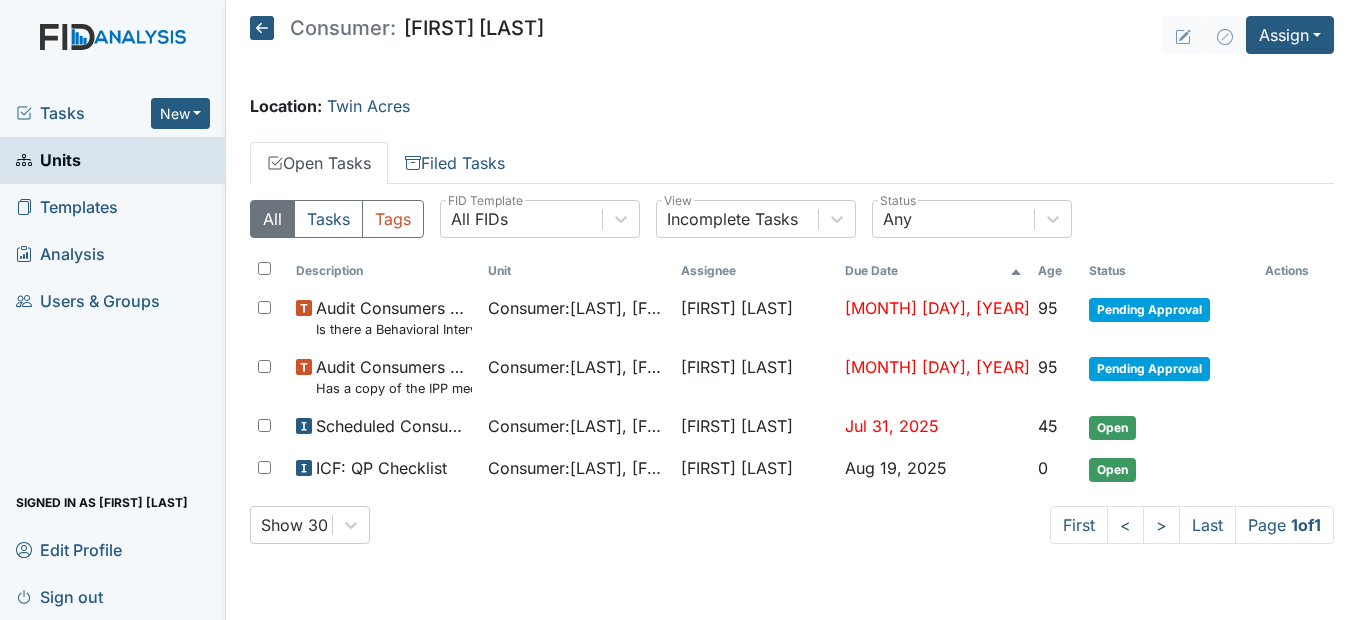 click 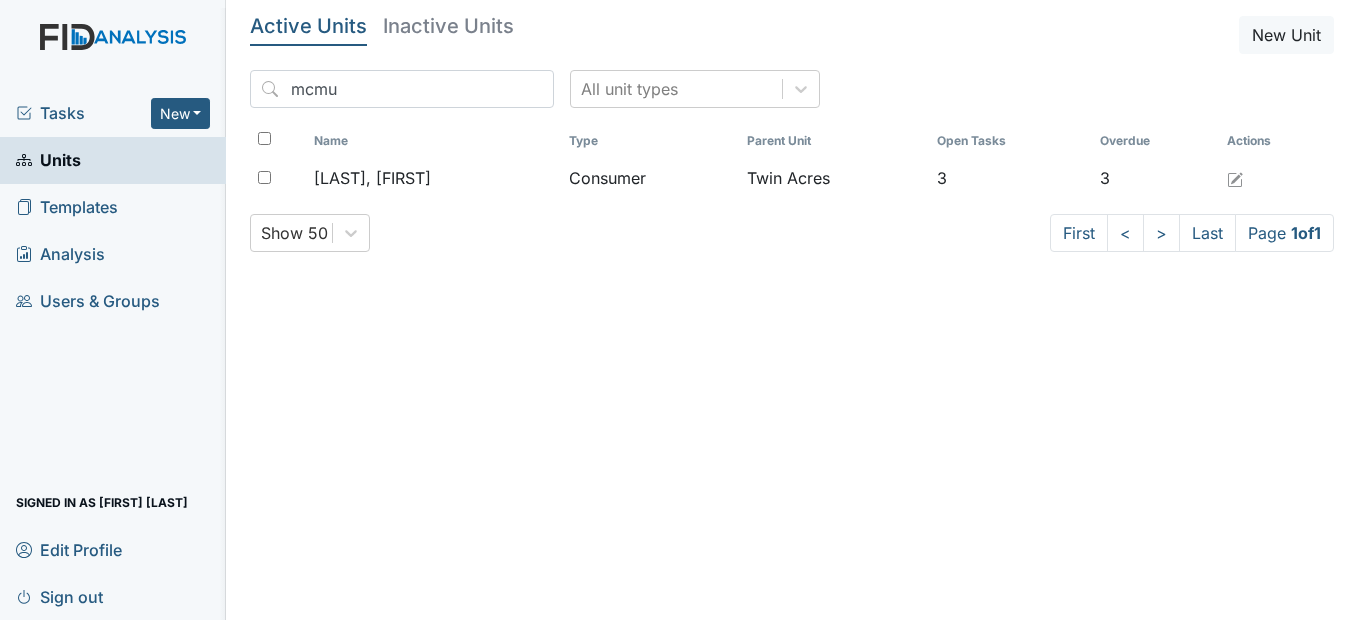 scroll, scrollTop: 0, scrollLeft: 0, axis: both 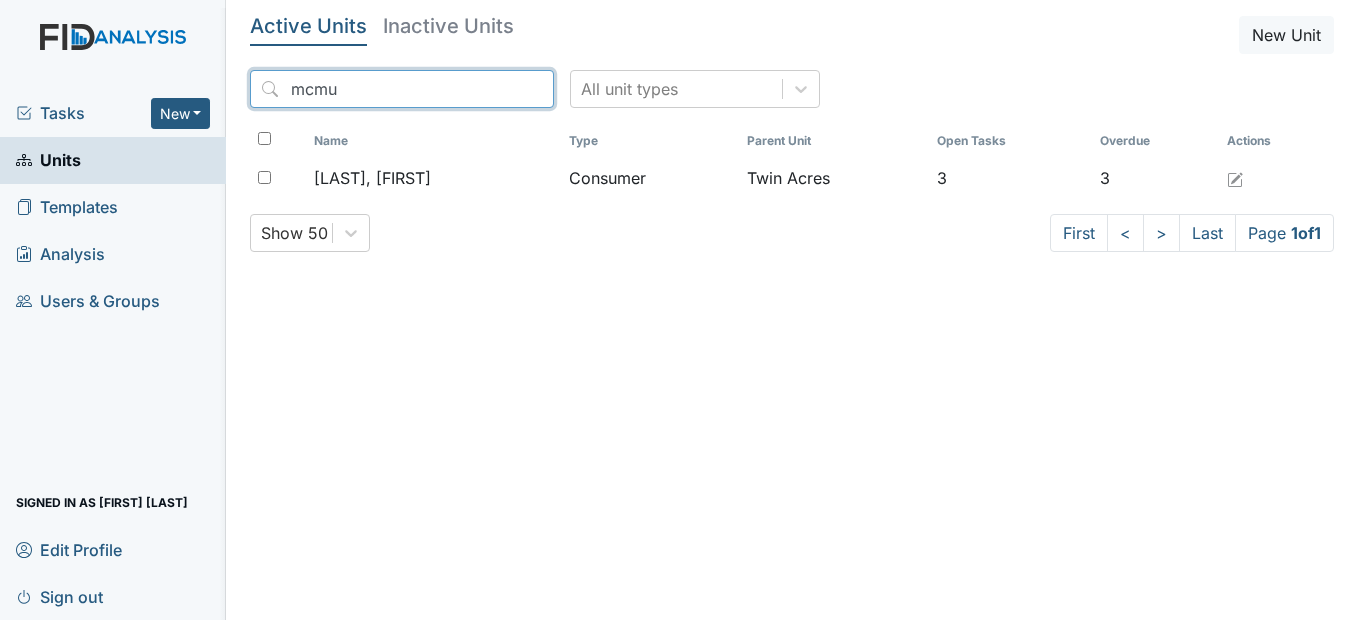 click on "mcmu" at bounding box center (402, 89) 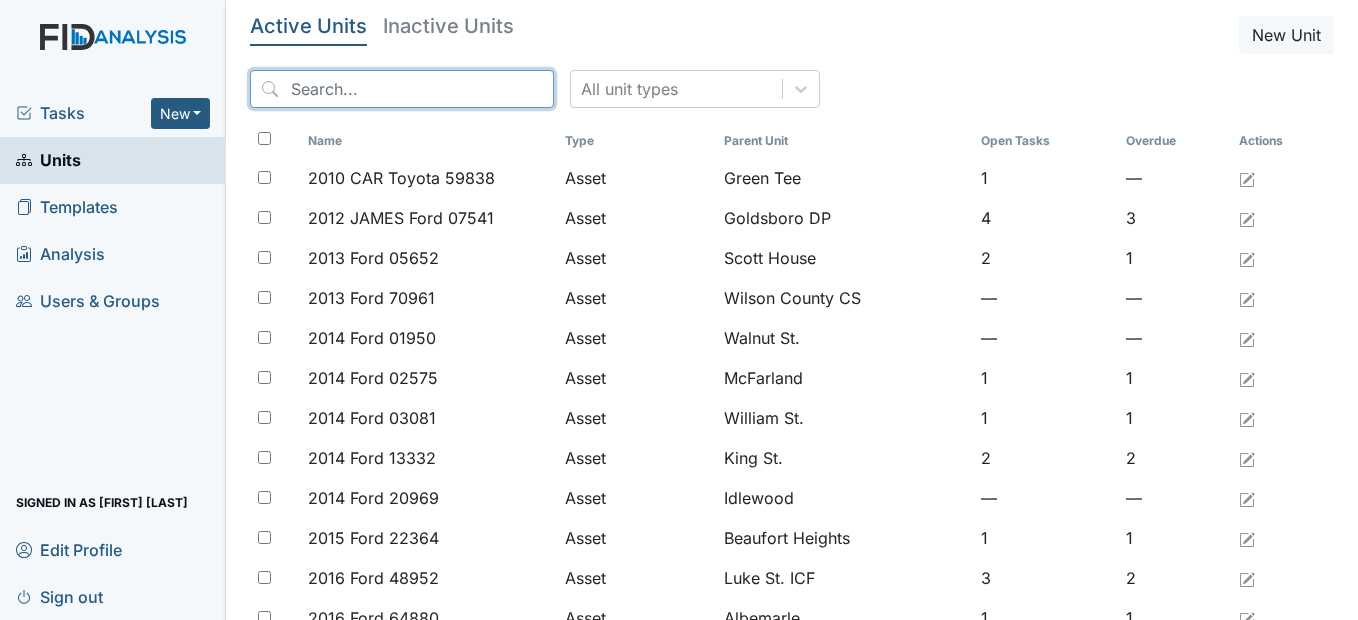 click at bounding box center [402, 89] 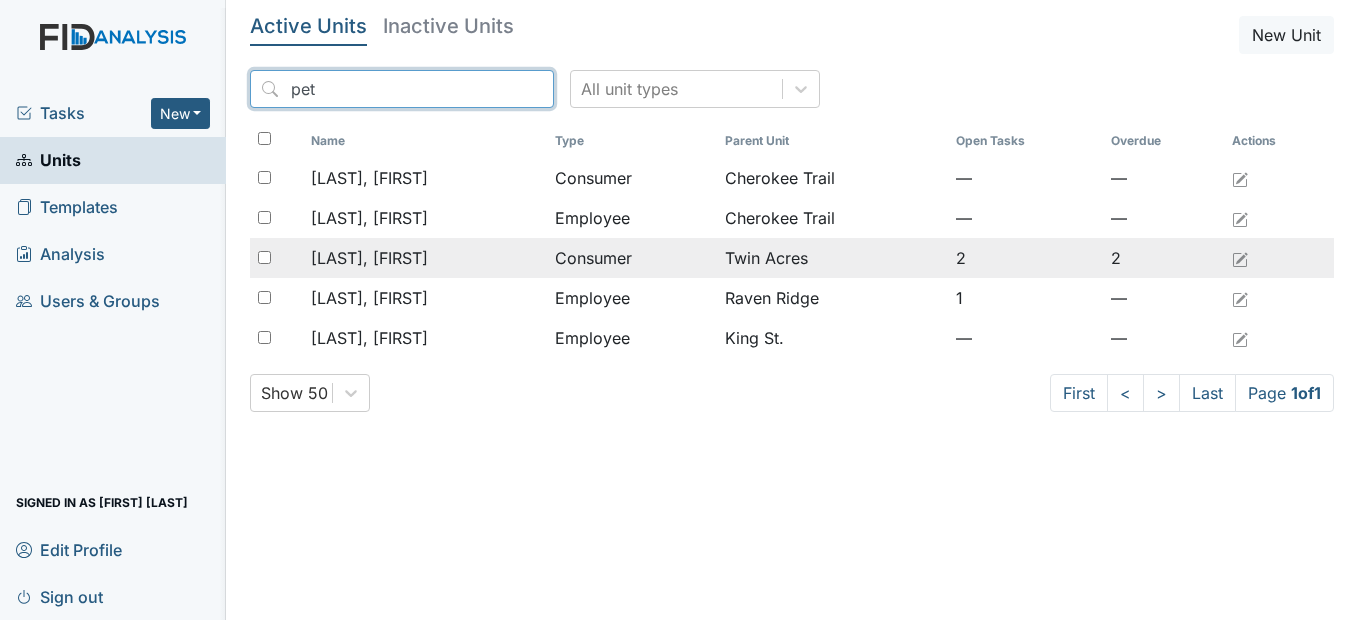 type on "pet" 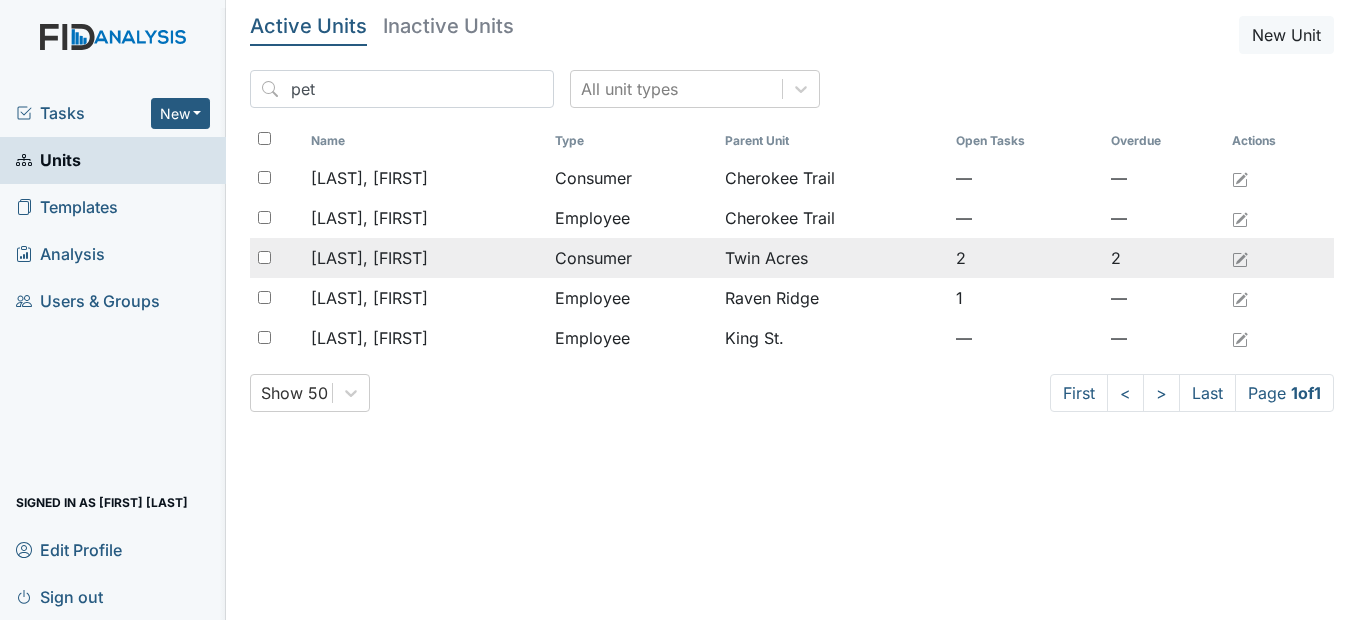 click on "[LAST], [FIRST]" at bounding box center (369, 258) 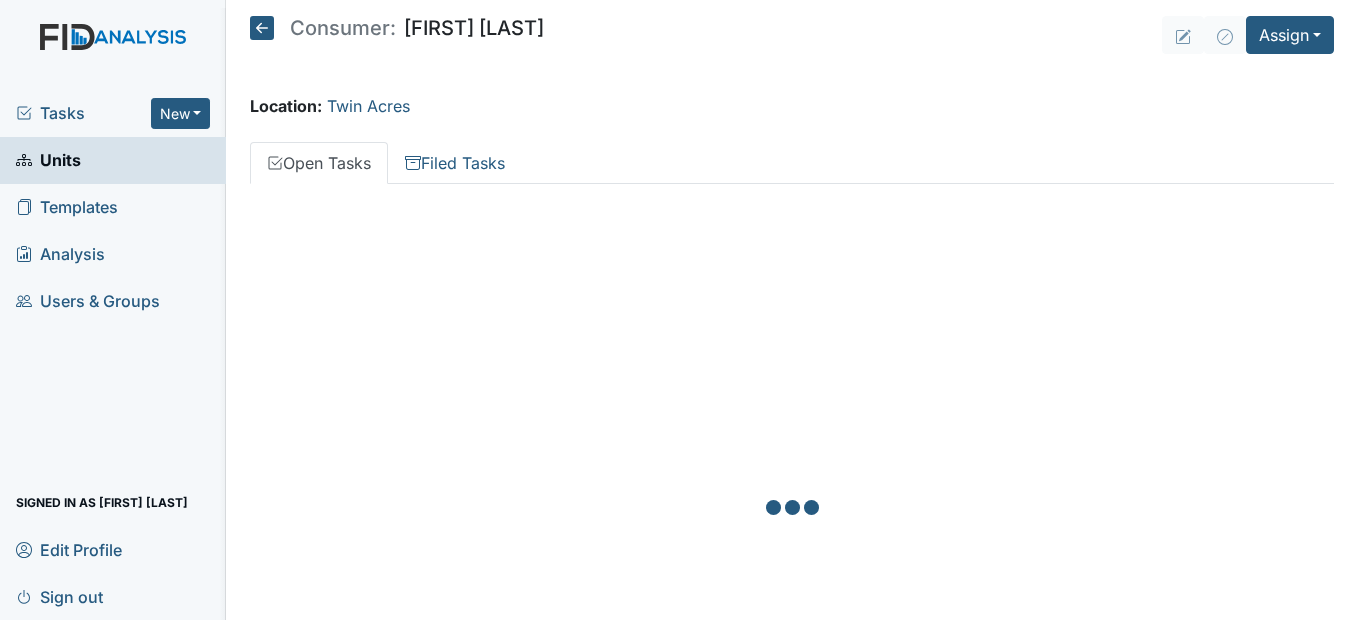 scroll, scrollTop: 0, scrollLeft: 0, axis: both 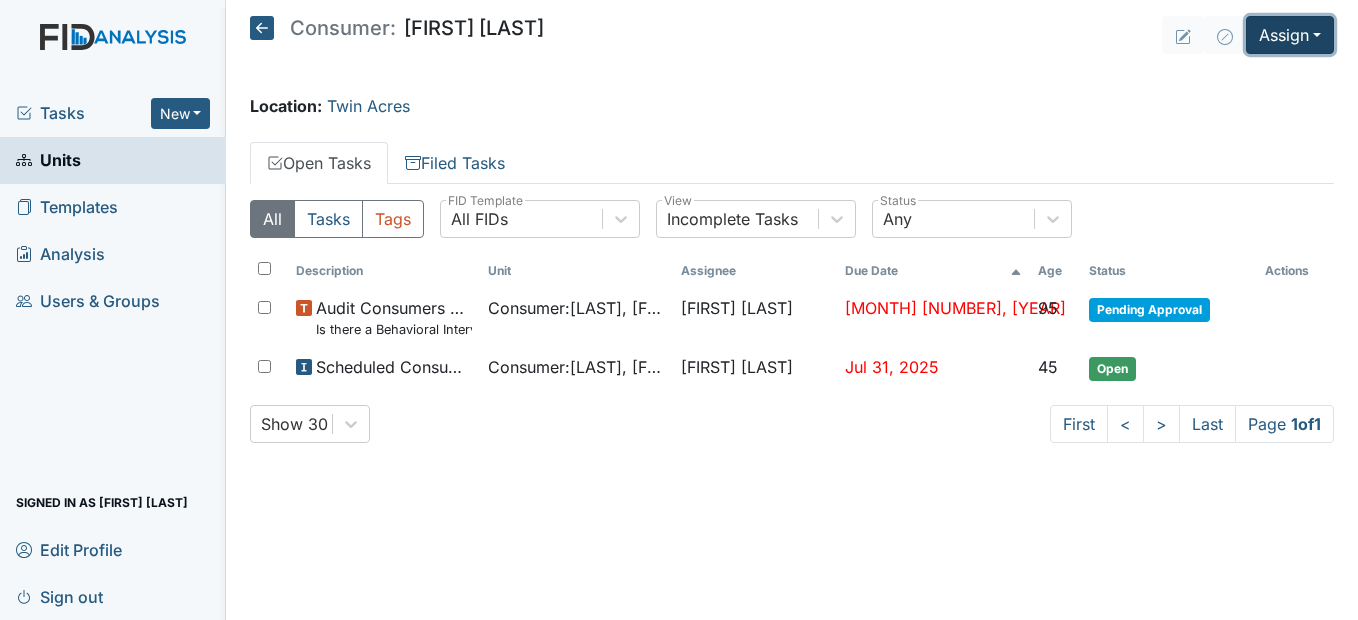 click on "Assign" at bounding box center [1290, 35] 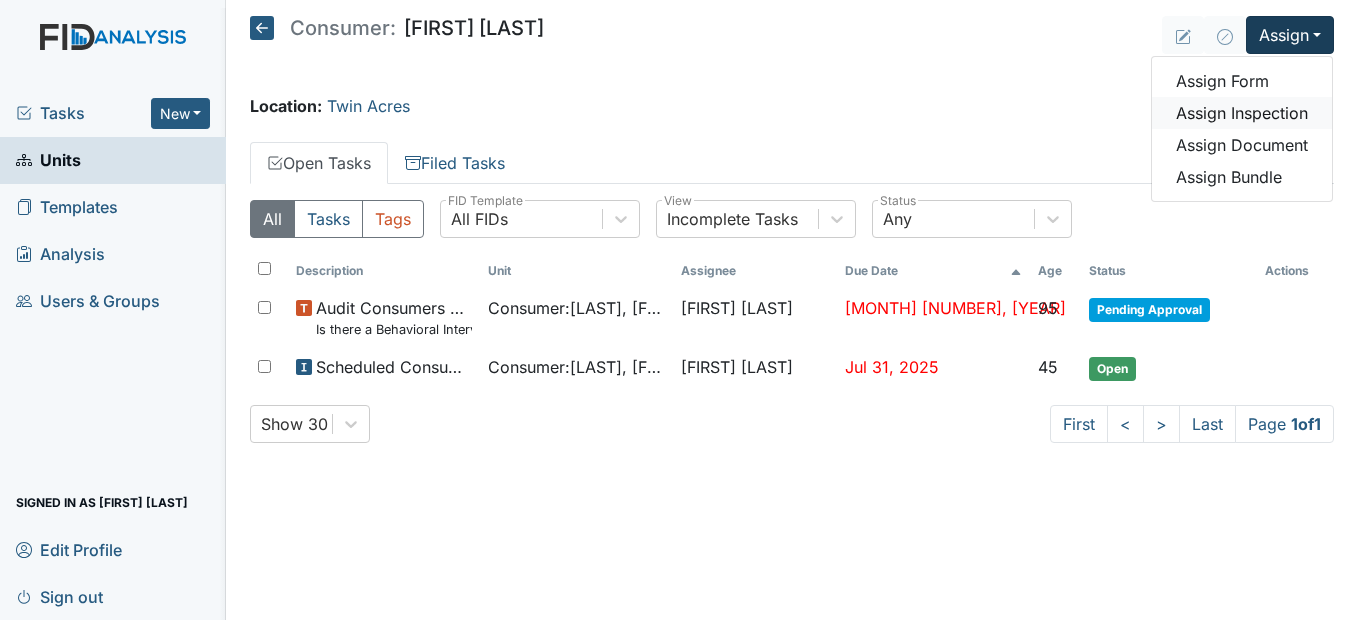click on "Assign Inspection" at bounding box center (1242, 113) 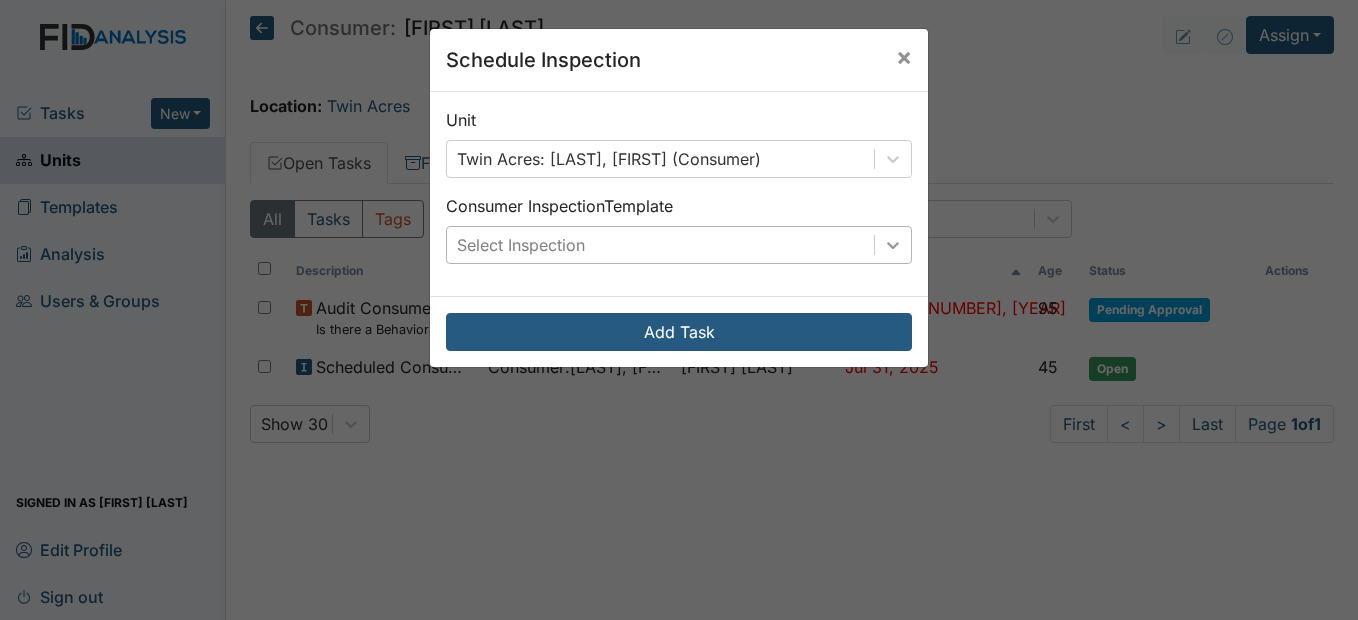 click 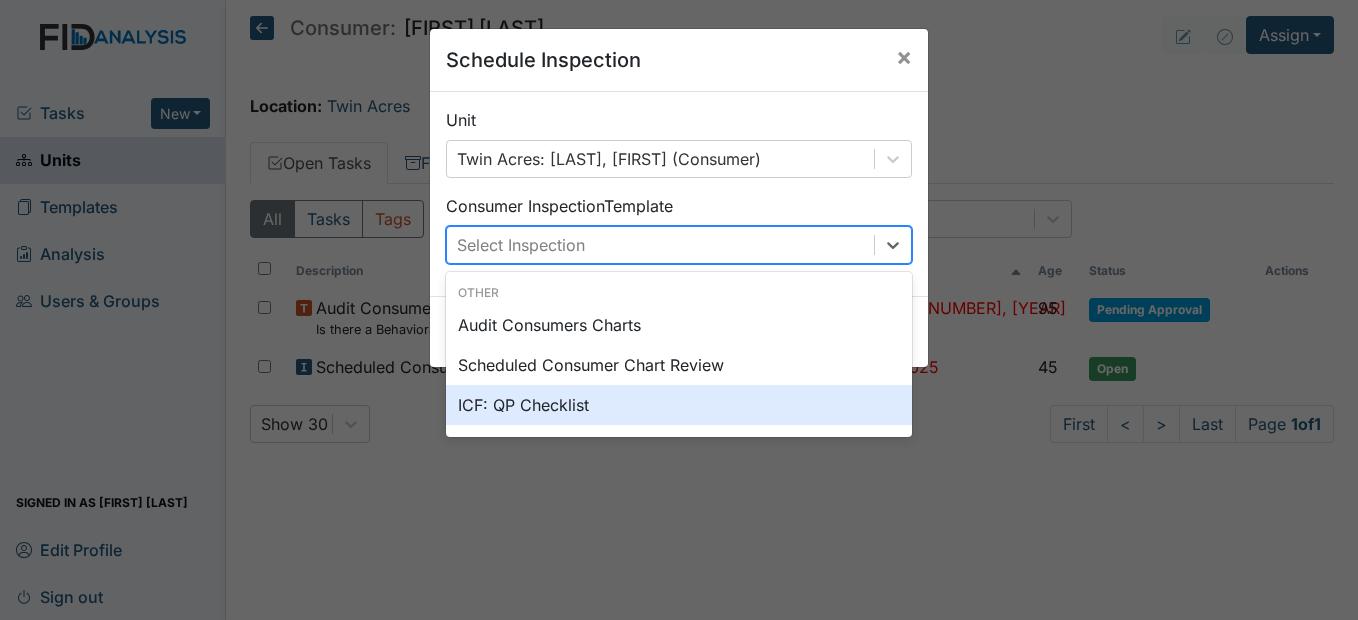 click on "ICF: QP Checklist" at bounding box center (679, 405) 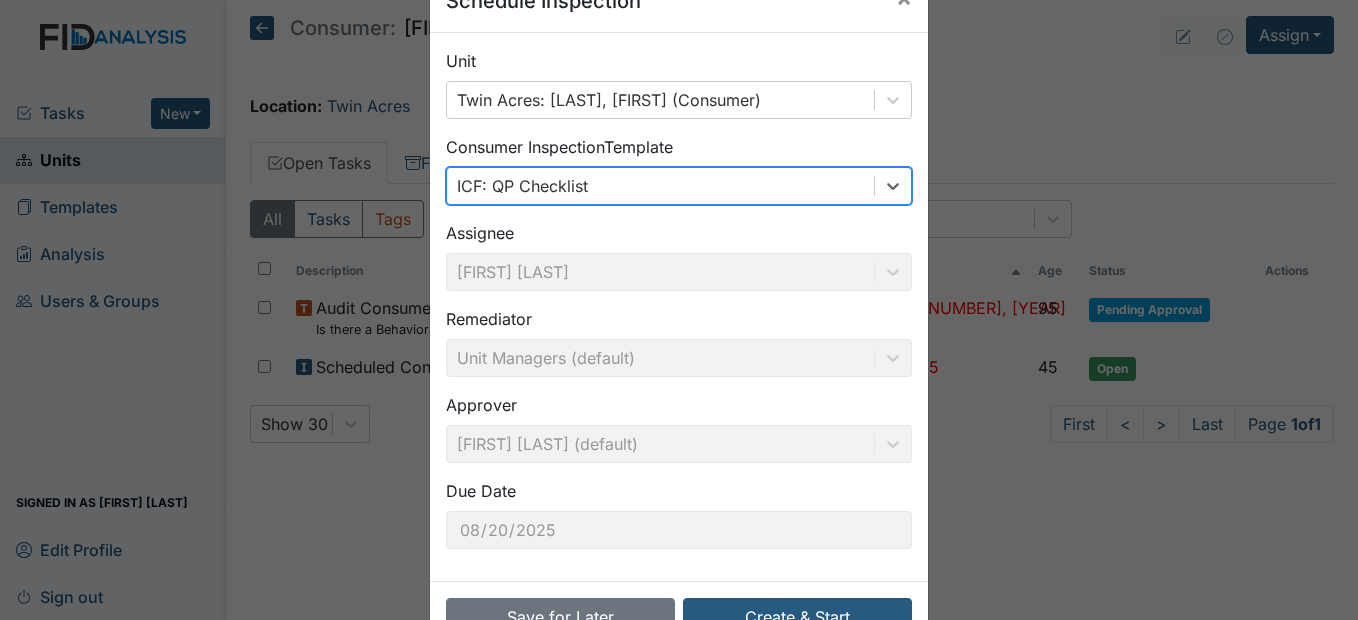 scroll, scrollTop: 120, scrollLeft: 0, axis: vertical 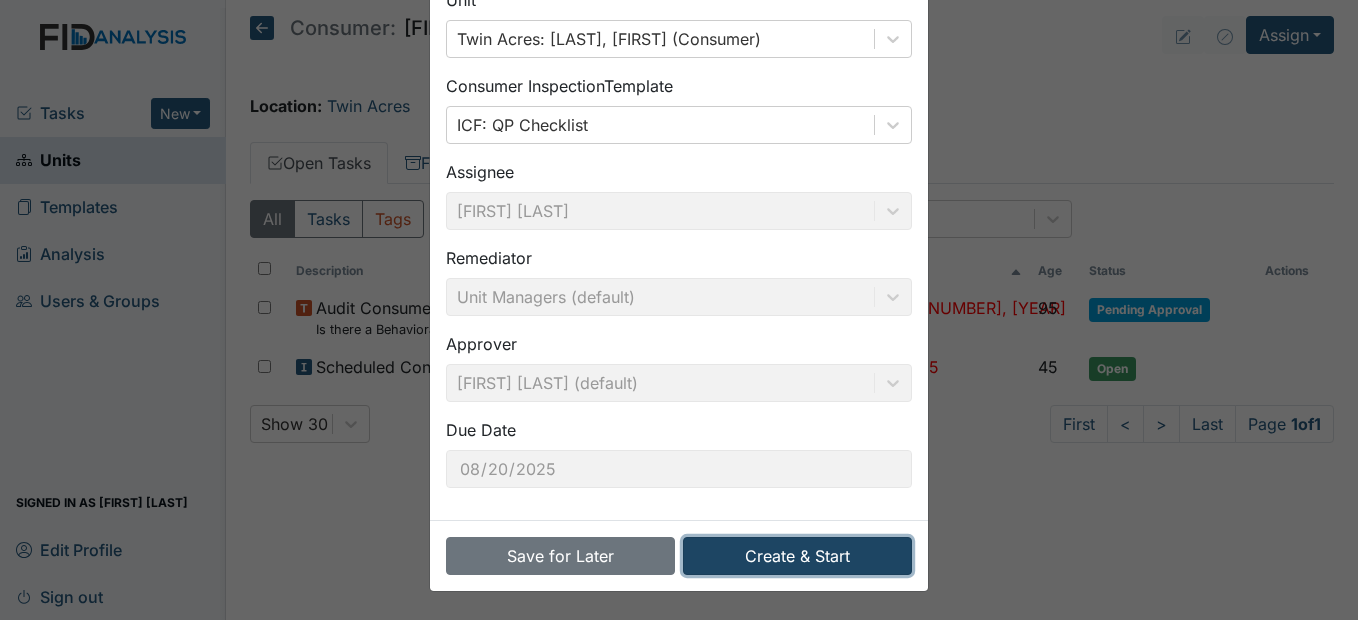click on "Create & Start" at bounding box center [797, 556] 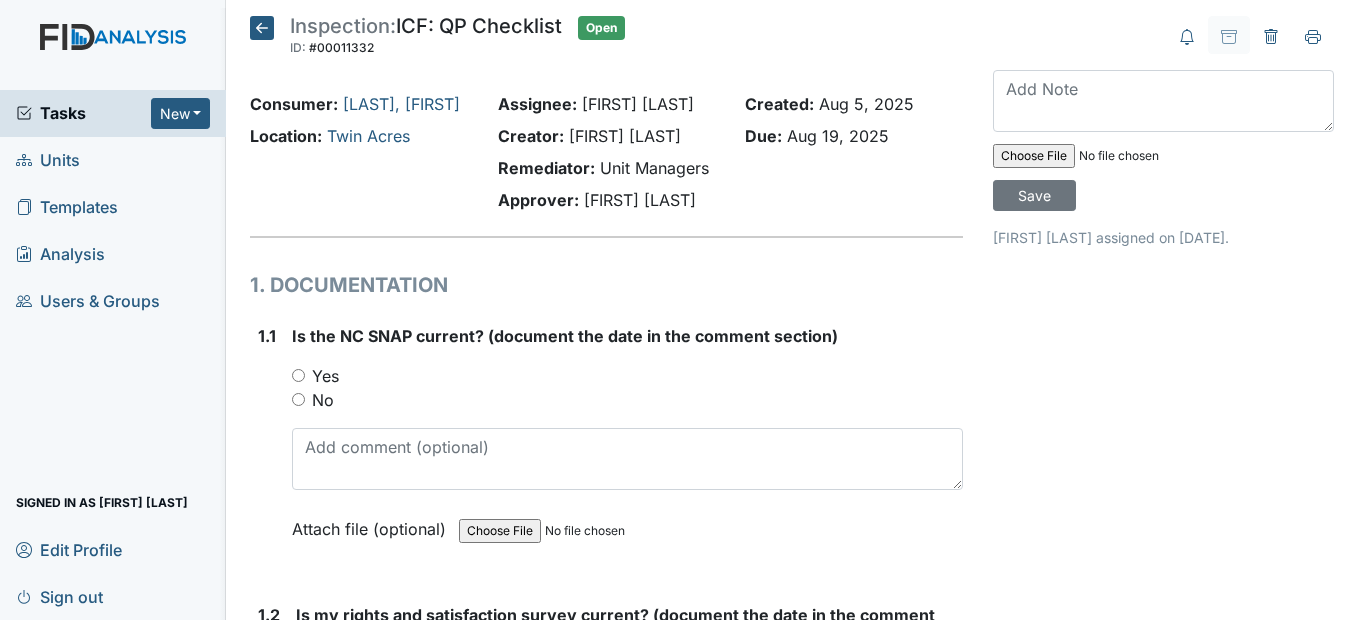 scroll, scrollTop: 0, scrollLeft: 0, axis: both 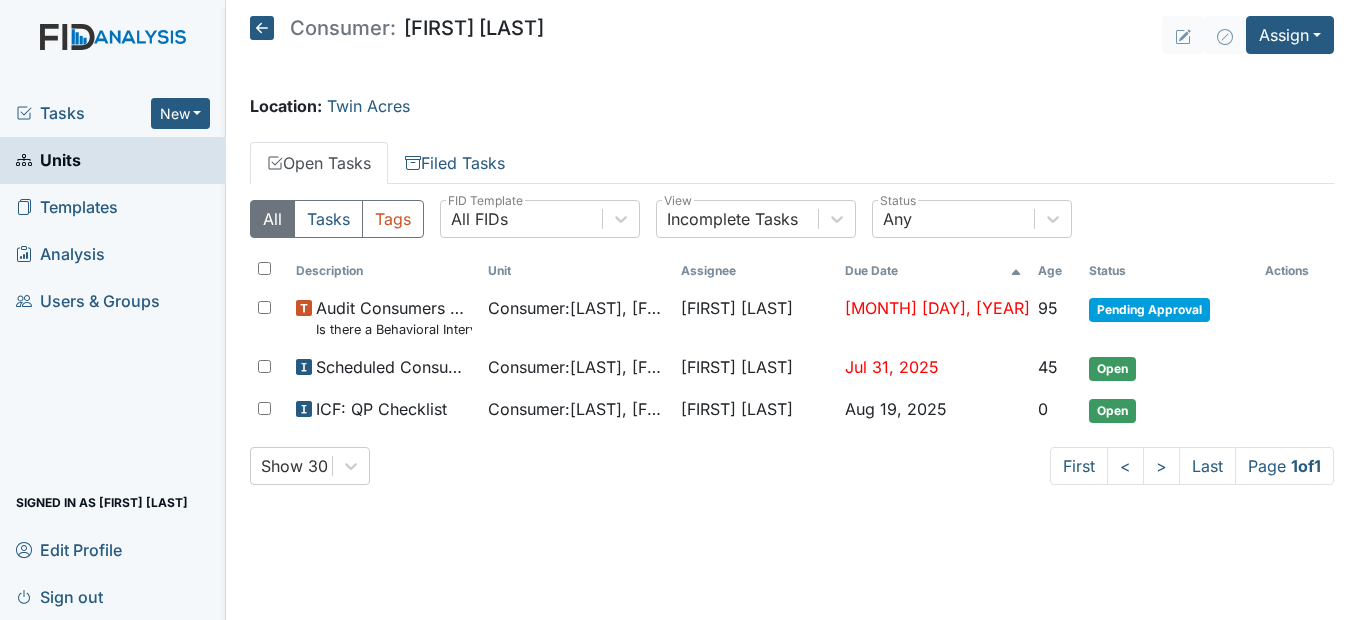 click 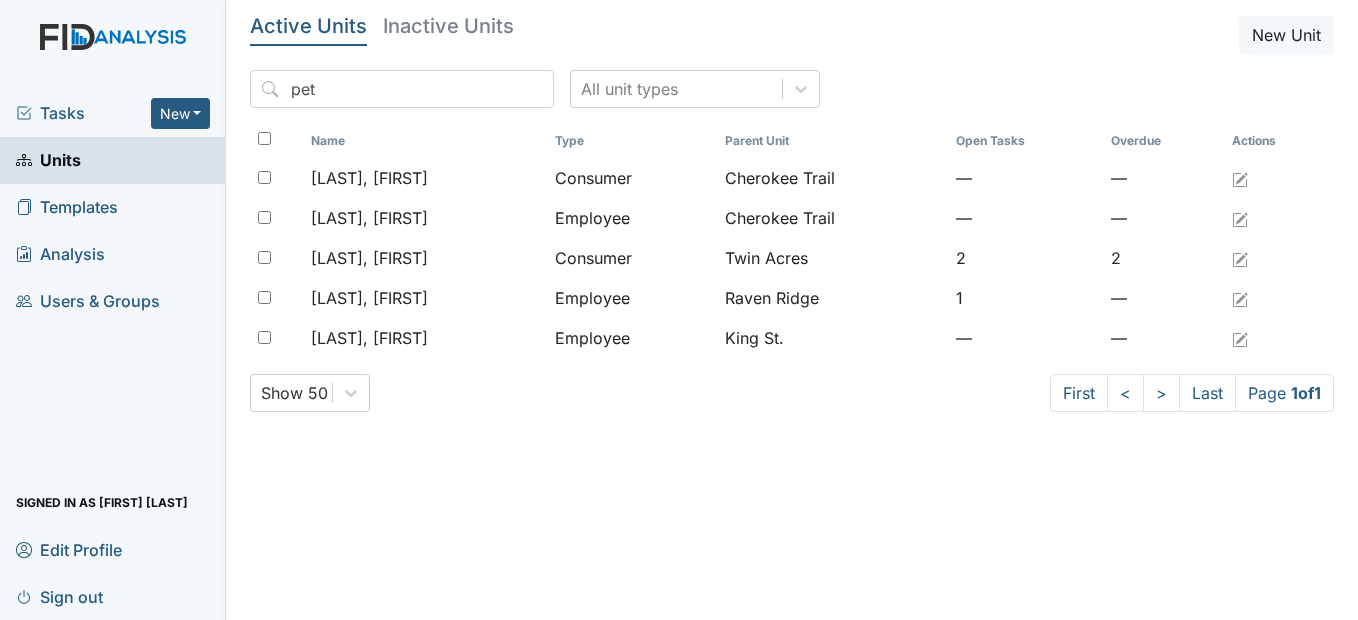 scroll, scrollTop: 0, scrollLeft: 0, axis: both 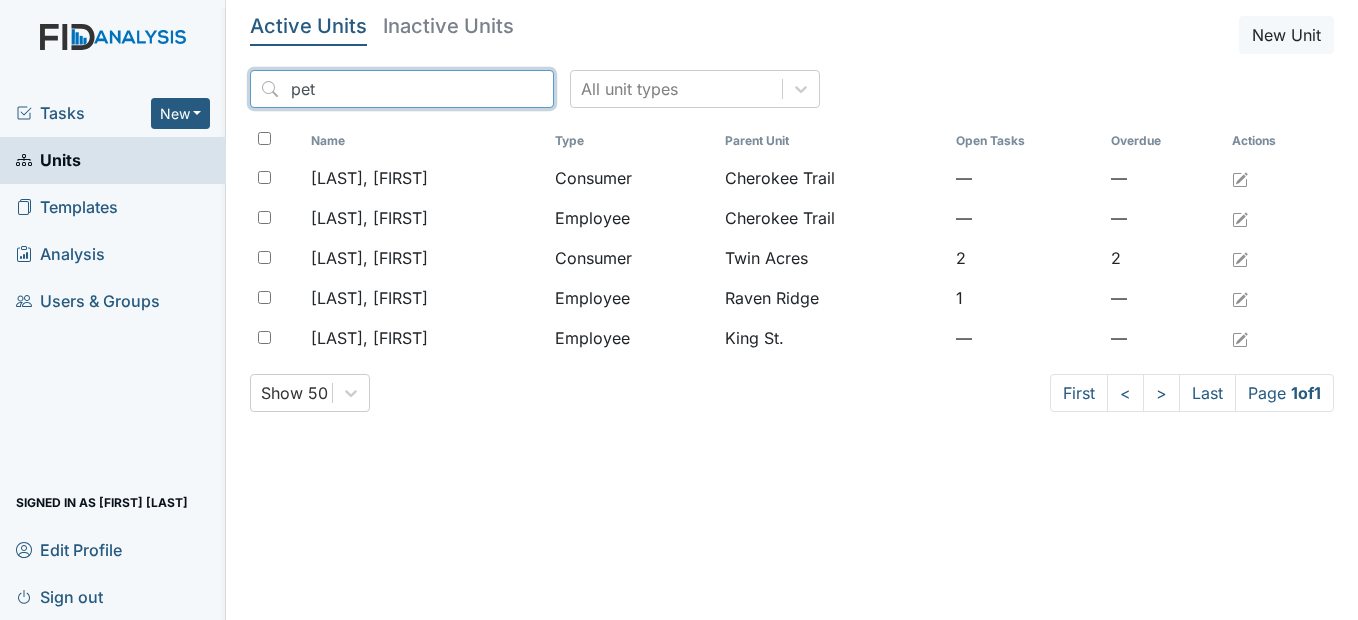 click on "pet" at bounding box center (402, 89) 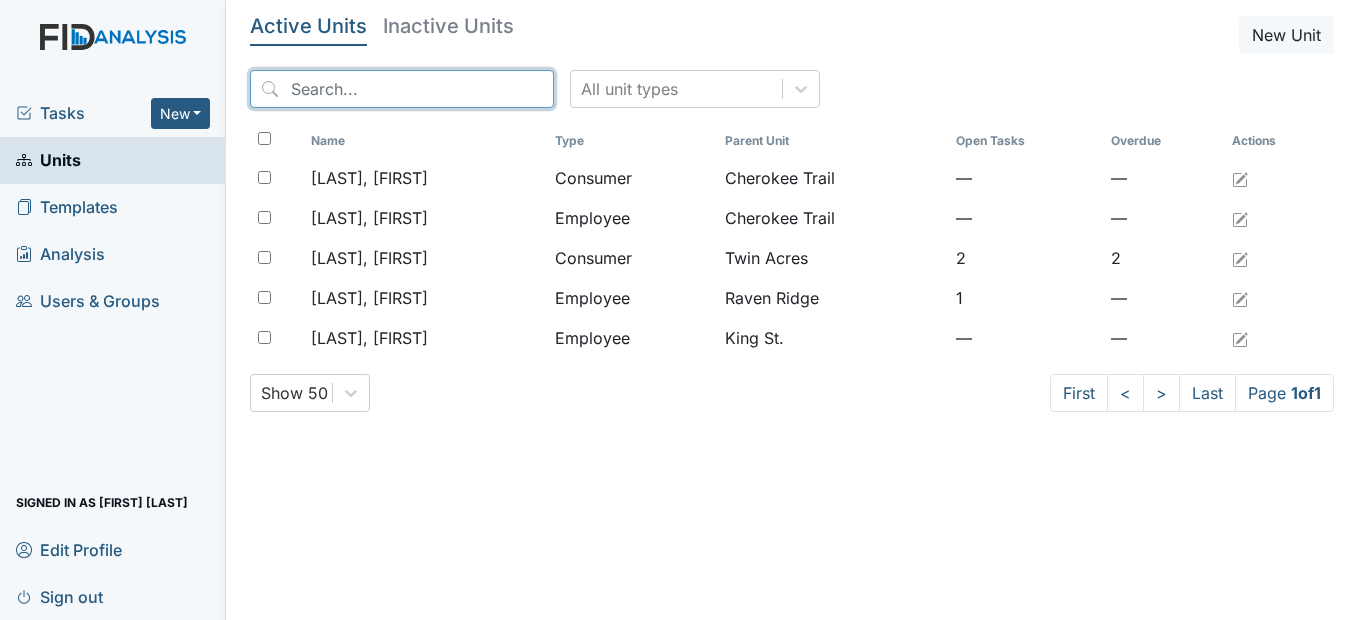 click at bounding box center (402, 89) 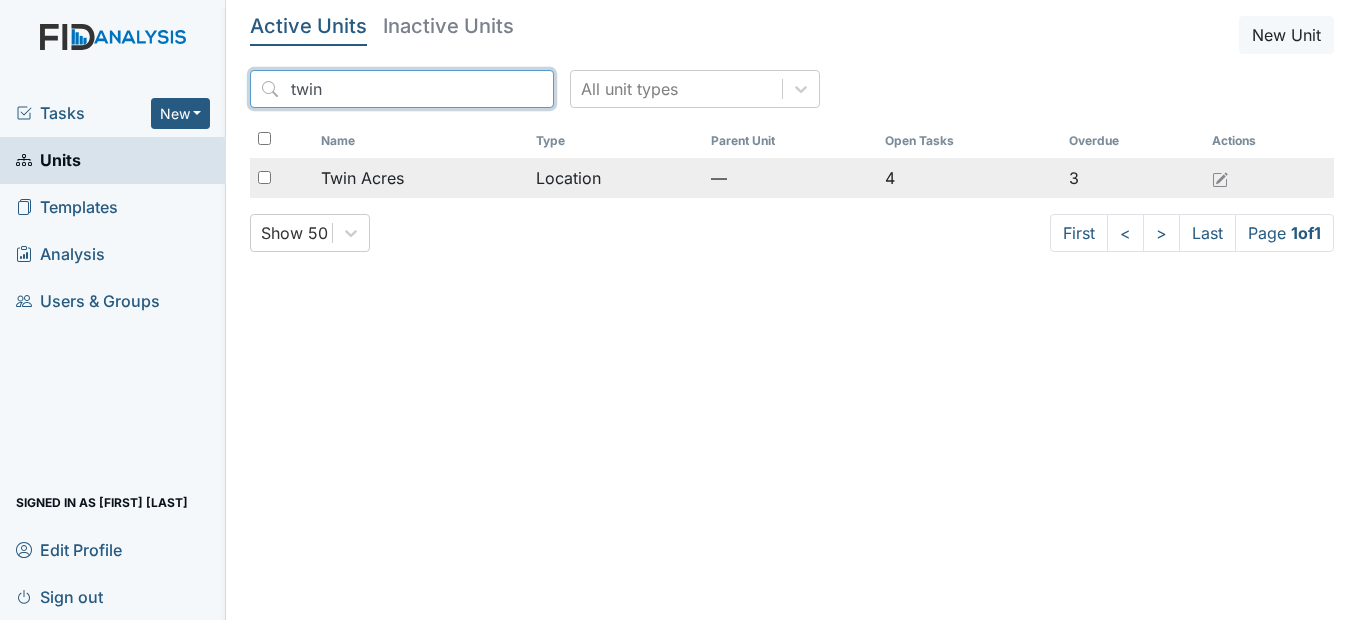 type on "twin" 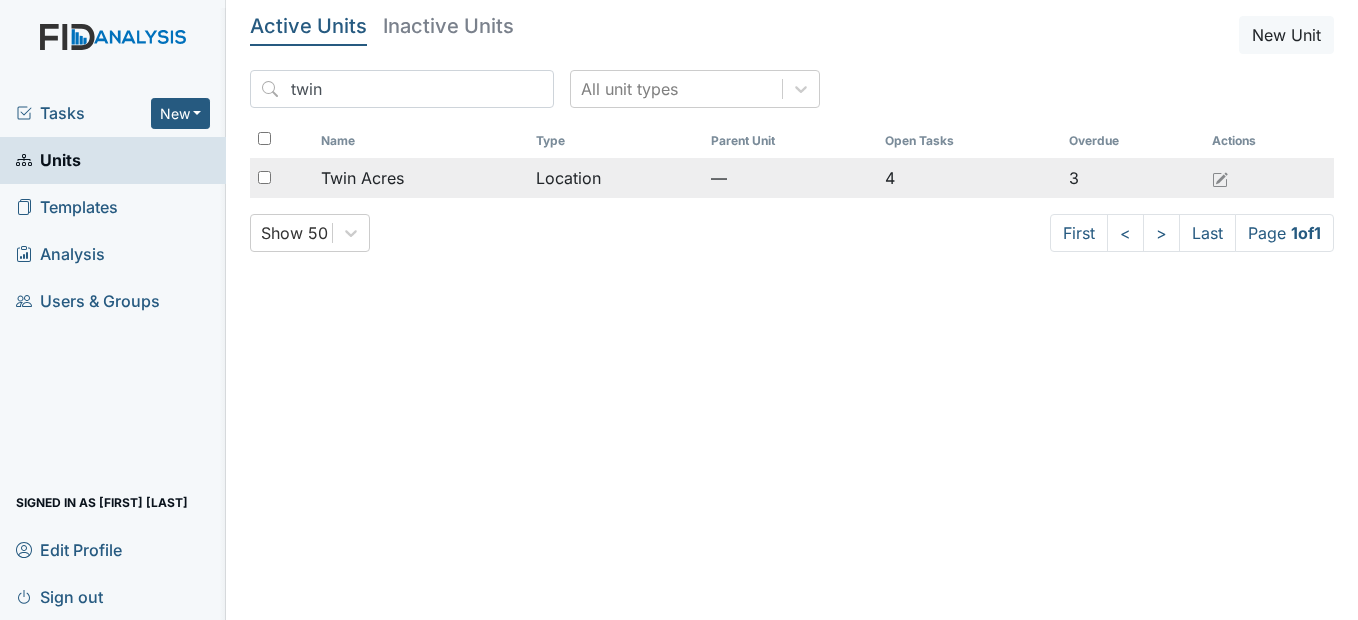 click on "Twin Acres" at bounding box center (362, 178) 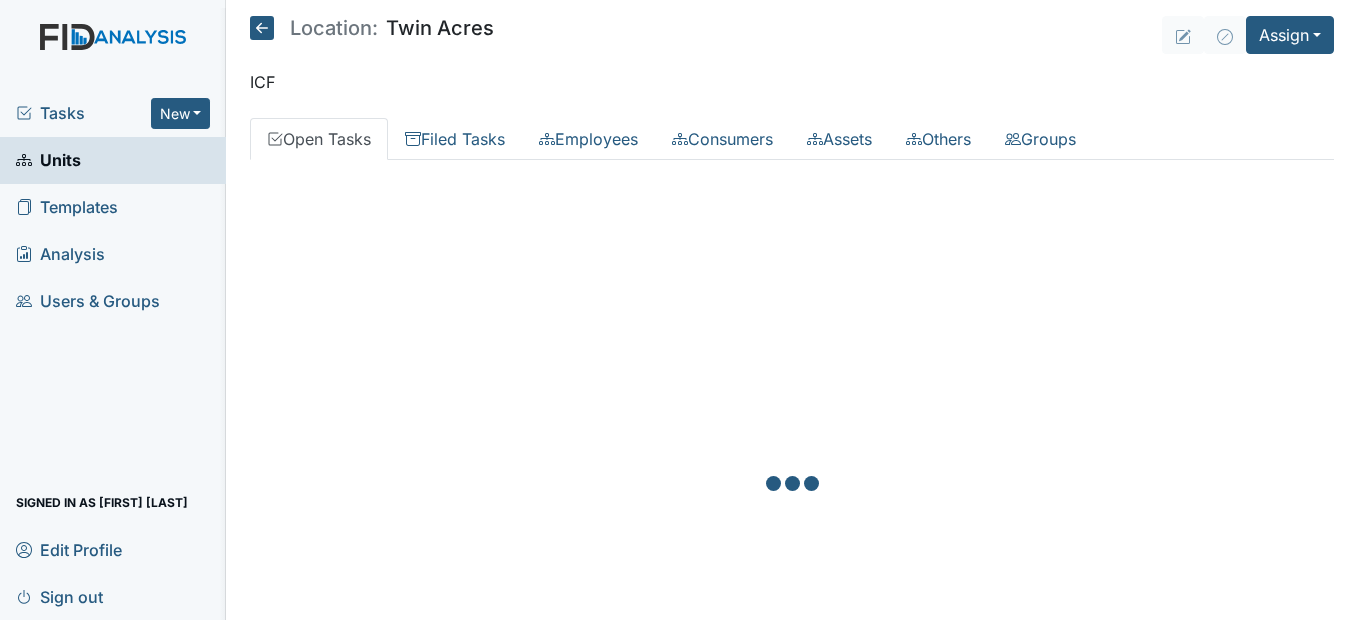 scroll, scrollTop: 0, scrollLeft: 0, axis: both 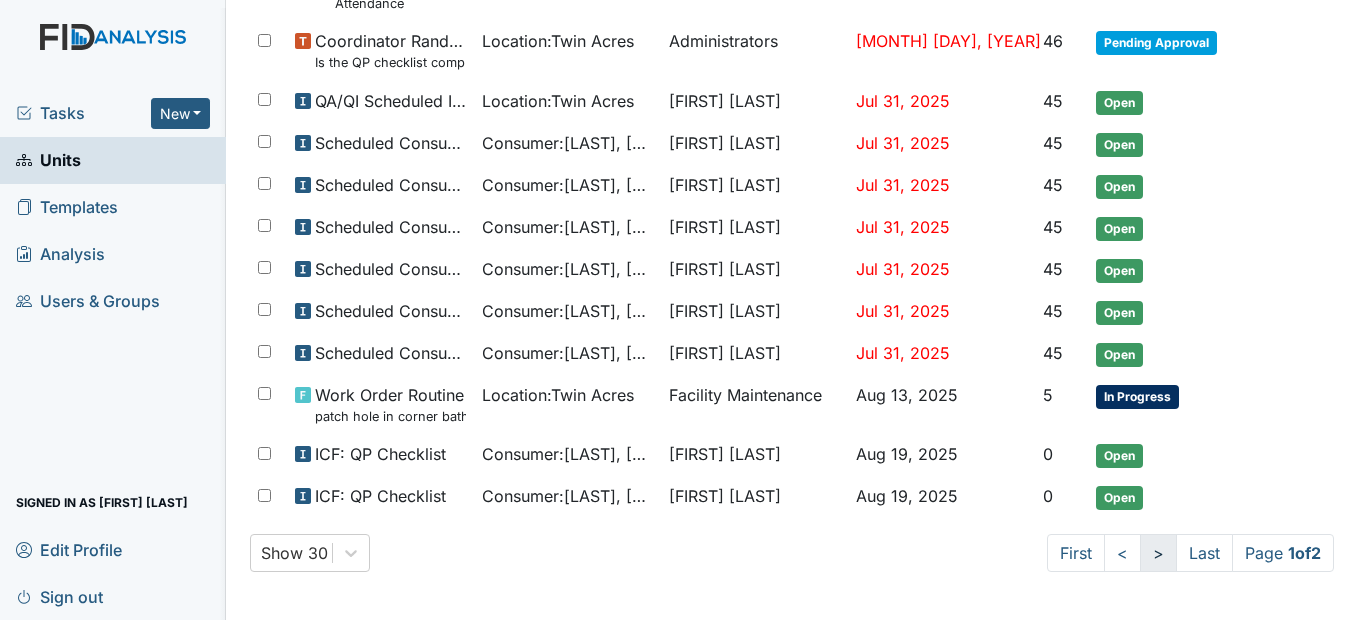click on ">" at bounding box center (1158, 553) 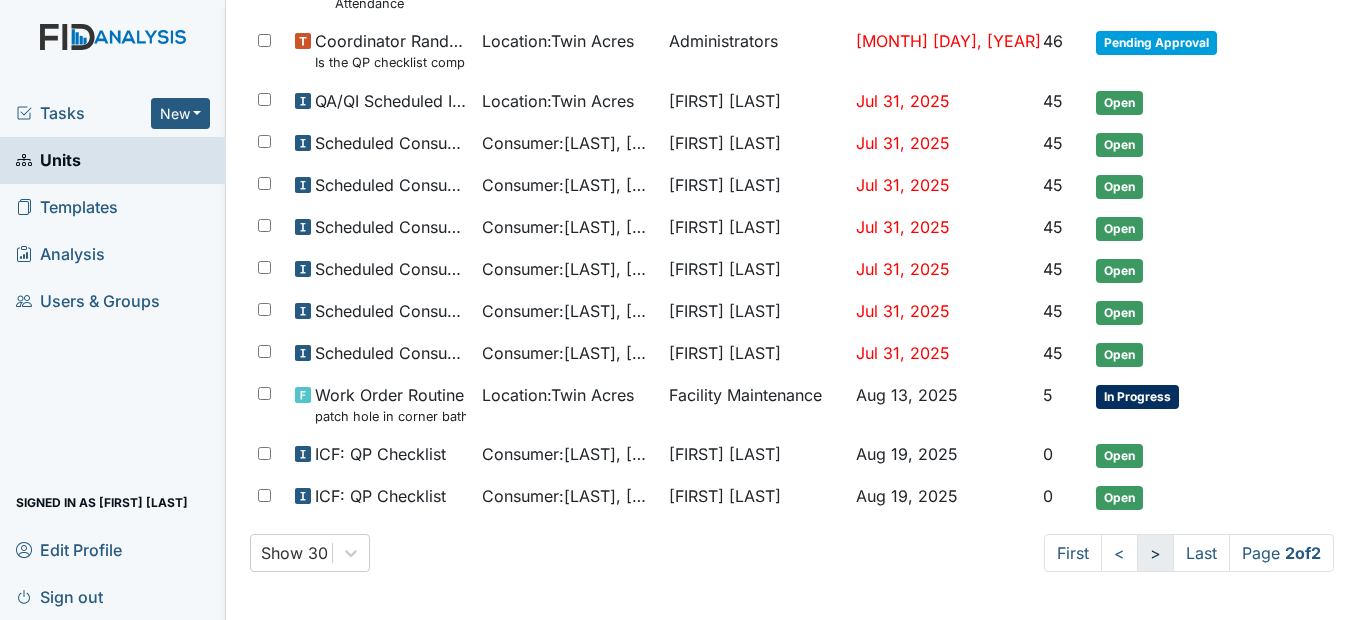 scroll, scrollTop: 0, scrollLeft: 0, axis: both 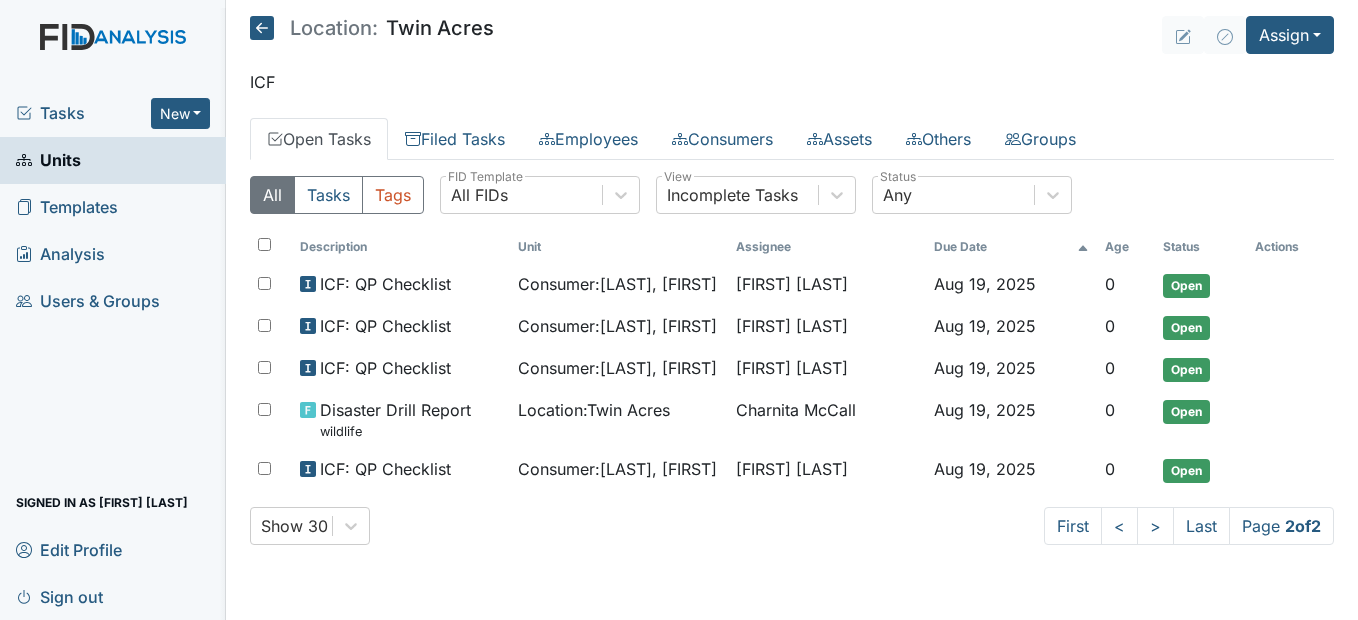 click 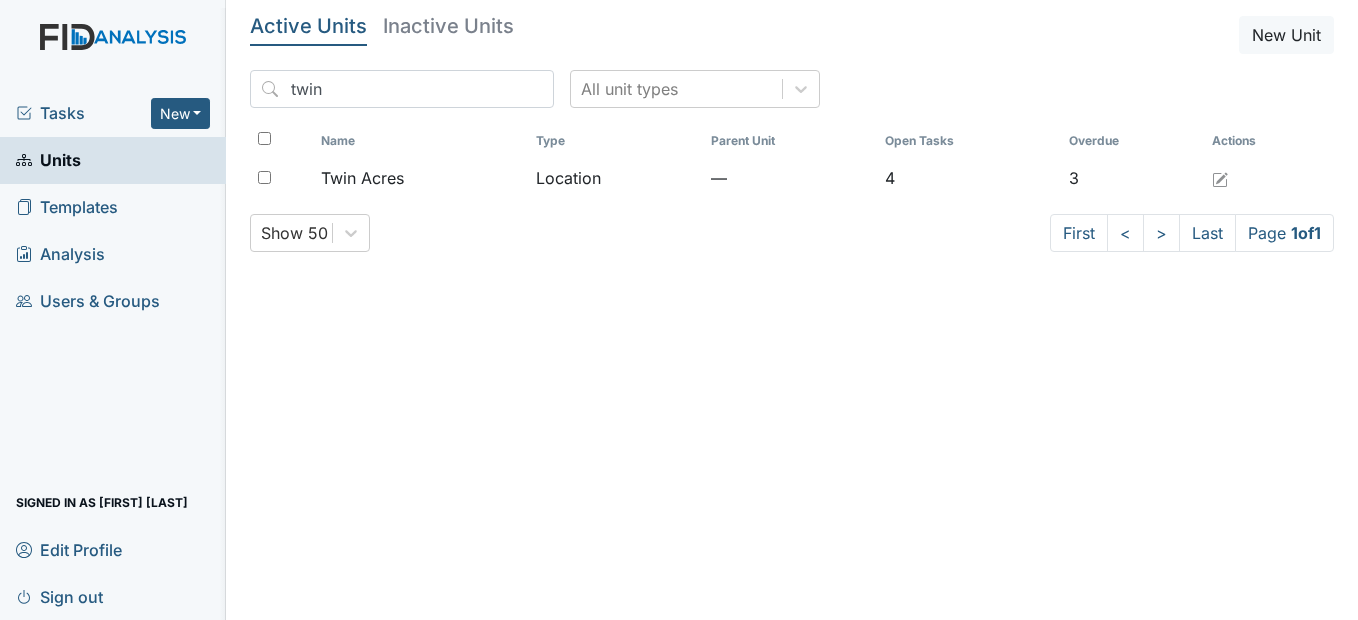 scroll, scrollTop: 0, scrollLeft: 0, axis: both 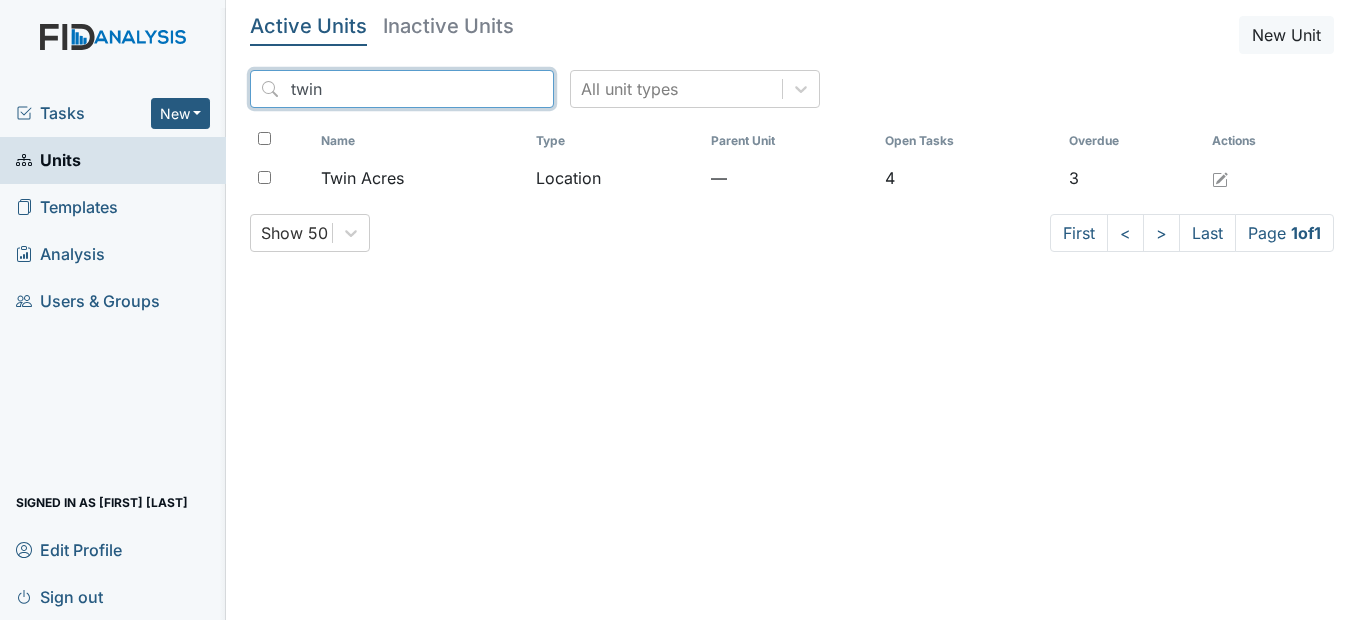 click on "twin" at bounding box center [402, 89] 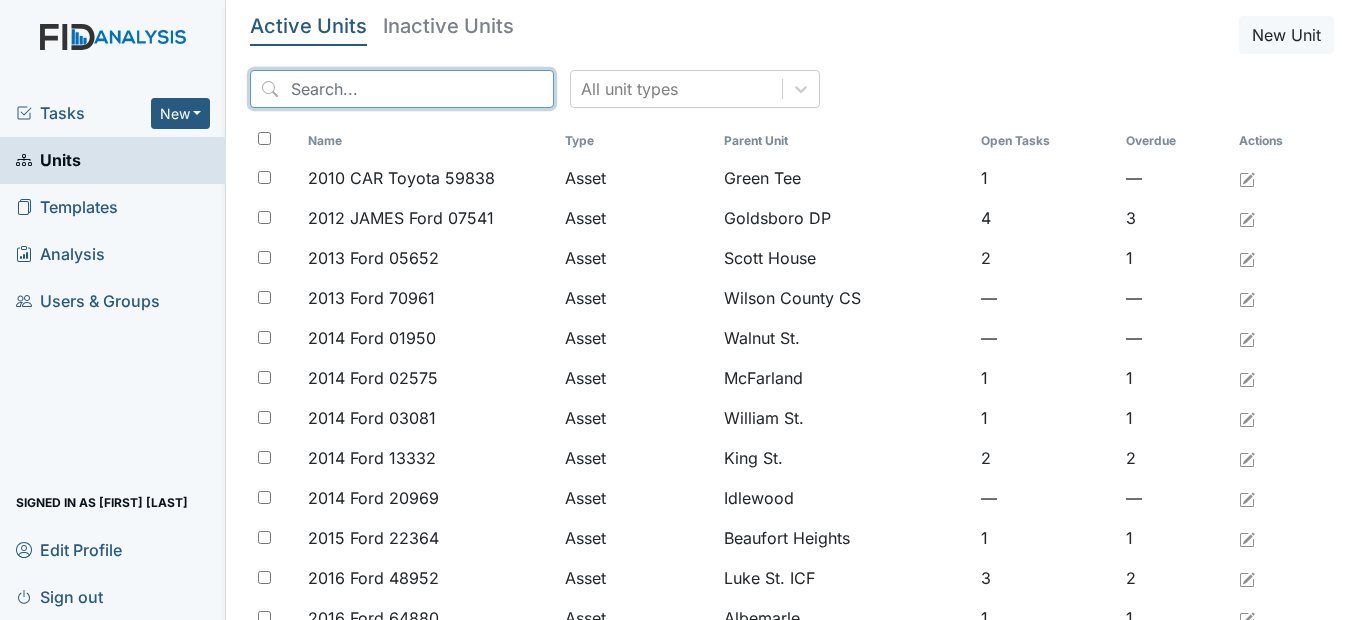 click at bounding box center (402, 89) 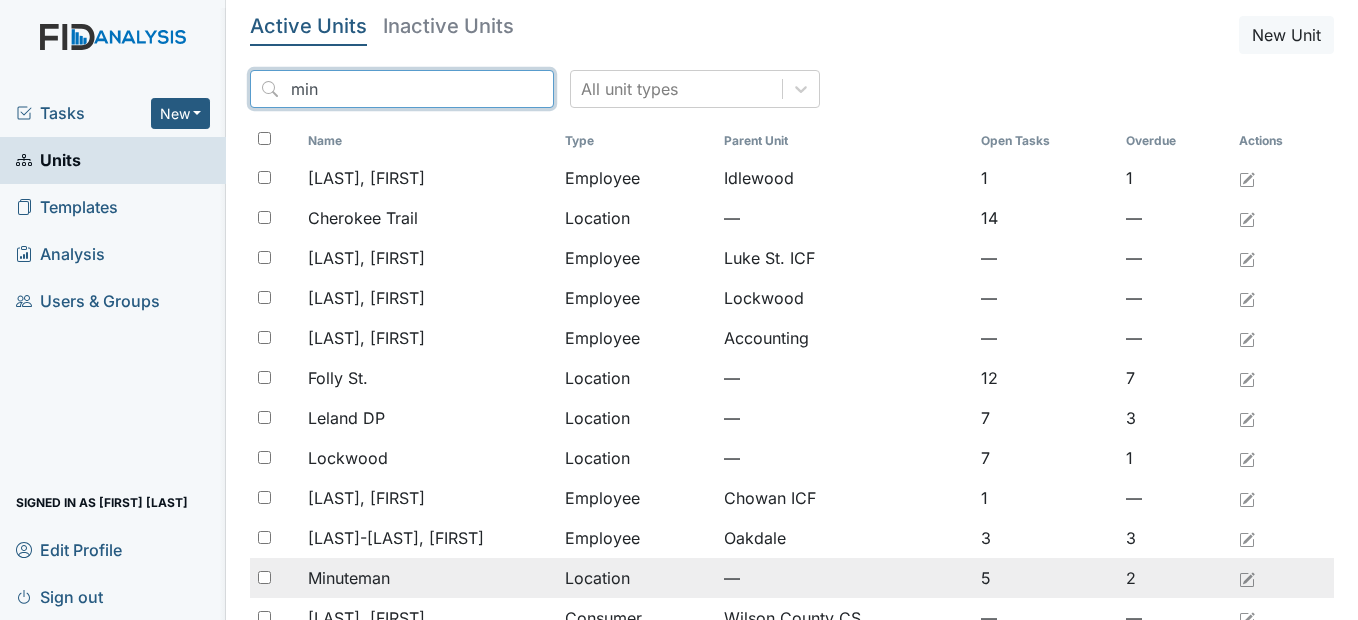 type on "min" 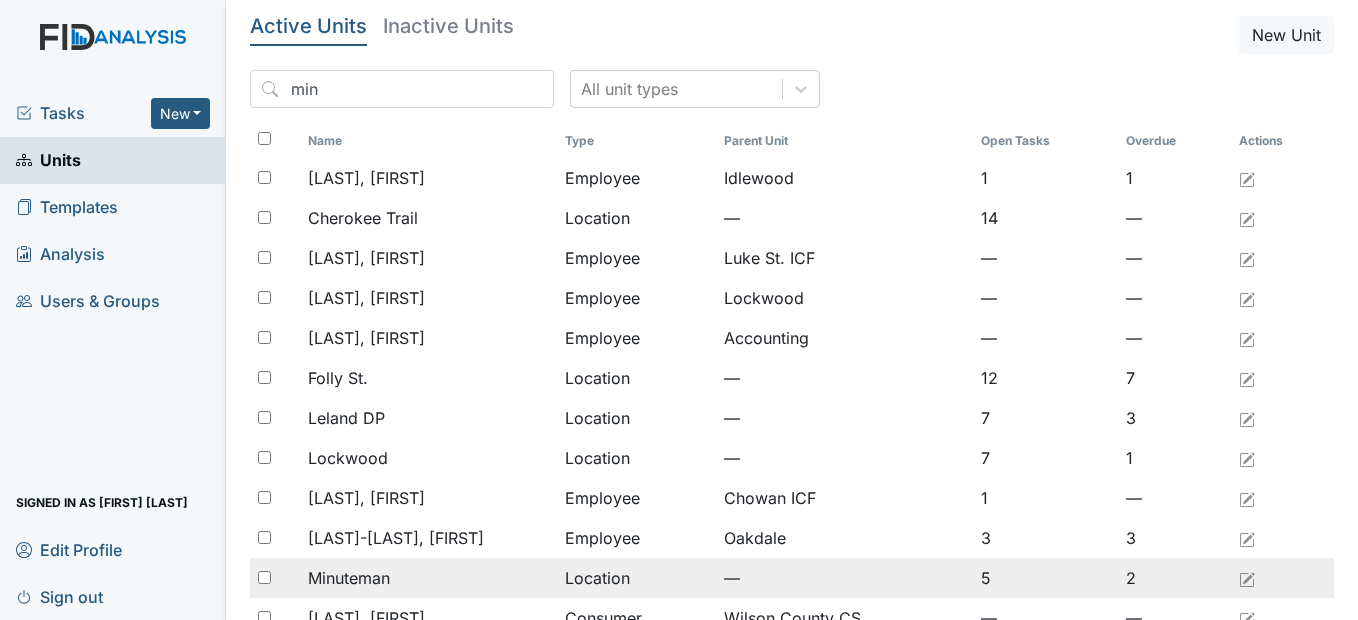 click on "Minuteman" at bounding box center [349, 578] 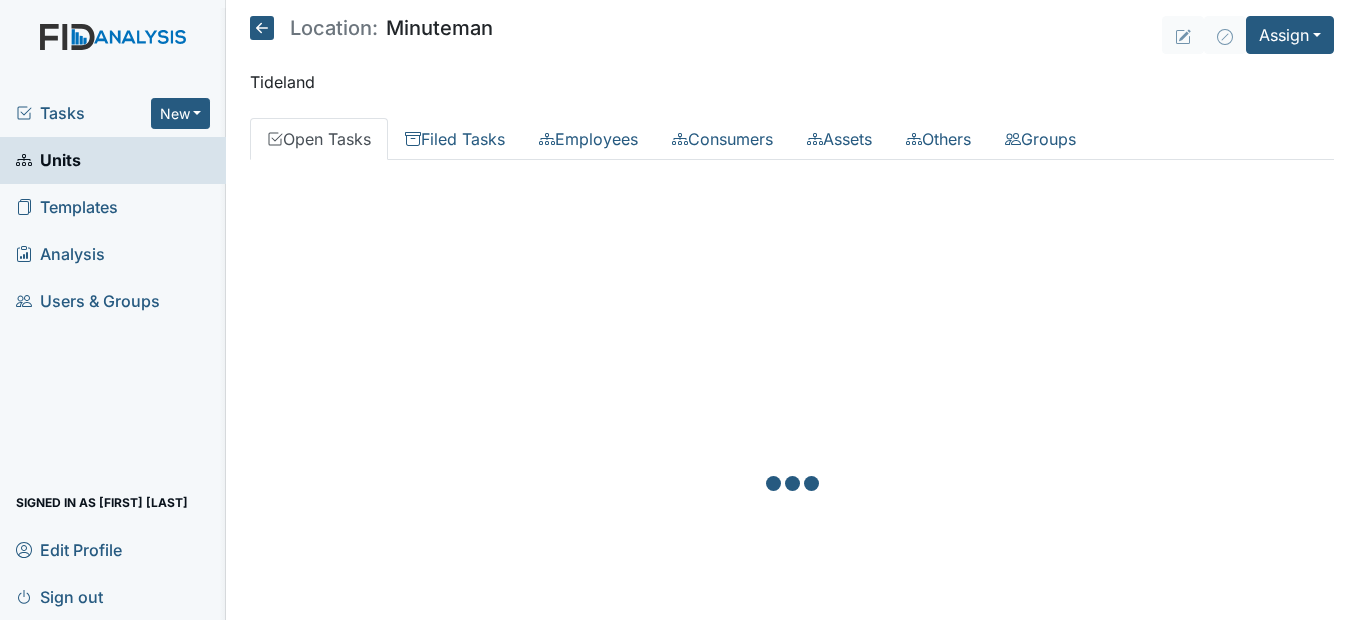 scroll, scrollTop: 0, scrollLeft: 0, axis: both 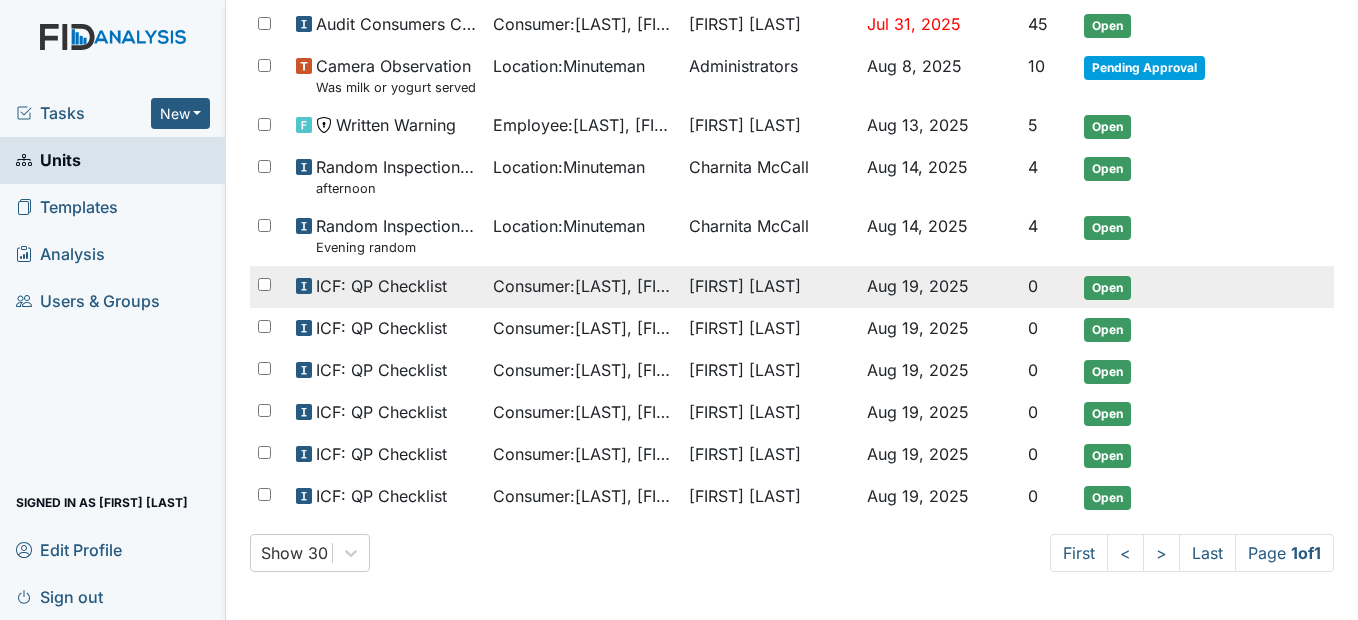 click on "Consumer :  Brakers, Annie" at bounding box center (583, 286) 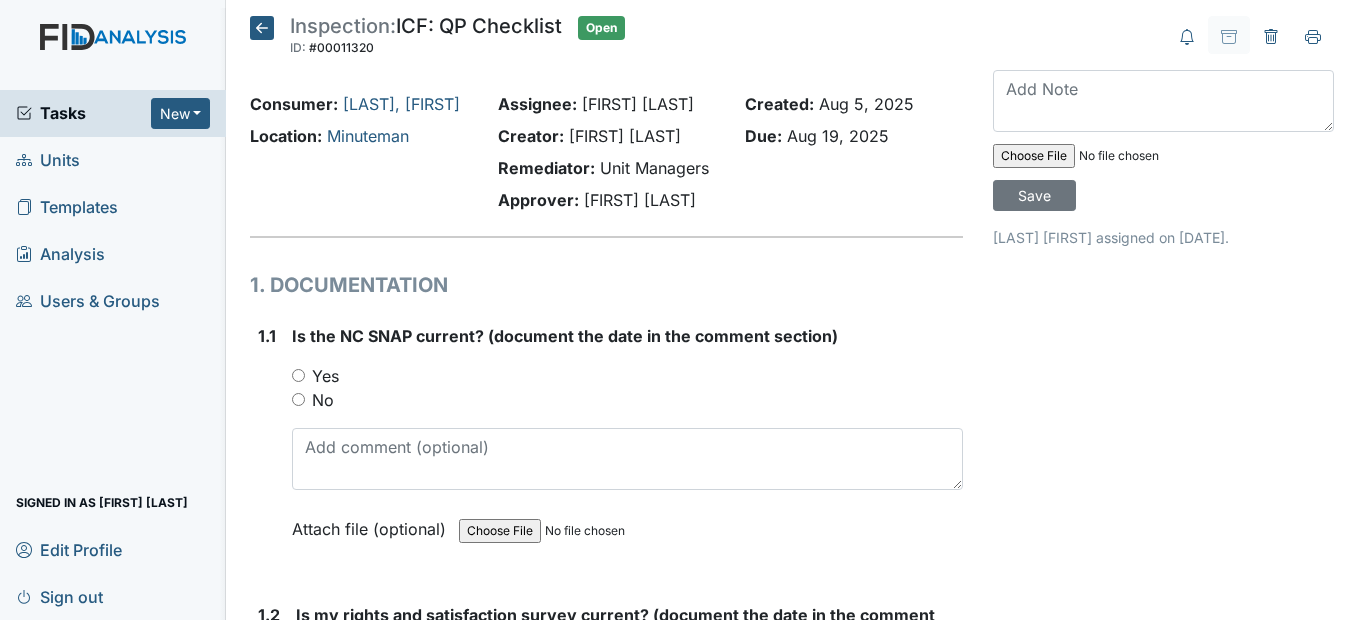 scroll, scrollTop: 0, scrollLeft: 0, axis: both 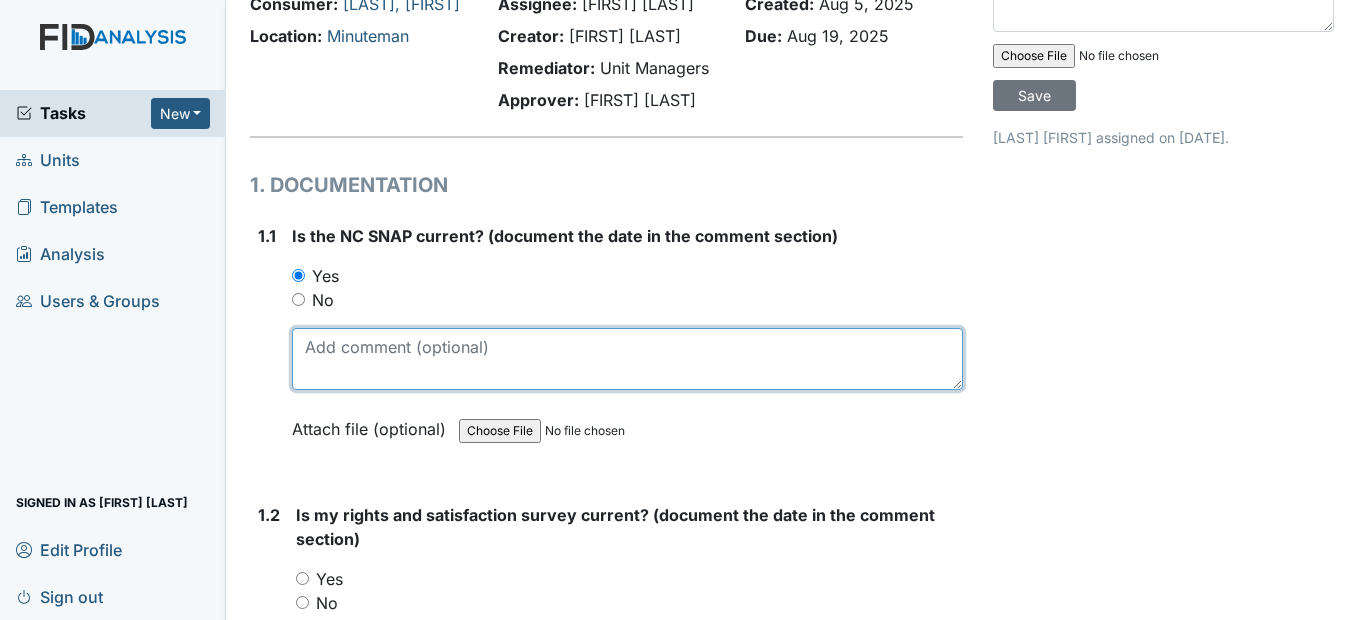 click at bounding box center (627, 359) 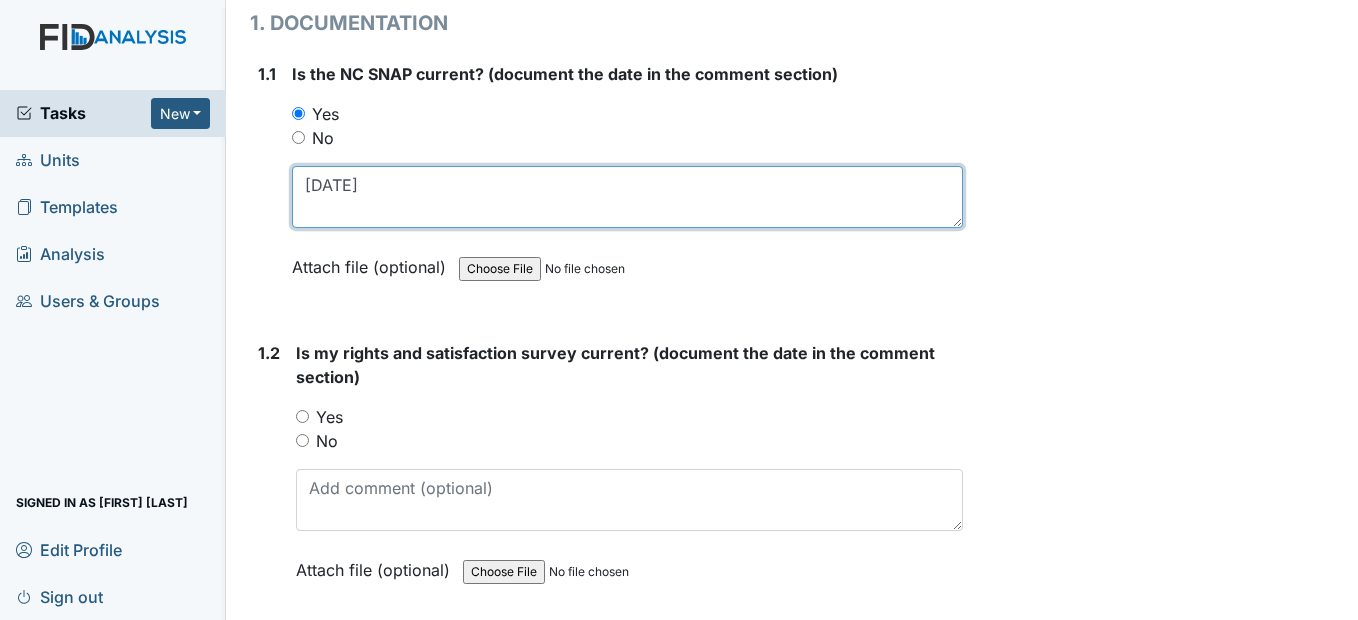 scroll, scrollTop: 300, scrollLeft: 0, axis: vertical 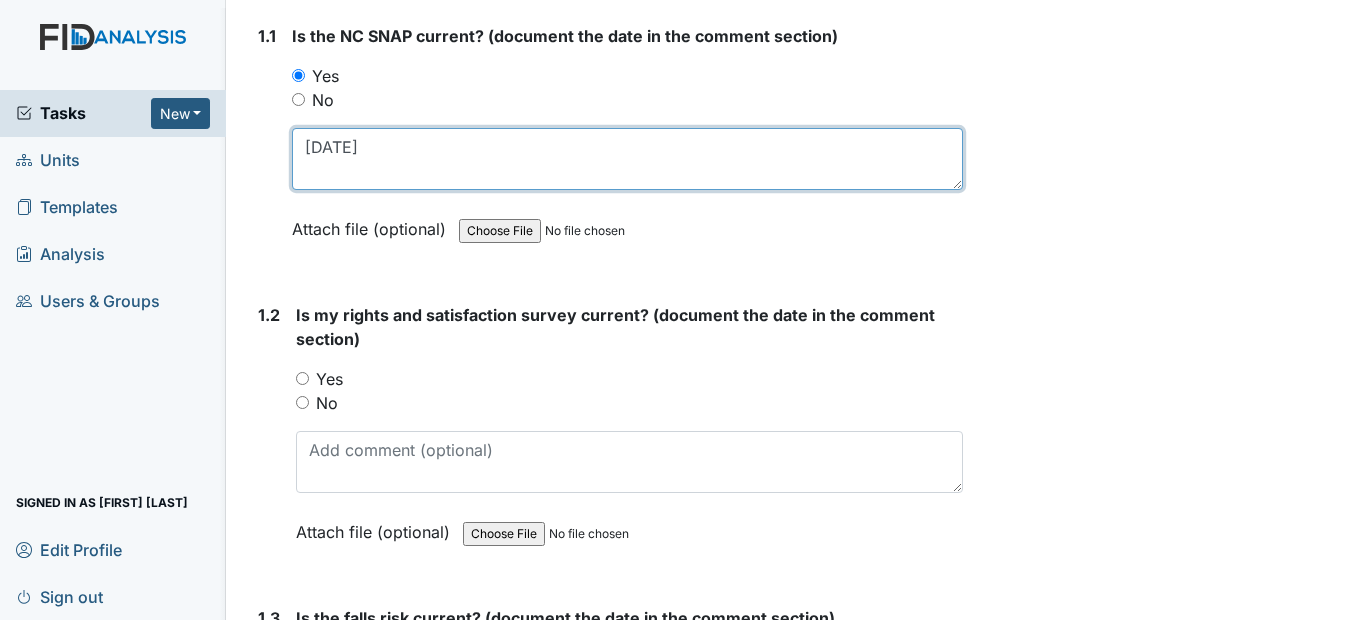 type on "5/1/25" 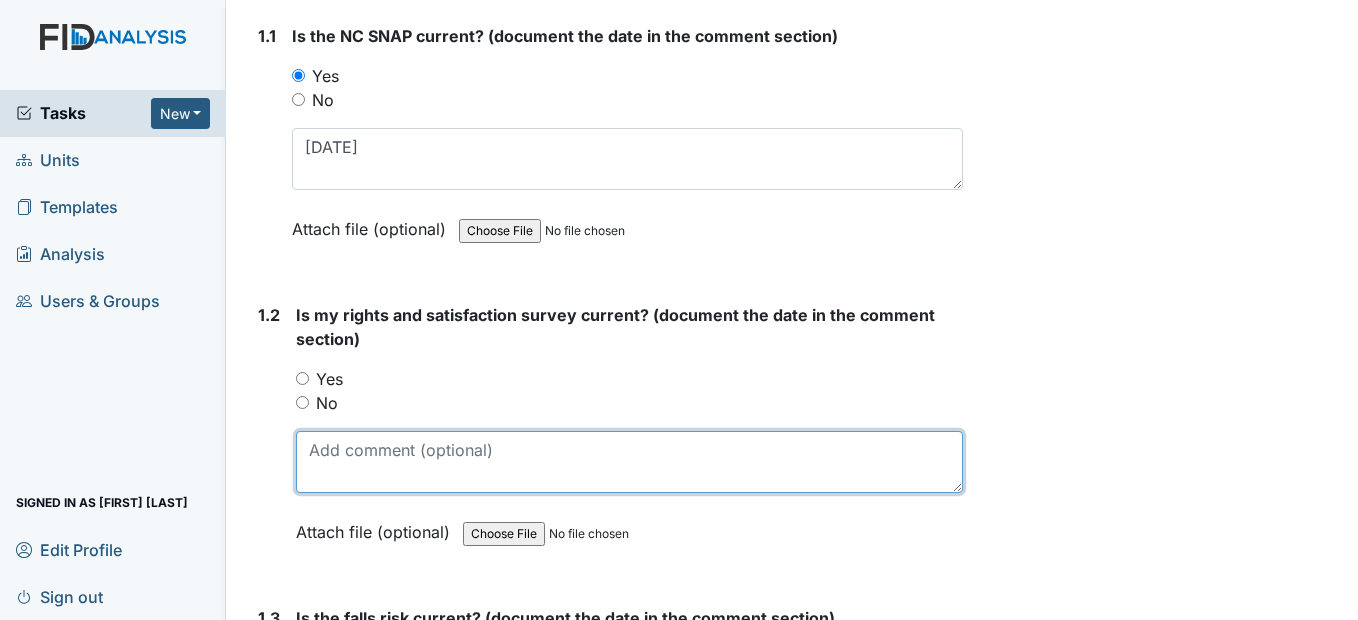 click at bounding box center [629, 462] 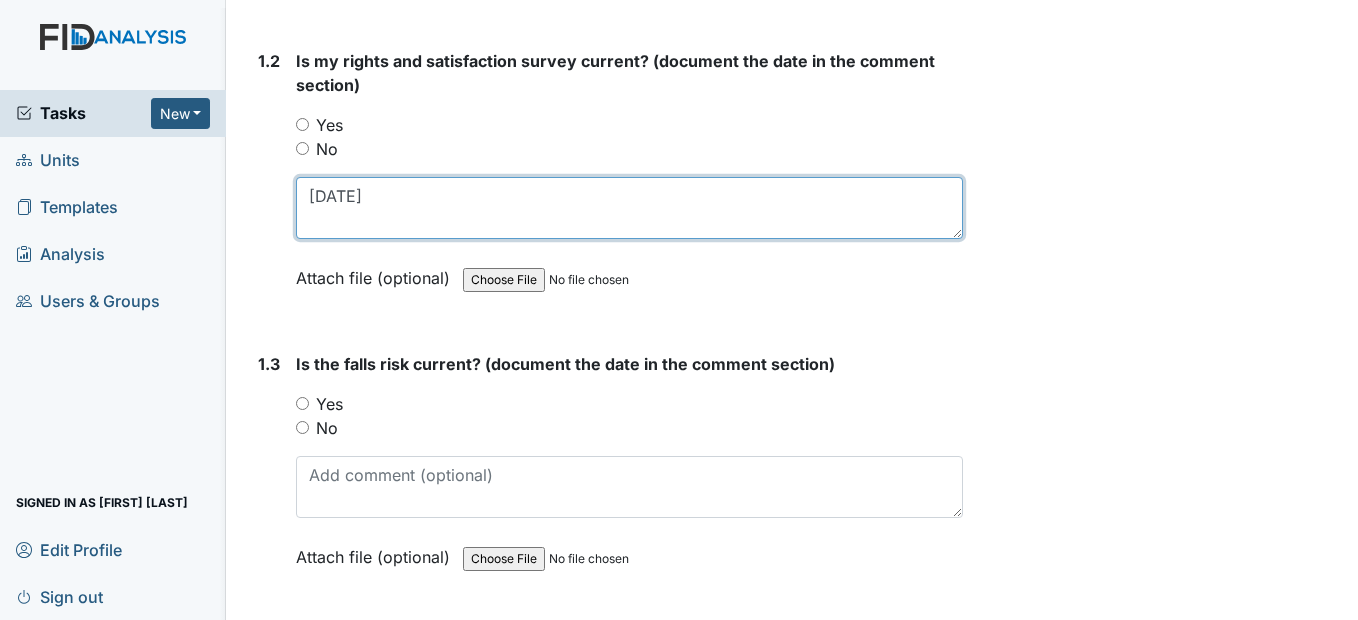 scroll, scrollTop: 600, scrollLeft: 0, axis: vertical 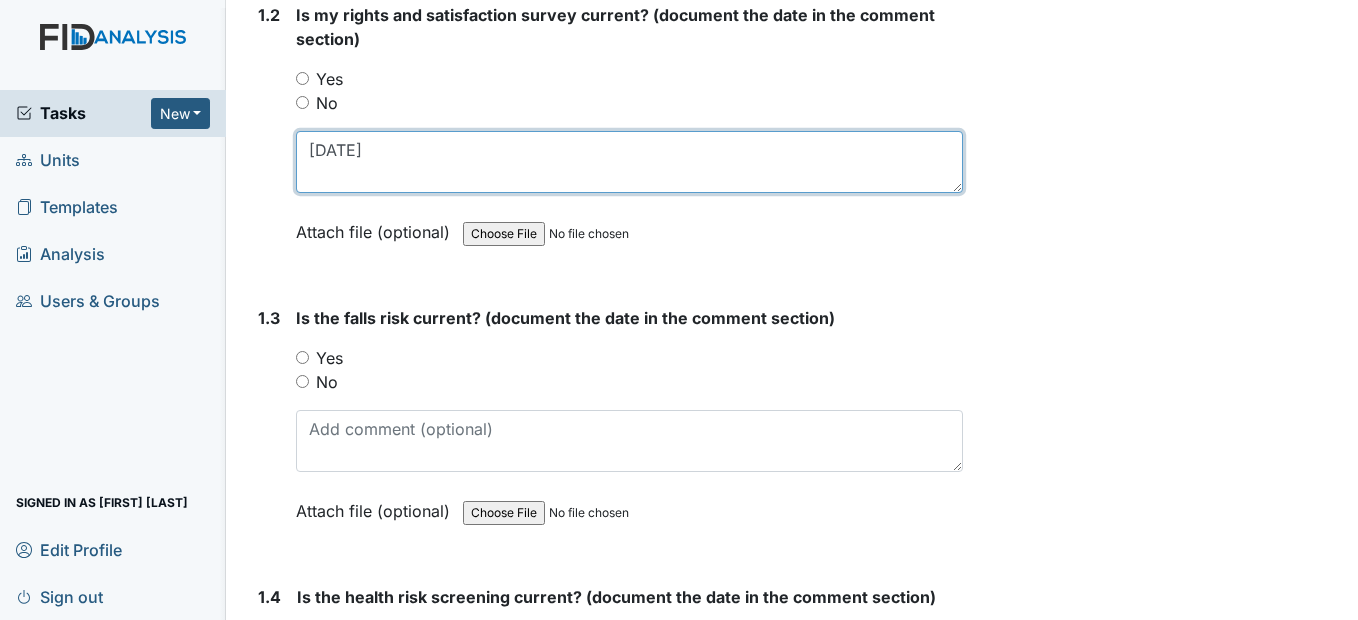 type on "3/27/25" 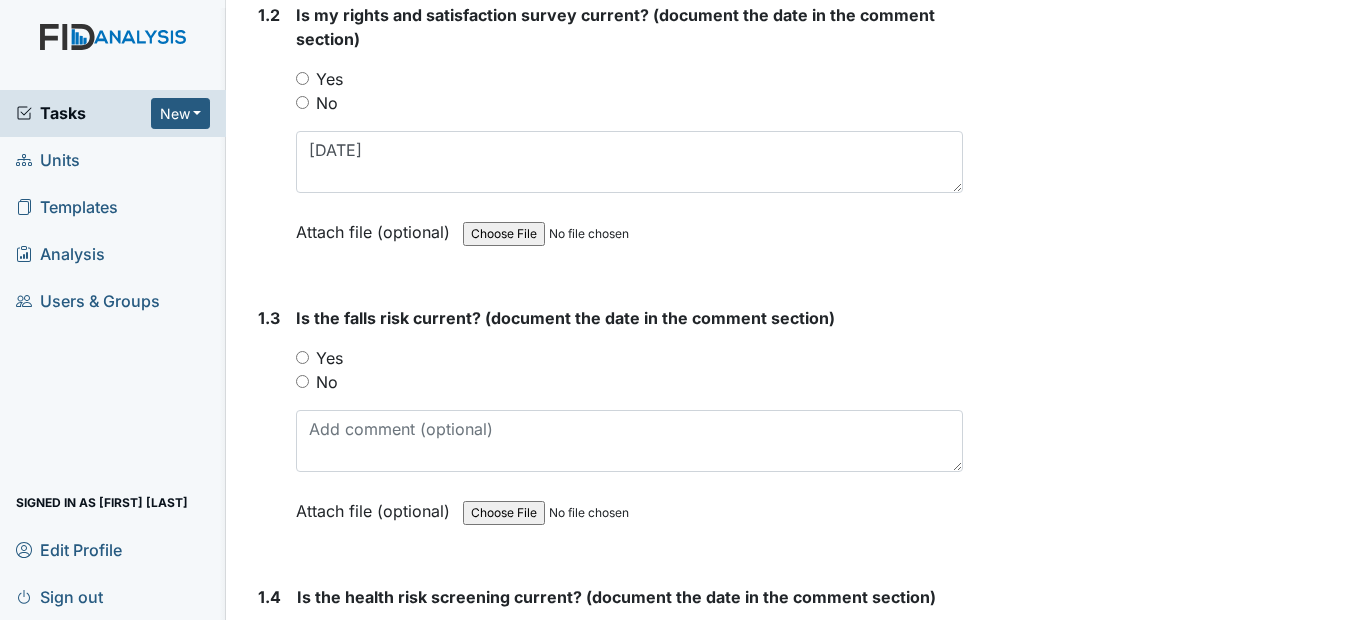 click on "Yes" at bounding box center (629, 358) 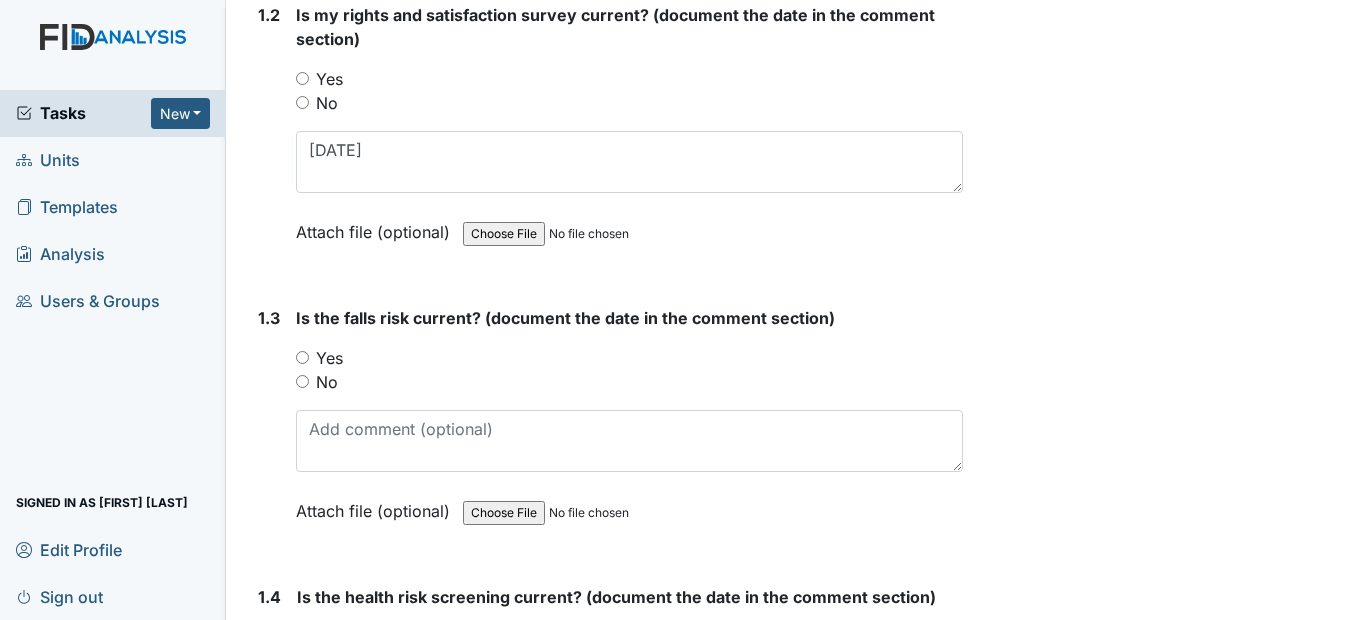 click on "Yes" at bounding box center [302, 357] 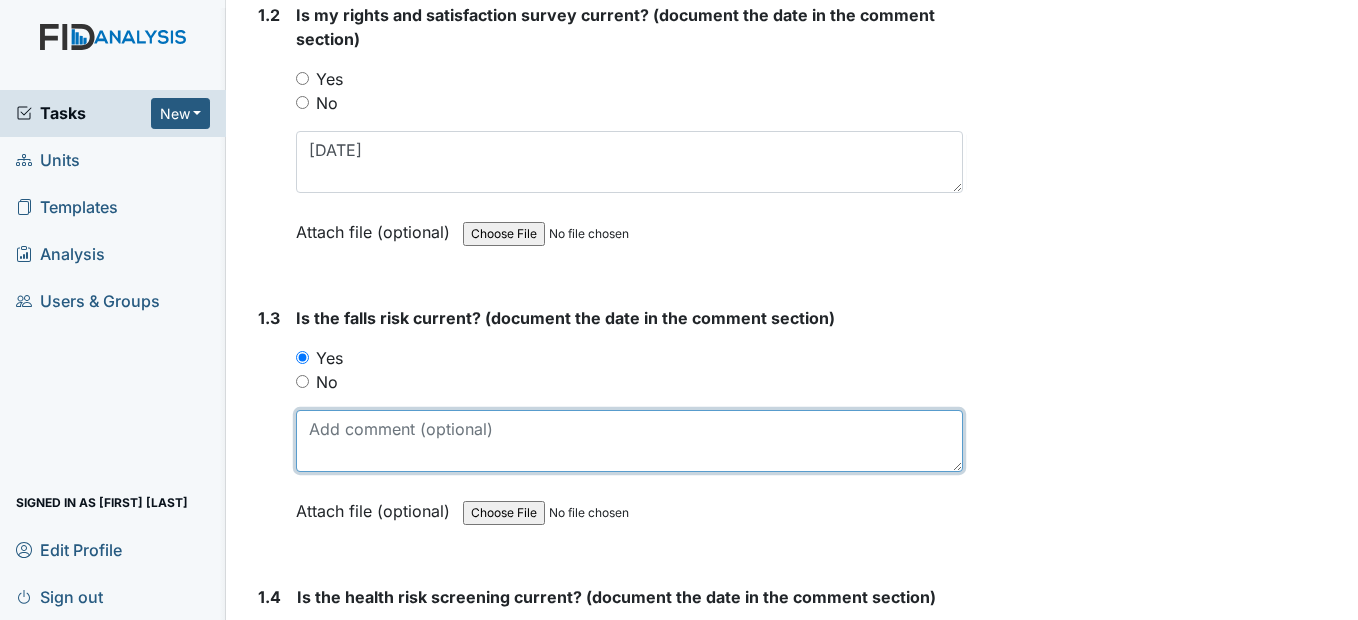 click at bounding box center [629, 441] 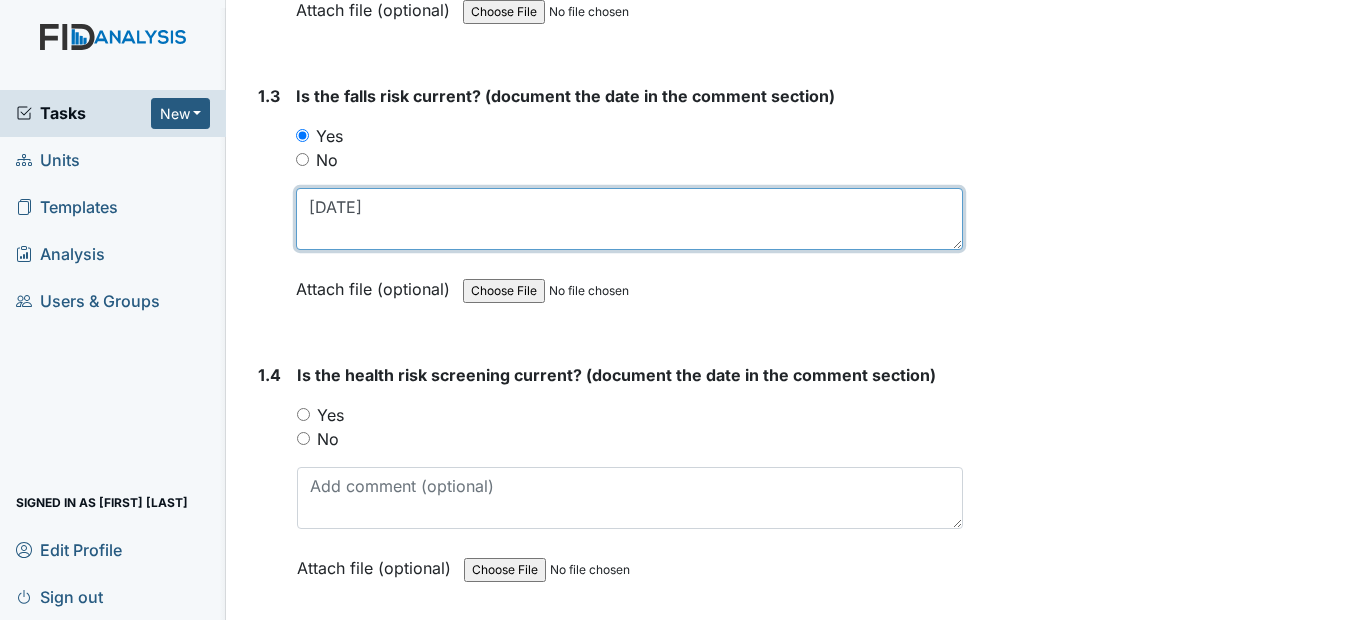 scroll, scrollTop: 900, scrollLeft: 0, axis: vertical 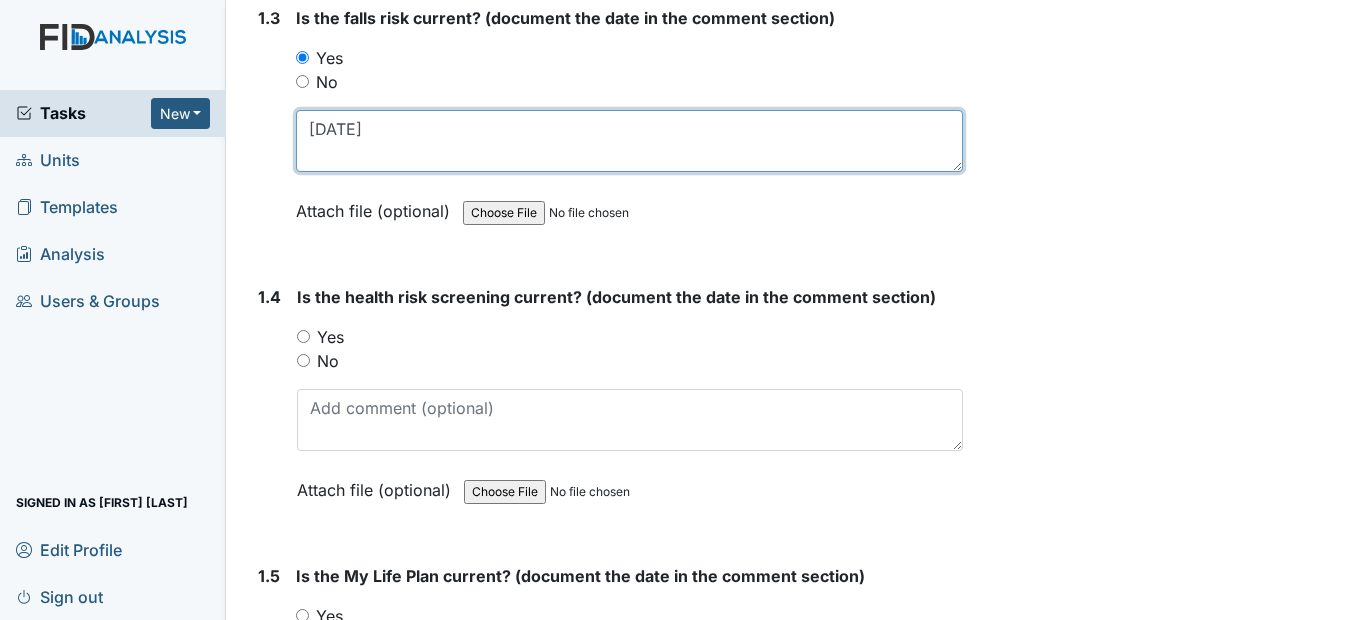 type on "5/9/25" 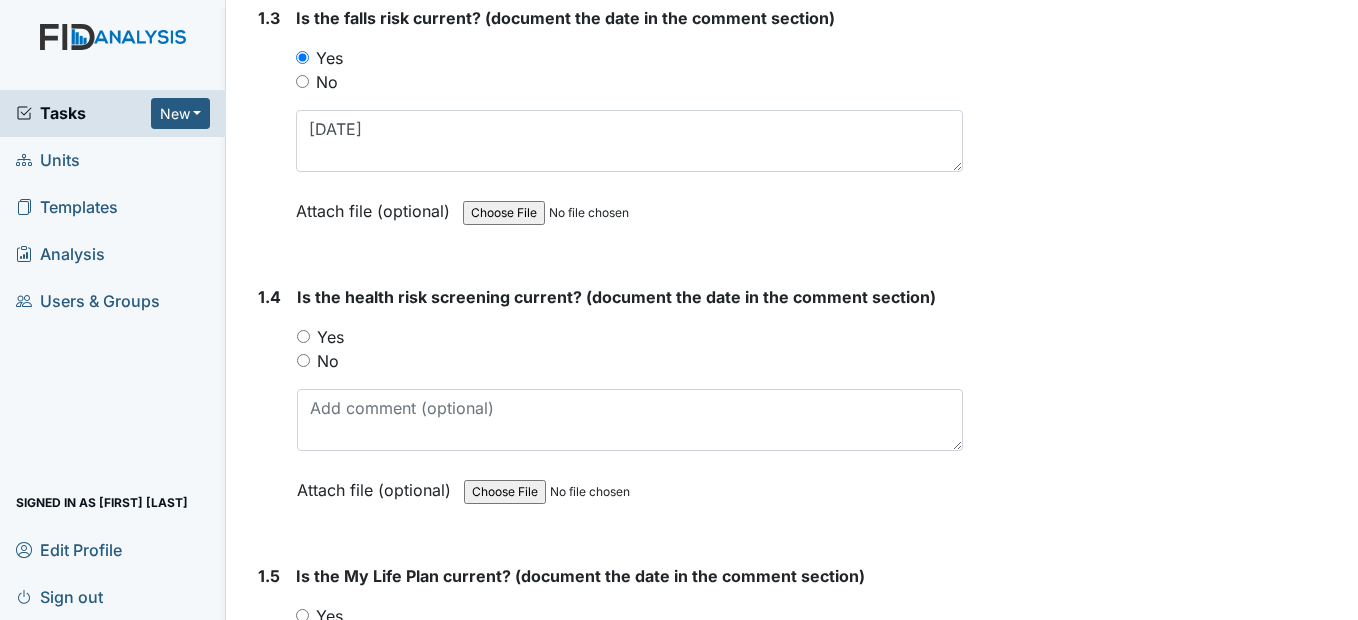 click on "Yes" at bounding box center (303, 336) 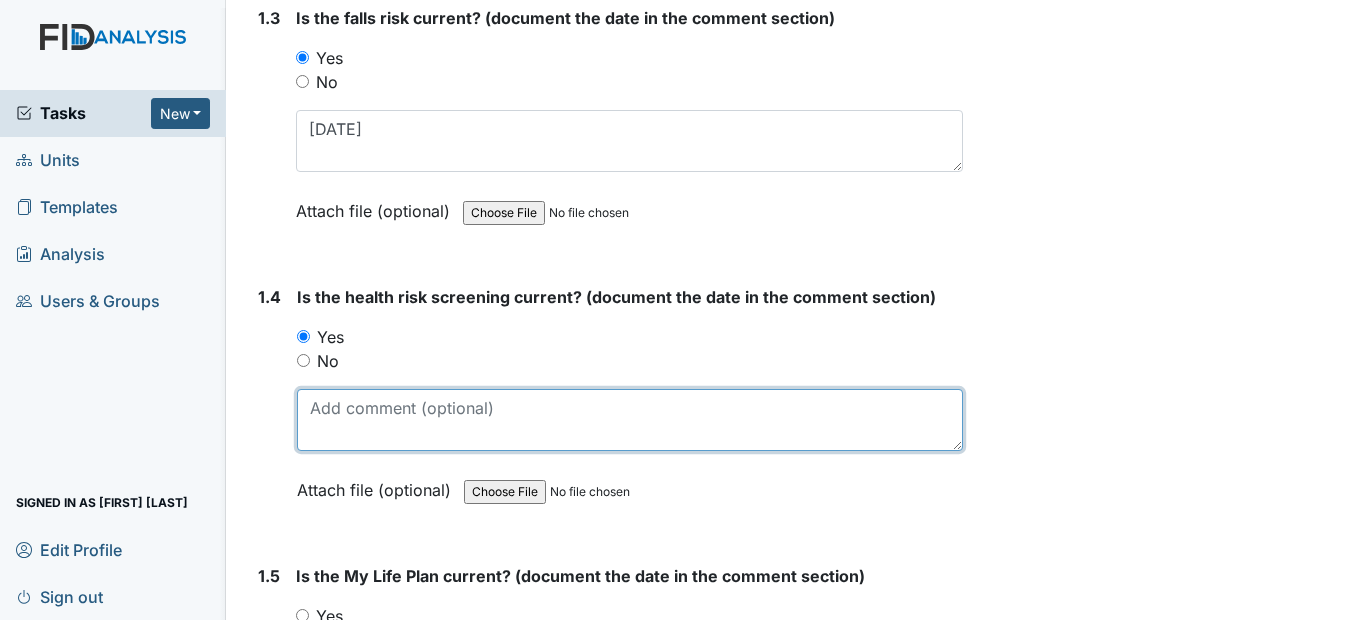 click at bounding box center [629, 420] 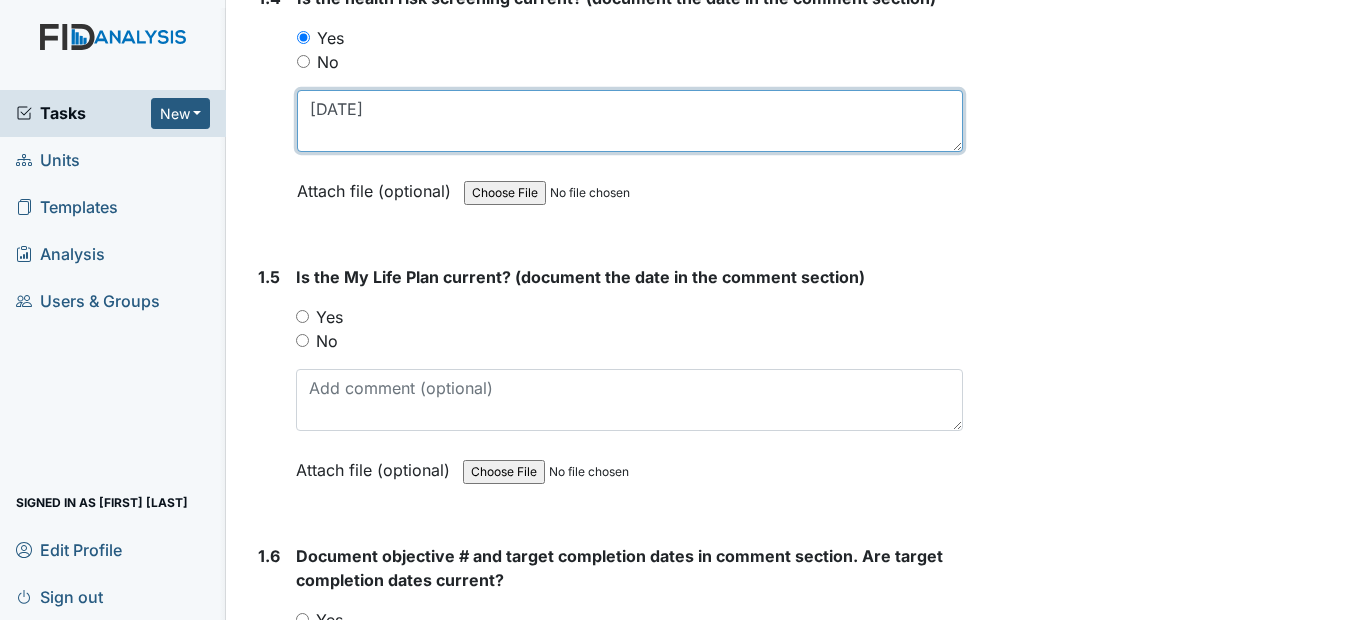 scroll, scrollTop: 1200, scrollLeft: 0, axis: vertical 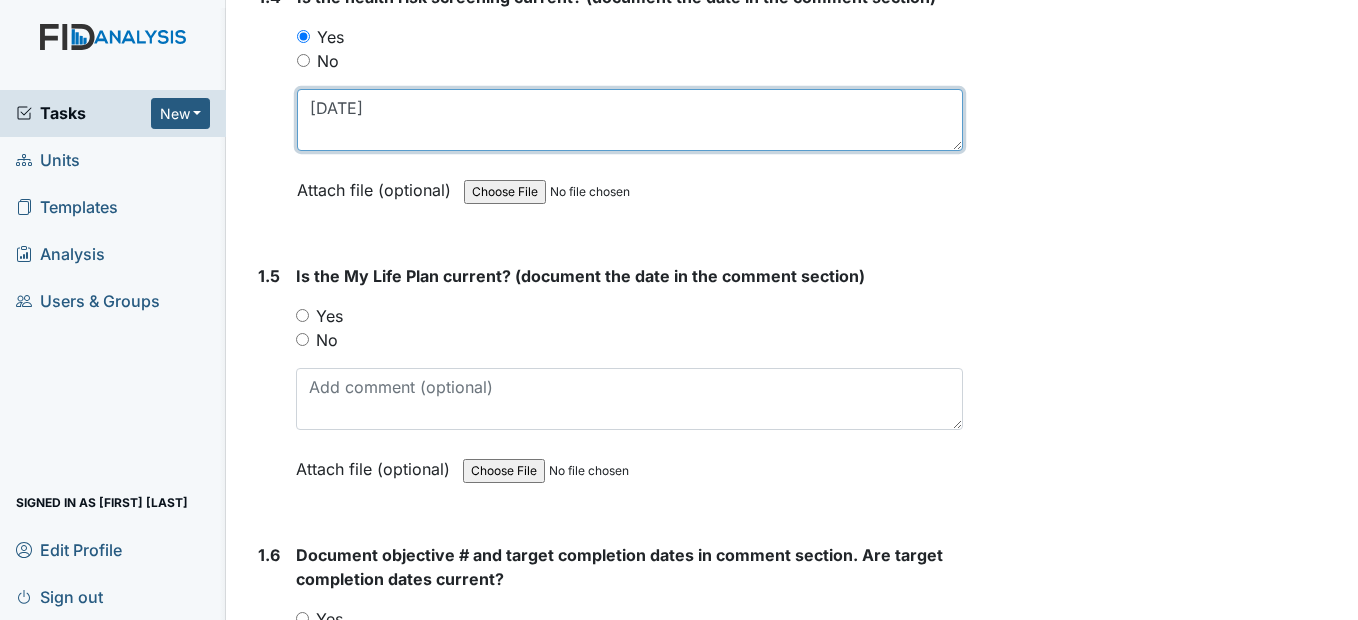 type on "3/27/25" 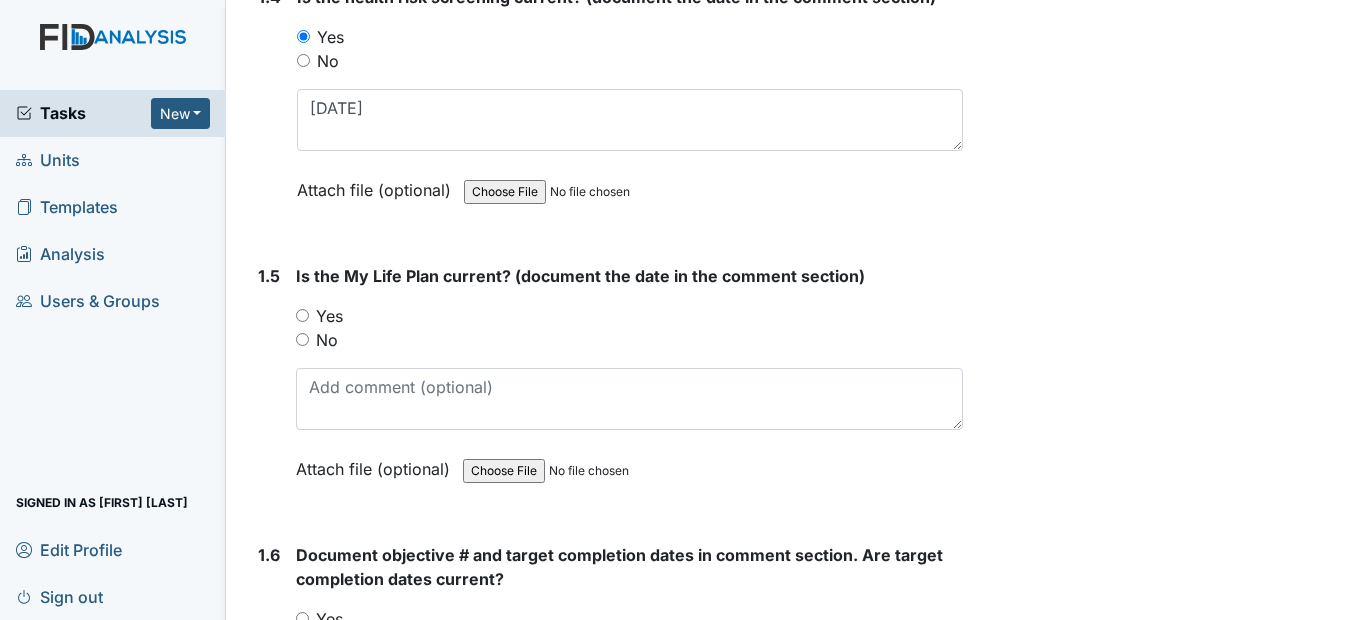 click on "Yes" at bounding box center (302, 315) 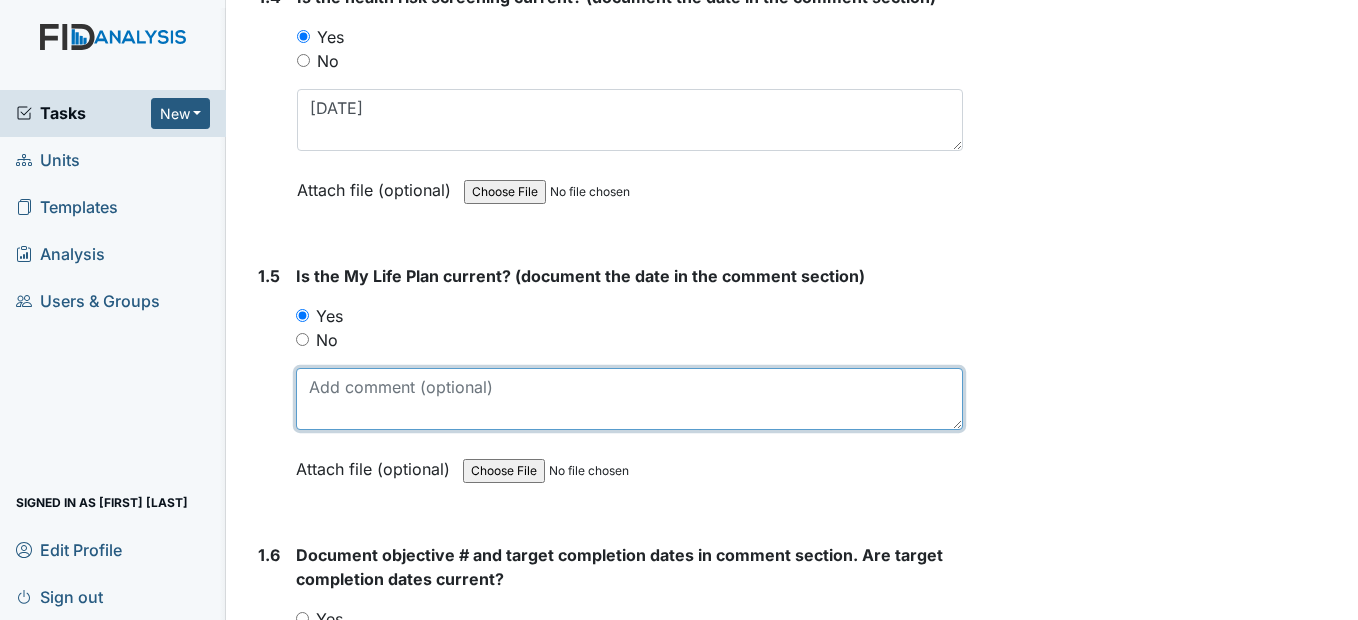 click at bounding box center [629, 399] 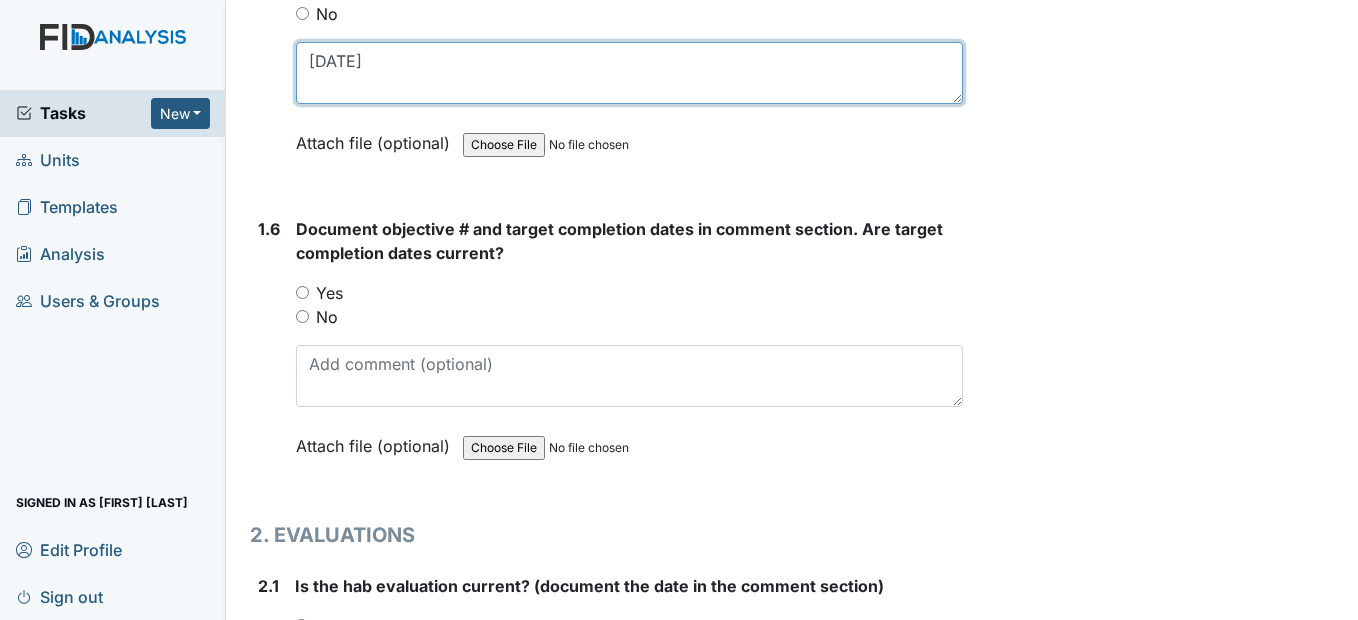 scroll, scrollTop: 1600, scrollLeft: 0, axis: vertical 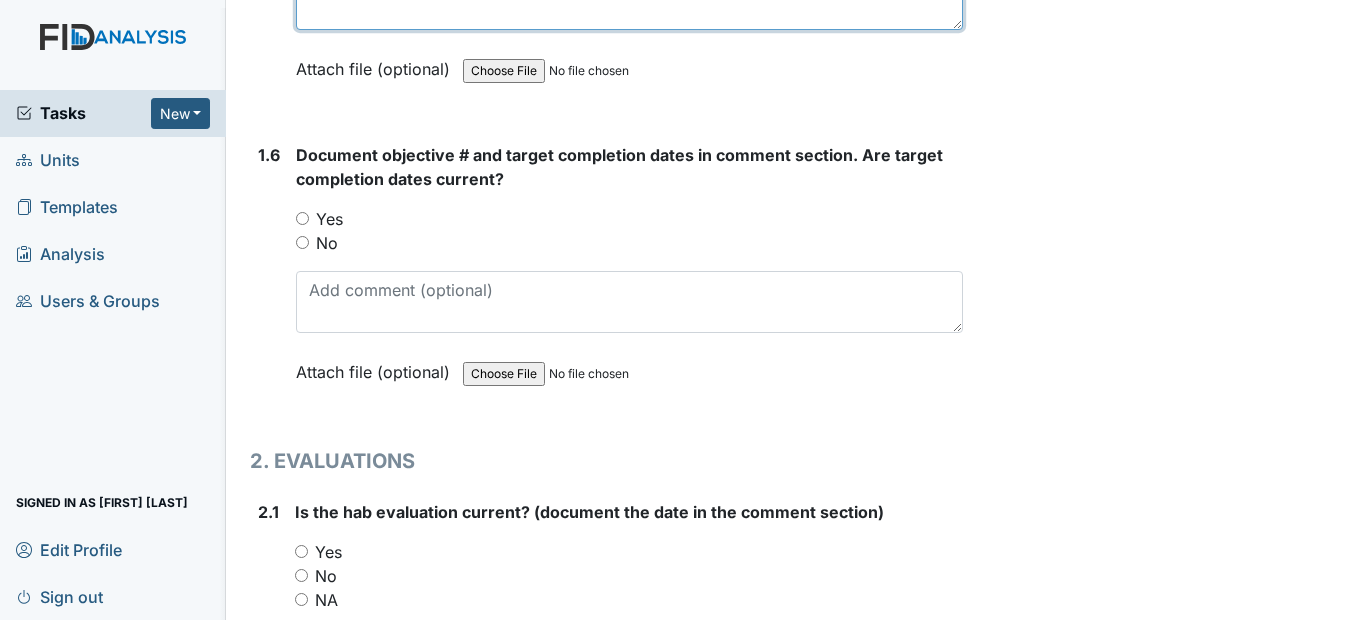 type on "3/27/25" 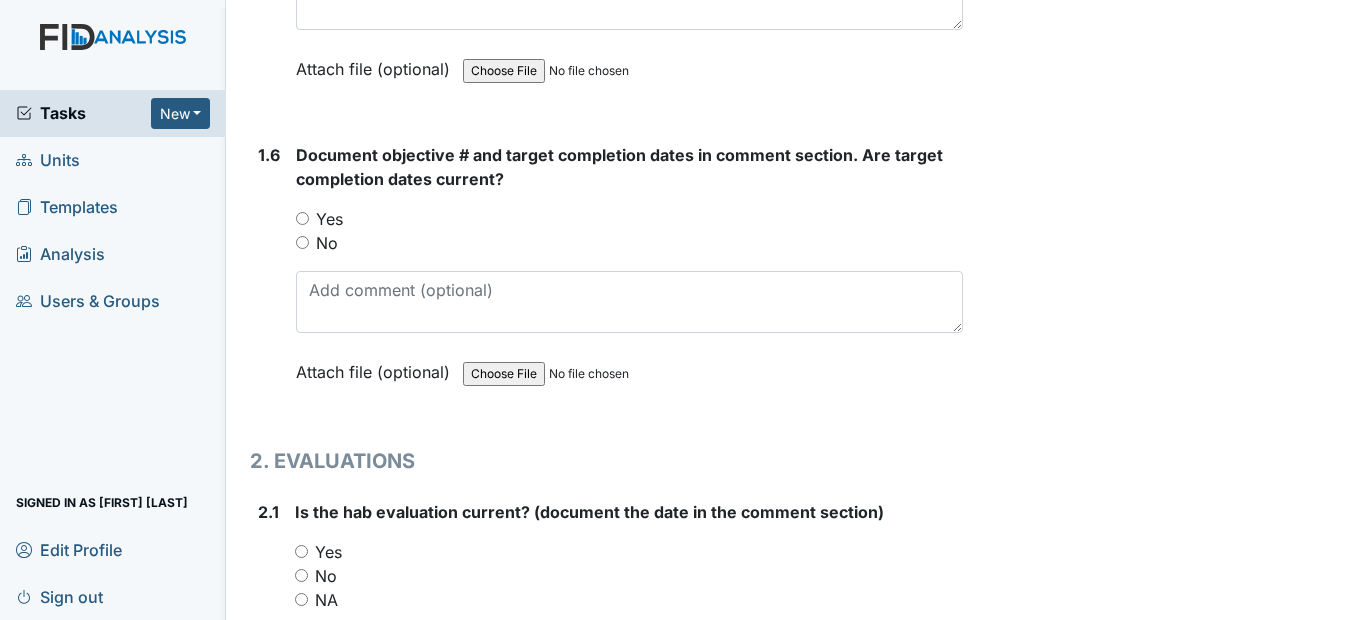 click on "Yes" at bounding box center [302, 218] 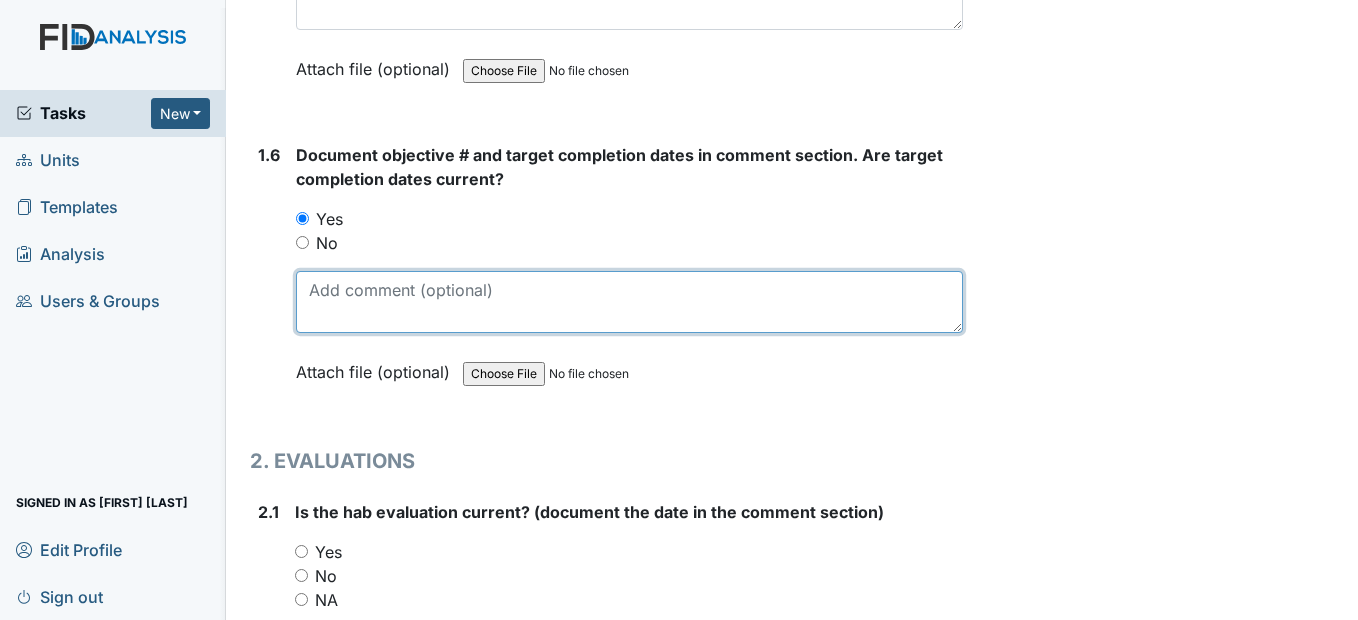 click at bounding box center [629, 302] 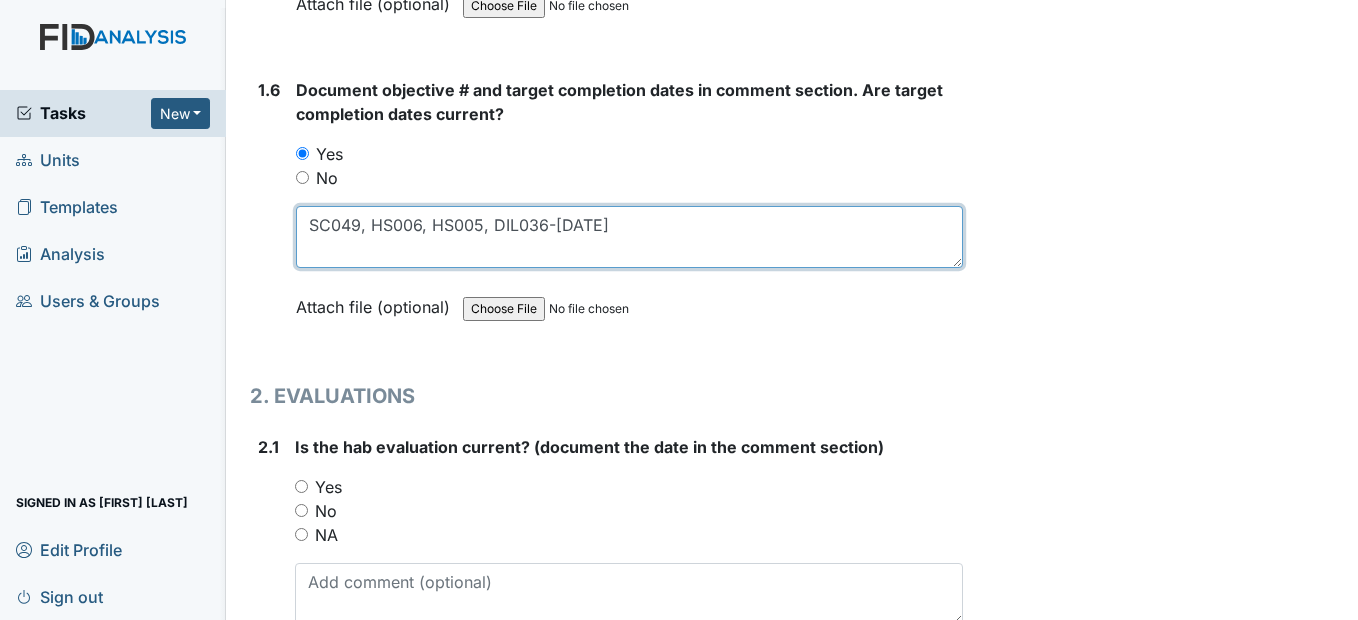 scroll, scrollTop: 1800, scrollLeft: 0, axis: vertical 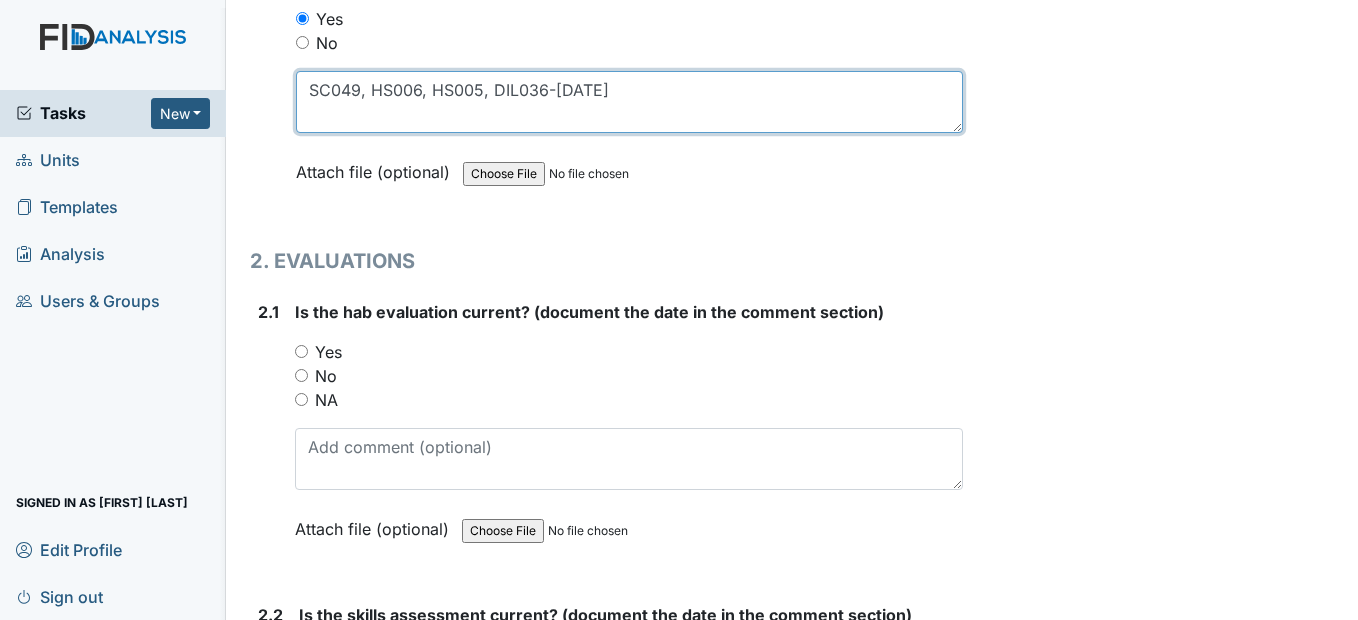 type on "SC049, HS006, HS005, DIL036-8/31/2025" 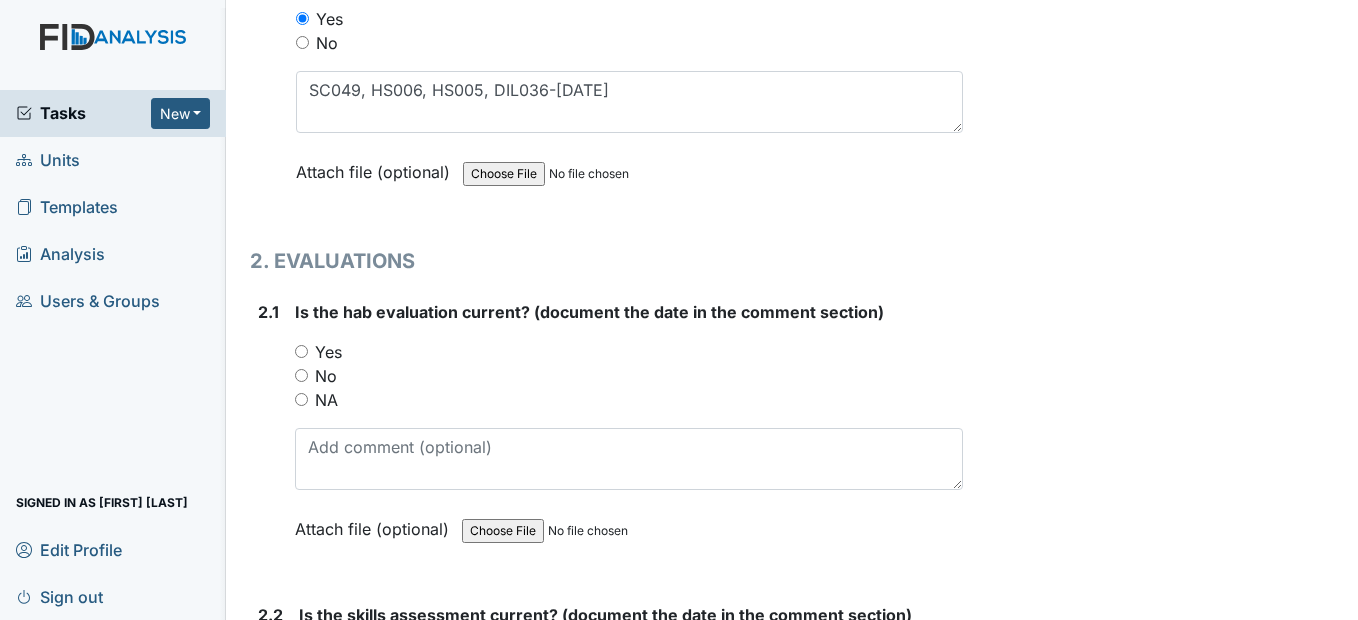 click on "Yes" at bounding box center (301, 351) 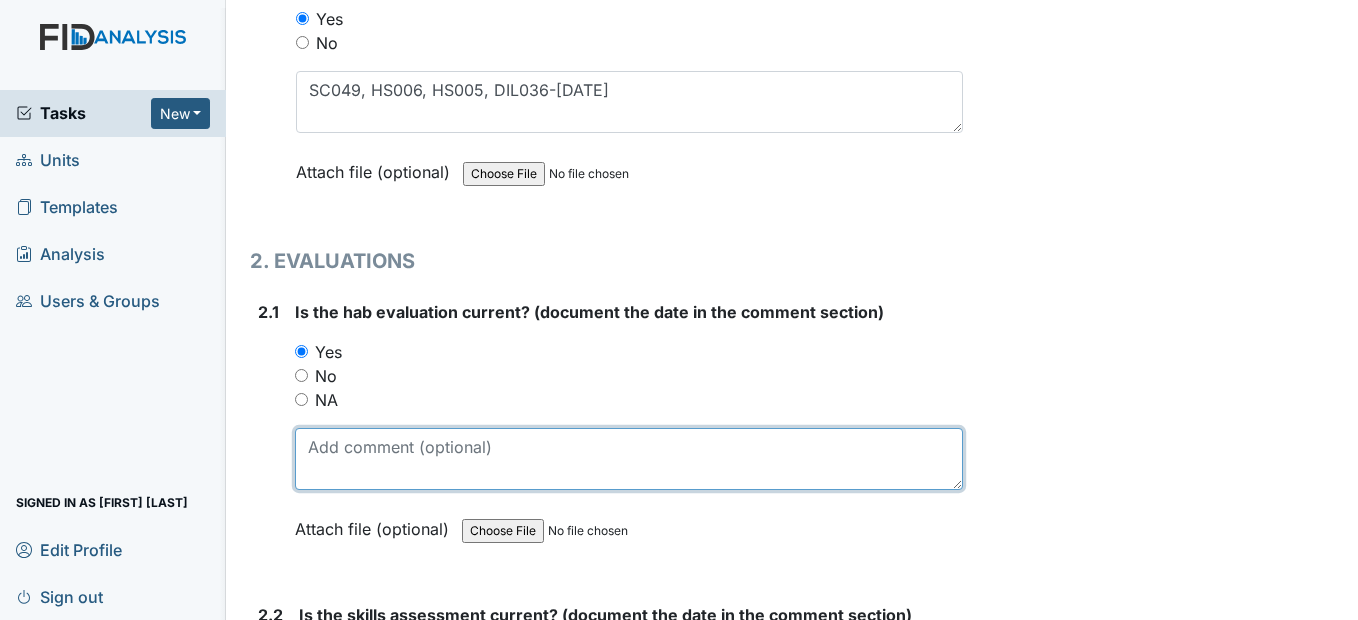 click at bounding box center [628, 459] 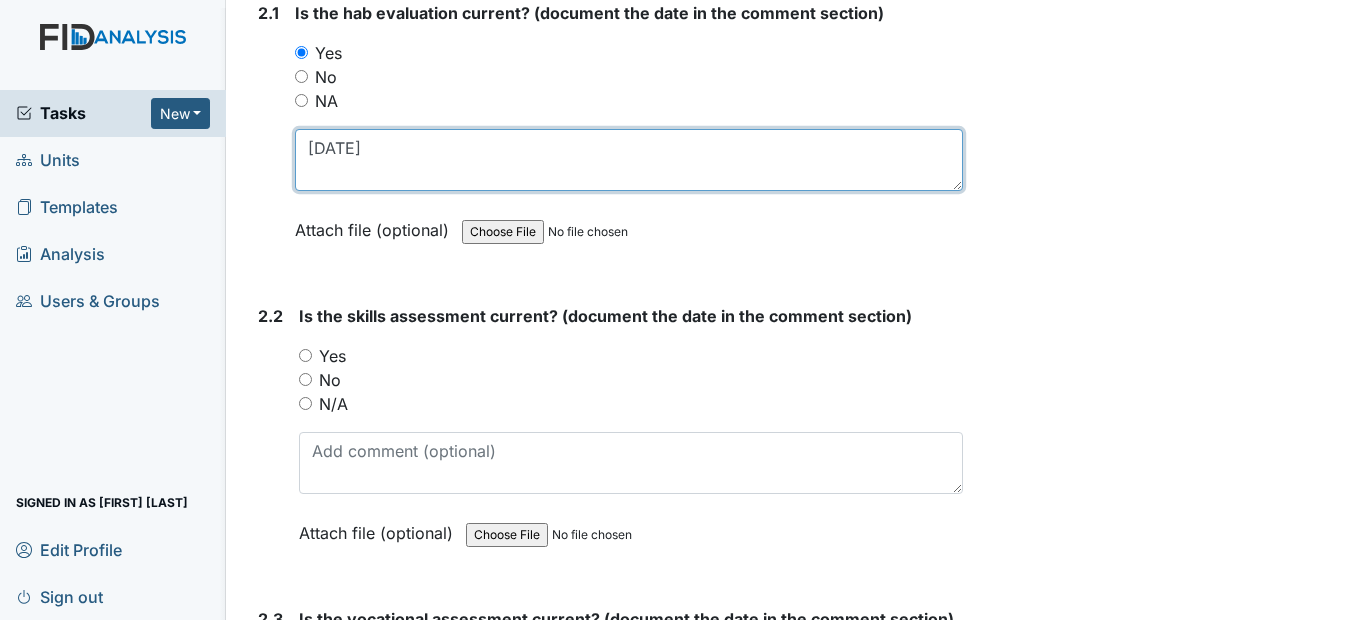 scroll, scrollTop: 2100, scrollLeft: 0, axis: vertical 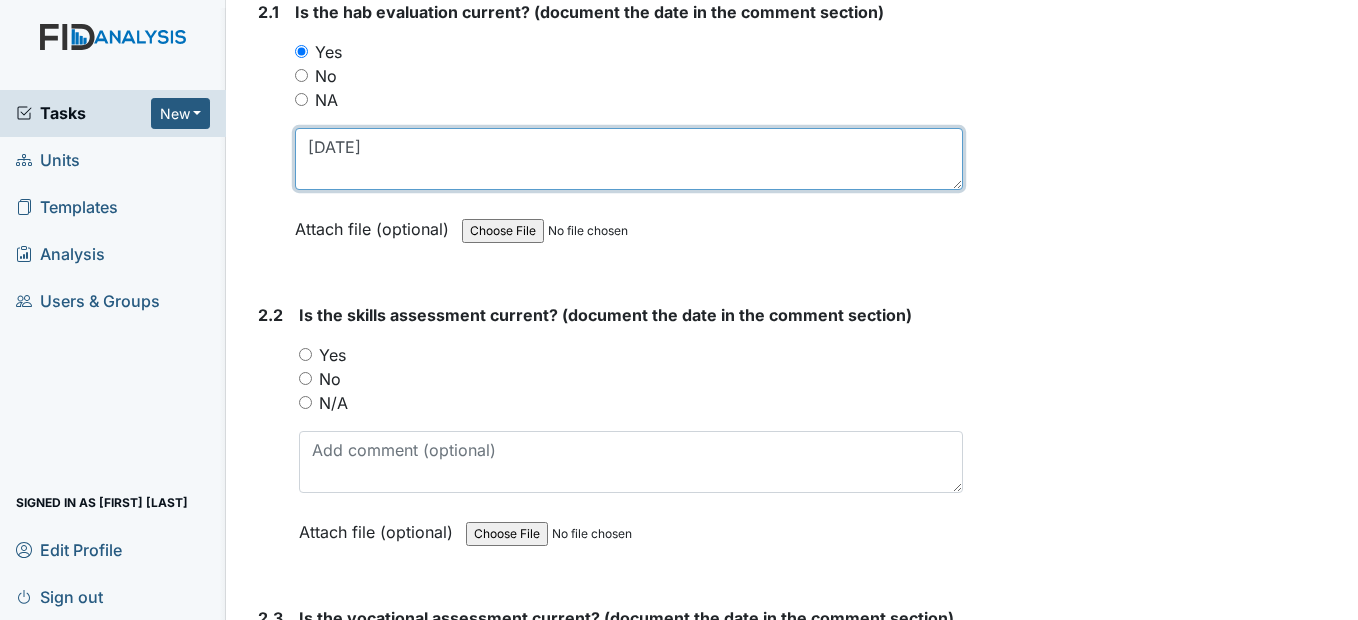 type on "3/27/25" 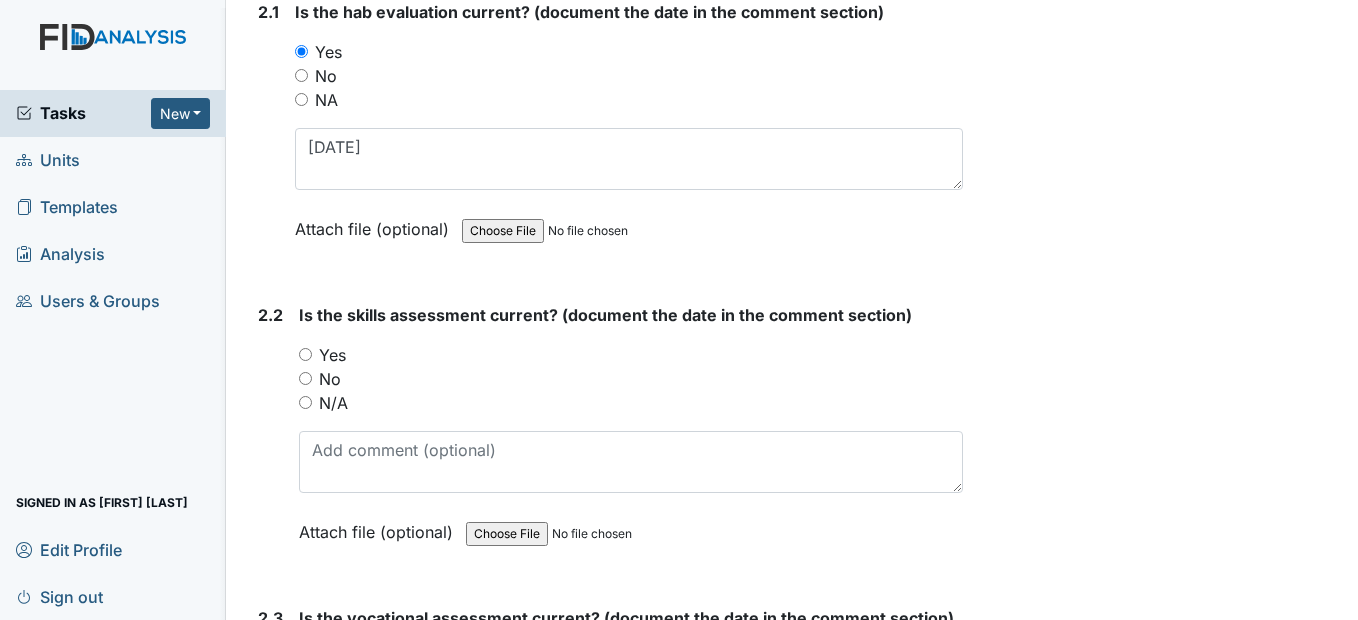 click on "Yes" at bounding box center (305, 354) 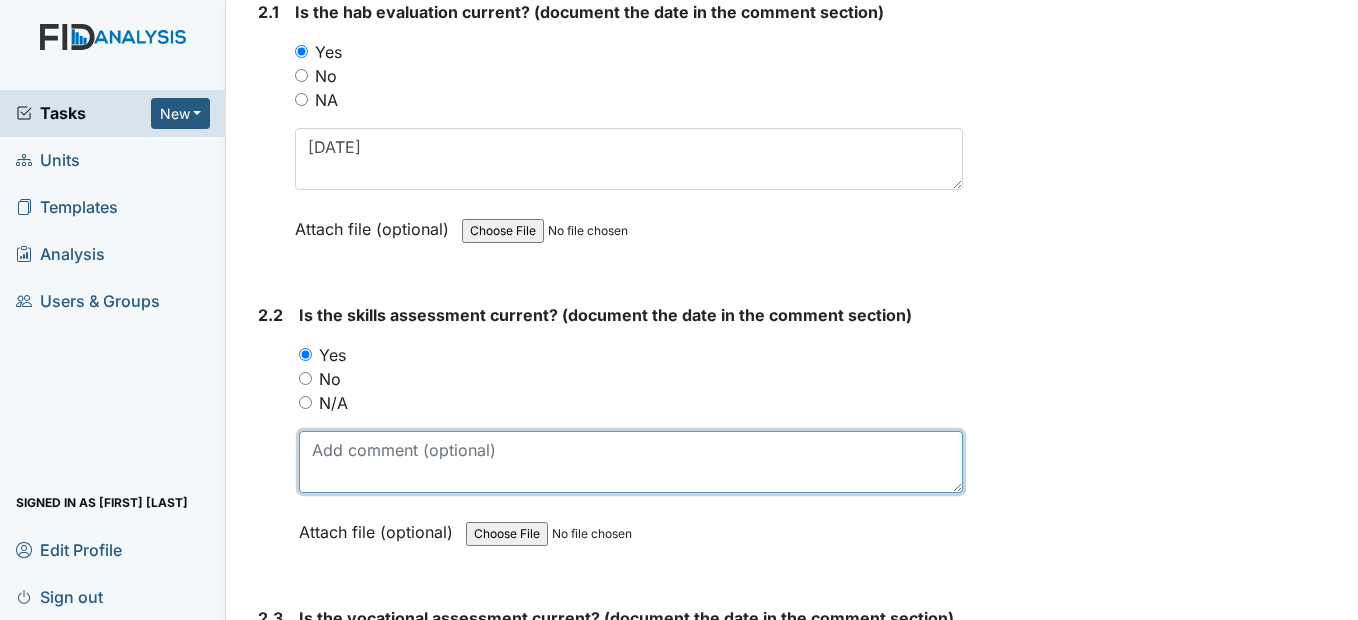 click at bounding box center (630, 462) 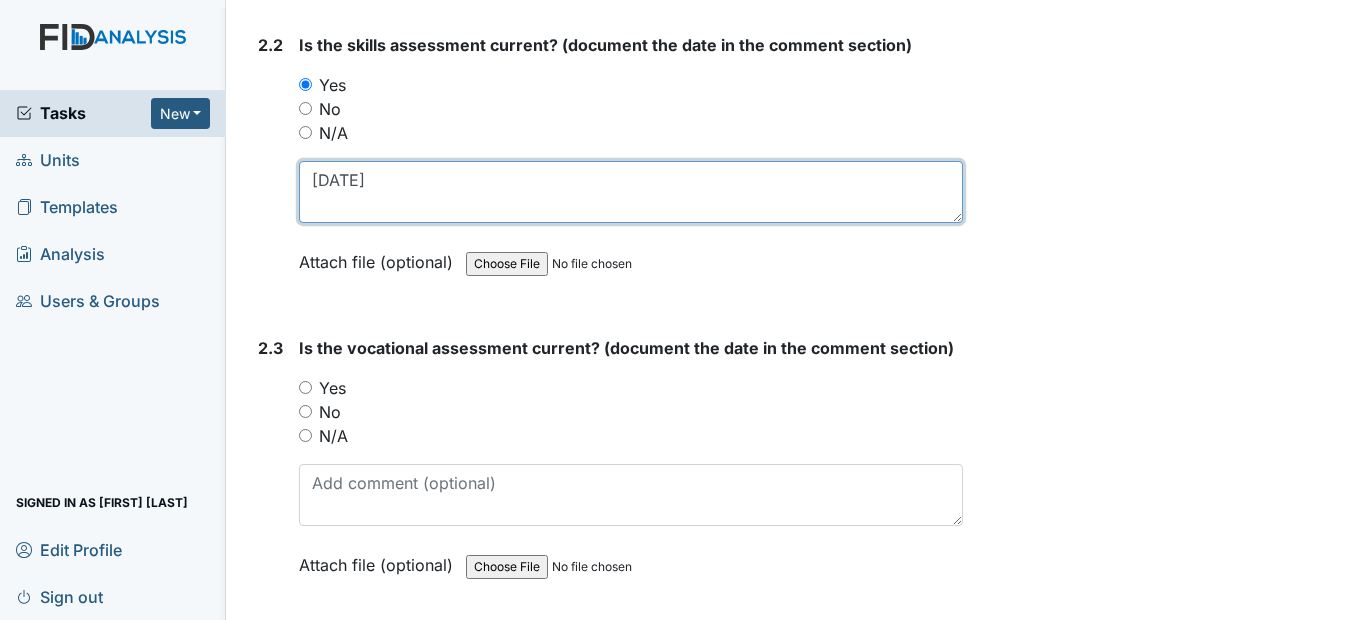 scroll, scrollTop: 2400, scrollLeft: 0, axis: vertical 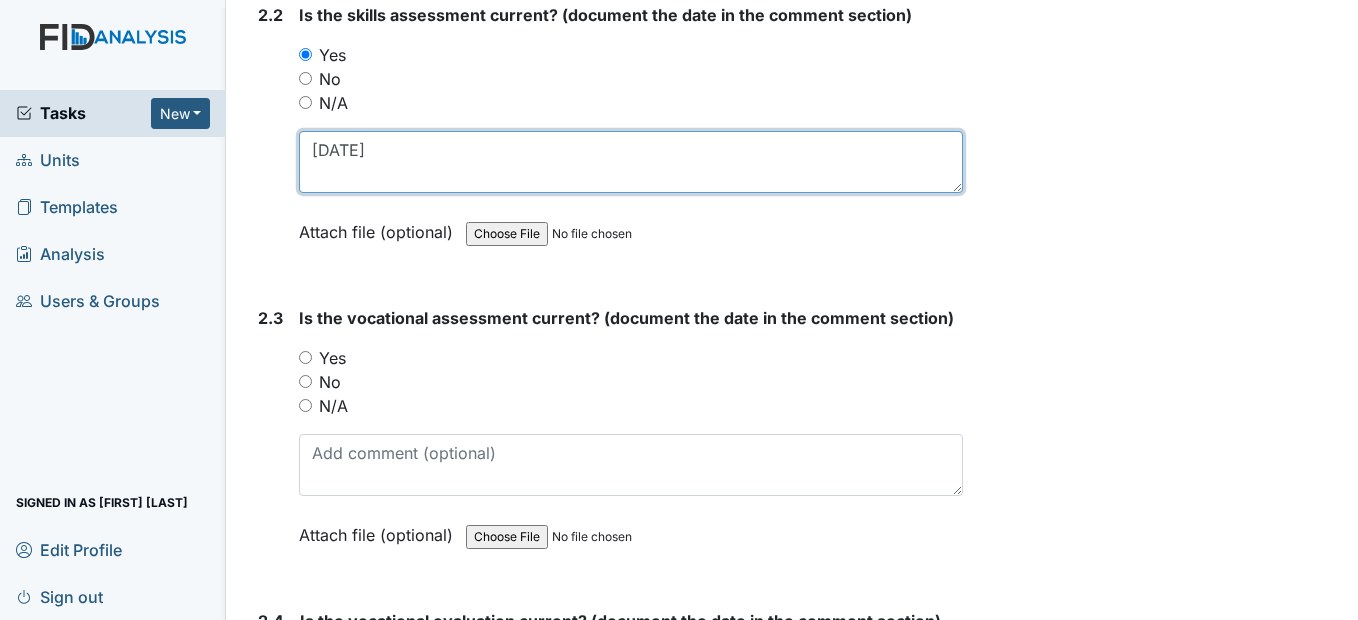 type on "3/27/25" 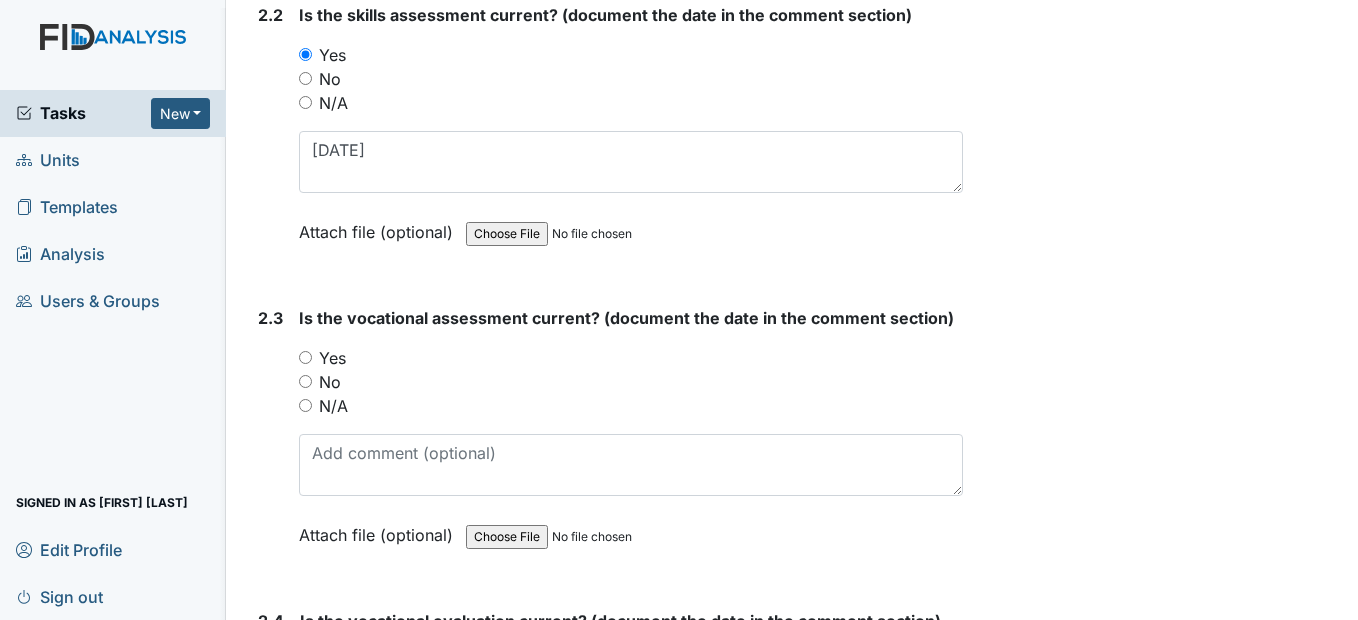 click on "Yes" at bounding box center [305, 357] 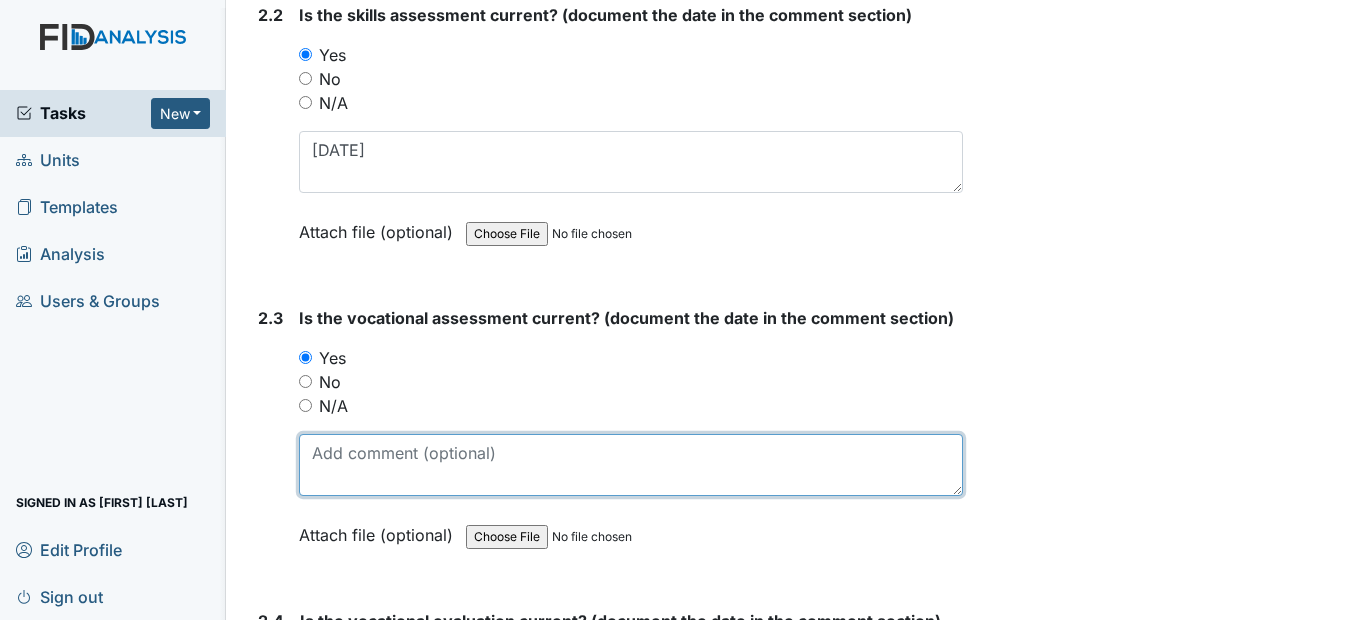 click at bounding box center [630, 465] 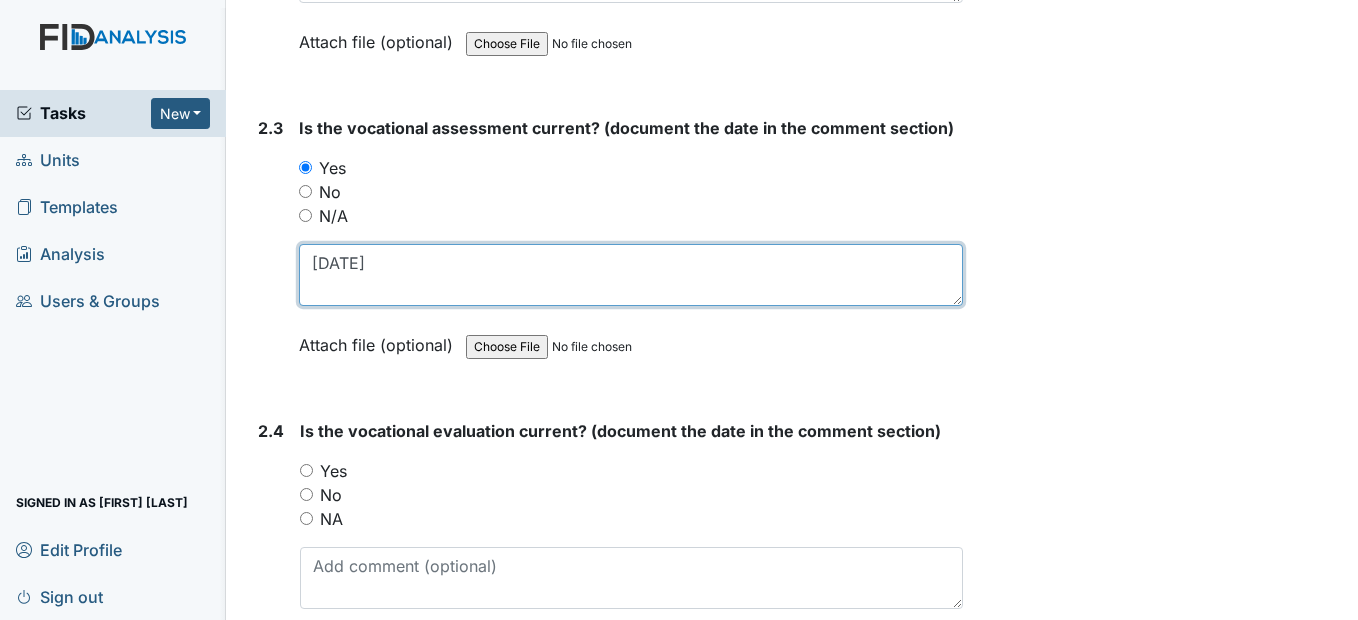 scroll, scrollTop: 2600, scrollLeft: 0, axis: vertical 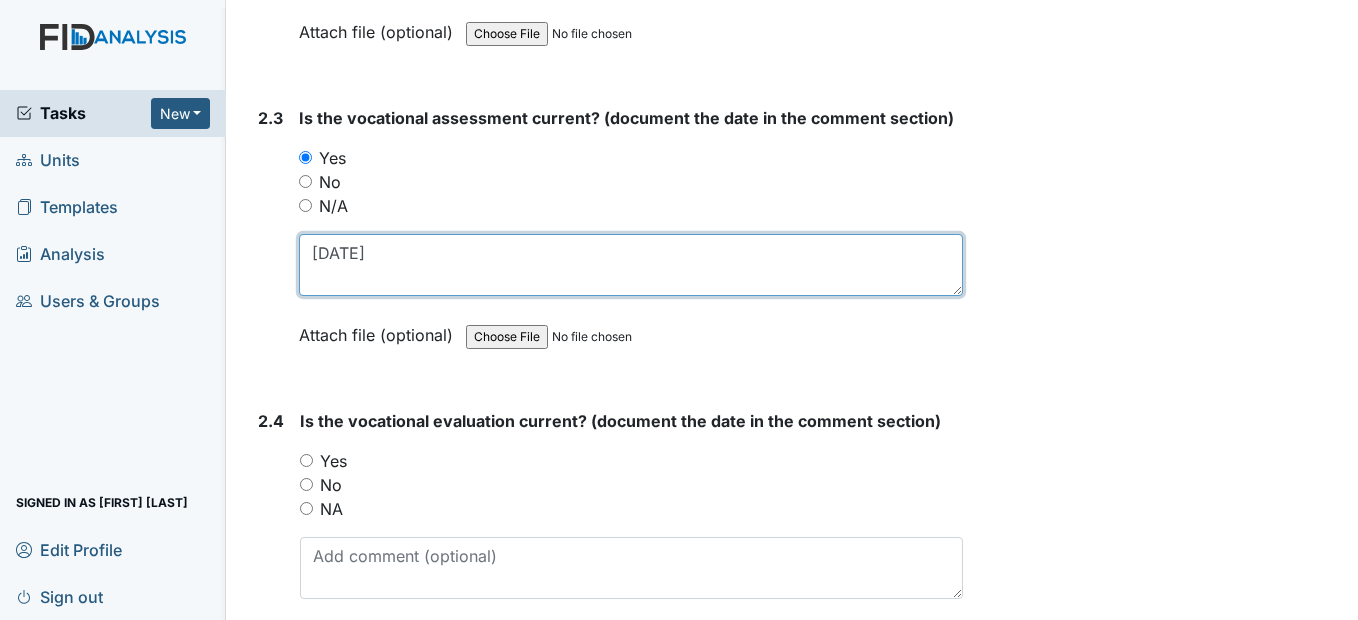 type on "4/14/25" 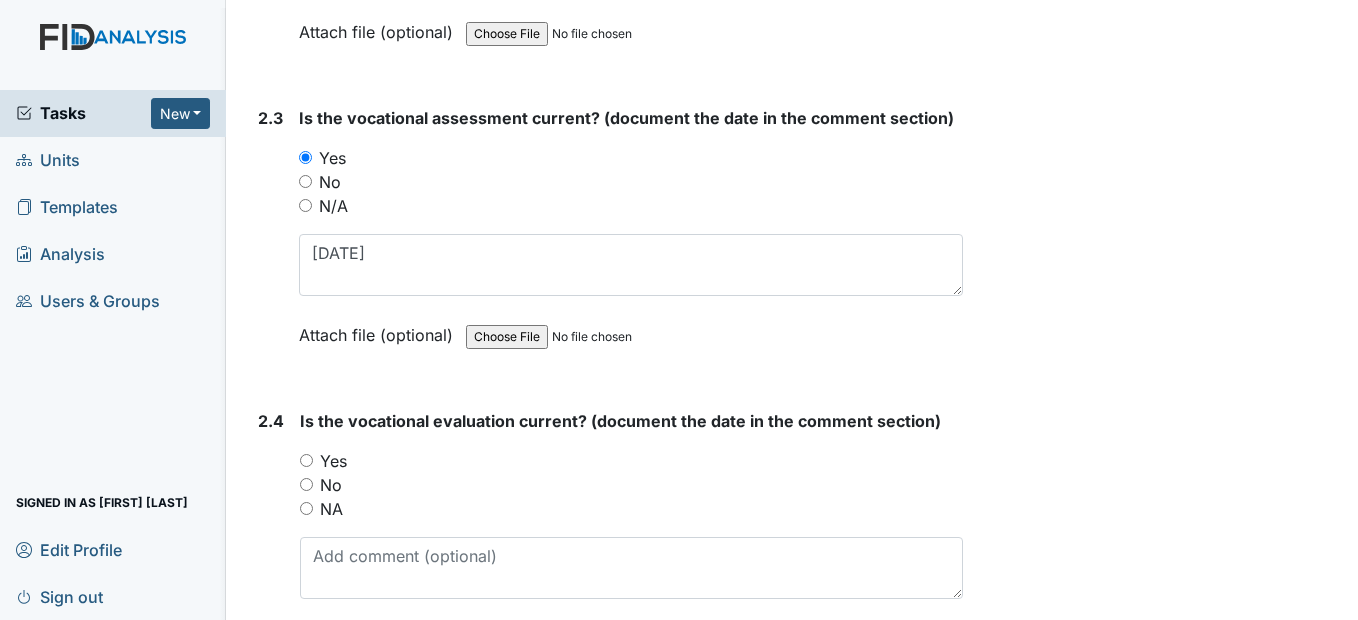 click on "Yes" at bounding box center (306, 460) 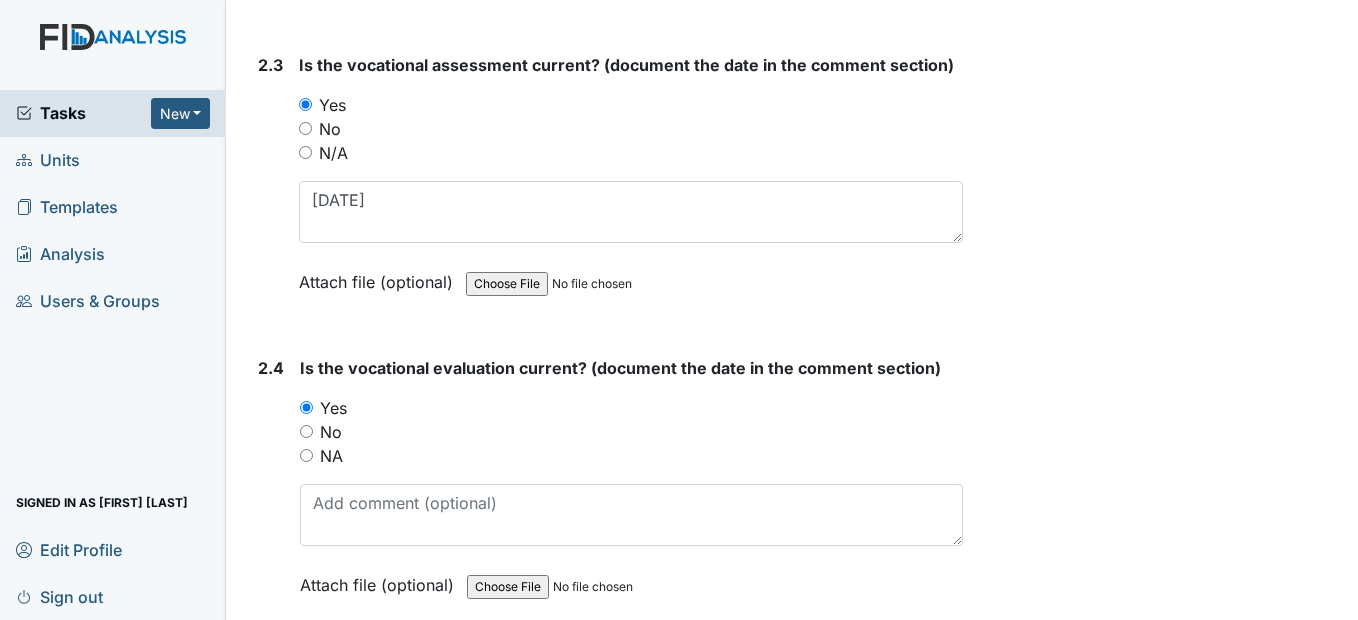 scroll, scrollTop: 2800, scrollLeft: 0, axis: vertical 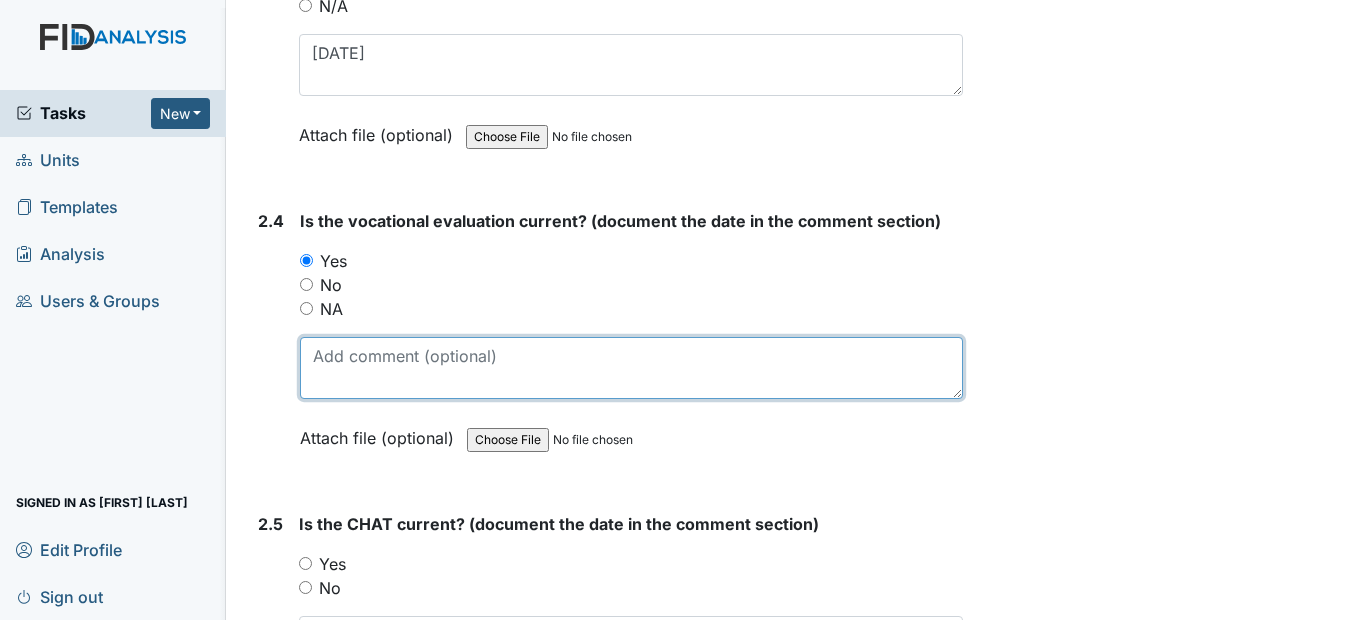 click at bounding box center [631, 368] 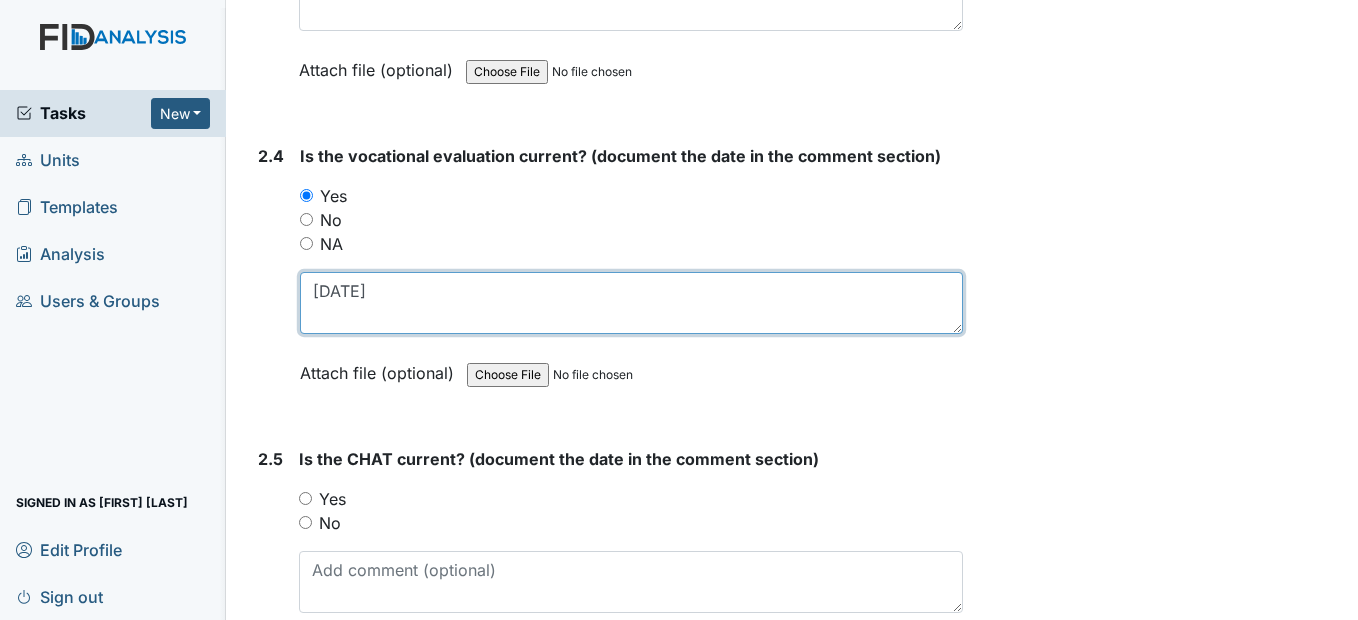 scroll, scrollTop: 2900, scrollLeft: 0, axis: vertical 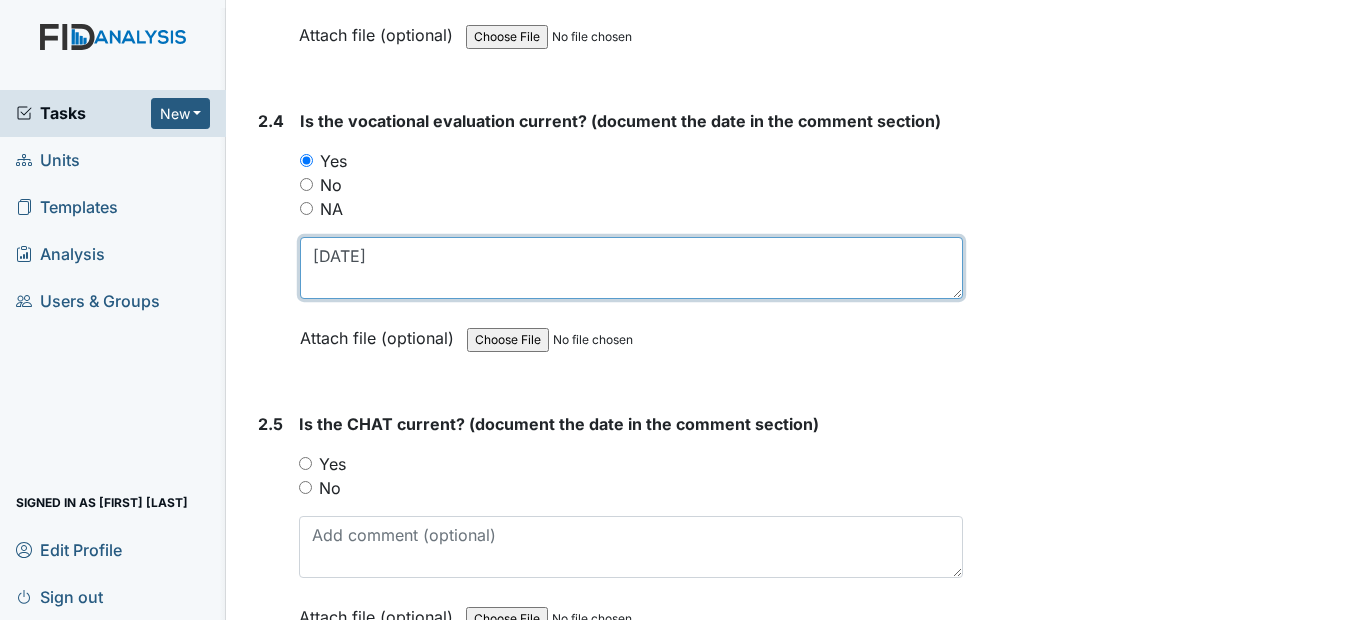 type on "4/14/25" 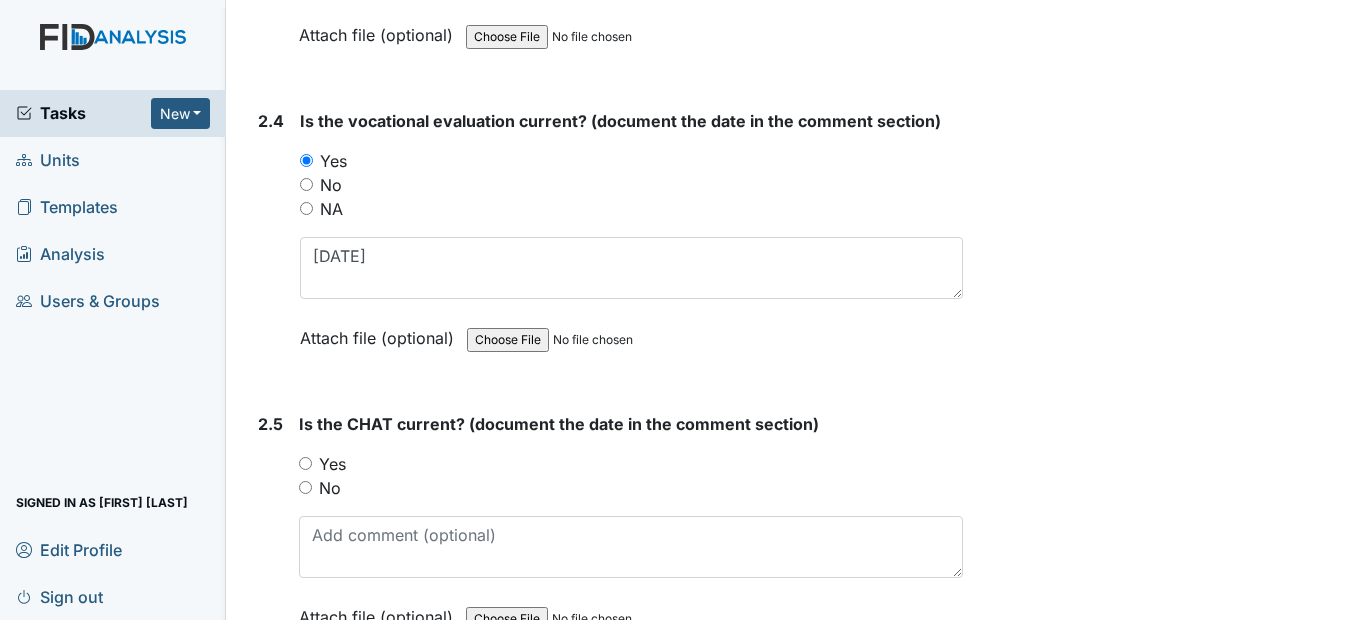 drag, startPoint x: 310, startPoint y: 510, endPoint x: 318, endPoint y: 491, distance: 20.615528 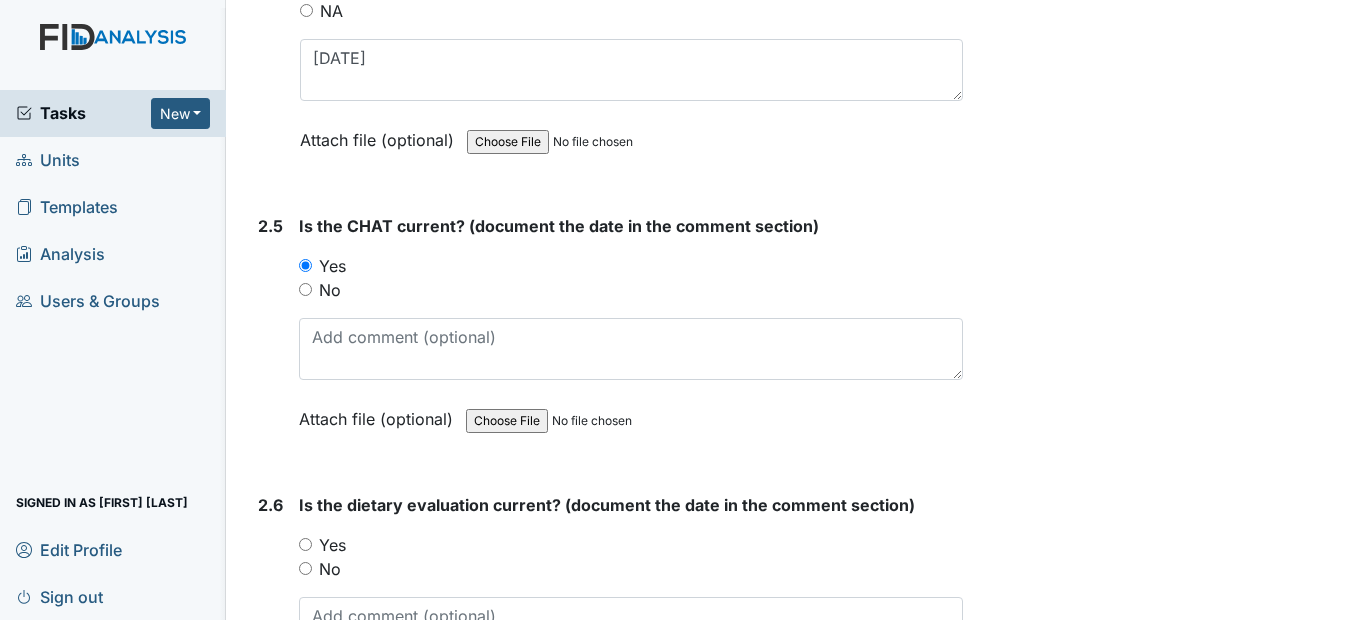 scroll, scrollTop: 3100, scrollLeft: 0, axis: vertical 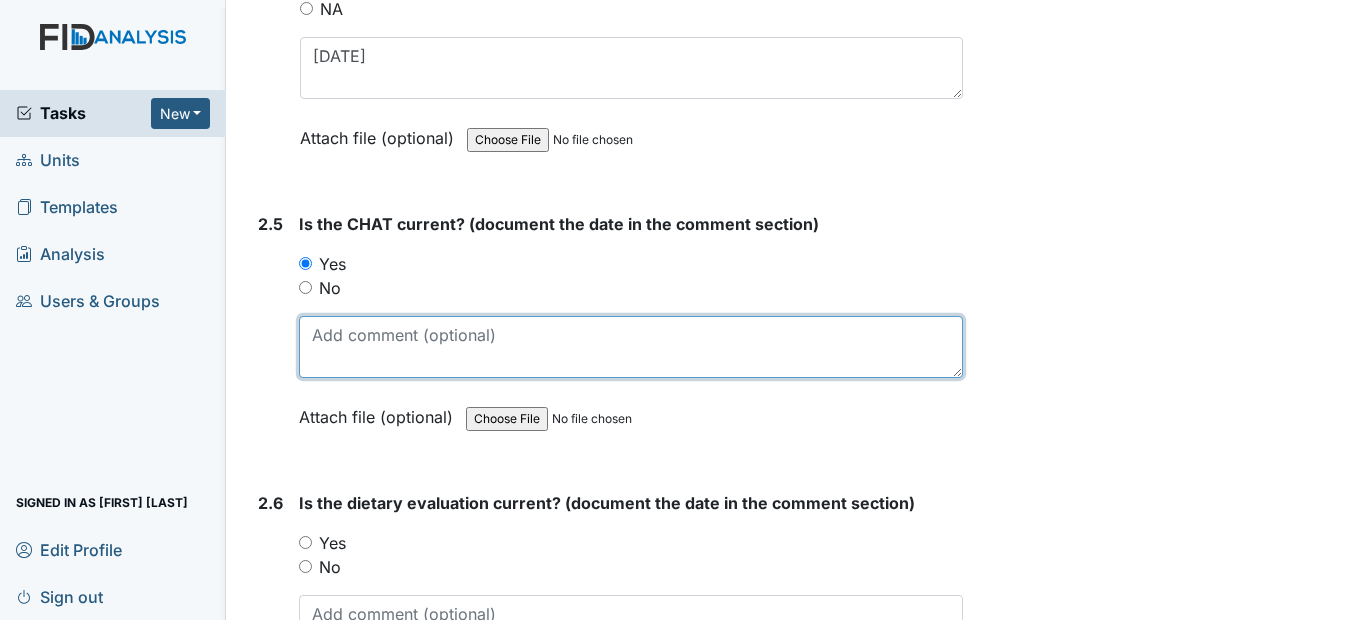 click at bounding box center [630, 347] 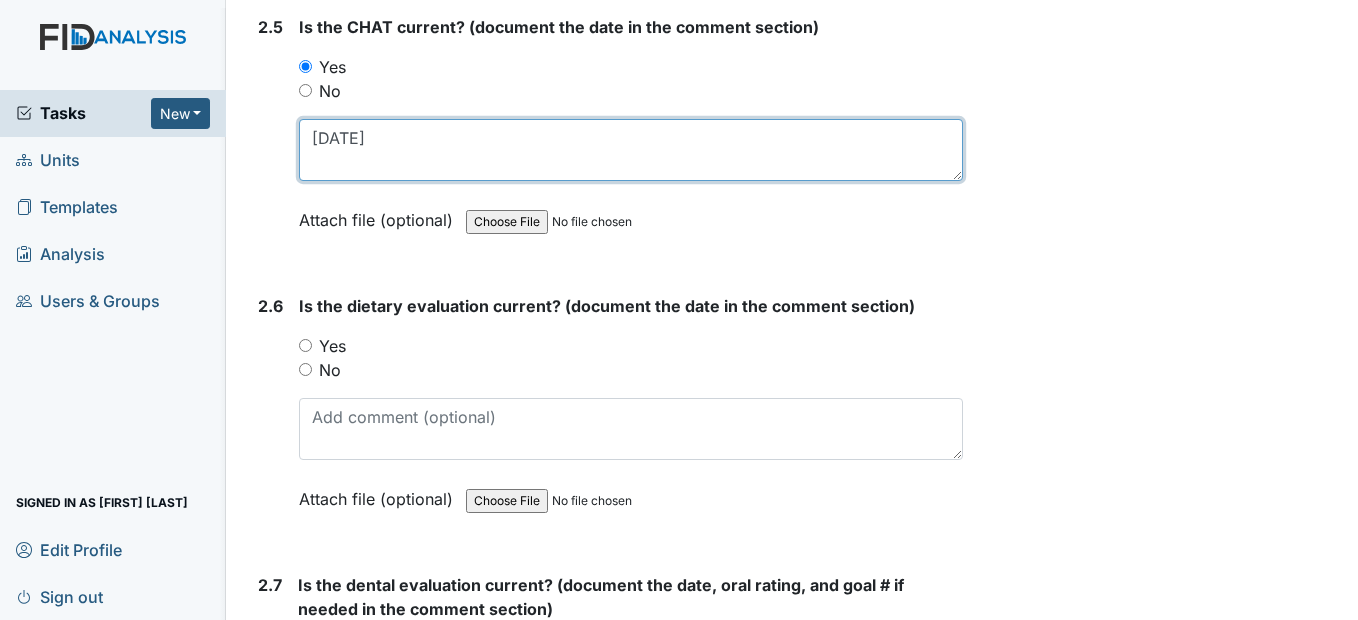 scroll, scrollTop: 3300, scrollLeft: 0, axis: vertical 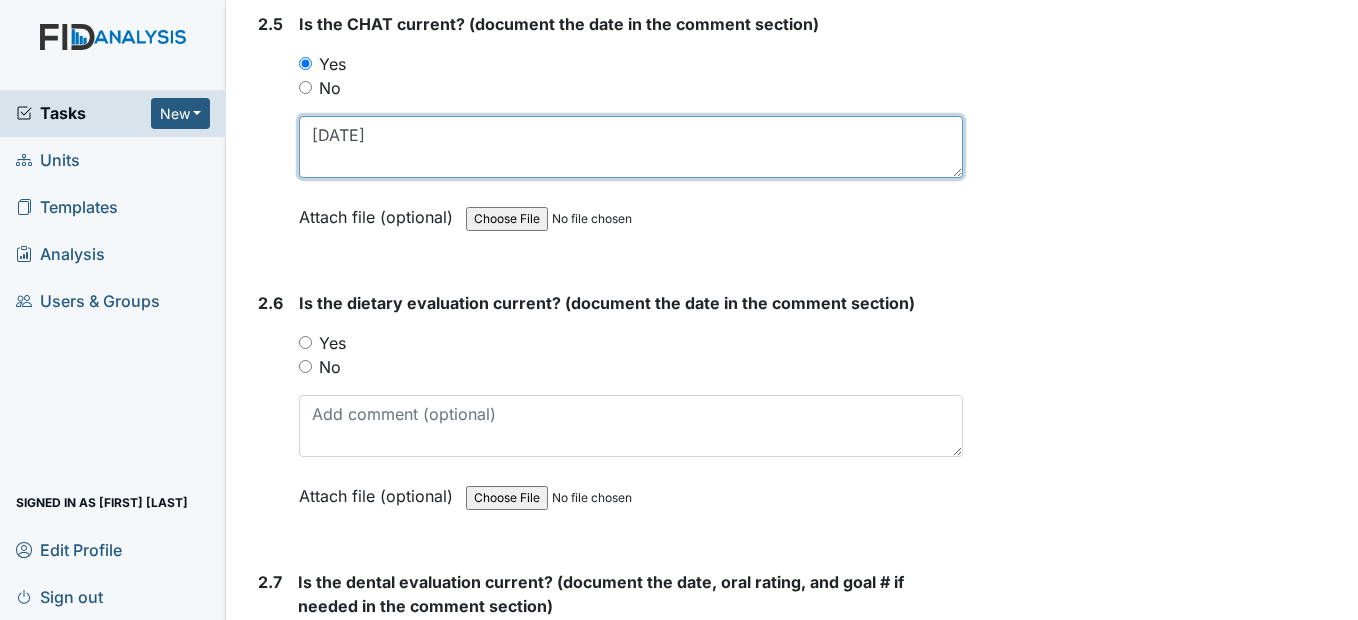 type on "3/6/25" 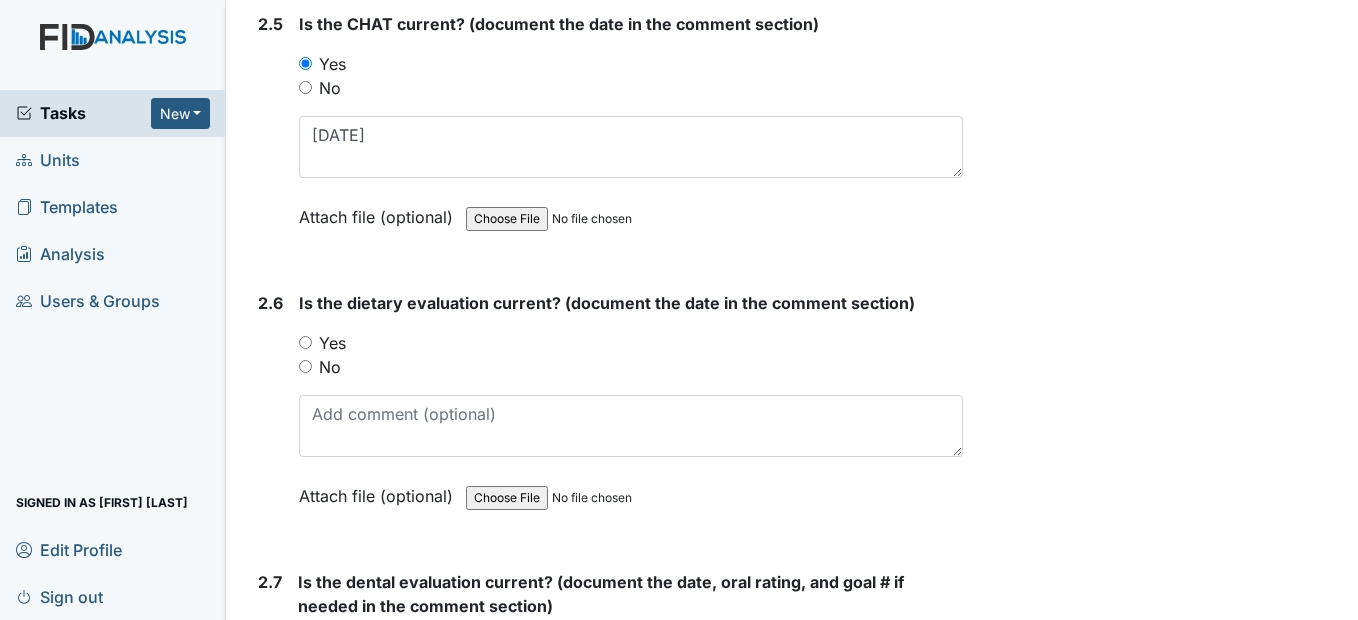 click on "Yes" at bounding box center [305, 342] 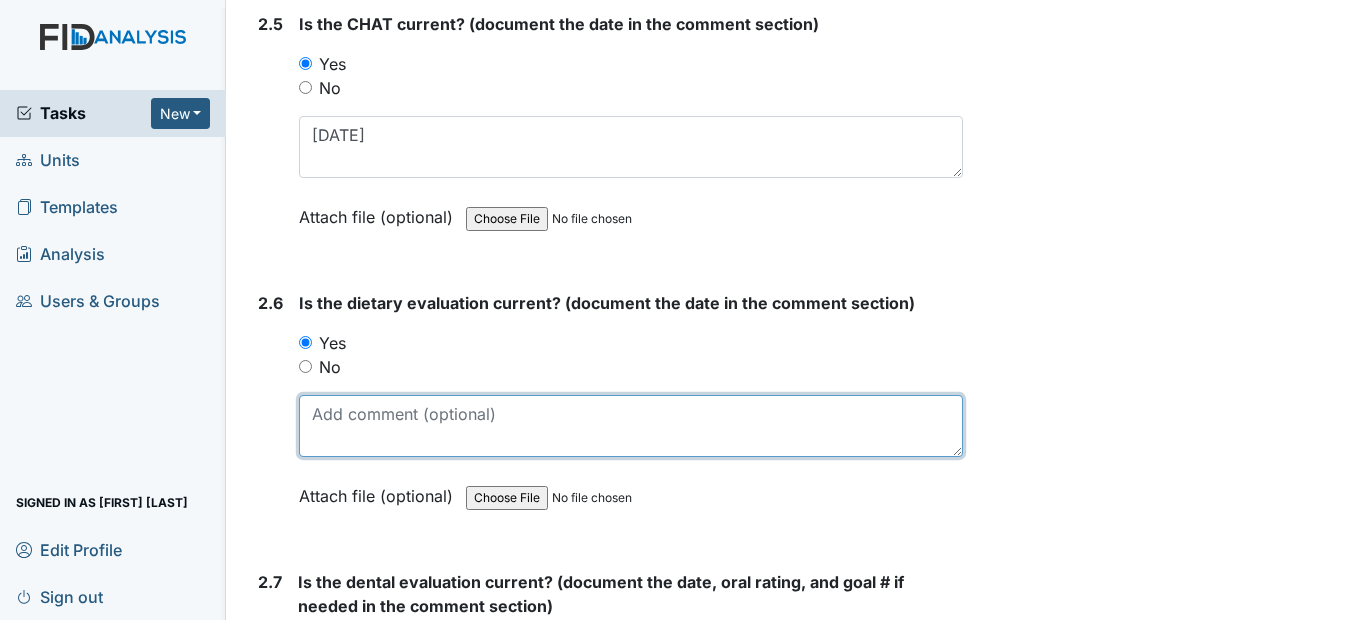 click at bounding box center (630, 426) 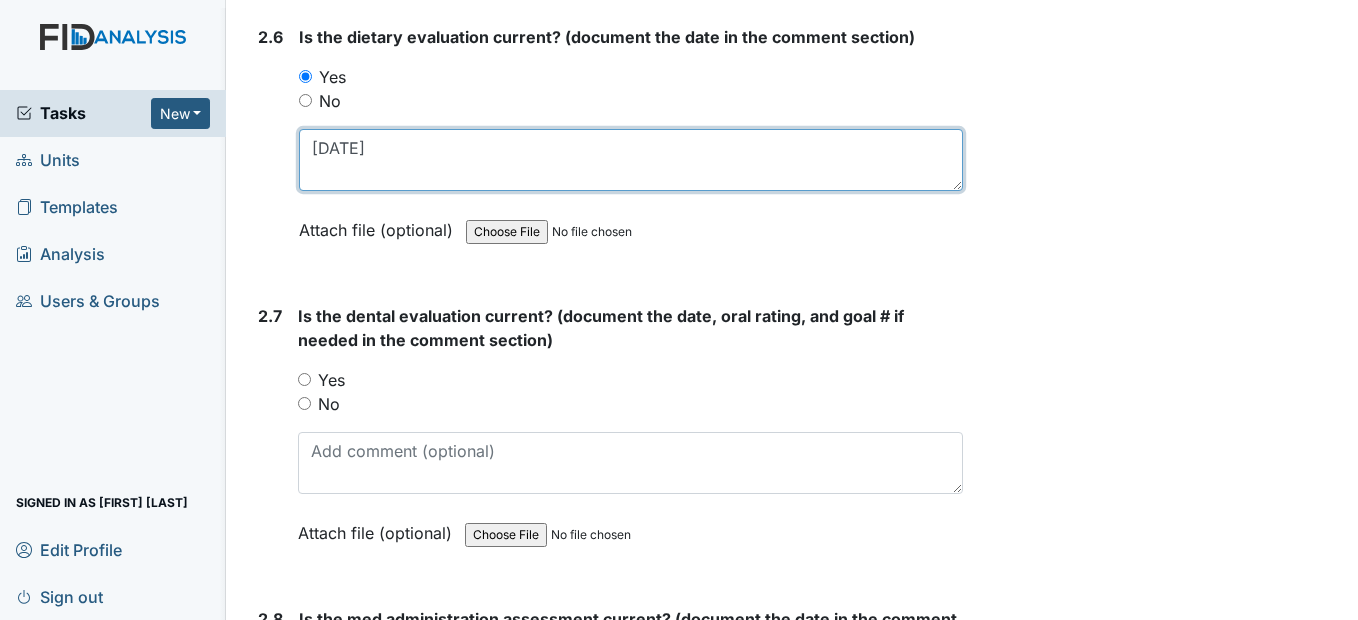 scroll, scrollTop: 3600, scrollLeft: 0, axis: vertical 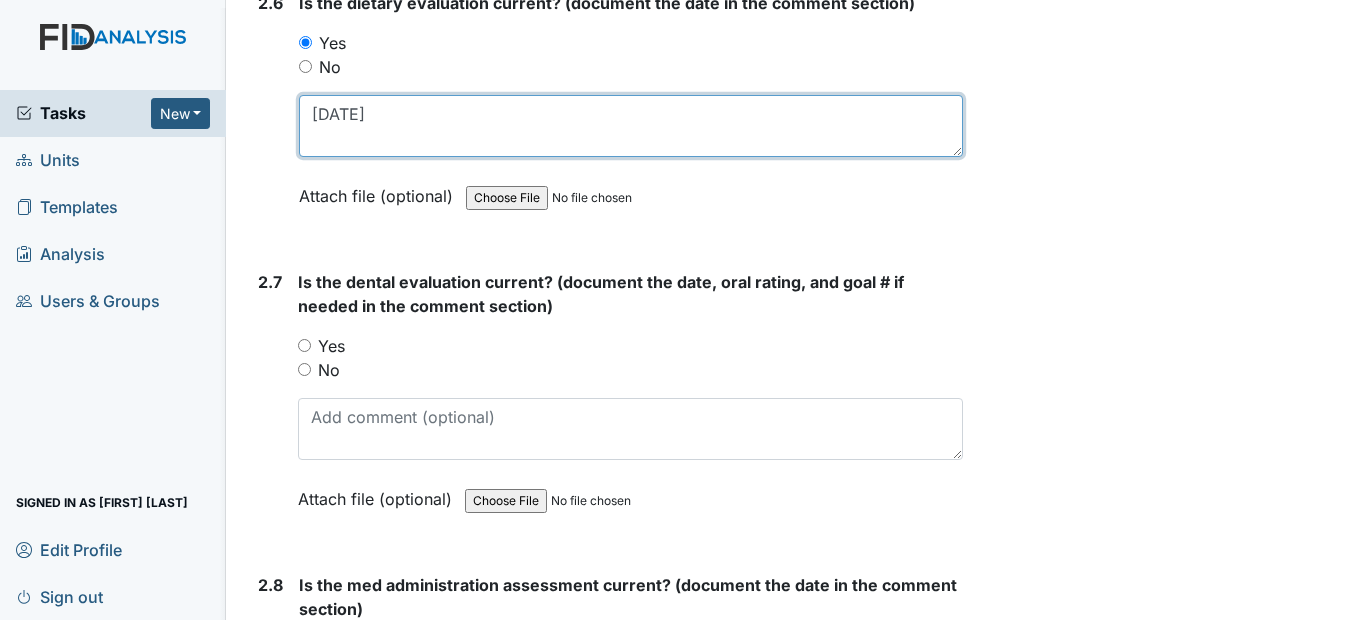 type on "4/10/25" 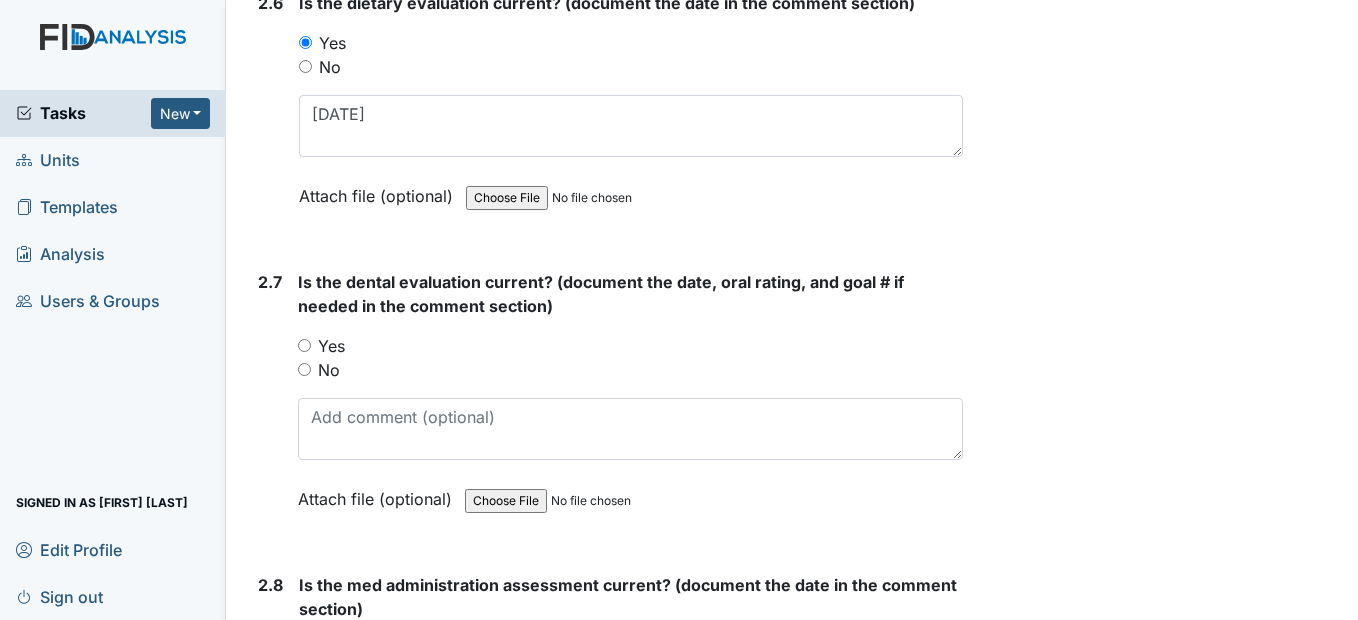 click on "Yes" at bounding box center (304, 345) 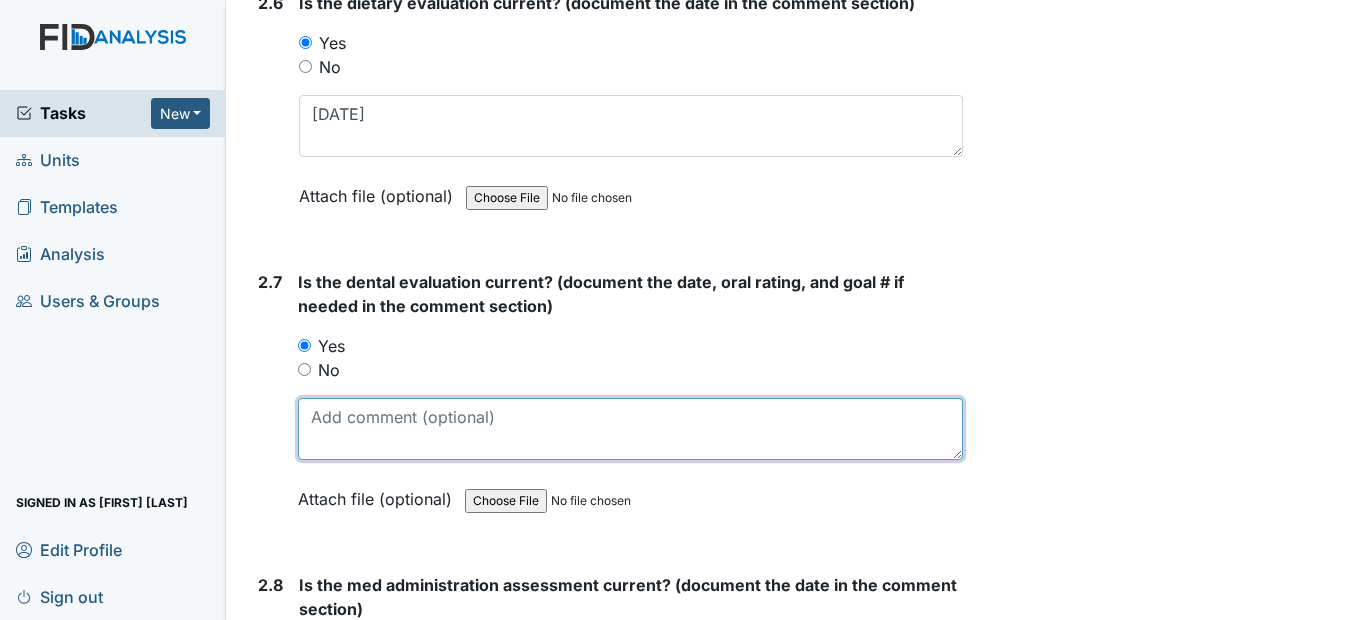 click at bounding box center [630, 429] 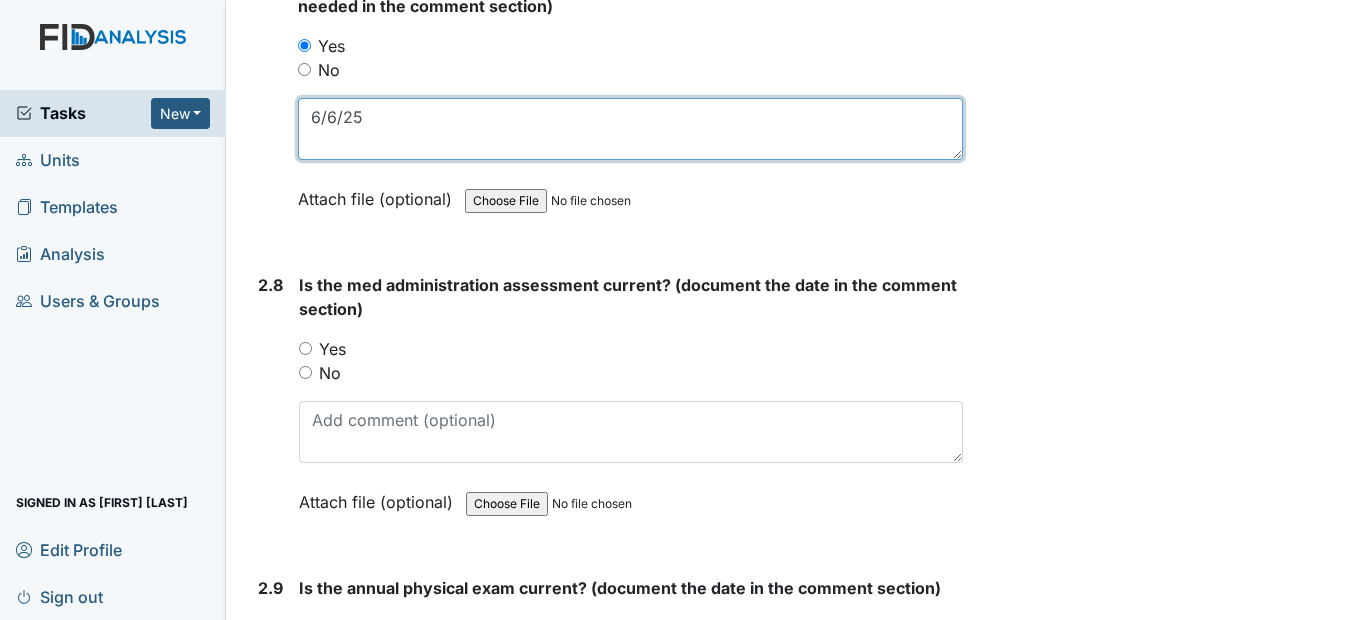 scroll, scrollTop: 3800, scrollLeft: 0, axis: vertical 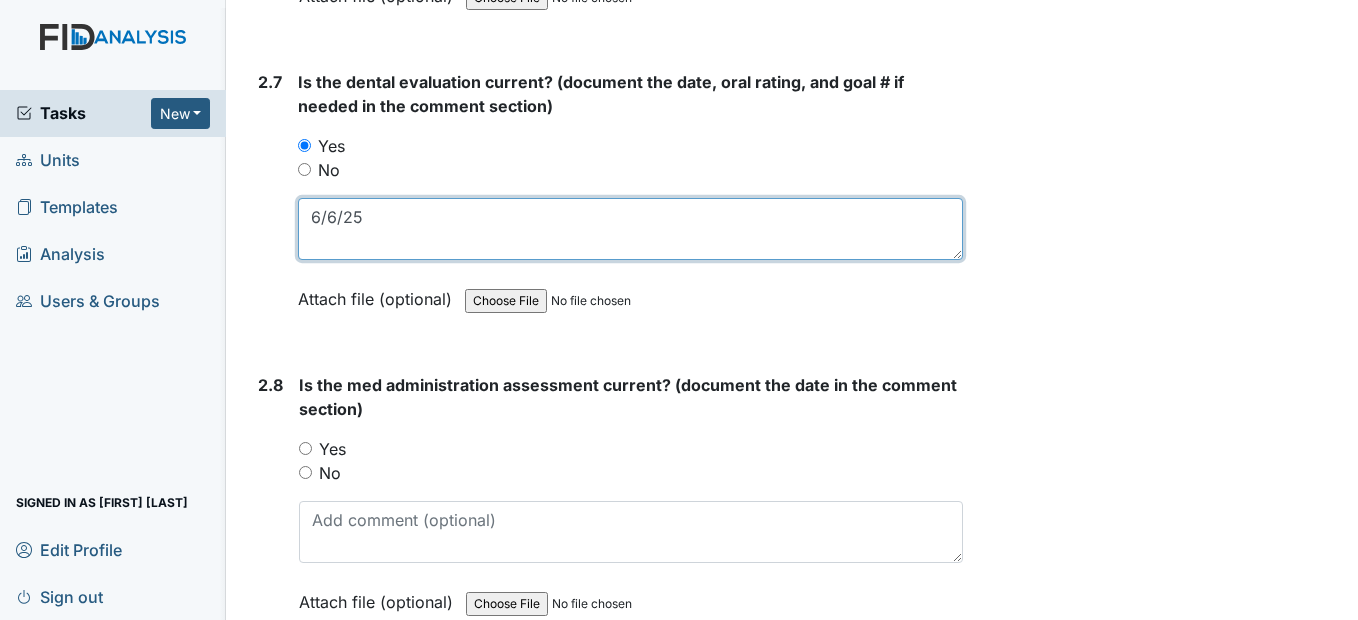 type on "6/6/25" 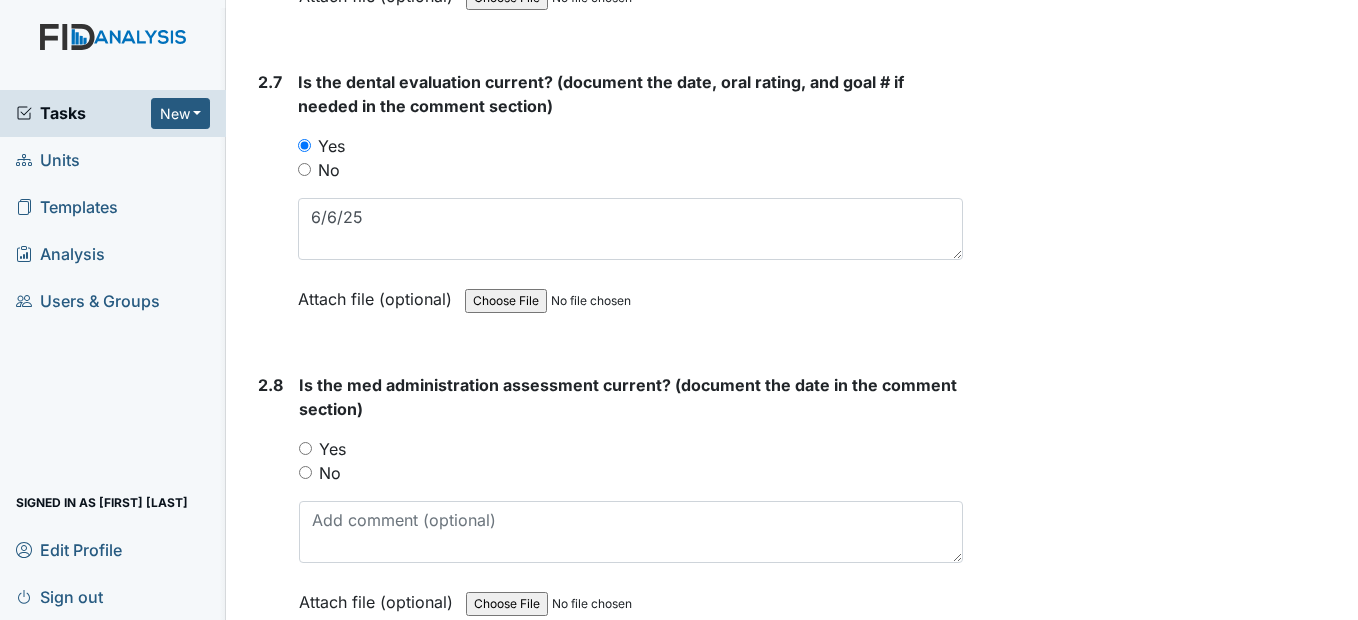 click on "Yes" at bounding box center (305, 448) 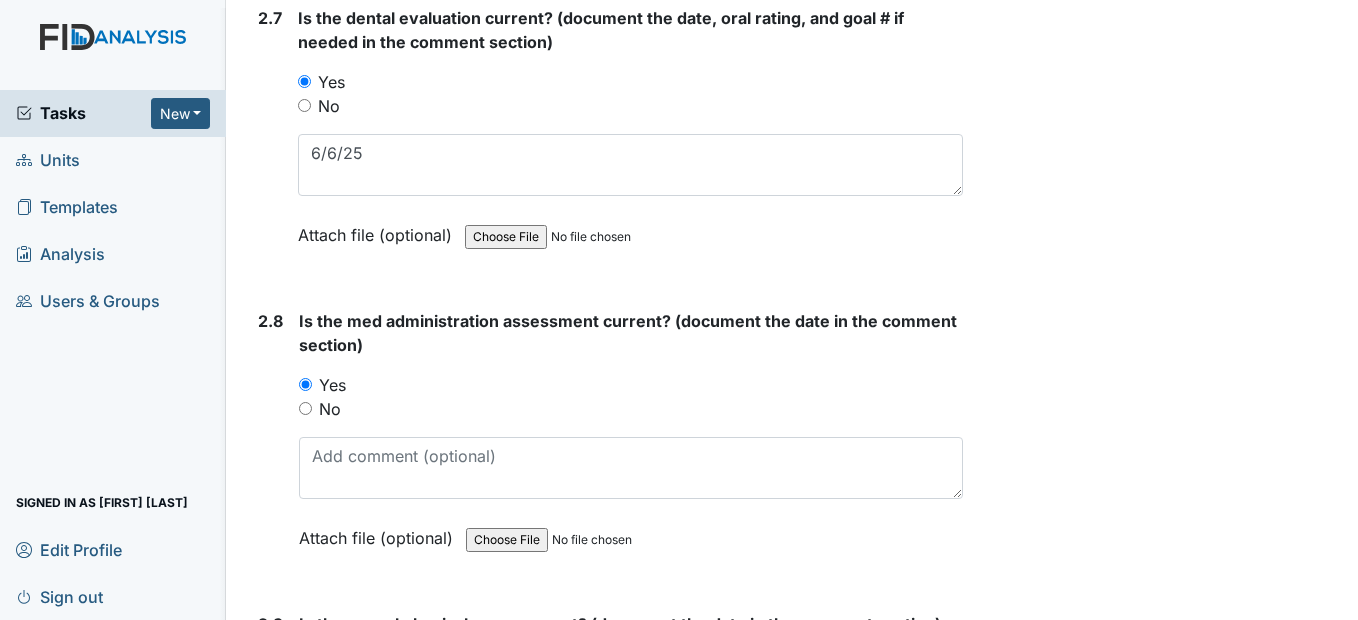 scroll, scrollTop: 3900, scrollLeft: 0, axis: vertical 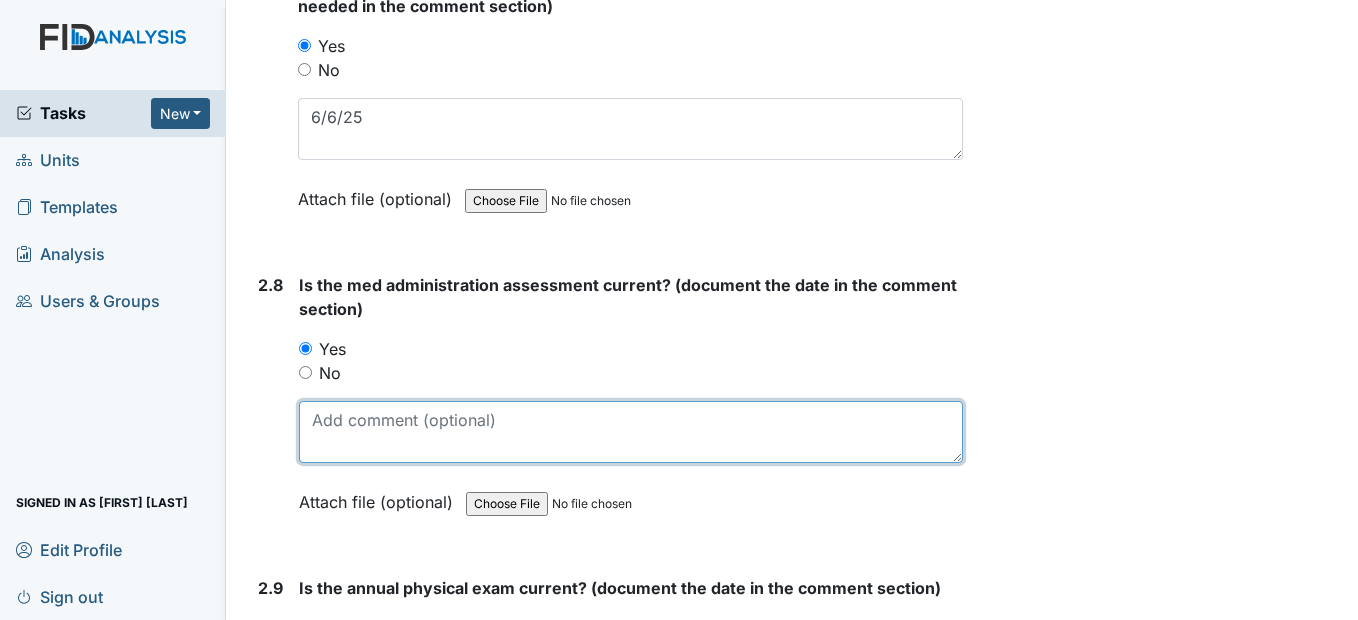 click at bounding box center [630, 432] 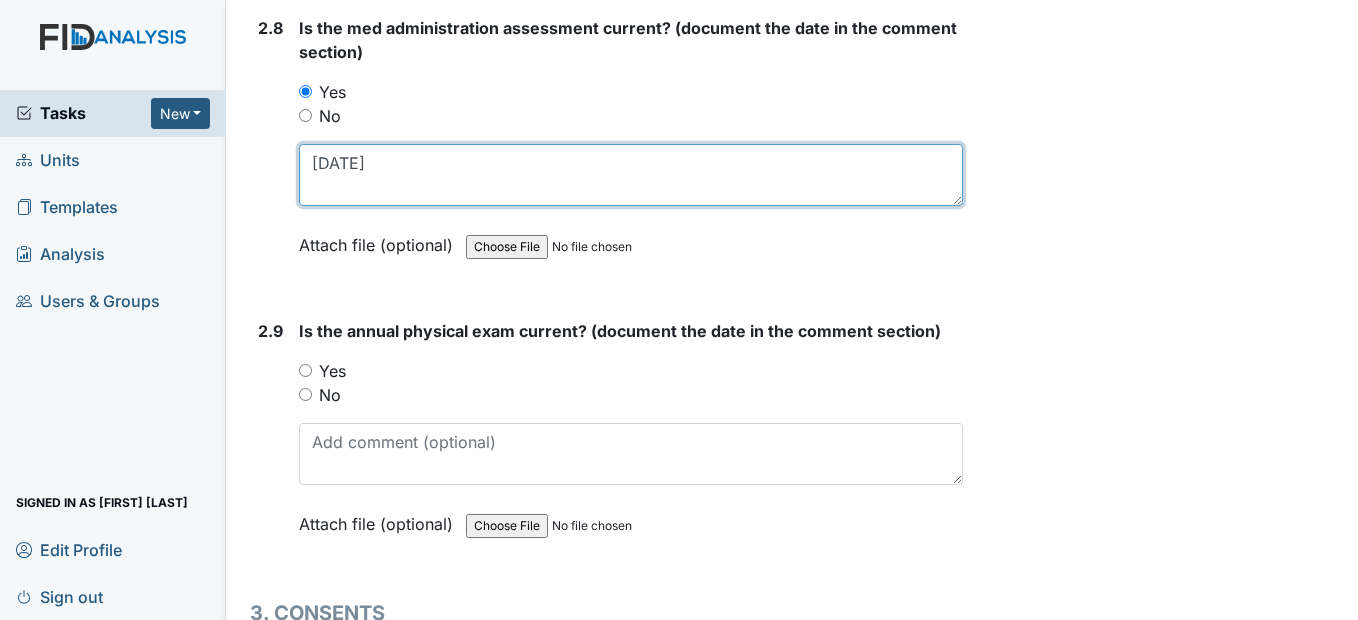 scroll, scrollTop: 4200, scrollLeft: 0, axis: vertical 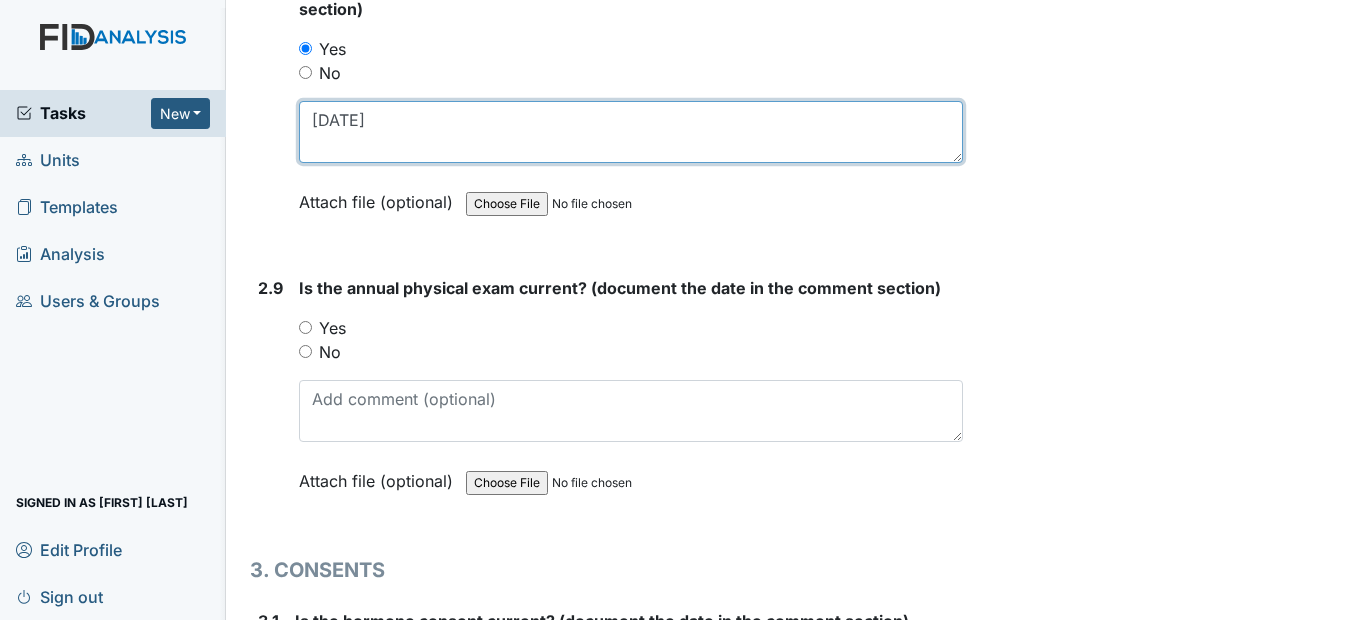 type on "3/28/25" 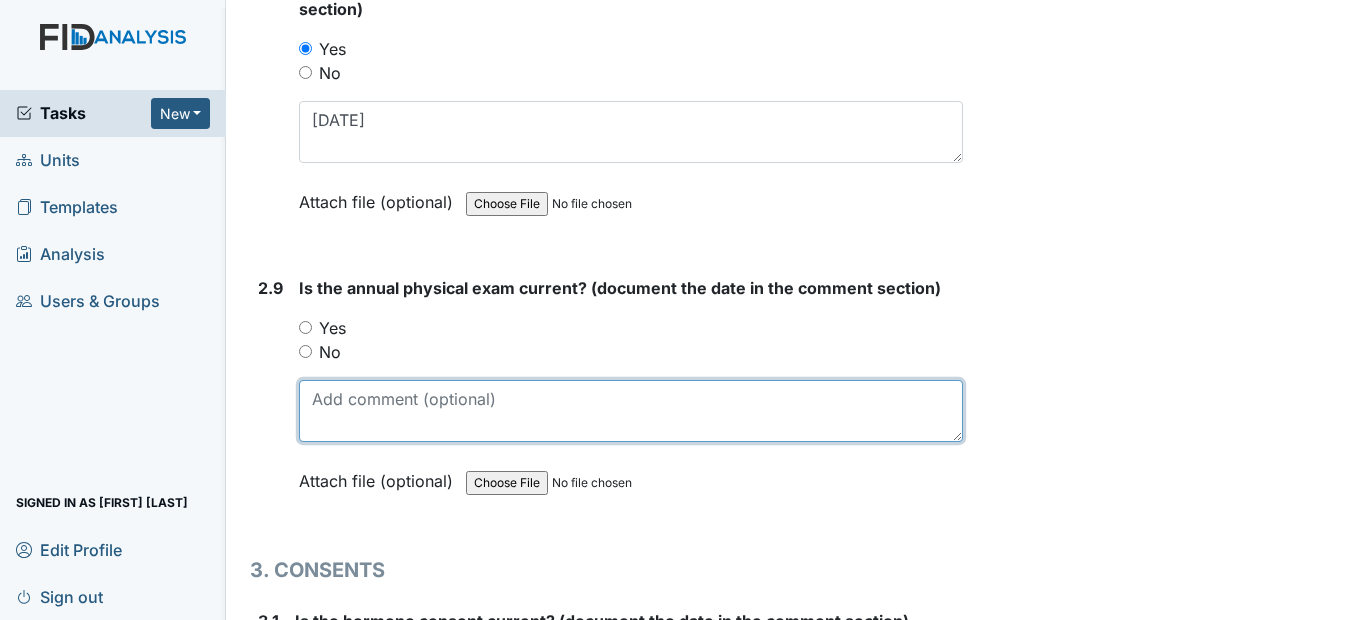click at bounding box center [630, 411] 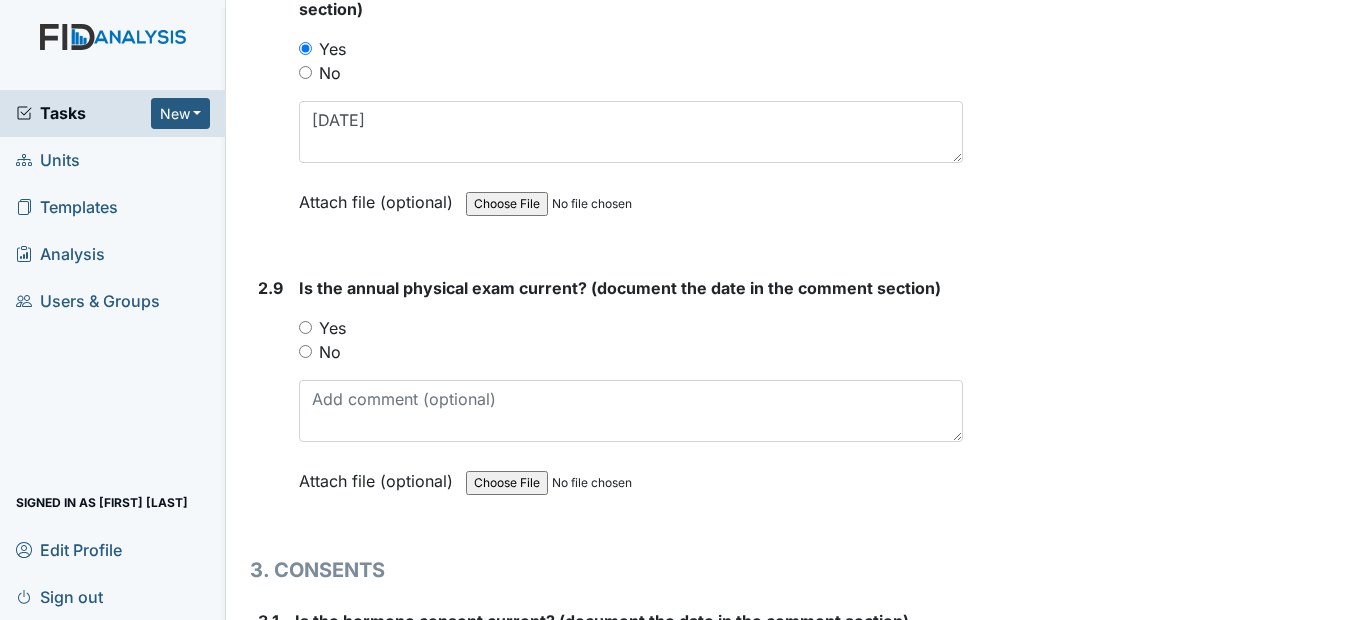 click on "Yes" at bounding box center [630, 328] 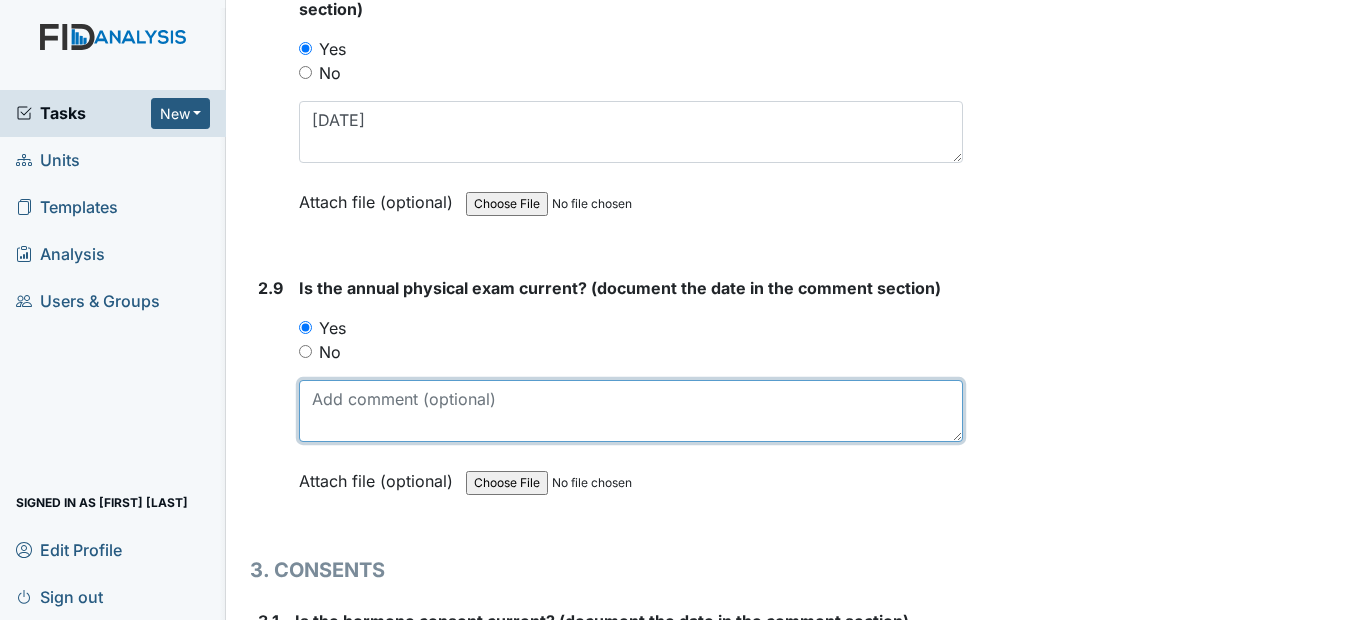 click at bounding box center [630, 411] 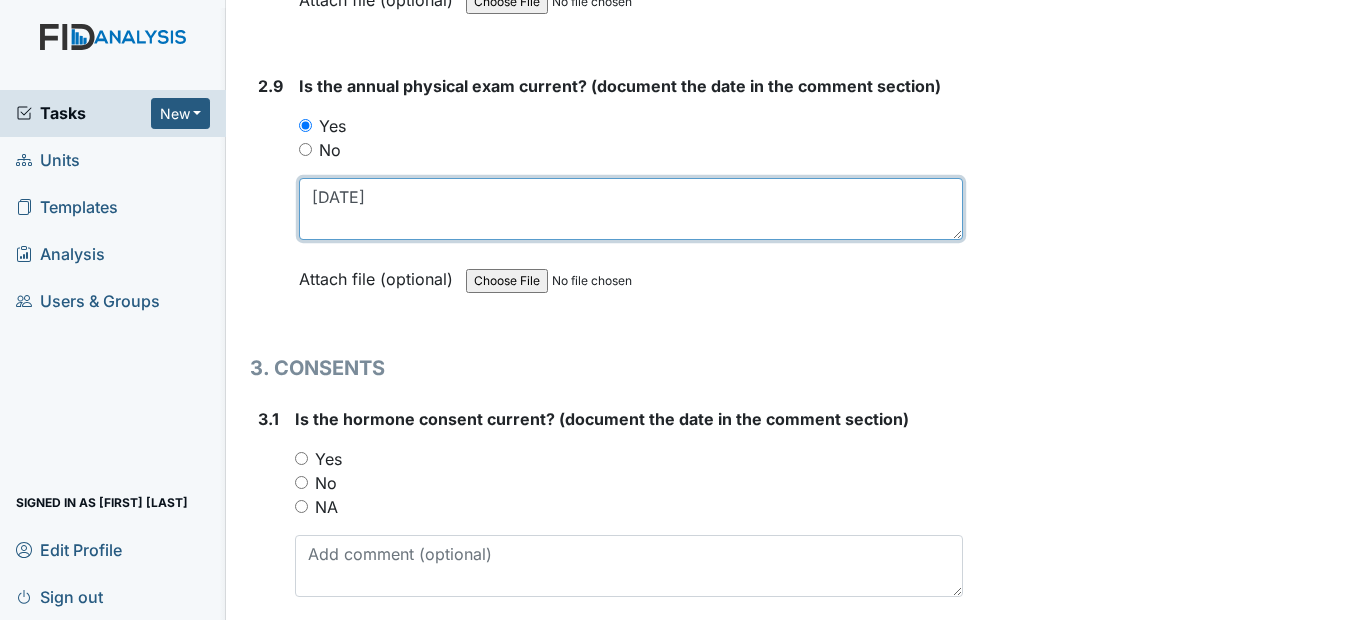 scroll, scrollTop: 4500, scrollLeft: 0, axis: vertical 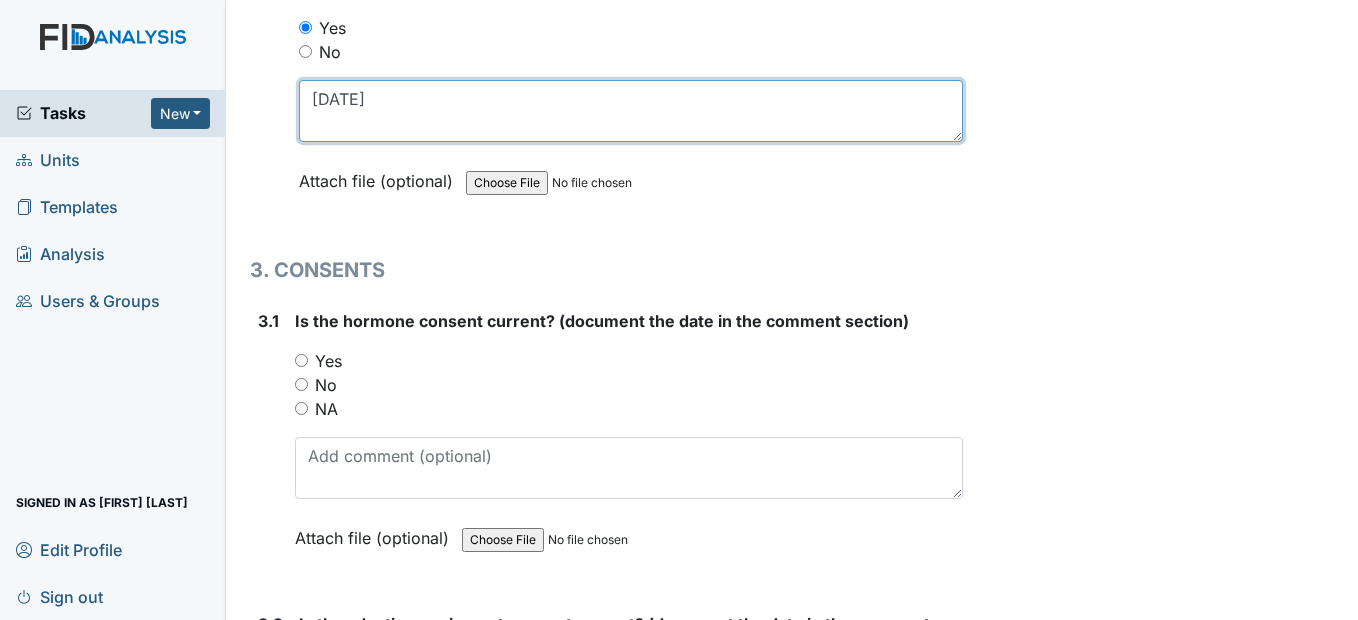 type on "5/5/25" 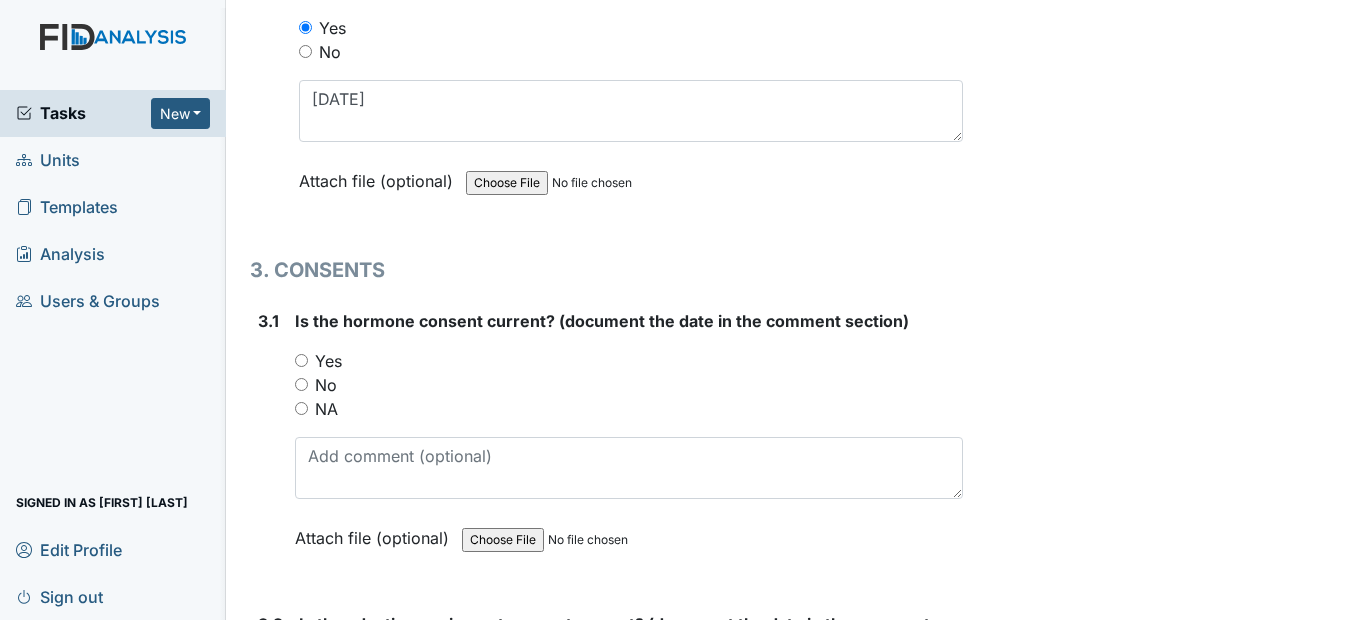 click on "No" at bounding box center (301, 384) 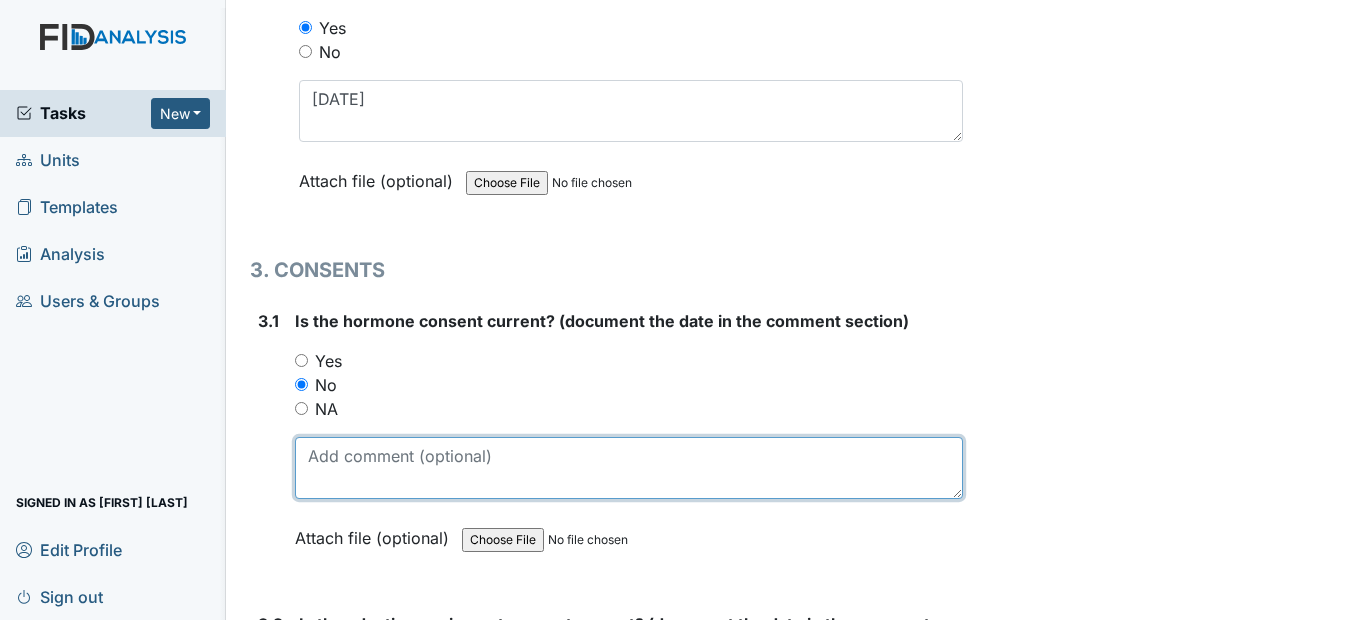 click at bounding box center [628, 468] 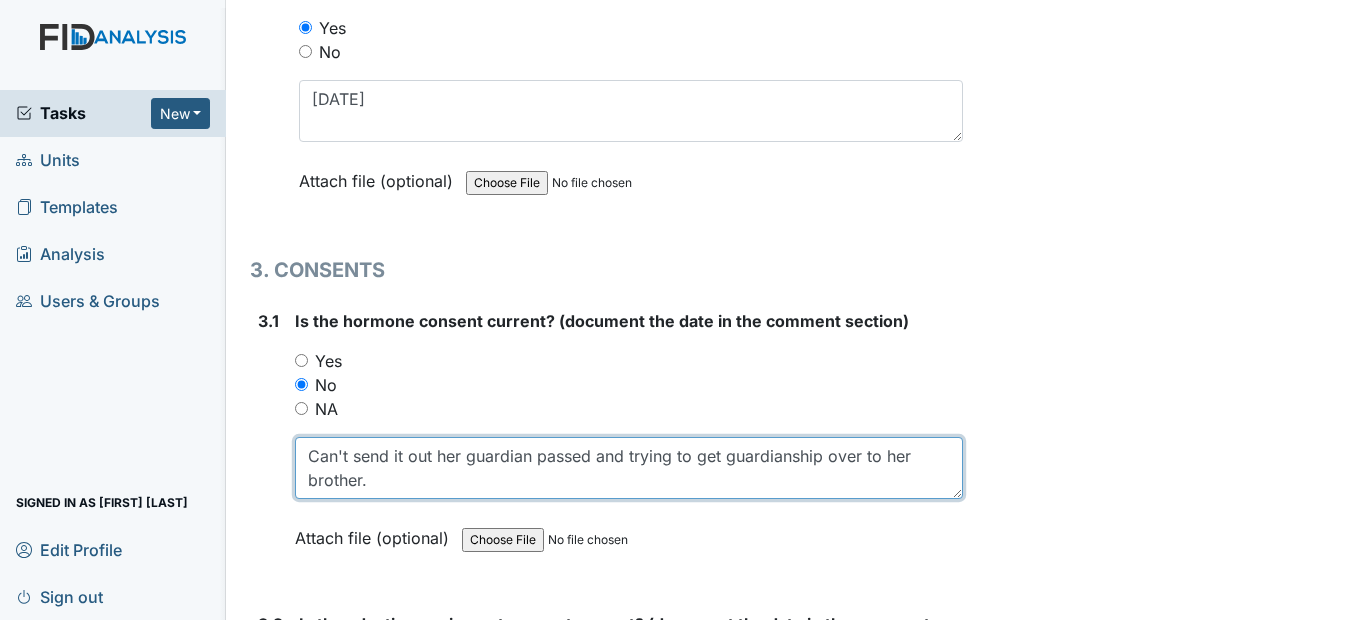 drag, startPoint x: 375, startPoint y: 524, endPoint x: 306, endPoint y: 499, distance: 73.38937 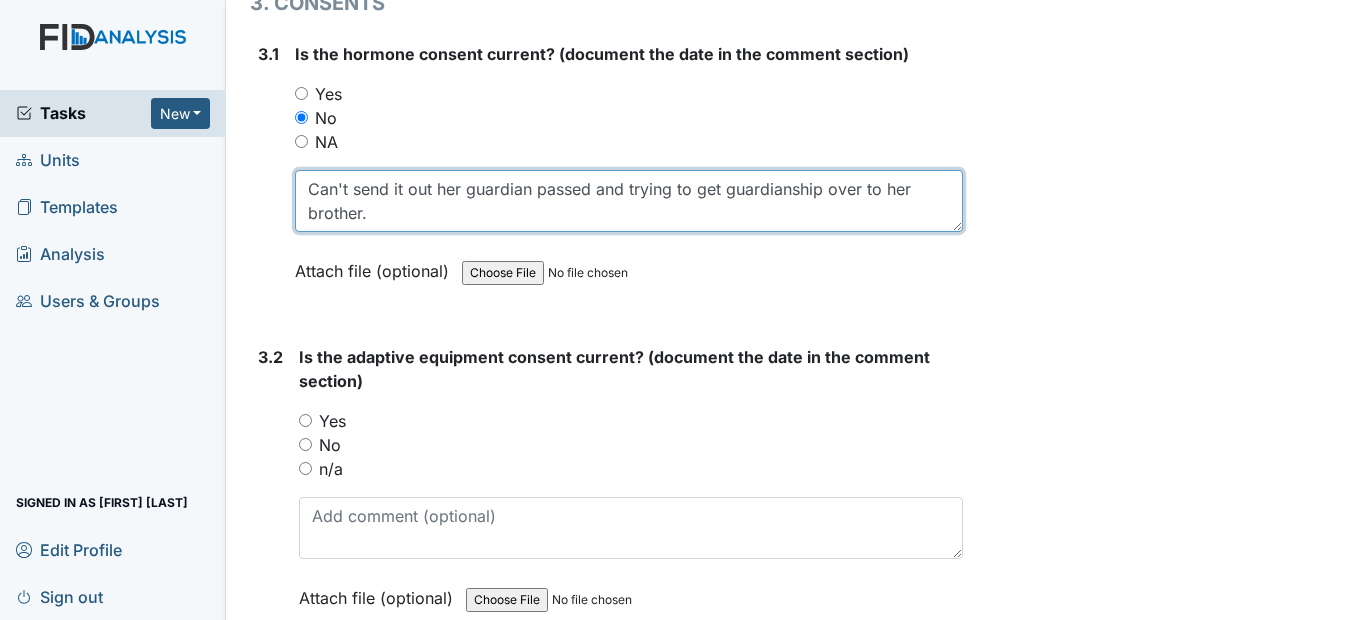 scroll, scrollTop: 4800, scrollLeft: 0, axis: vertical 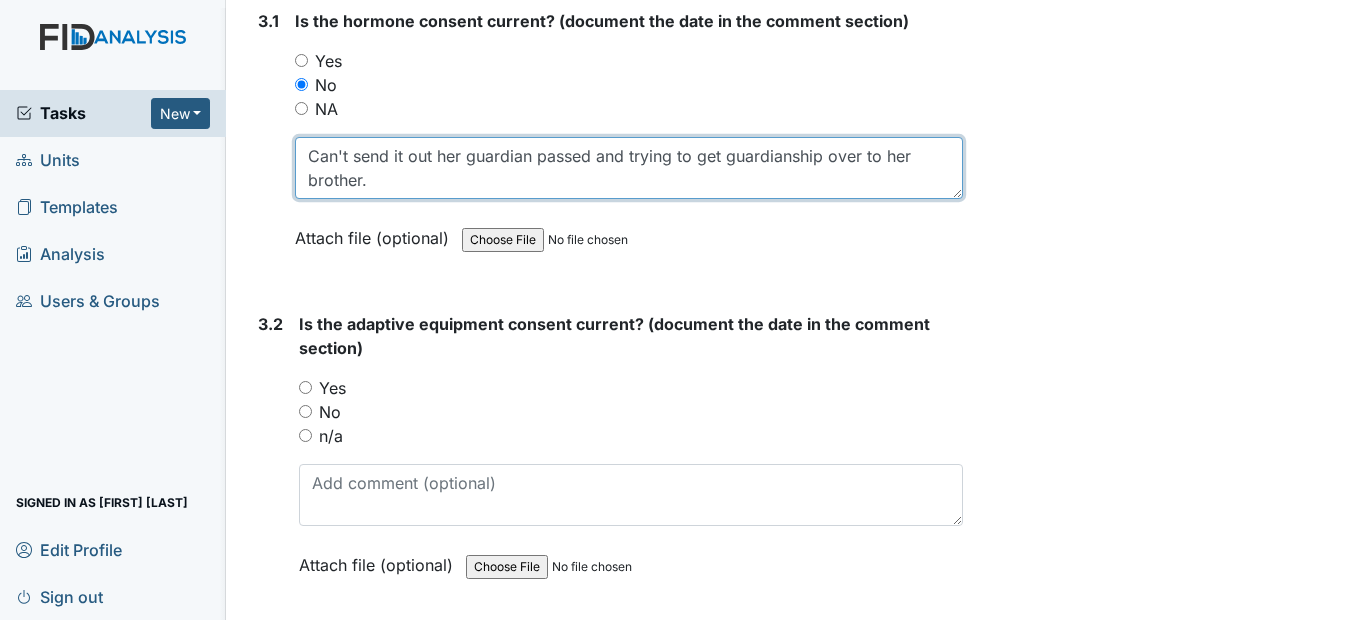 type on "Can't send it out her guardian passed and trying to get guardianship over to her brother." 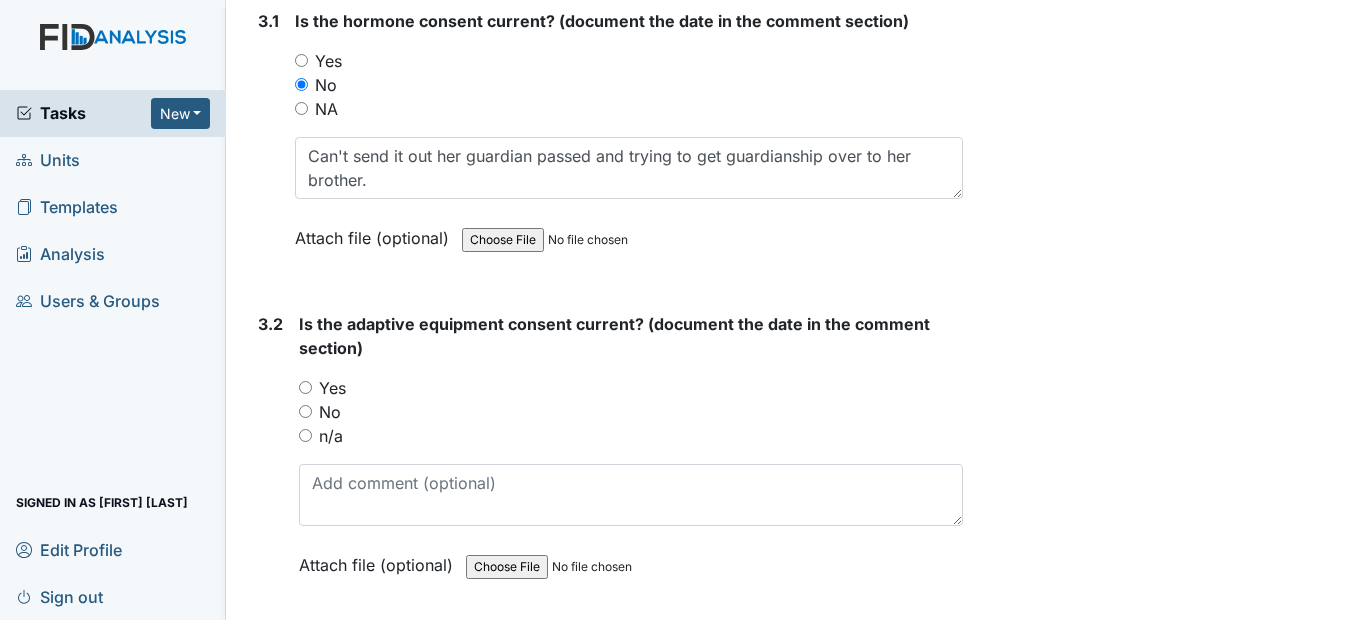 click on "Yes" at bounding box center [305, 387] 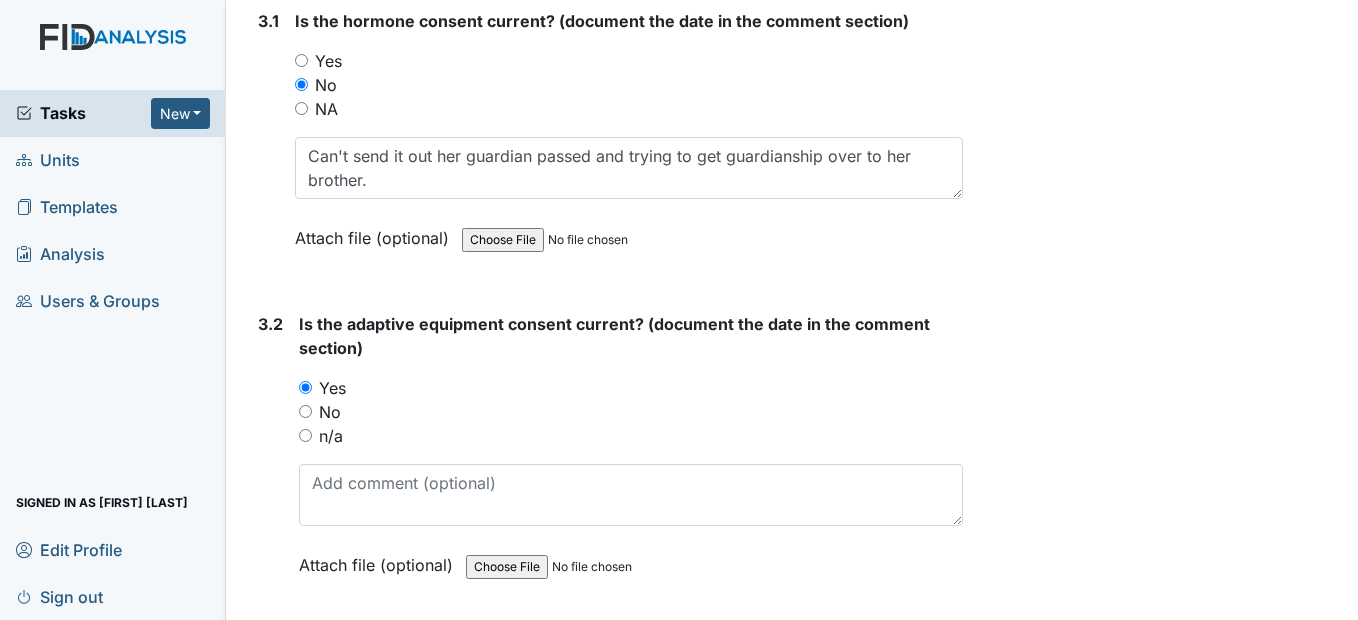 click on "No" at bounding box center (305, 411) 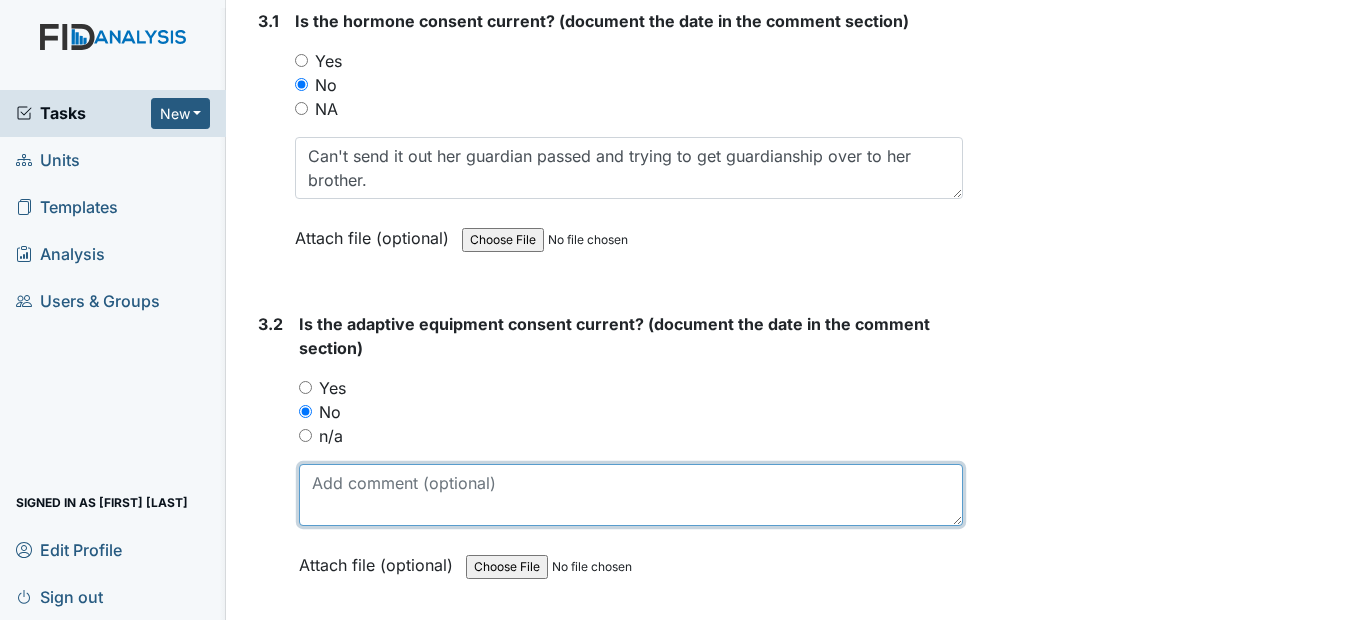 paste on "Can't send it out her guardian passed and trying to get guardianship over to her brother." 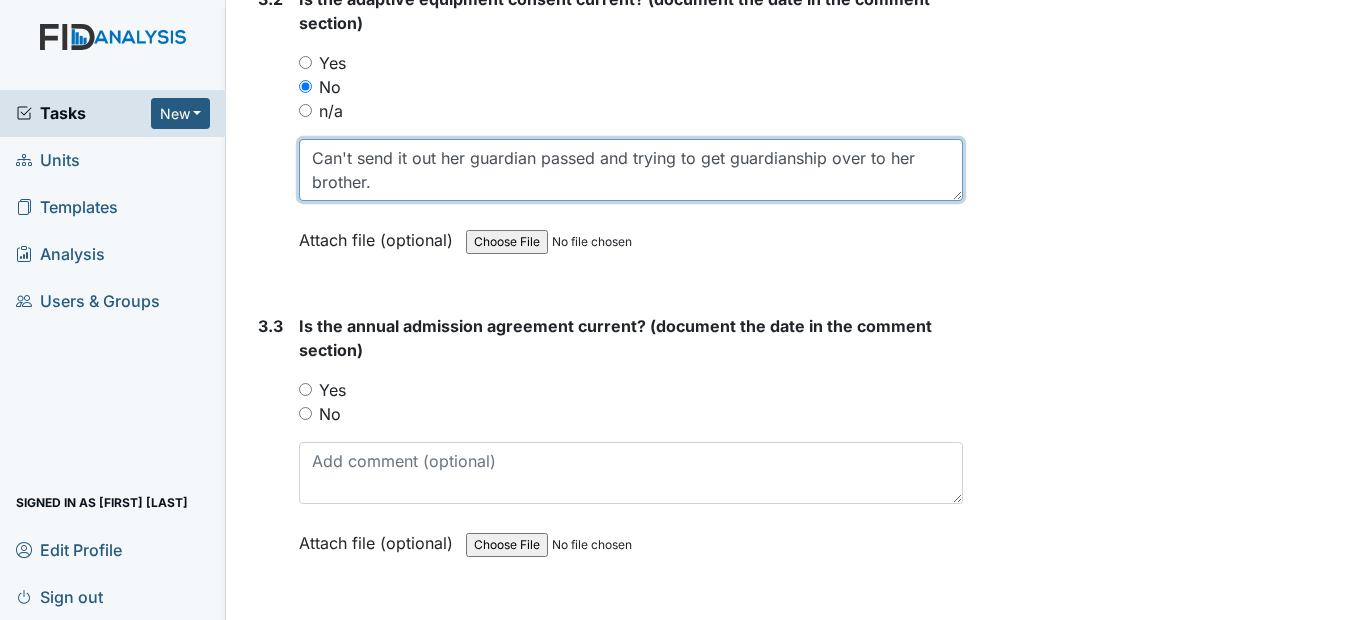 scroll, scrollTop: 5200, scrollLeft: 0, axis: vertical 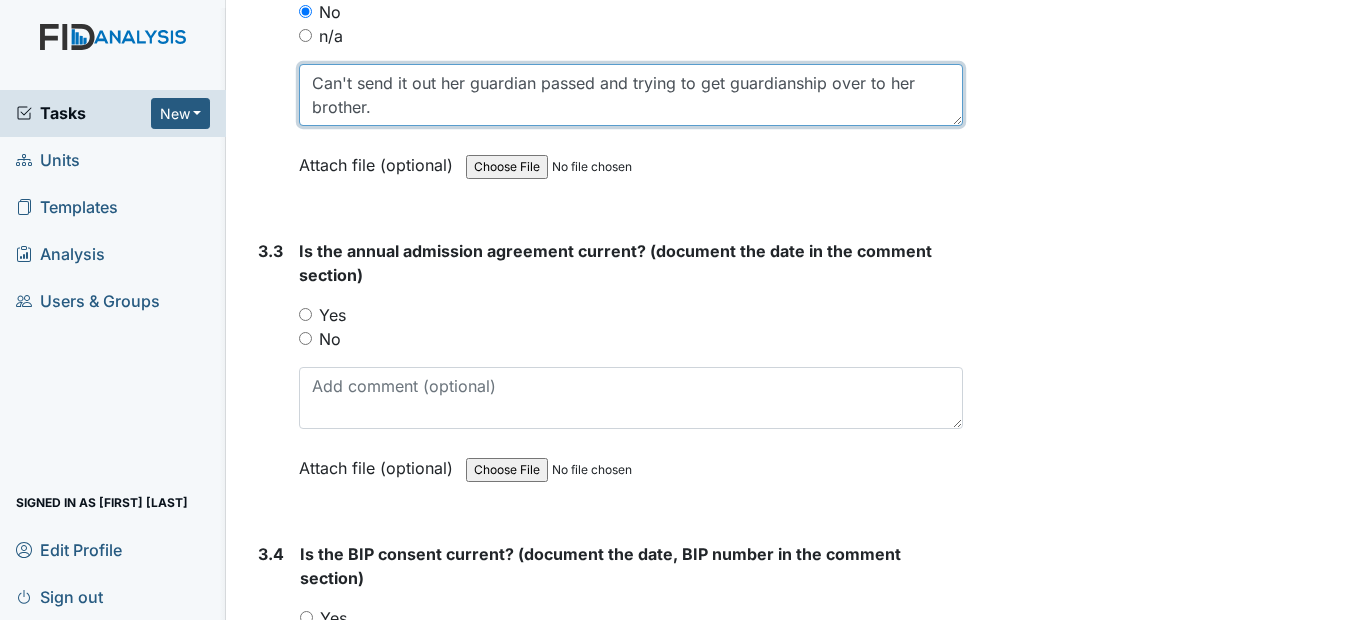type on "Can't send it out her guardian passed and trying to get guardianship over to her brother." 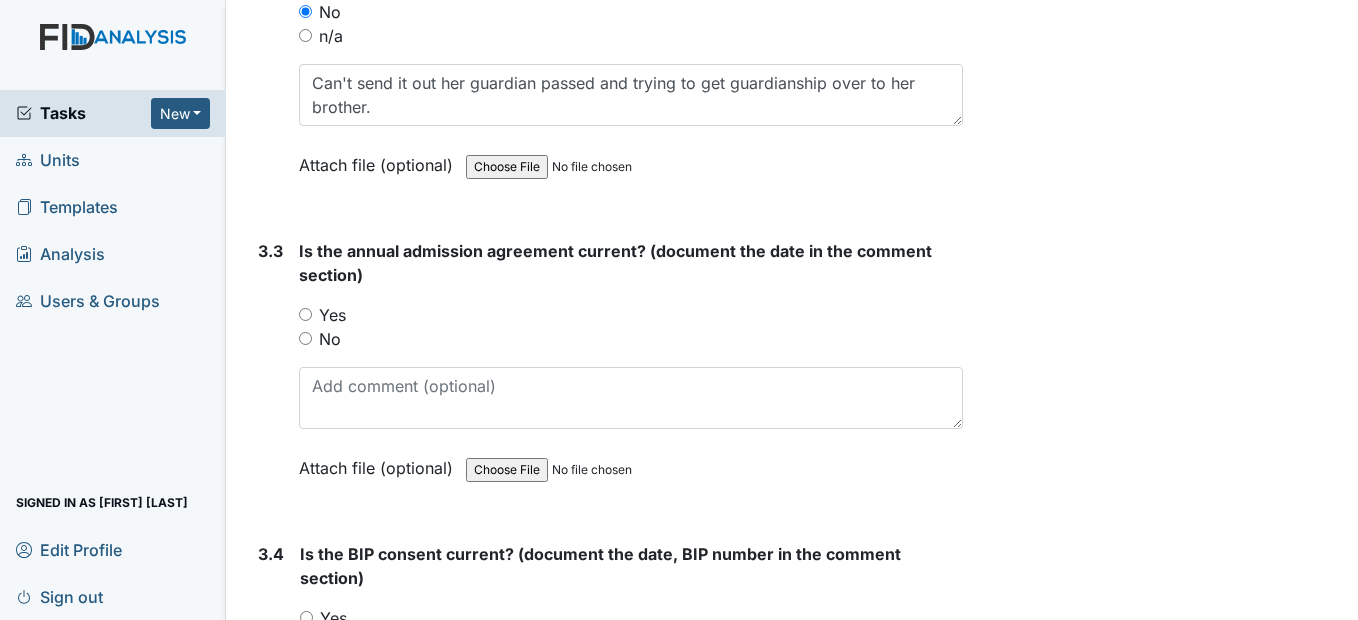 click on "No" at bounding box center [305, 338] 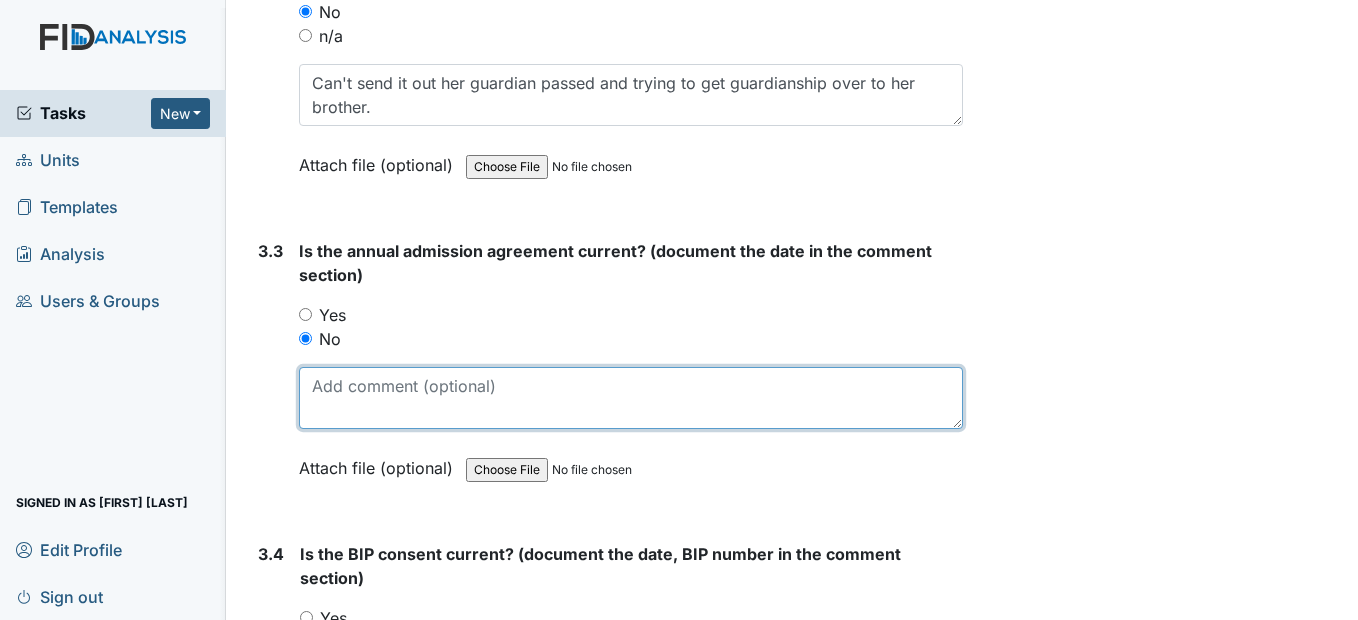 click at bounding box center [630, 398] 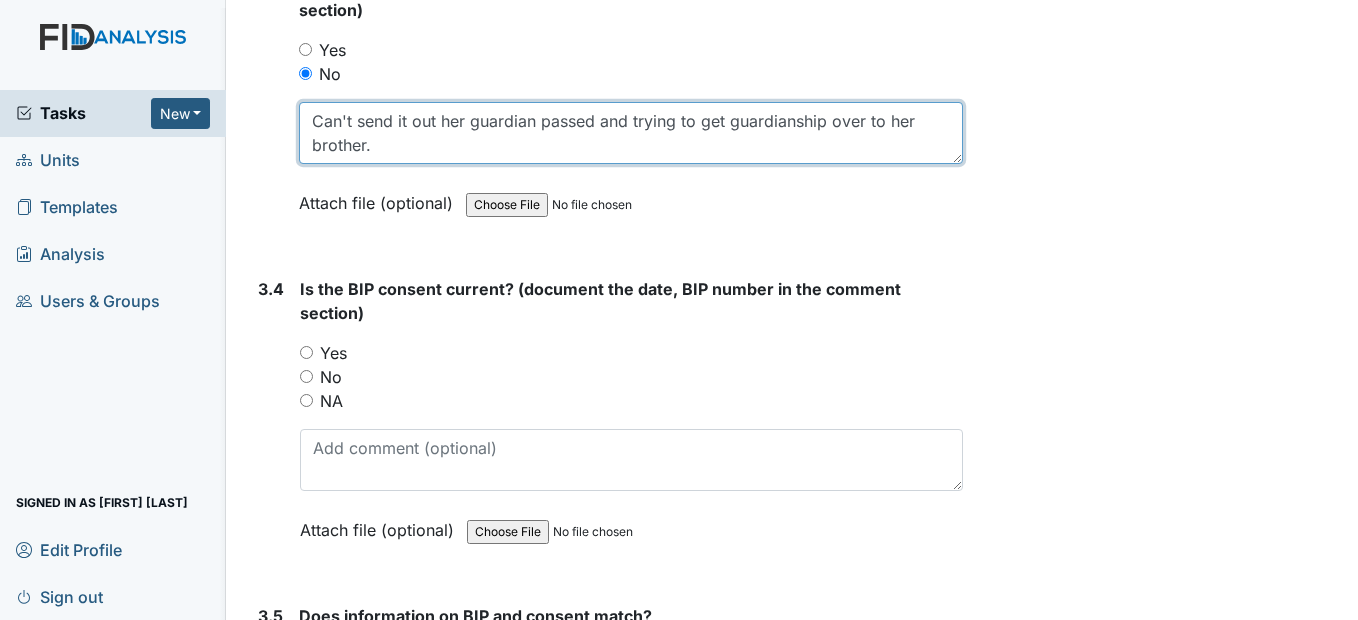 scroll, scrollTop: 5500, scrollLeft: 0, axis: vertical 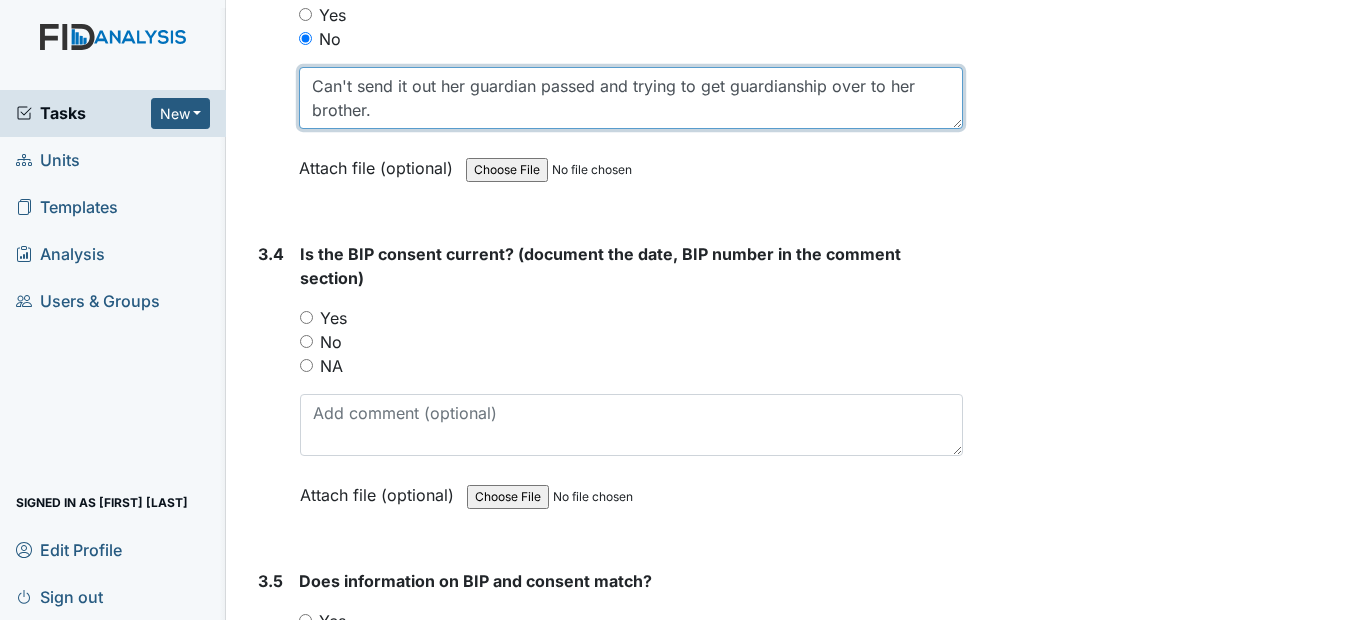 type on "Can't send it out her guardian passed and trying to get guardianship over to her brother." 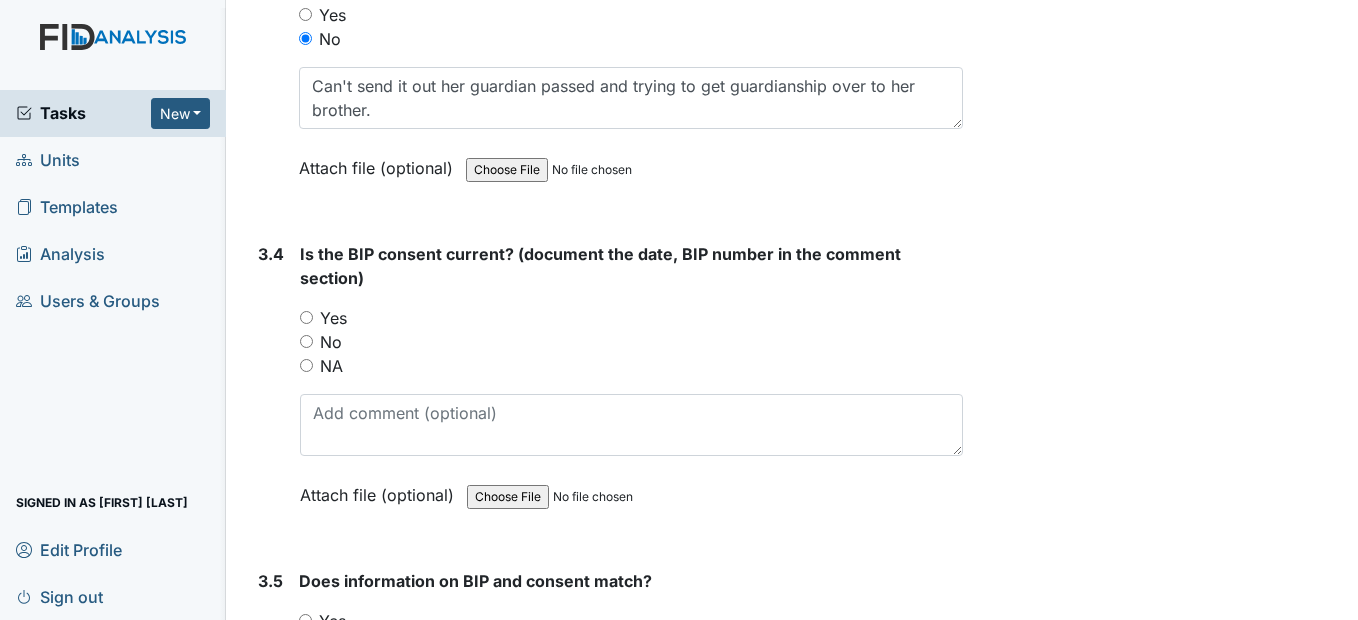 click on "No" at bounding box center (306, 341) 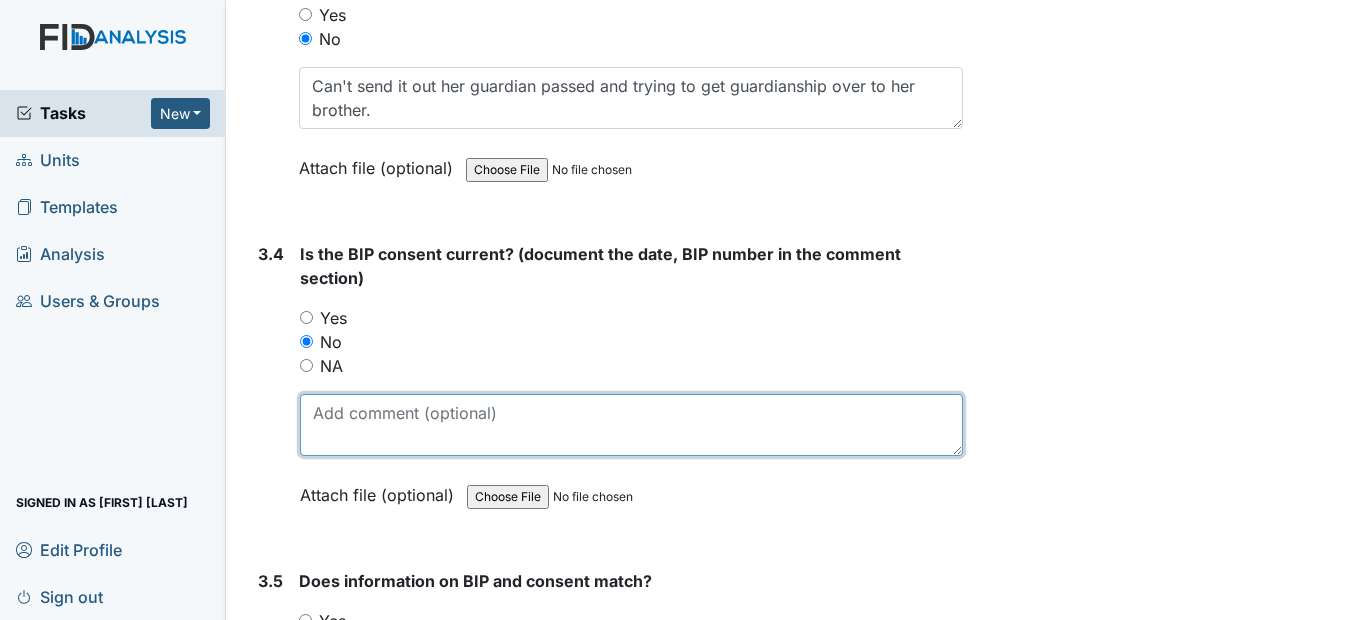 paste on "Can't send it out her guardian passed and trying to get guardianship over to her brother." 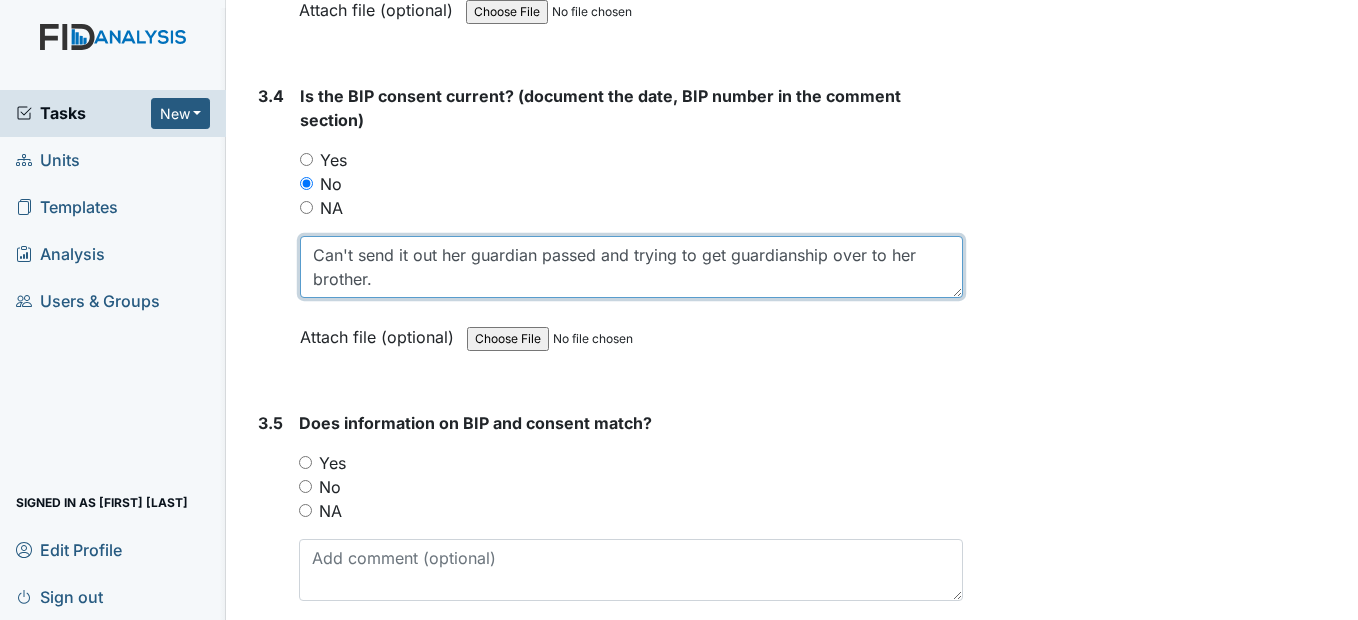 scroll, scrollTop: 5800, scrollLeft: 0, axis: vertical 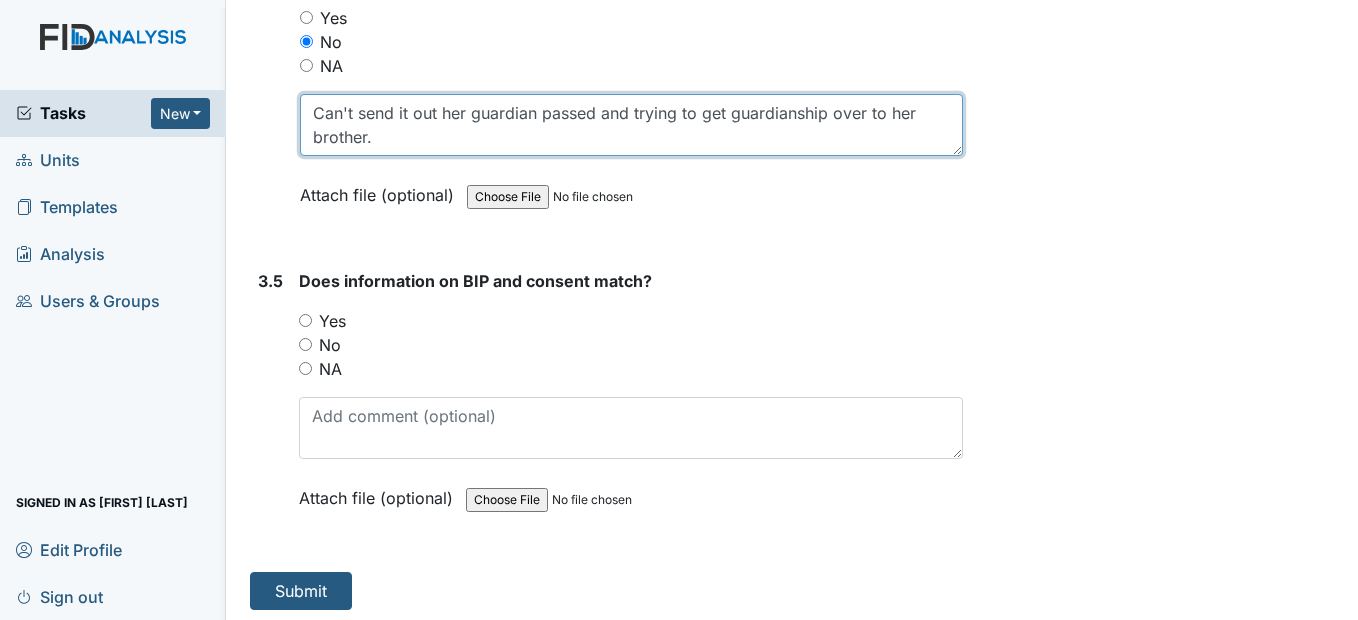 type on "Can't send it out her guardian passed and trying to get guardianship over to her brother." 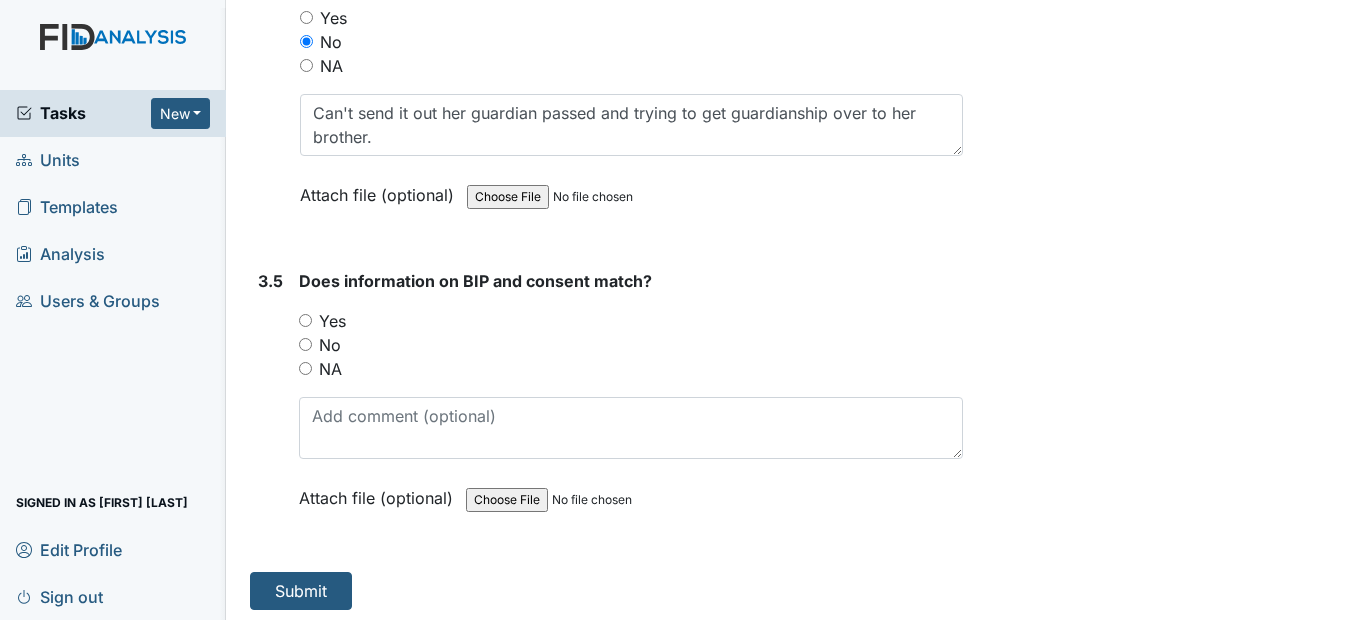 click on "No" at bounding box center [305, 344] 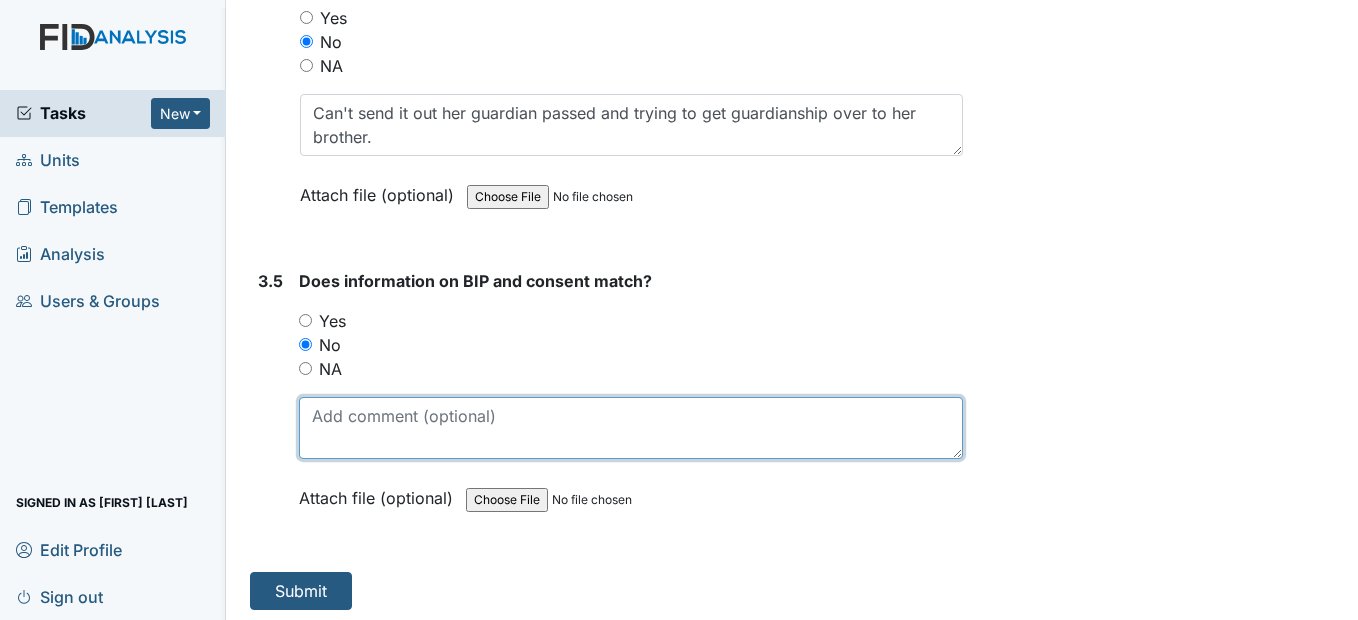 paste on "Can't send it out her guardian passed and trying to get guardianship over to her brother." 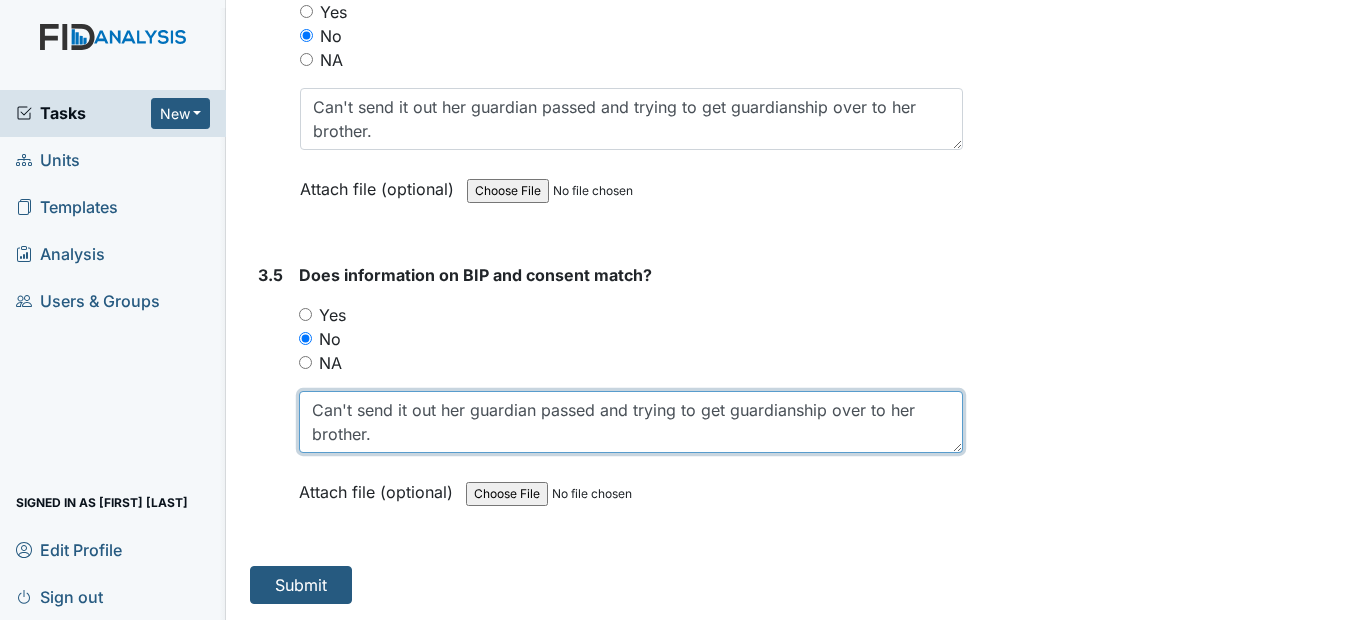 scroll, scrollTop: 5854, scrollLeft: 0, axis: vertical 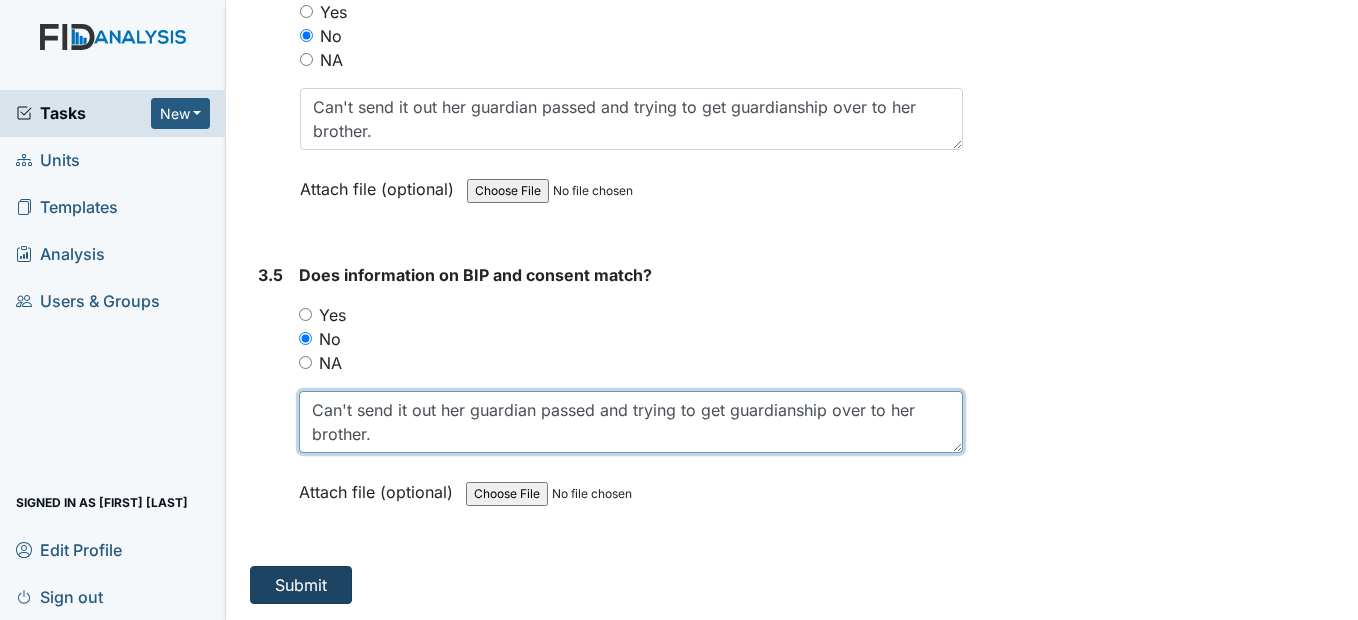 type on "Can't send it out her guardian passed and trying to get guardianship over to her brother." 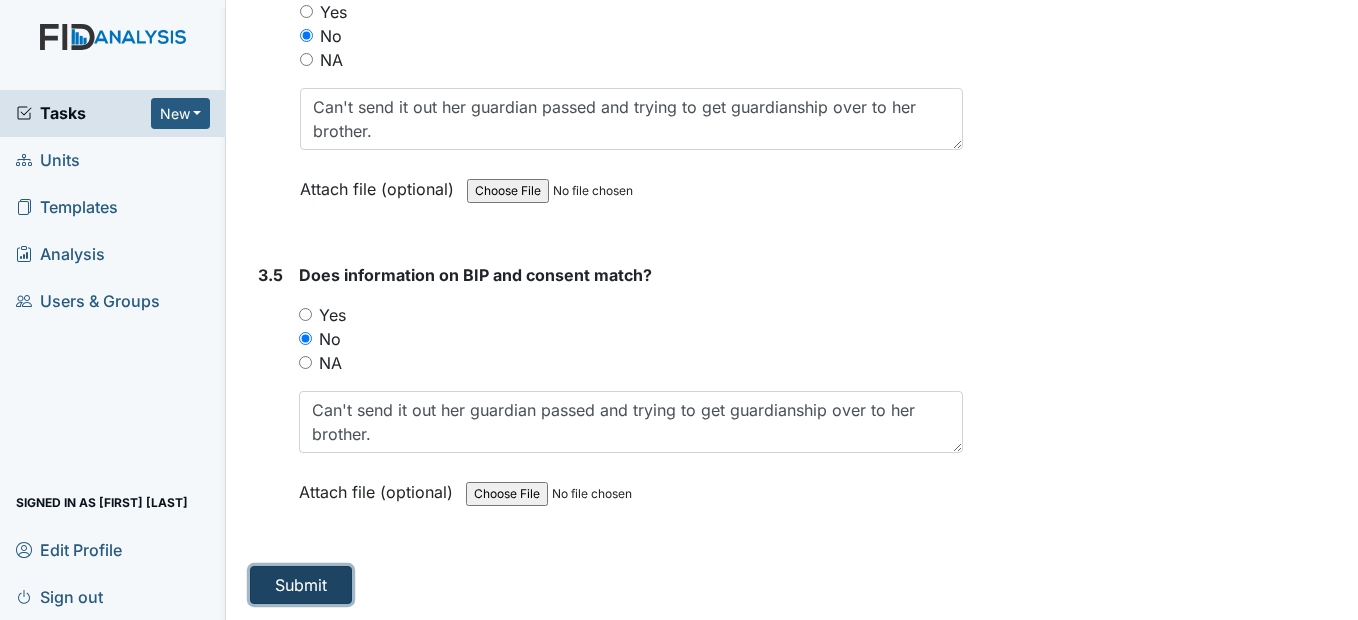 click on "Submit" at bounding box center (301, 585) 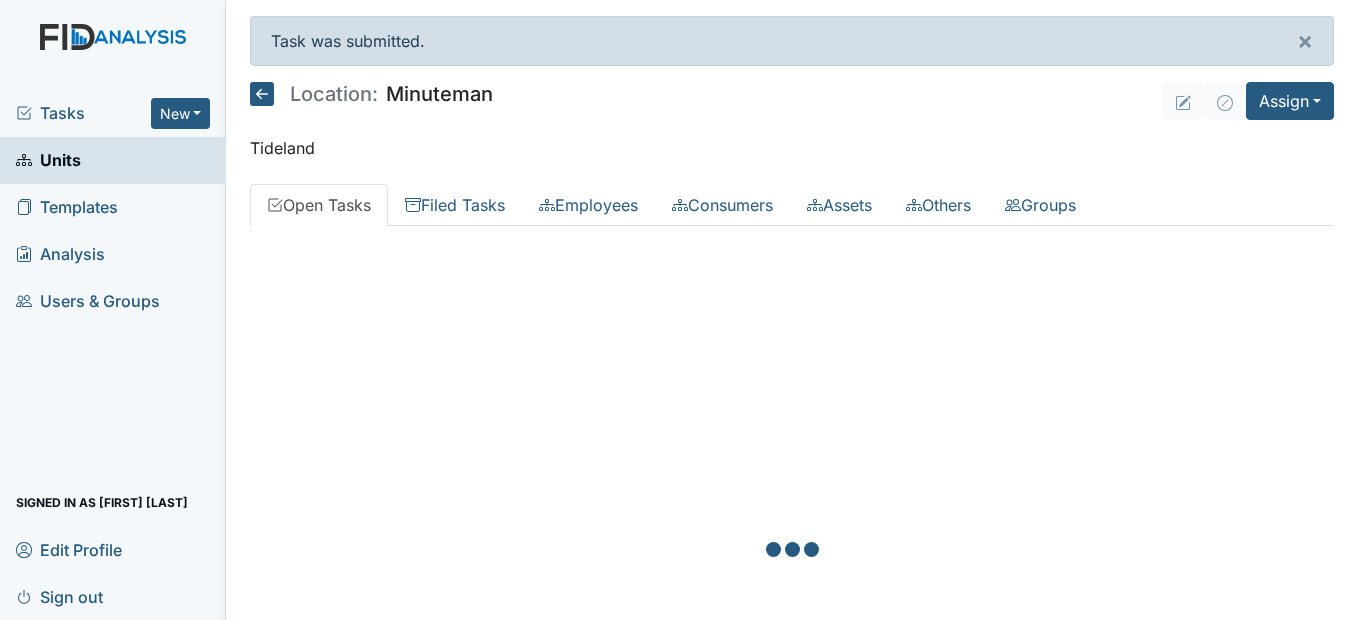 scroll, scrollTop: 0, scrollLeft: 0, axis: both 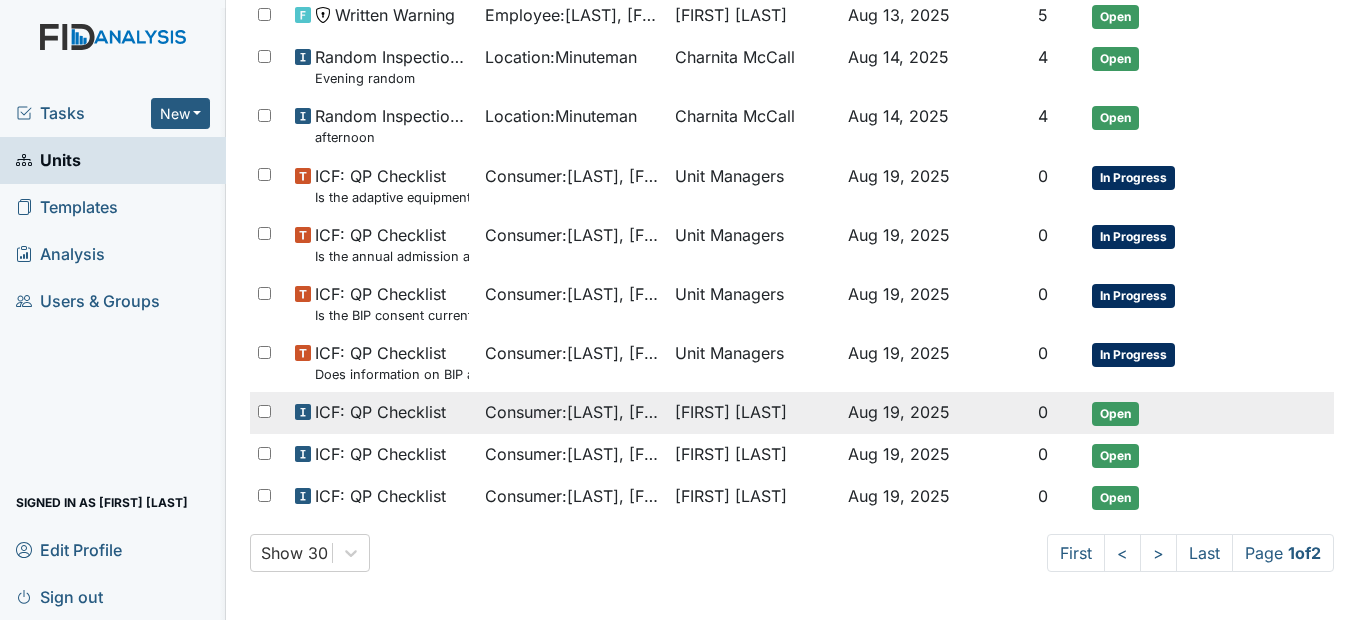 click on "Consumer : [LAST], [FIRST]" at bounding box center (572, 412) 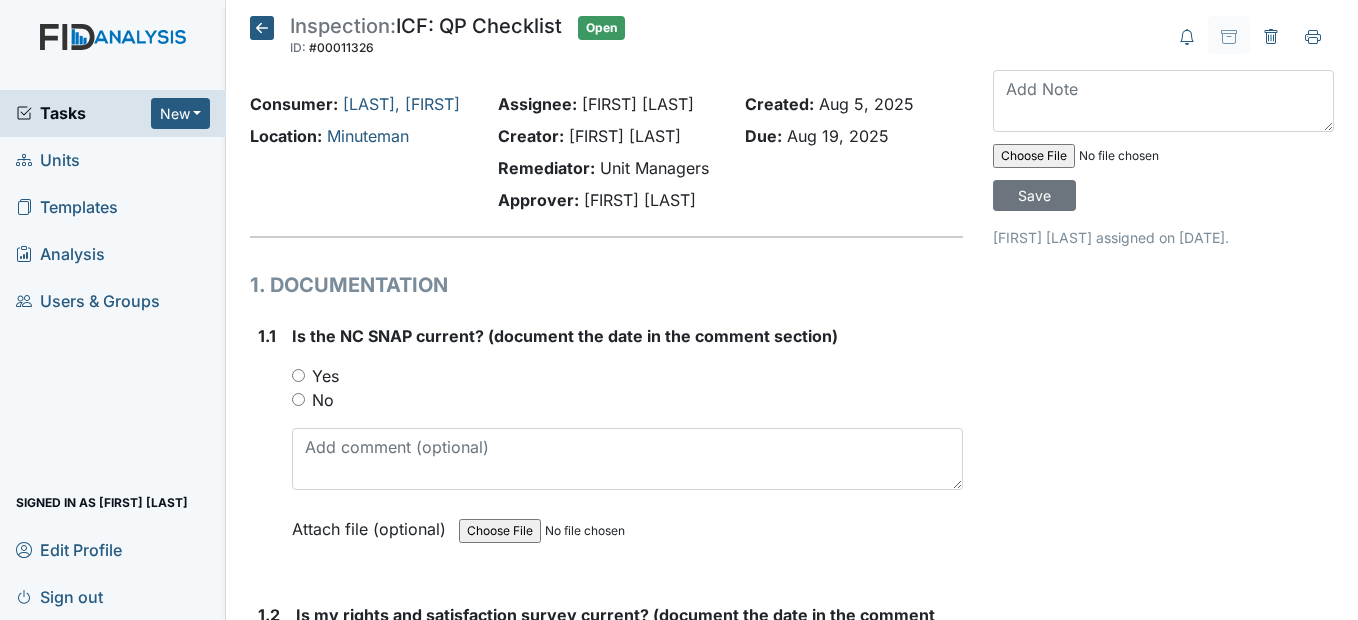 scroll, scrollTop: 0, scrollLeft: 0, axis: both 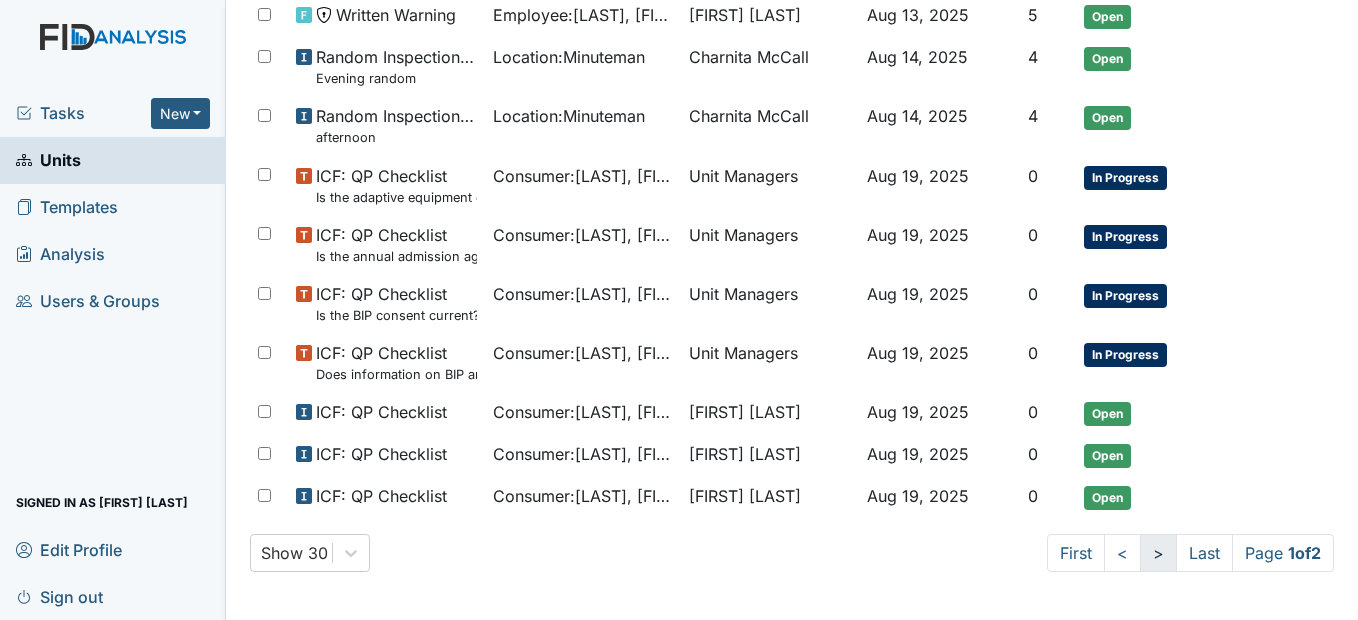 click on ">" at bounding box center (1158, 553) 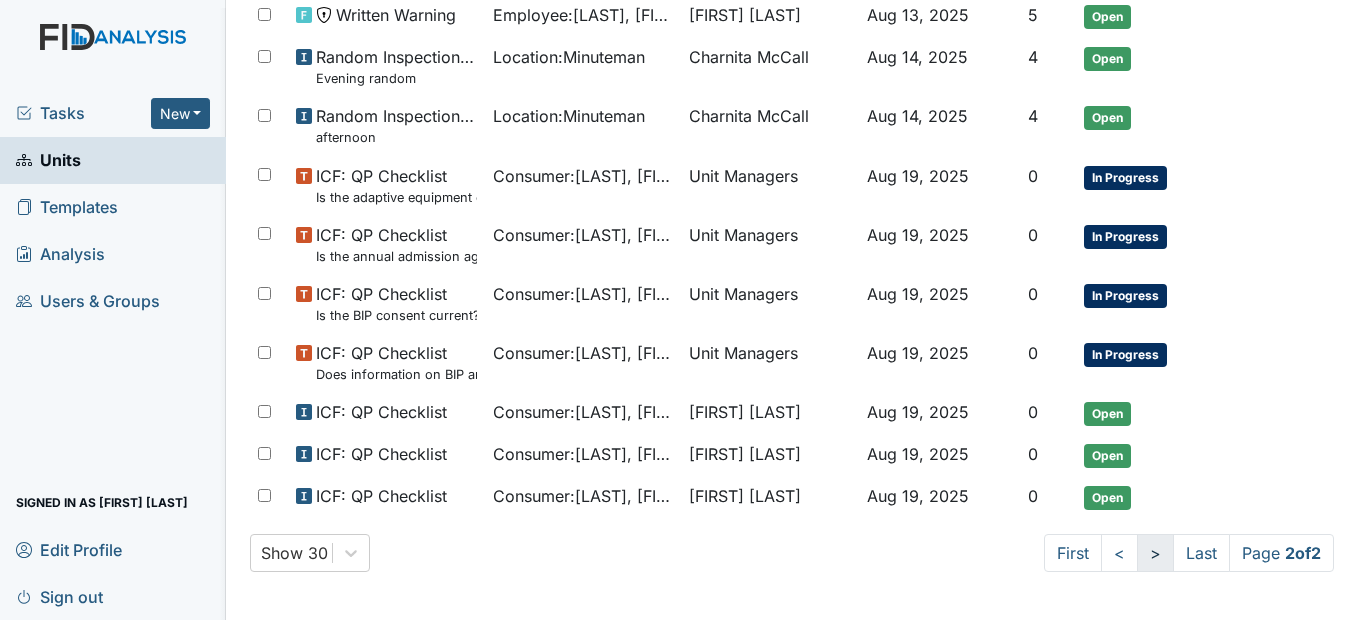 scroll, scrollTop: 0, scrollLeft: 0, axis: both 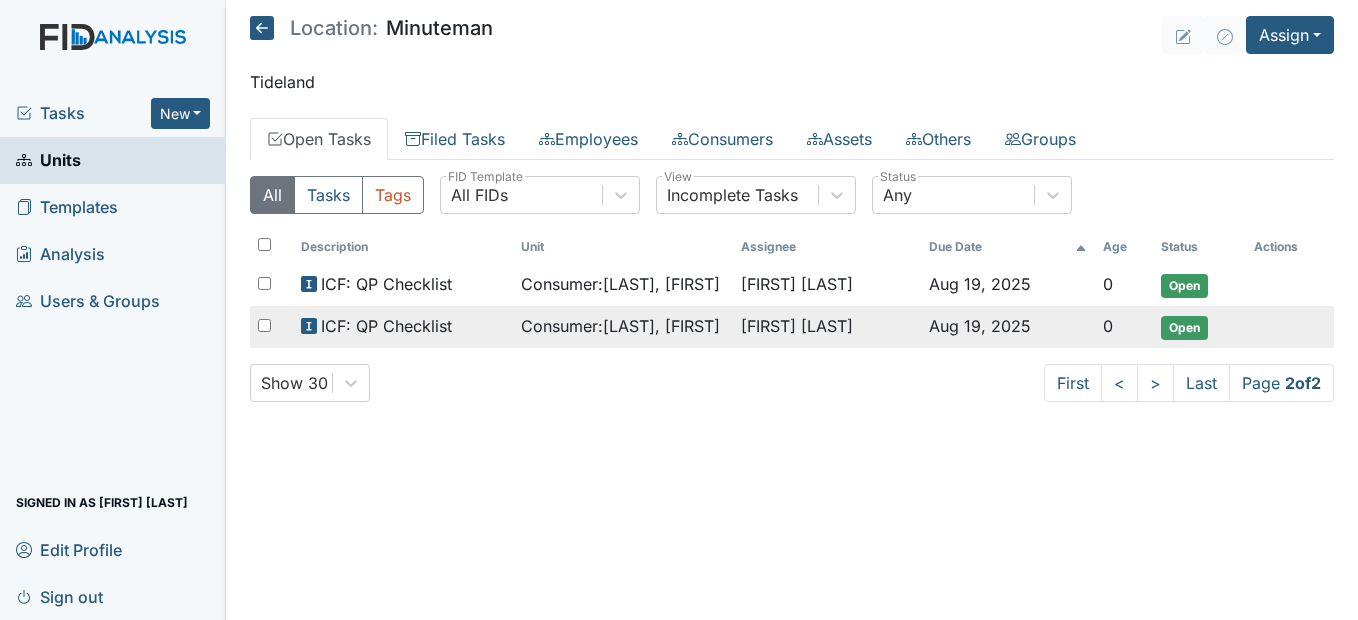 click on "Consumer :  Branch, Keyosha" at bounding box center [620, 326] 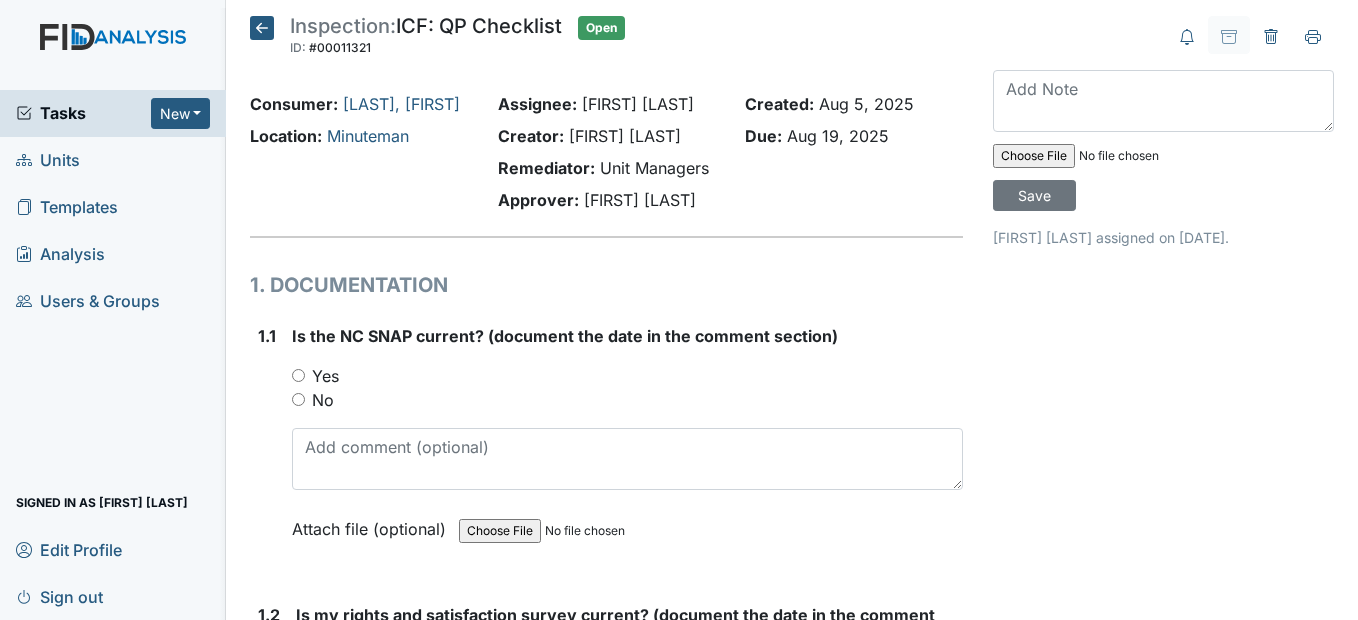 scroll, scrollTop: 0, scrollLeft: 0, axis: both 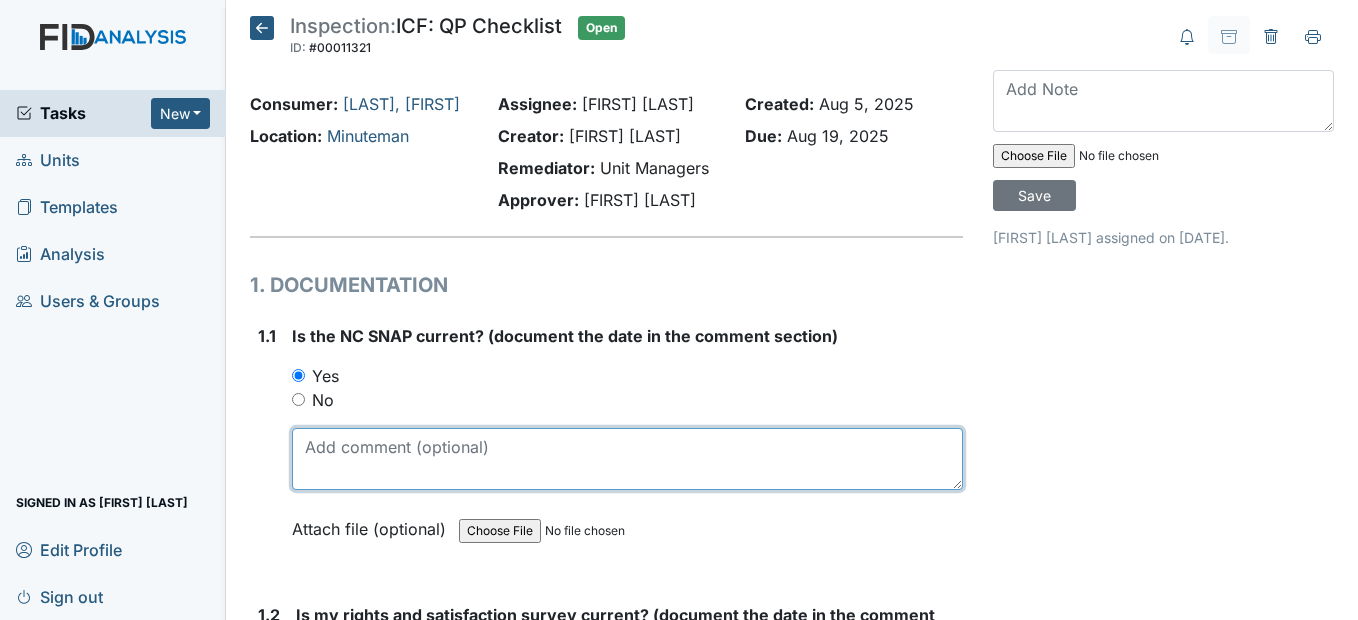click at bounding box center (627, 459) 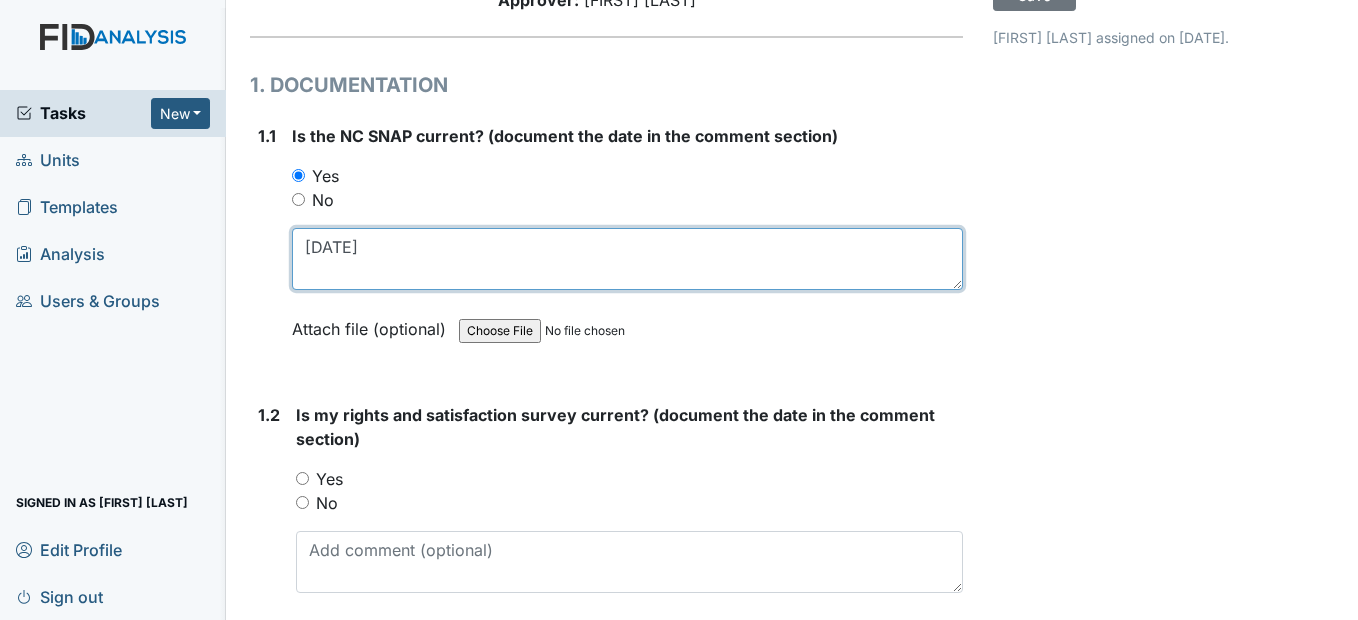 scroll, scrollTop: 0, scrollLeft: 0, axis: both 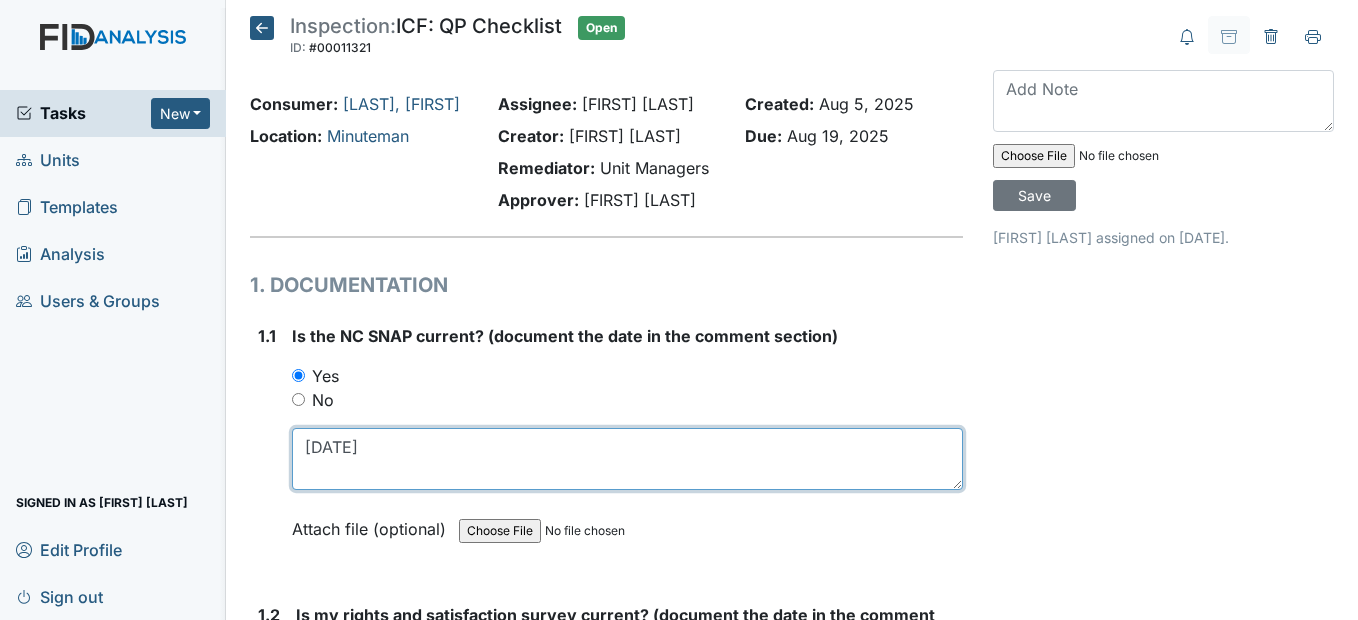 type on "4/24/25" 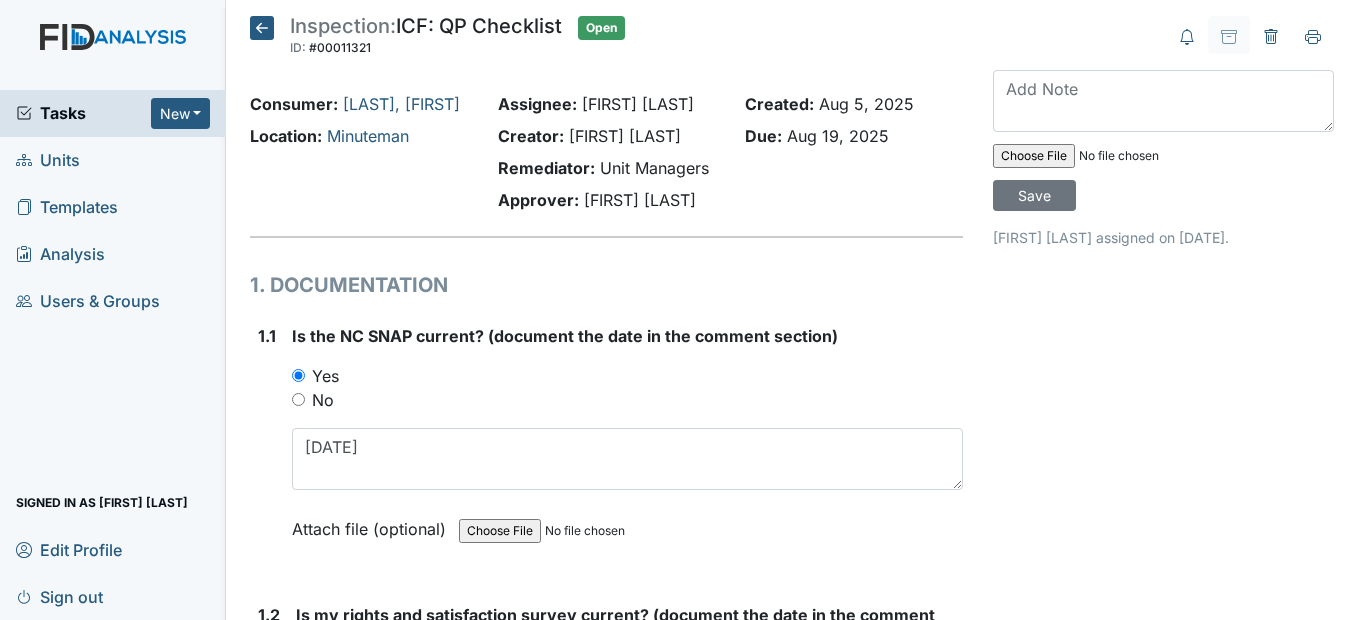 click 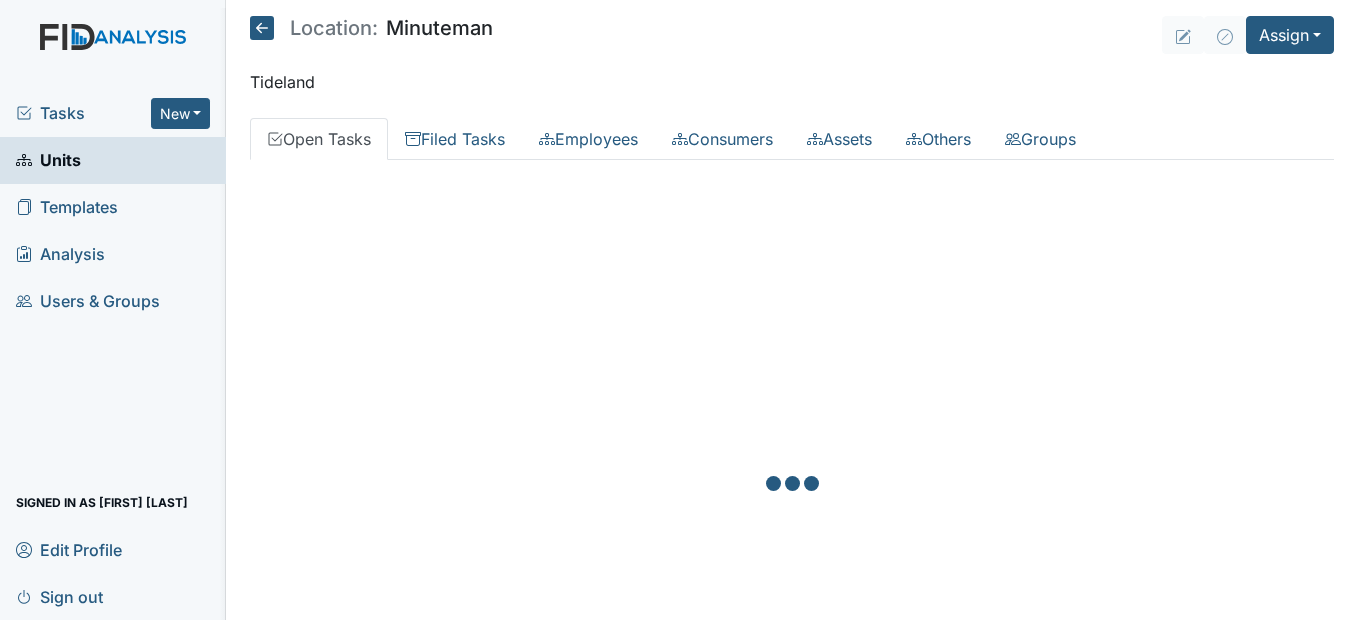 scroll, scrollTop: 0, scrollLeft: 0, axis: both 